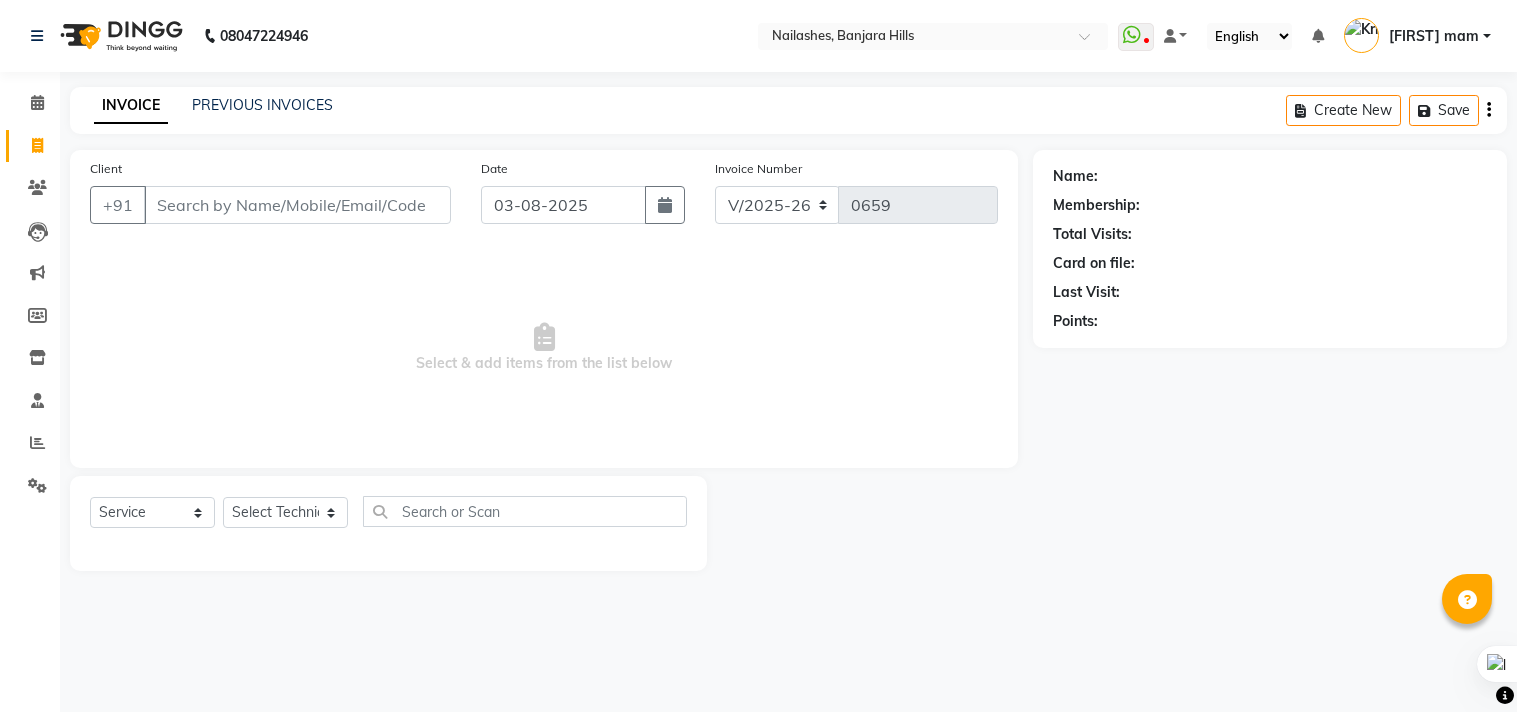 select on "5759" 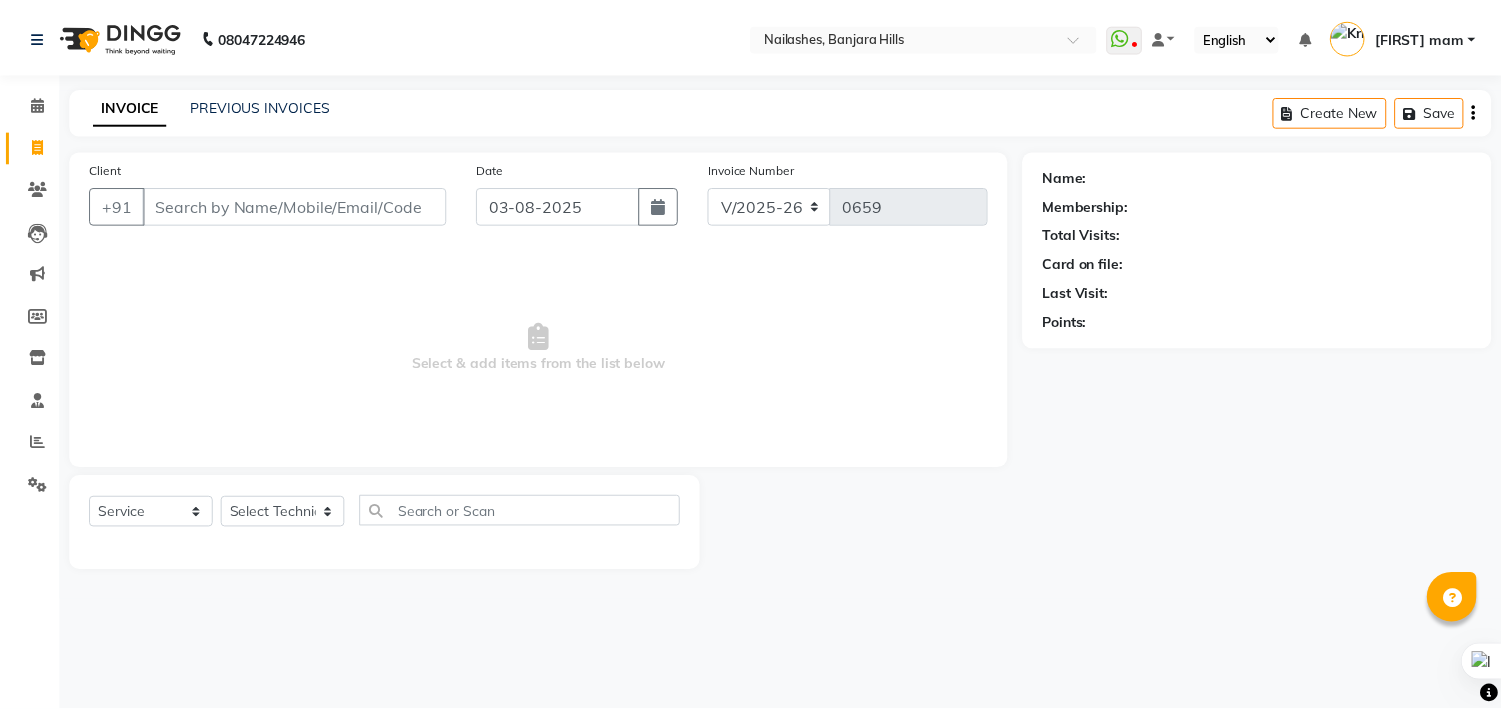 scroll, scrollTop: 0, scrollLeft: 0, axis: both 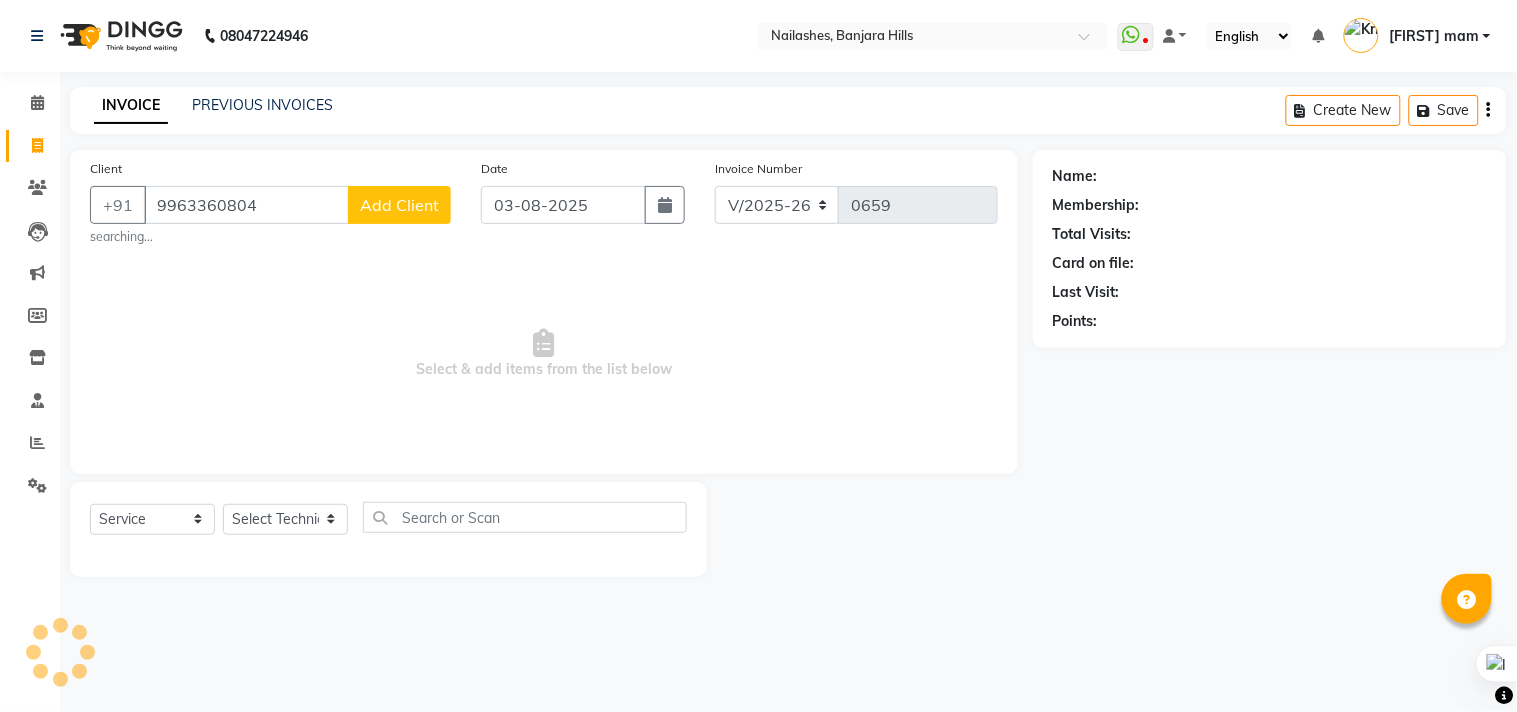 type on "9963360804" 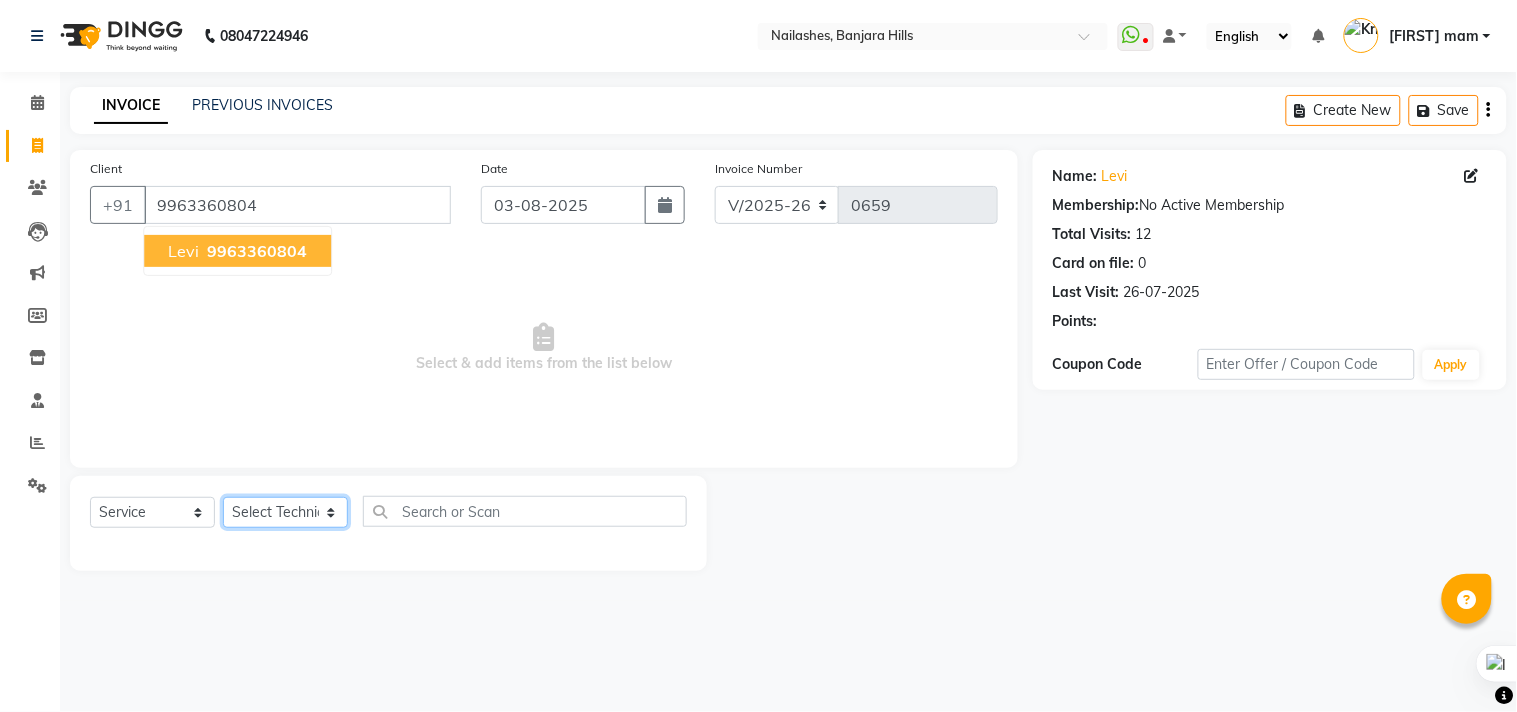 click on "Select Technician Arshad Arshad Asma begum Deepak Kashyap Krishika mam Nakul ringya rishi Ruby singh thei" 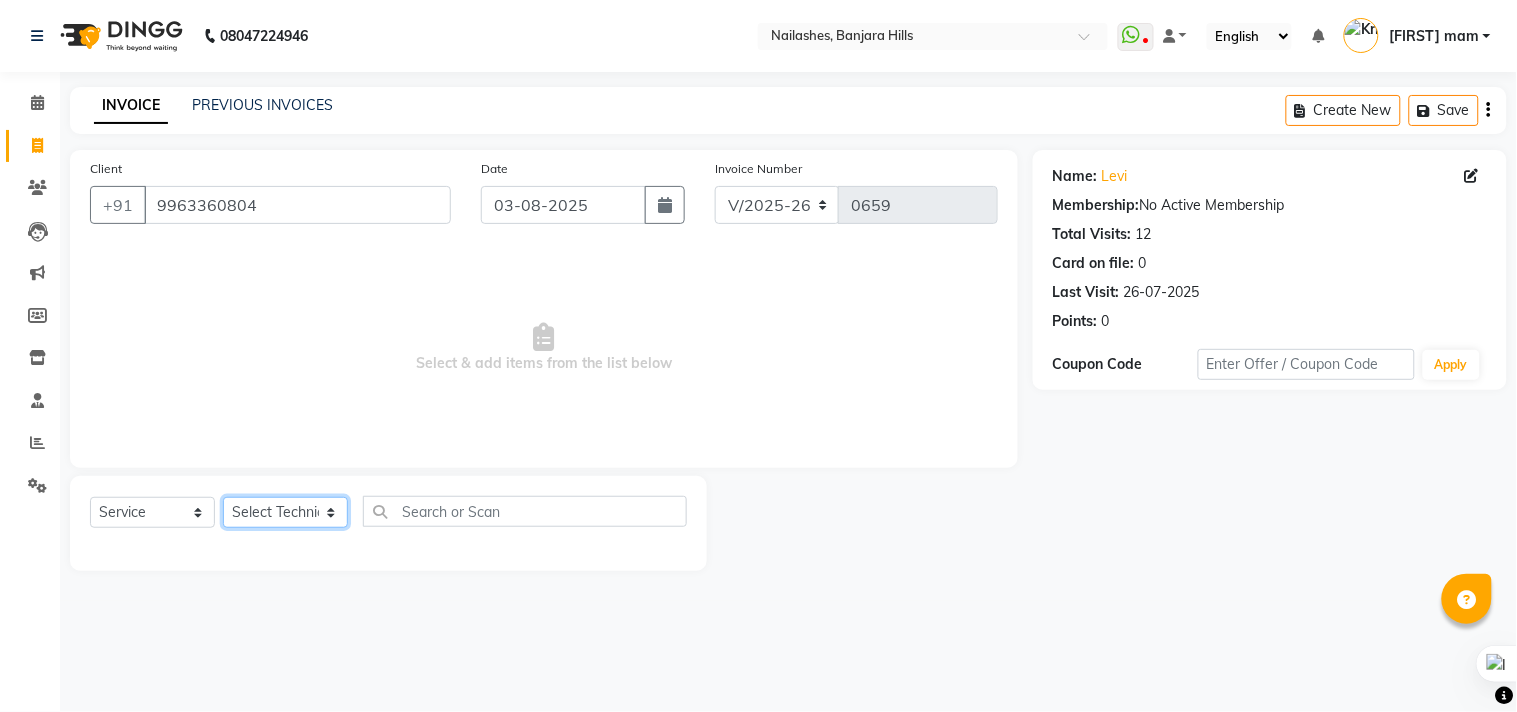 select on "39885" 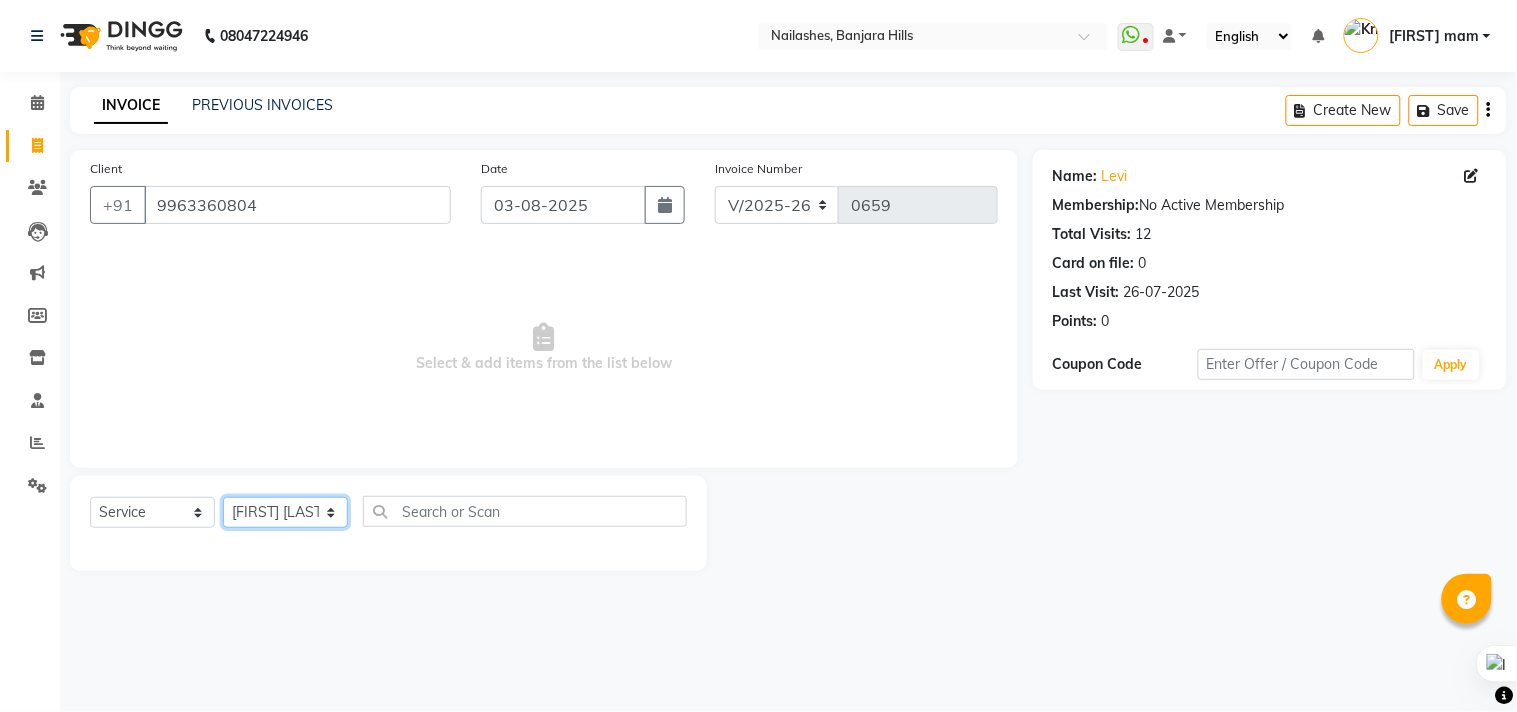 click on "Select Technician Arshad Arshad Asma begum Deepak Kashyap Krishika mam Nakul ringya rishi Ruby singh thei" 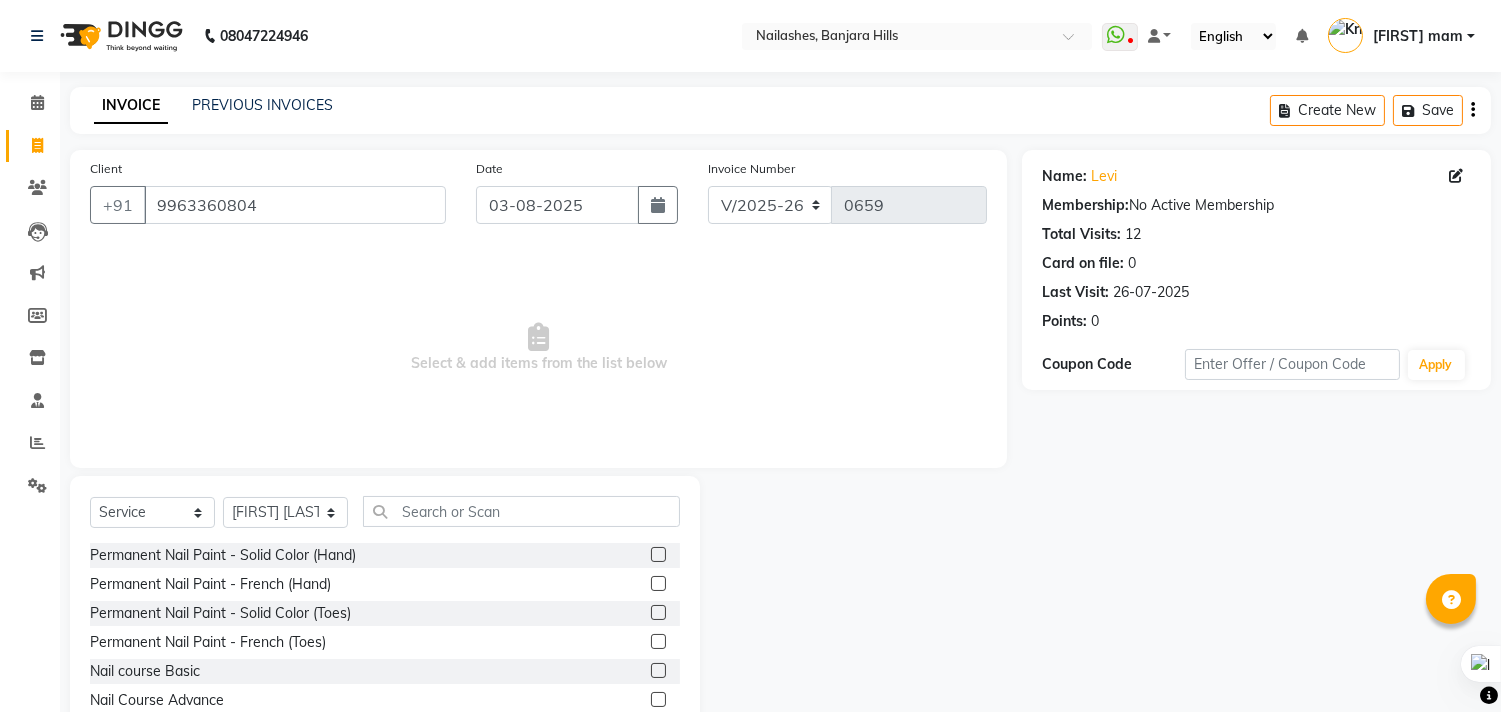 click 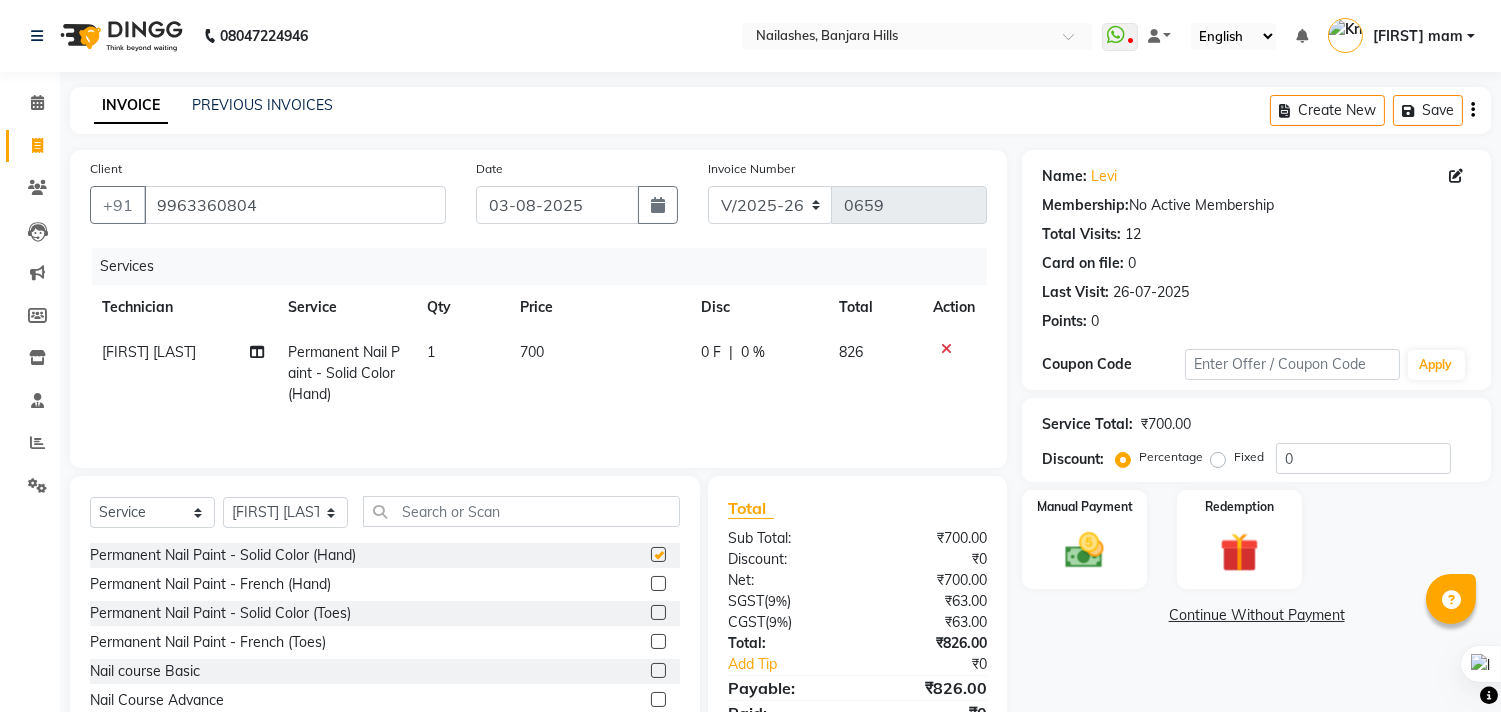 checkbox on "false" 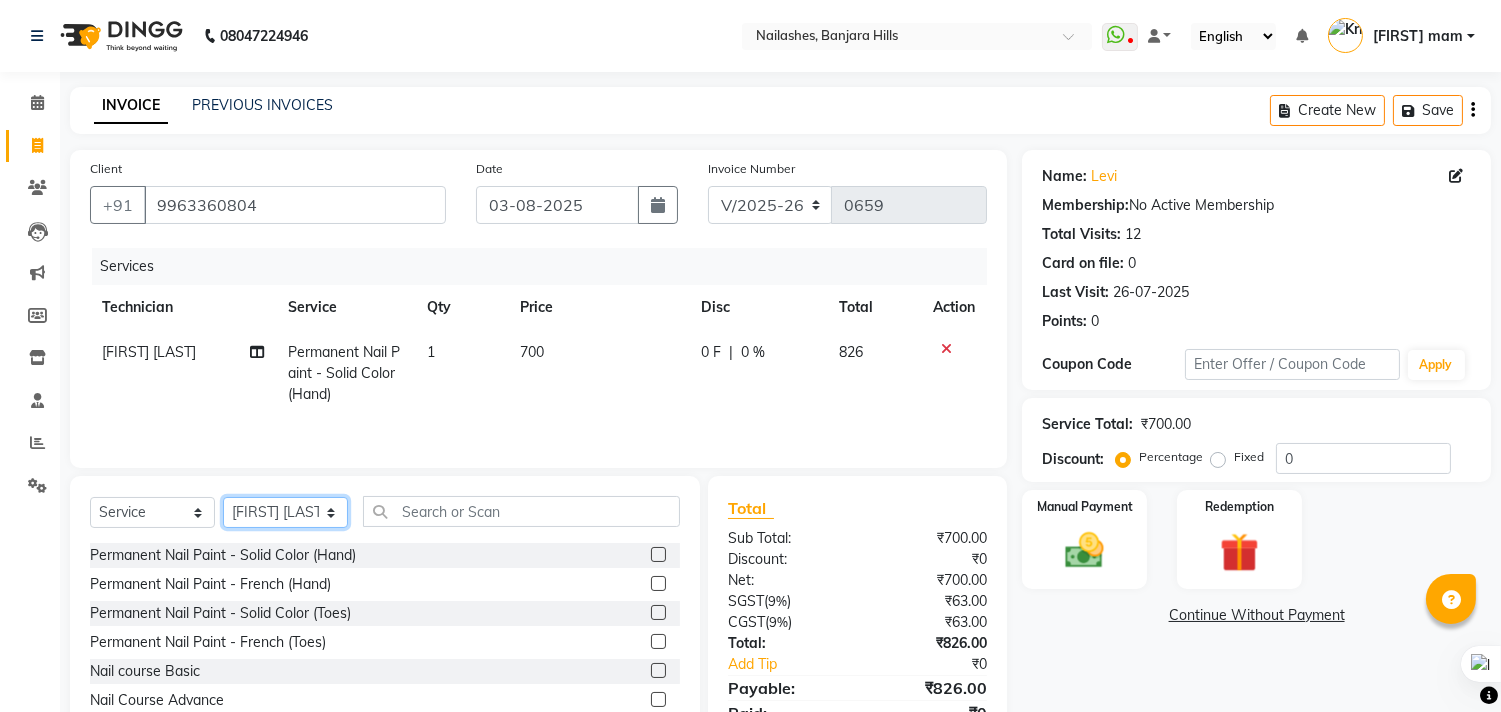 click on "Select Technician Arshad Arshad Asma begum Deepak Kashyap Krishika mam Nakul ringya rishi Ruby singh thei" 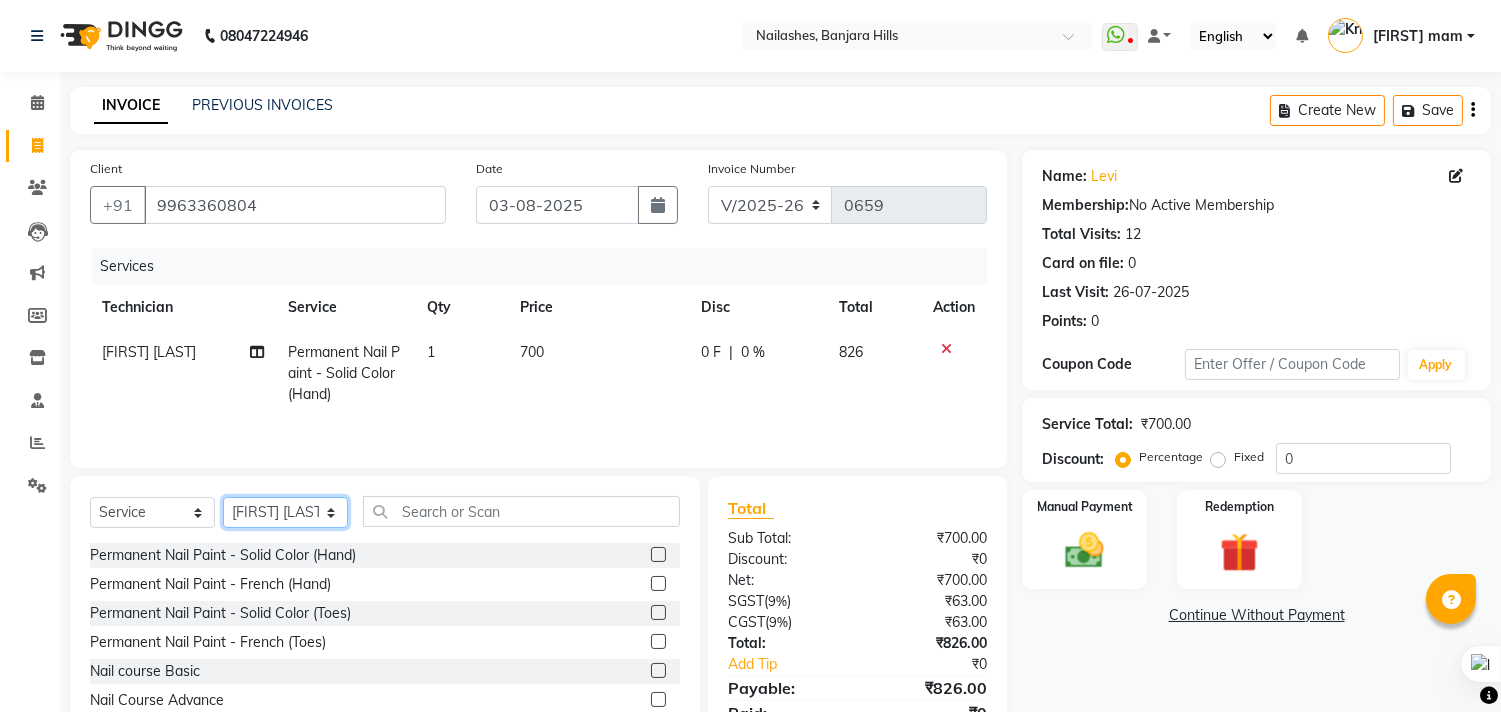 select on "[PHONE]" 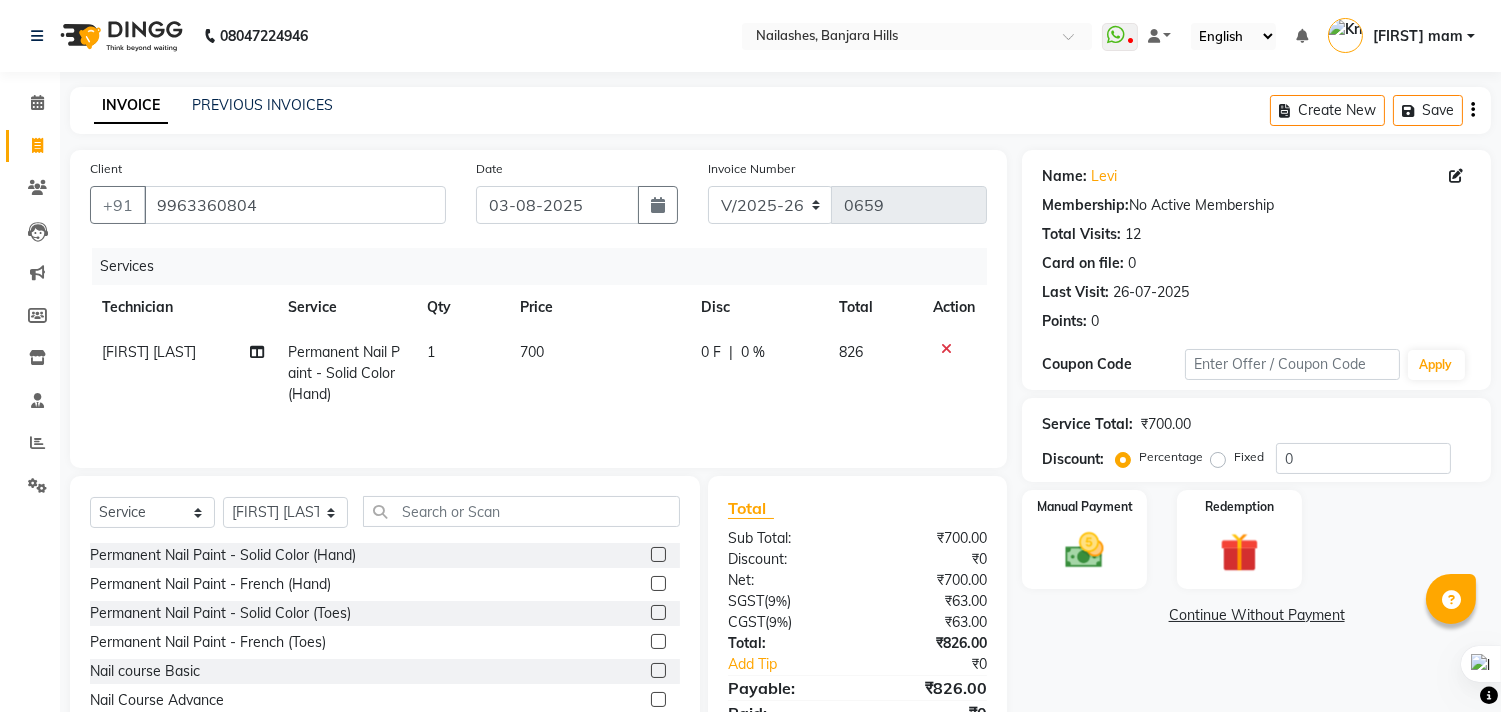 click 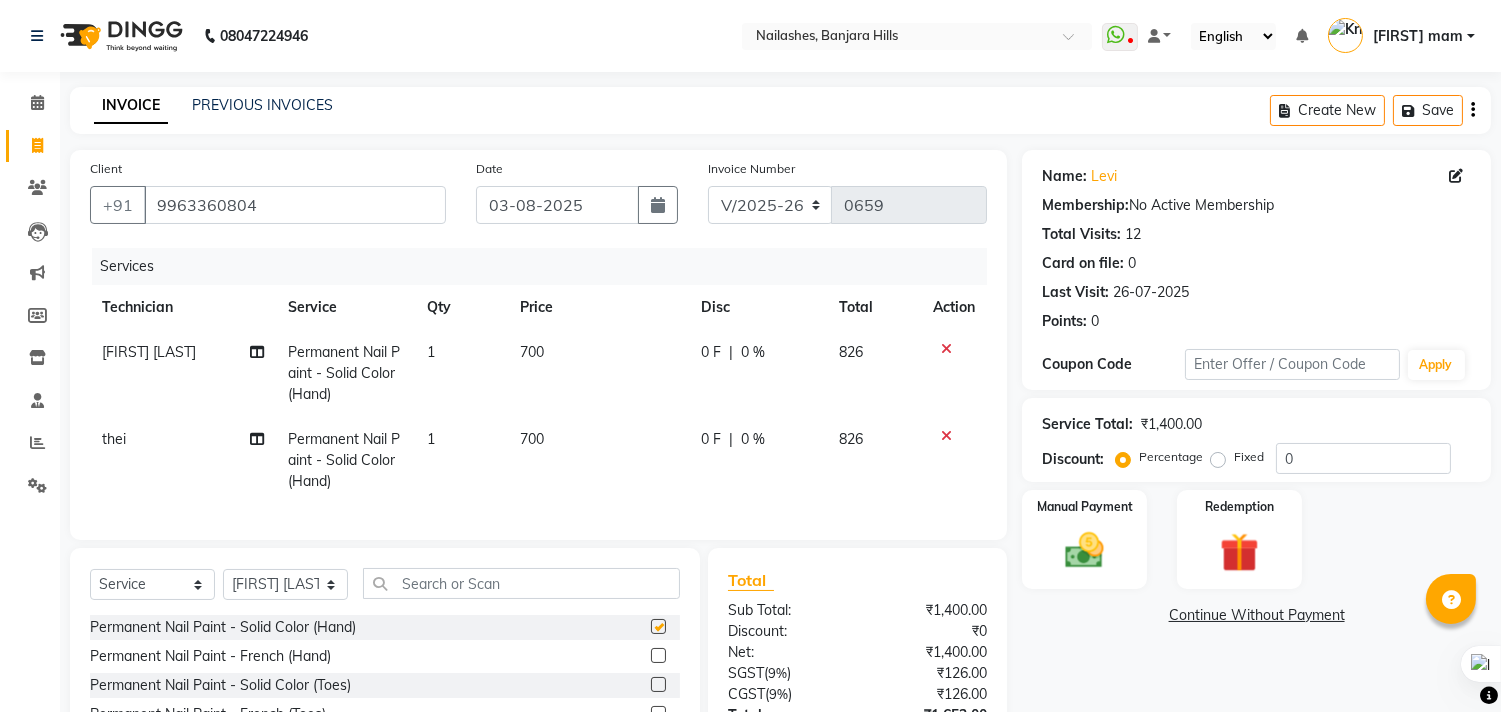 checkbox on "false" 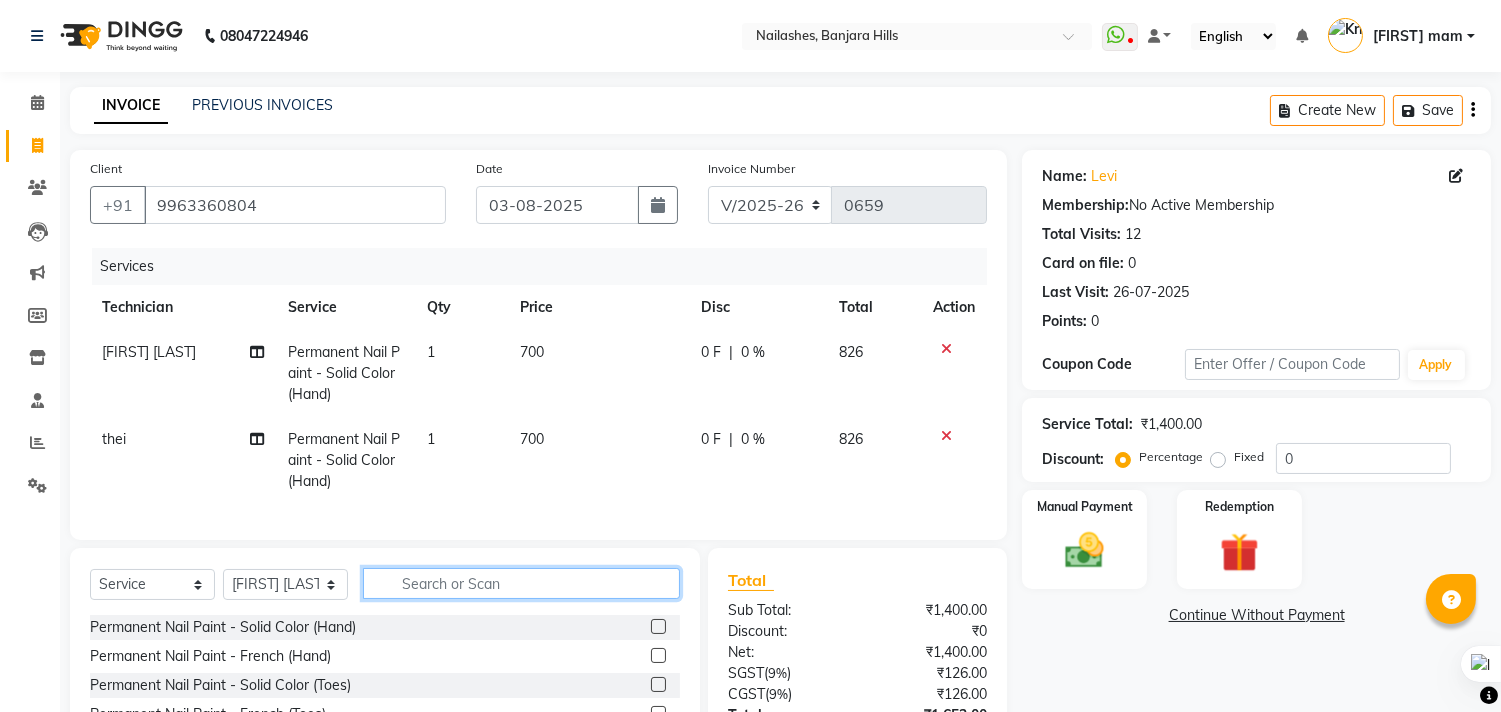 click 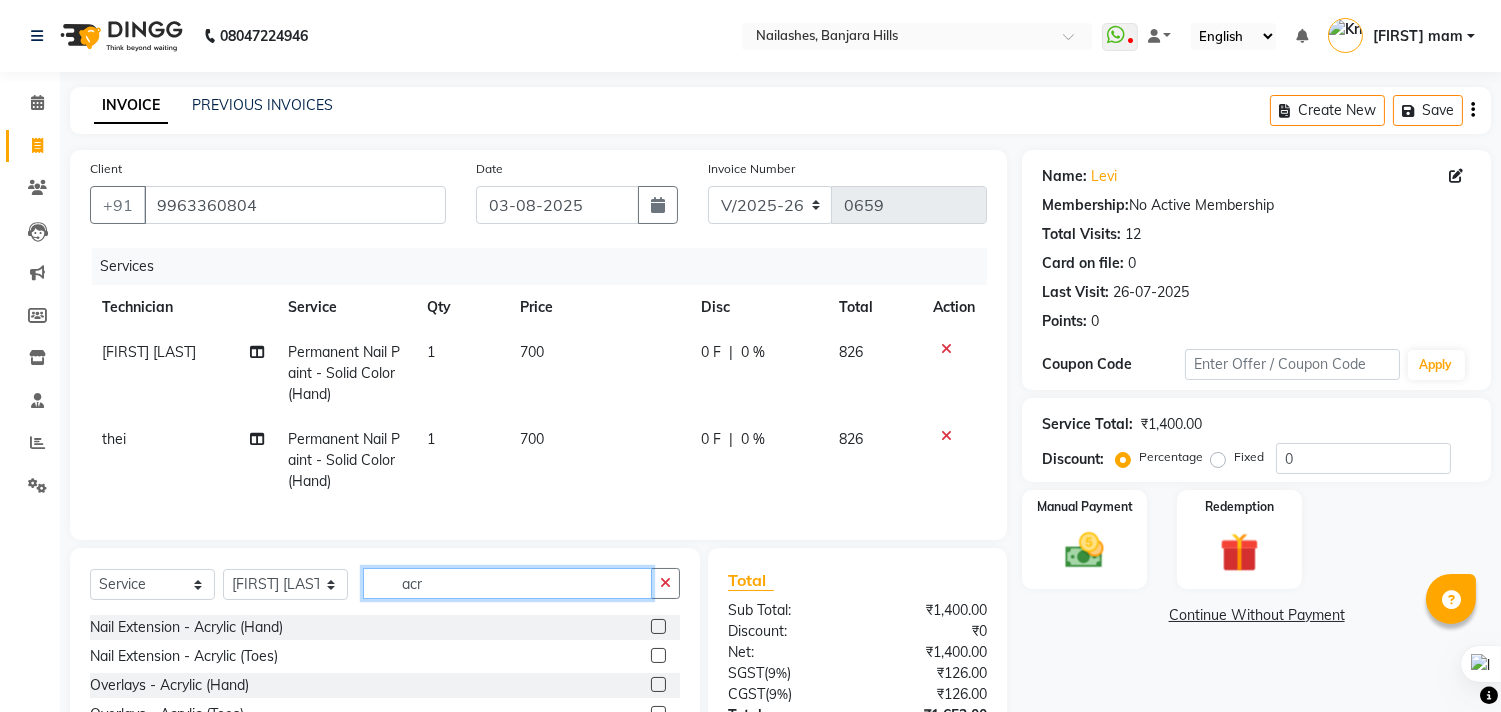 type on "acr" 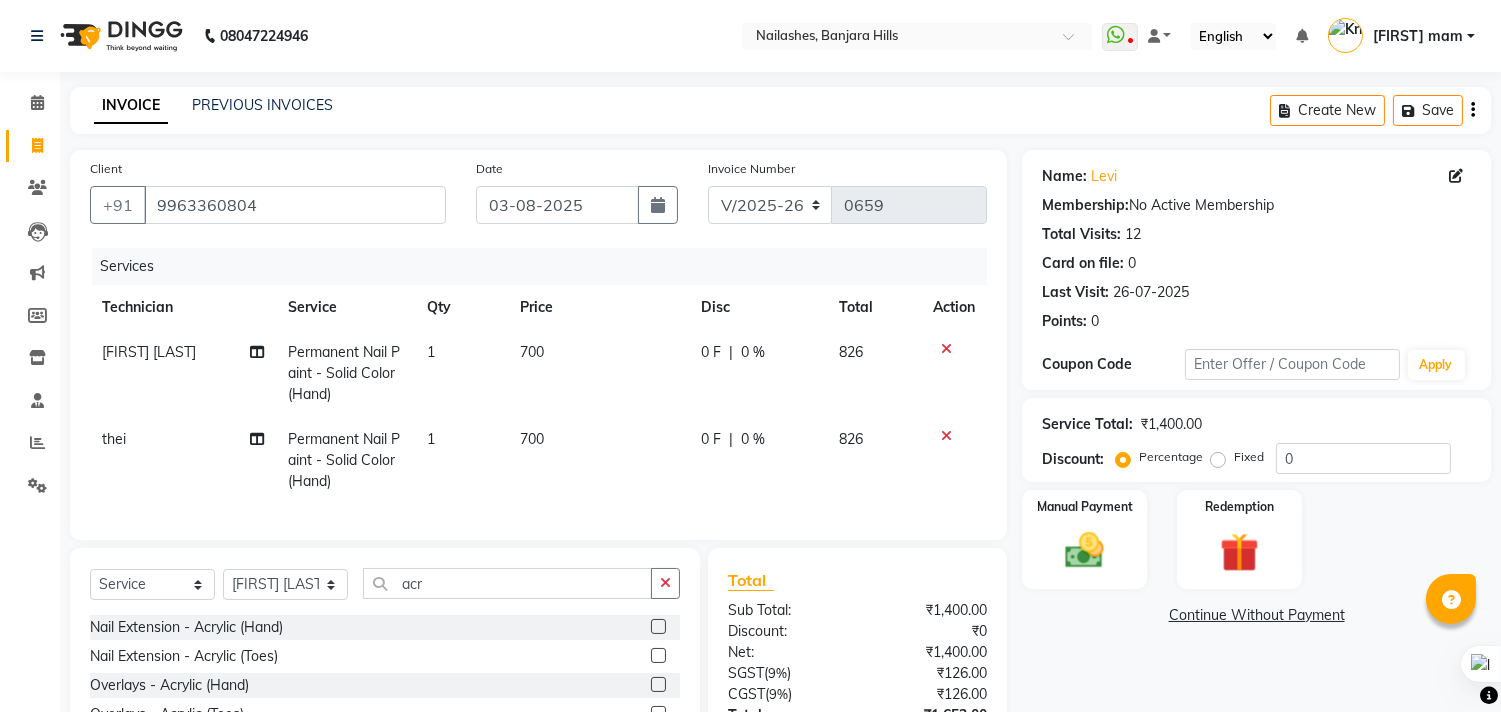 click 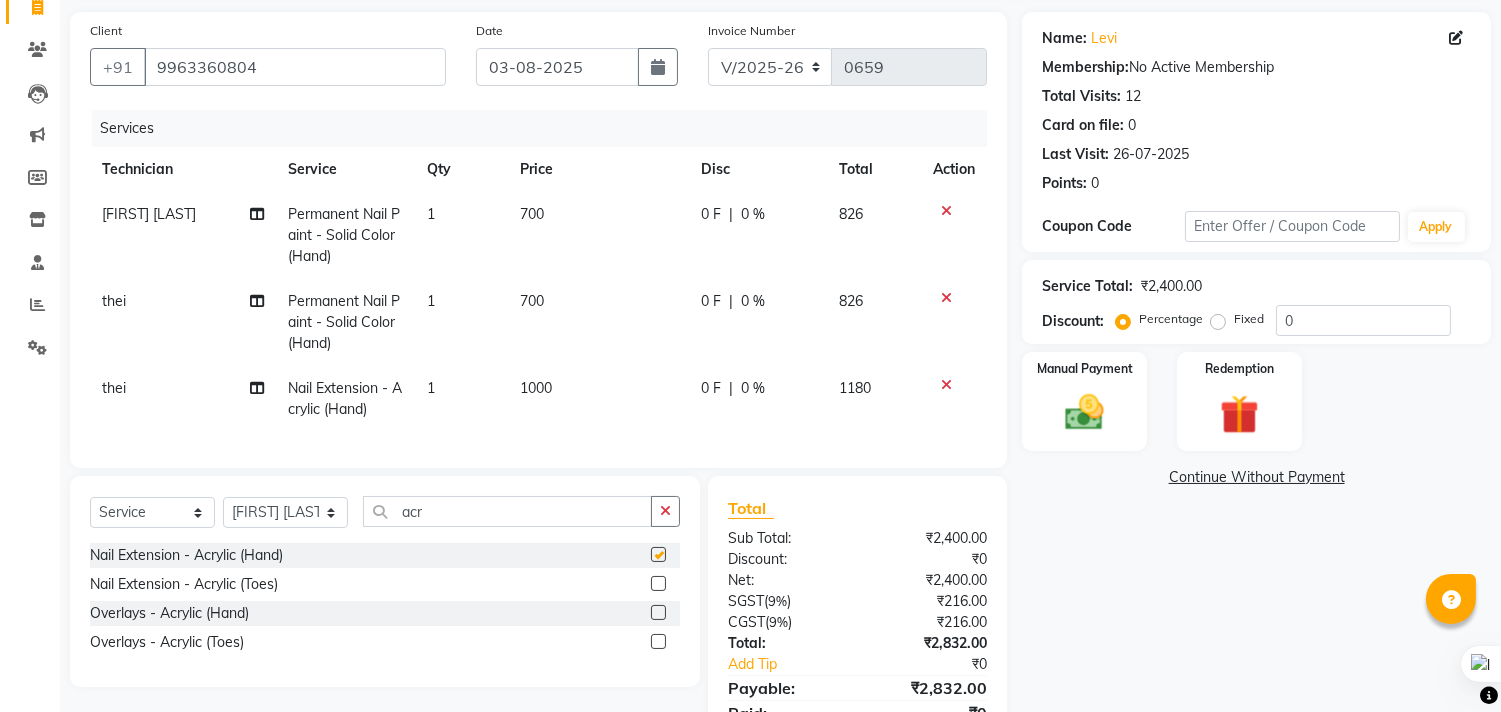 checkbox on "false" 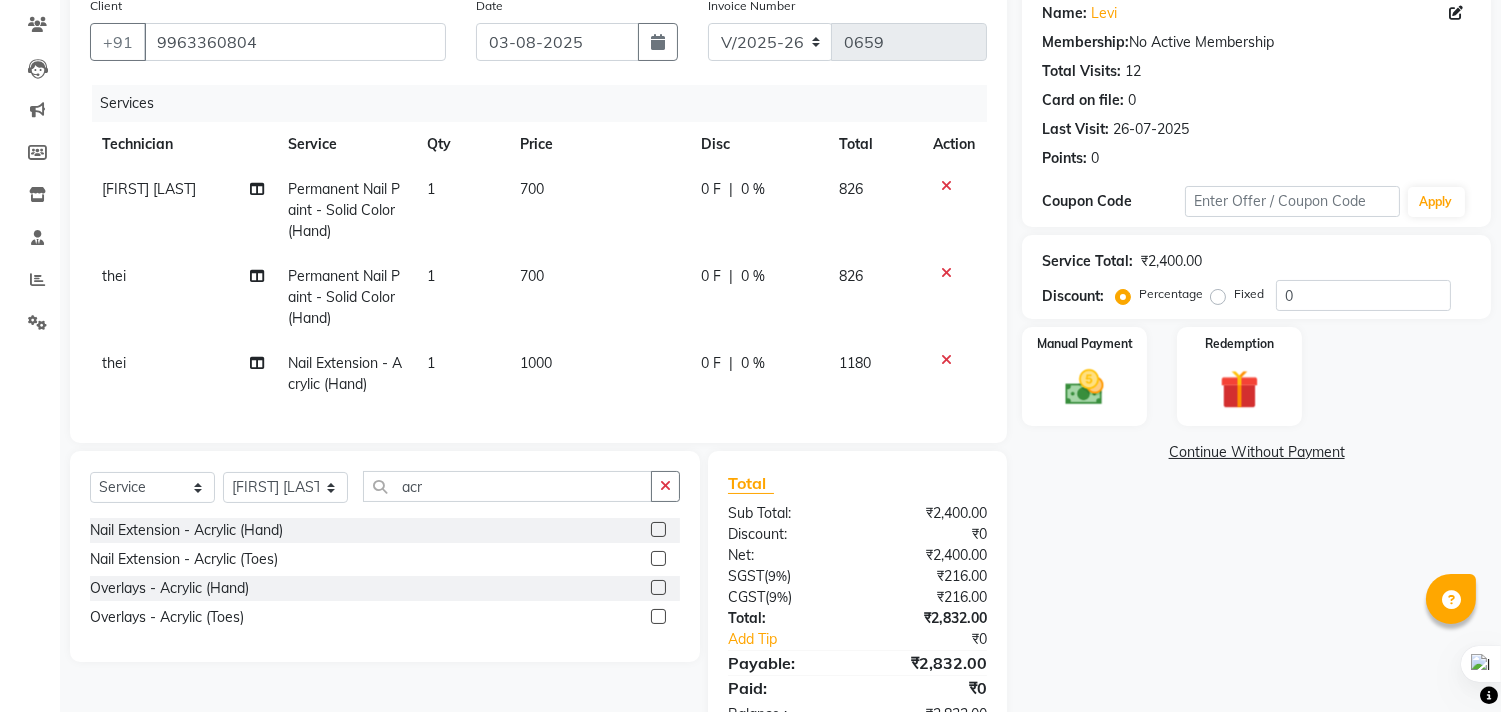 scroll, scrollTop: 242, scrollLeft: 0, axis: vertical 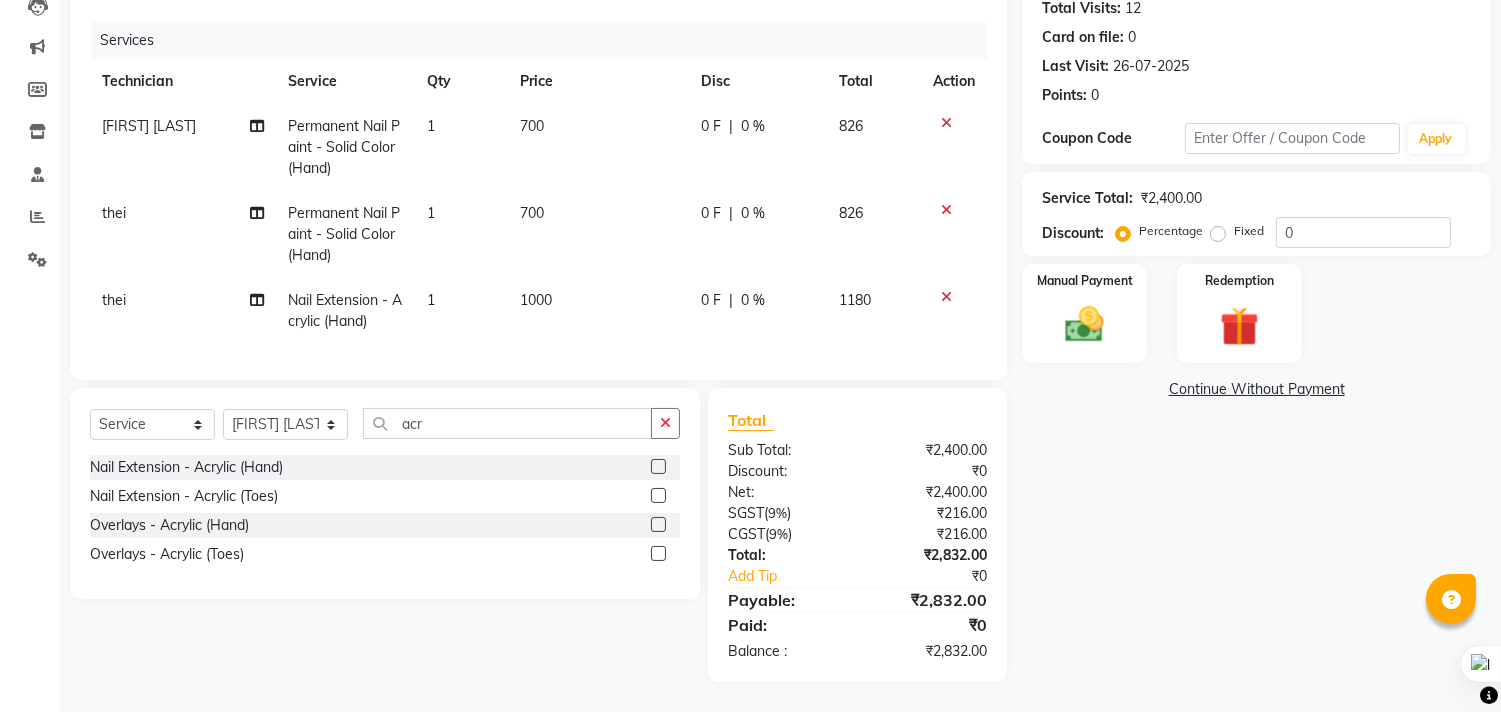 click on "Name: [FIRST] Membership:  No Active Membership  Total Visits:  12 Card on file:  0 Last Visit:   26-07-2025 Points:   0  Coupon Code Apply Service Total:  ₹2,400.00  Discount:  Percentage   Fixed  0 Manual Payment Redemption  Continue Without Payment" 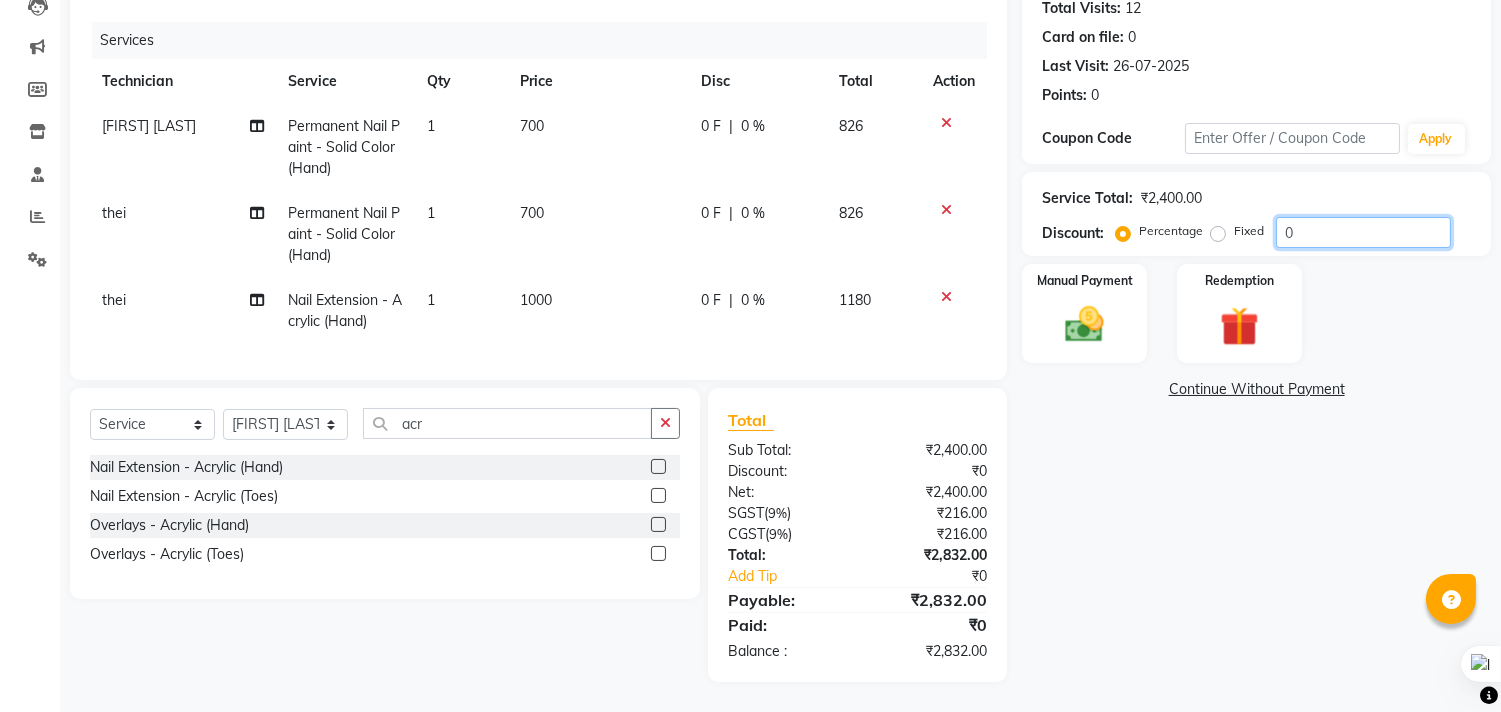 click on "0" 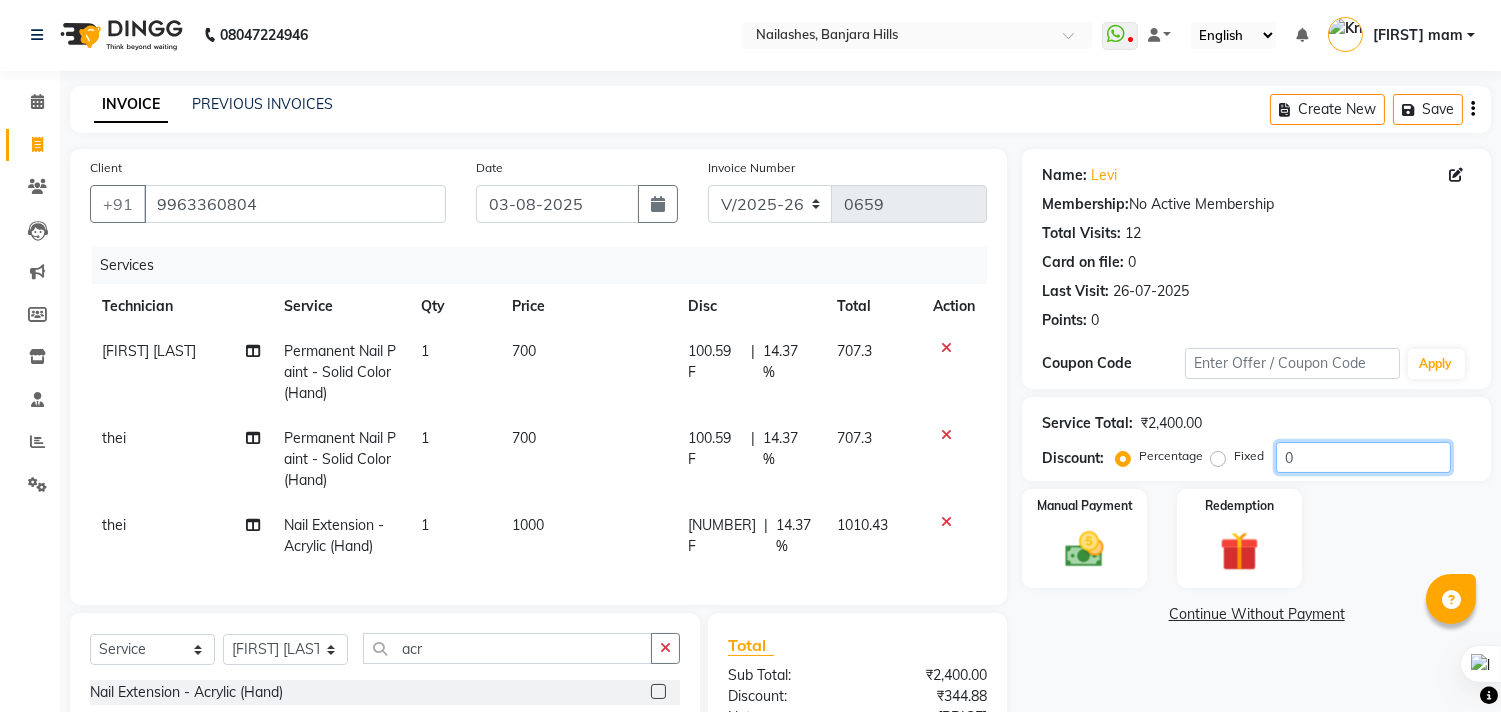 scroll, scrollTop: 0, scrollLeft: 0, axis: both 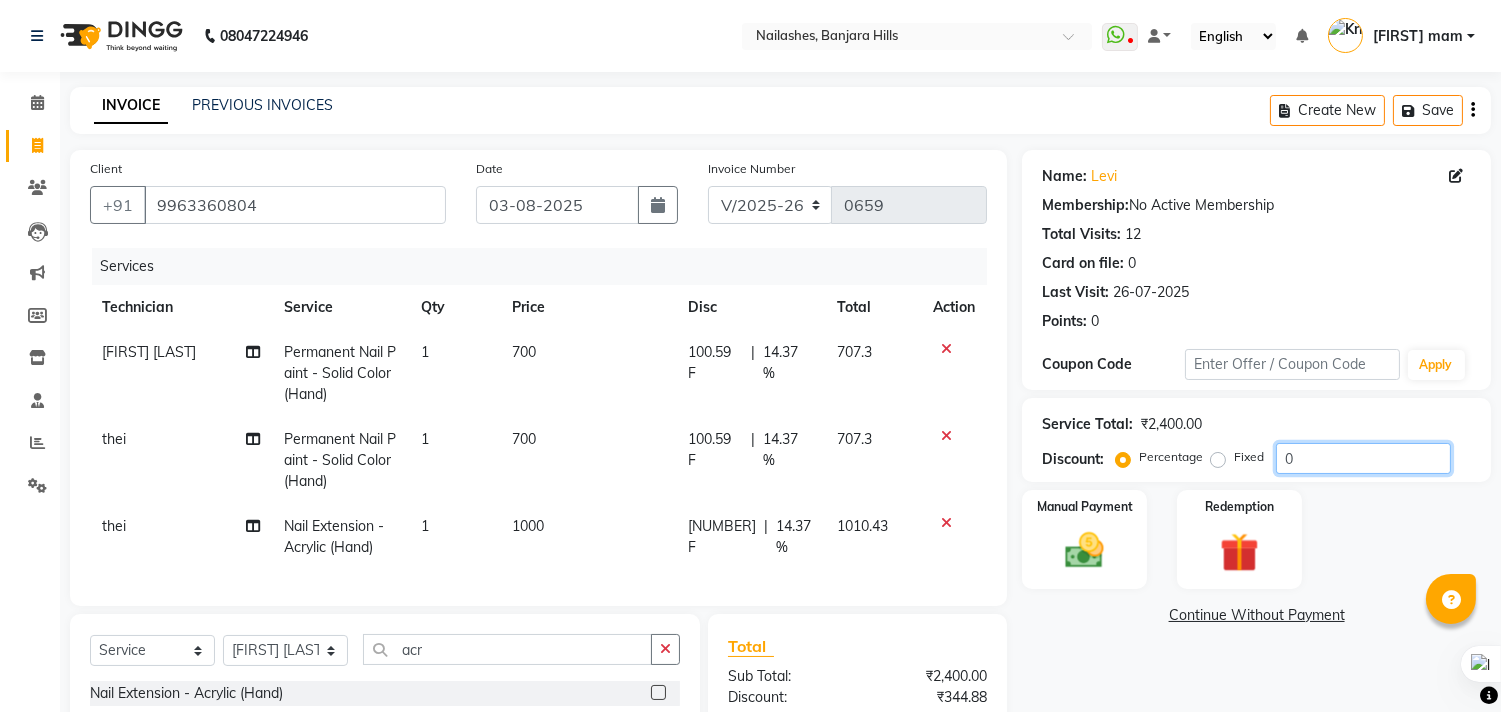 type on "[NUMBER]" 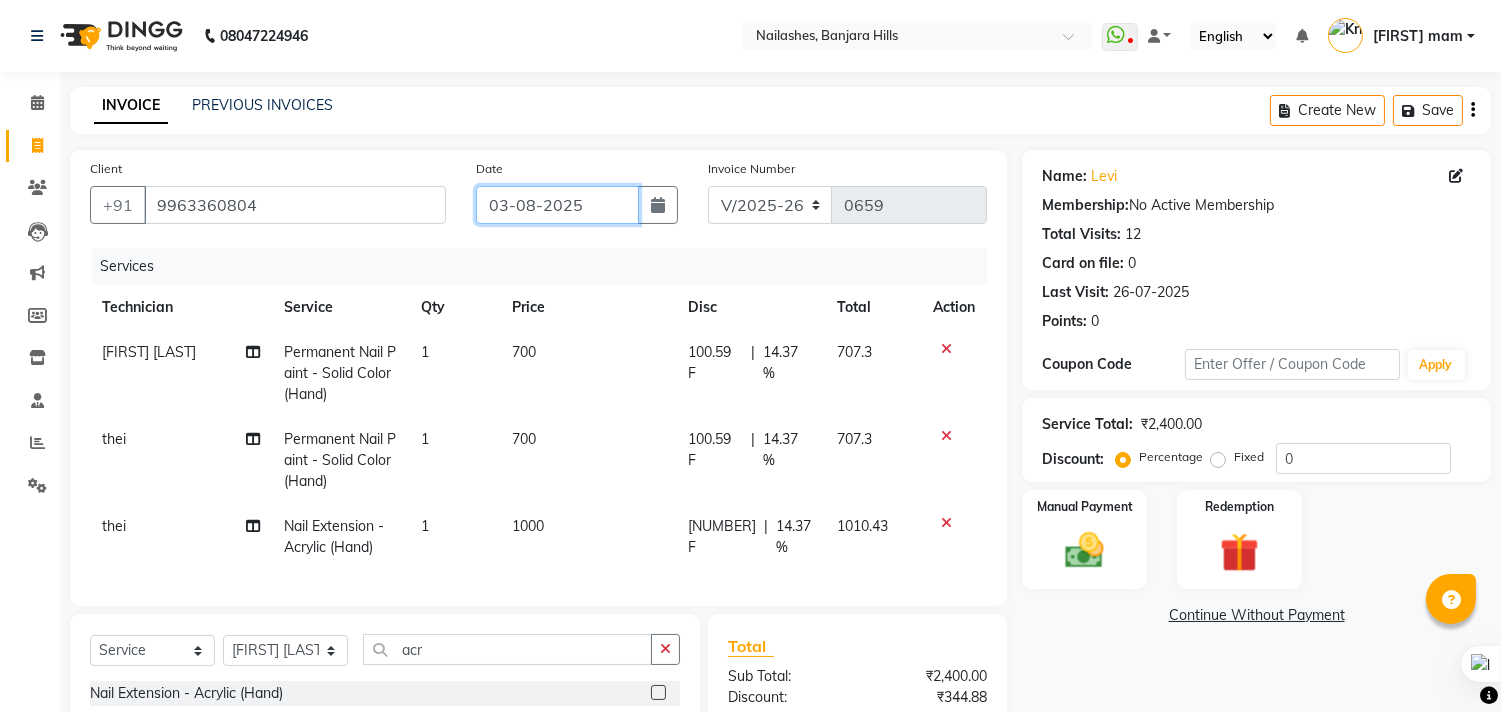 click on "03-08-2025" 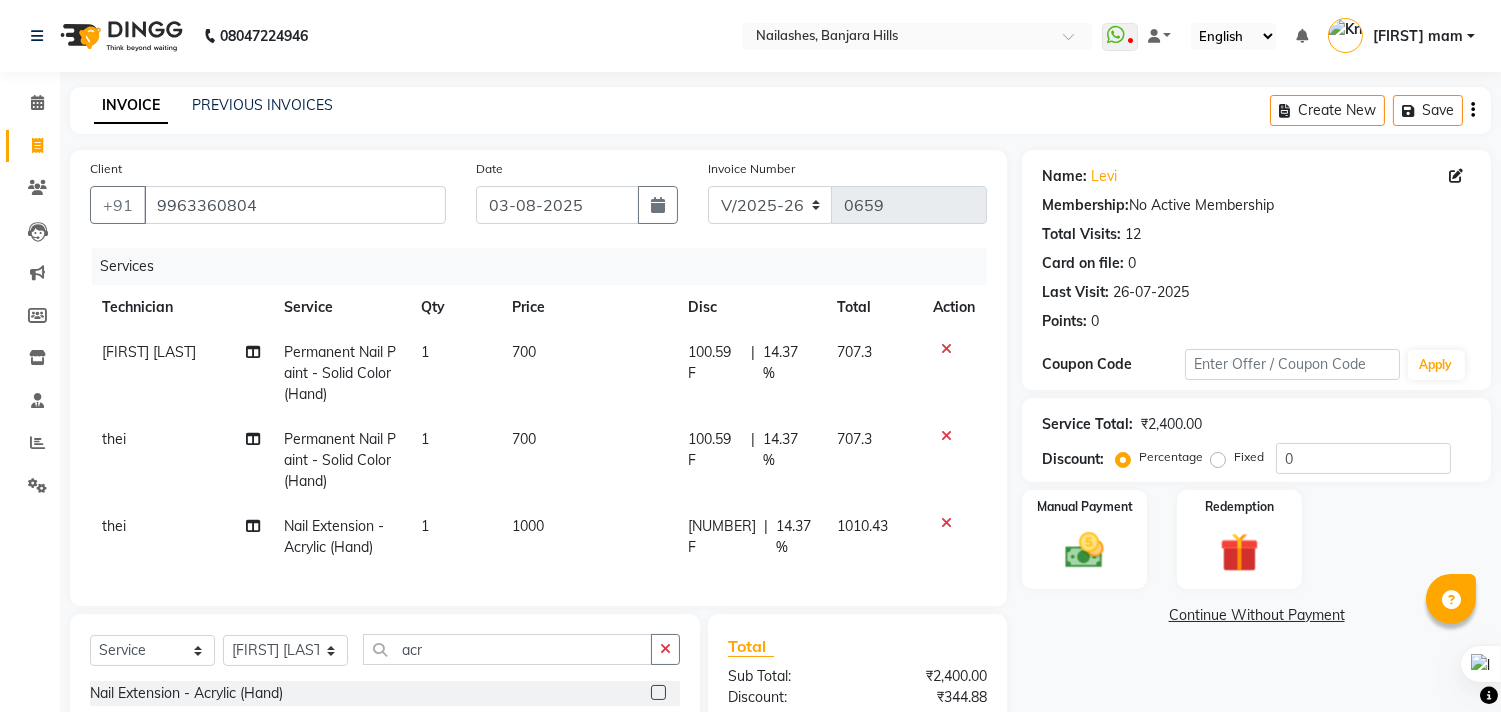 select on "8" 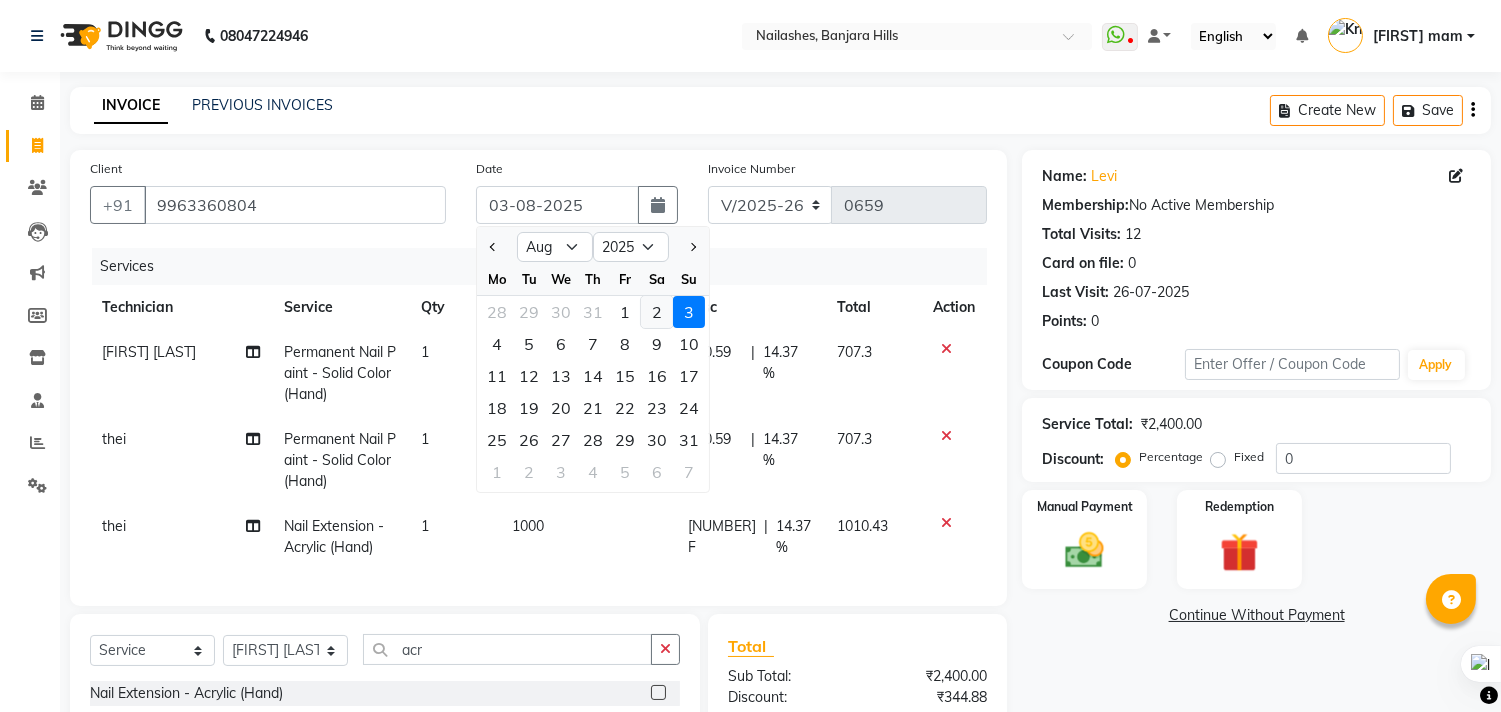 click on "2" 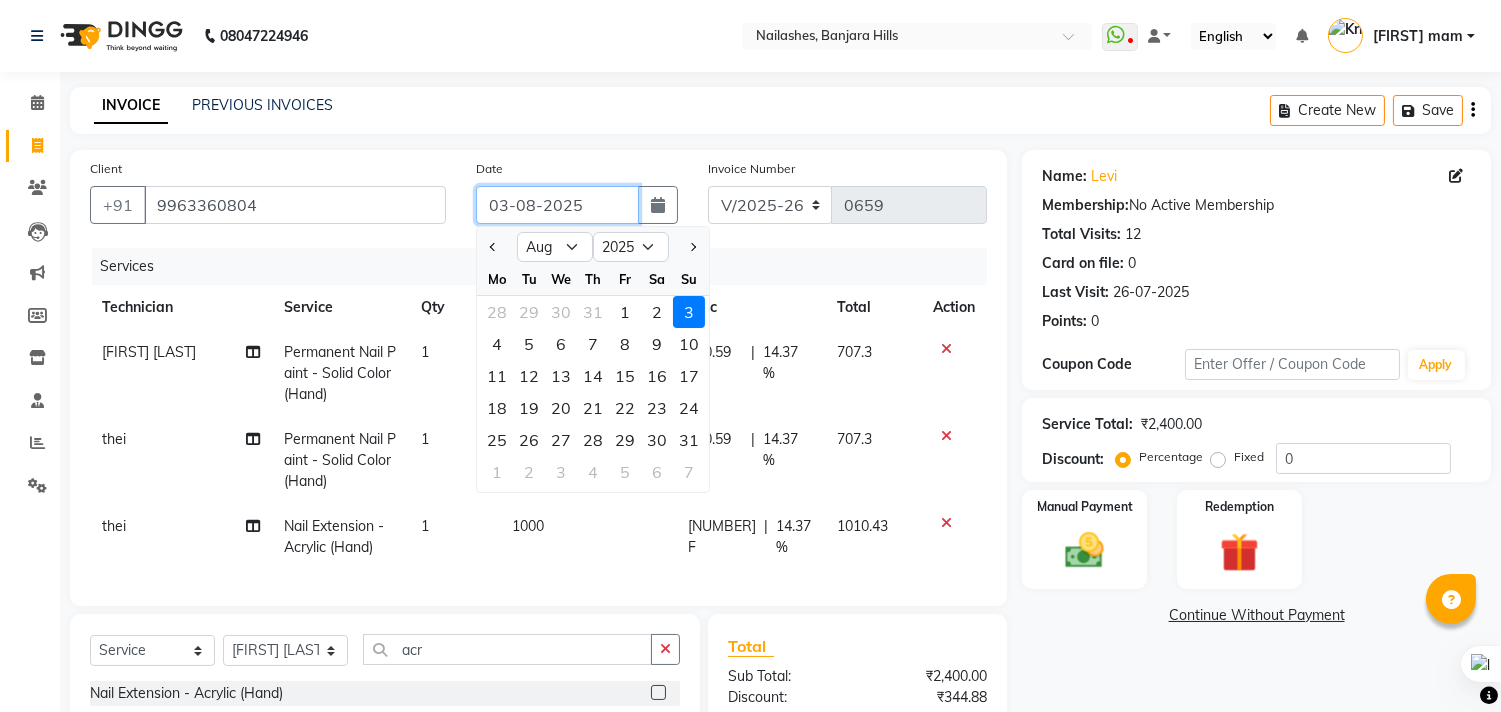 type on "02-08-2025" 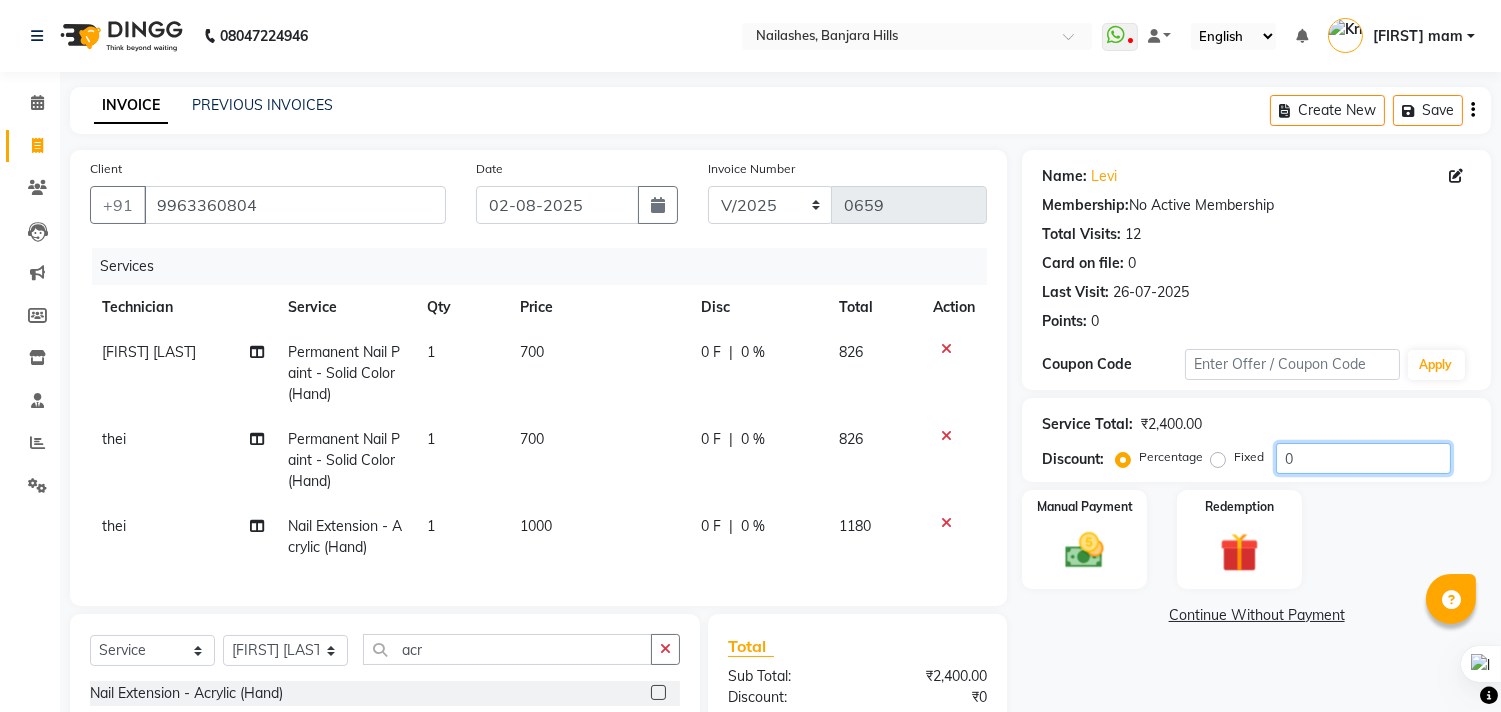 drag, startPoint x: 1397, startPoint y: 455, endPoint x: 1348, endPoint y: 480, distance: 55.00909 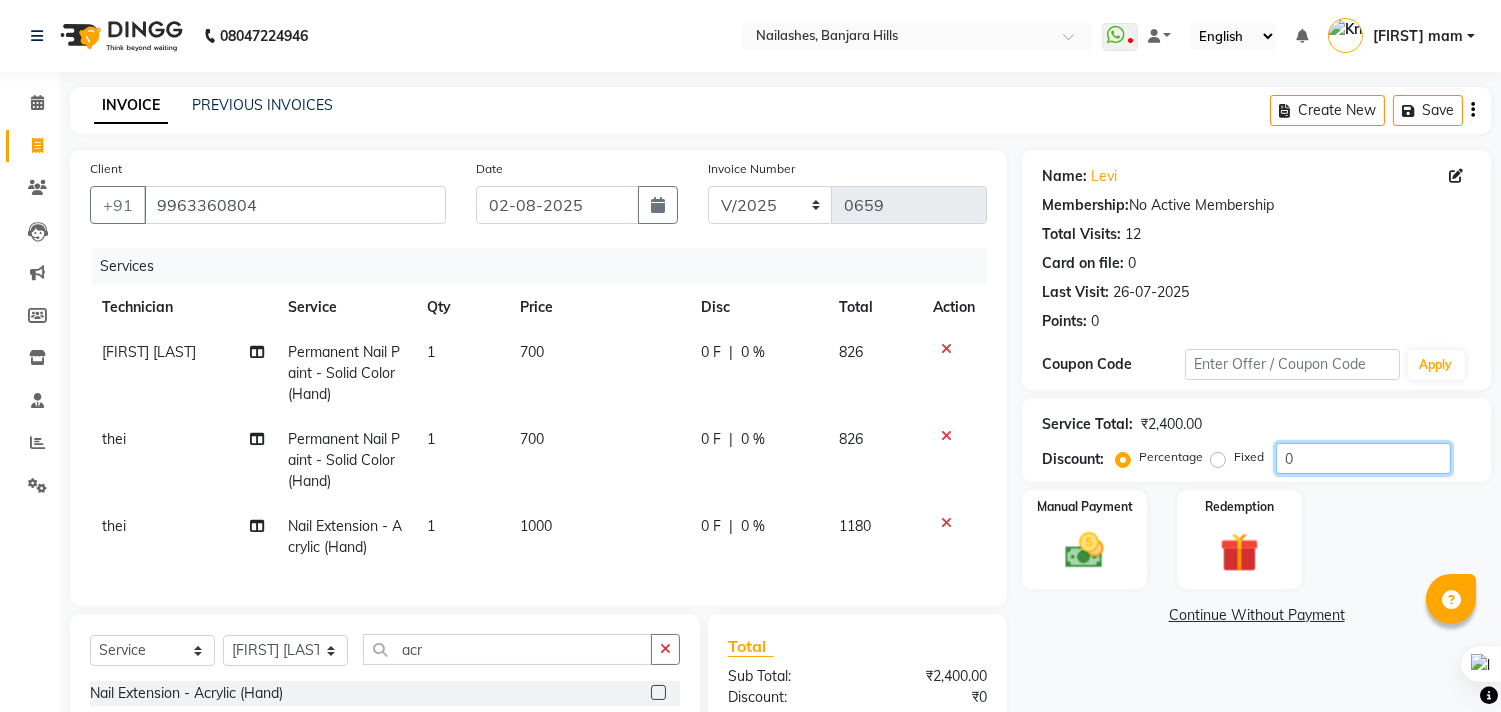 click on "0" 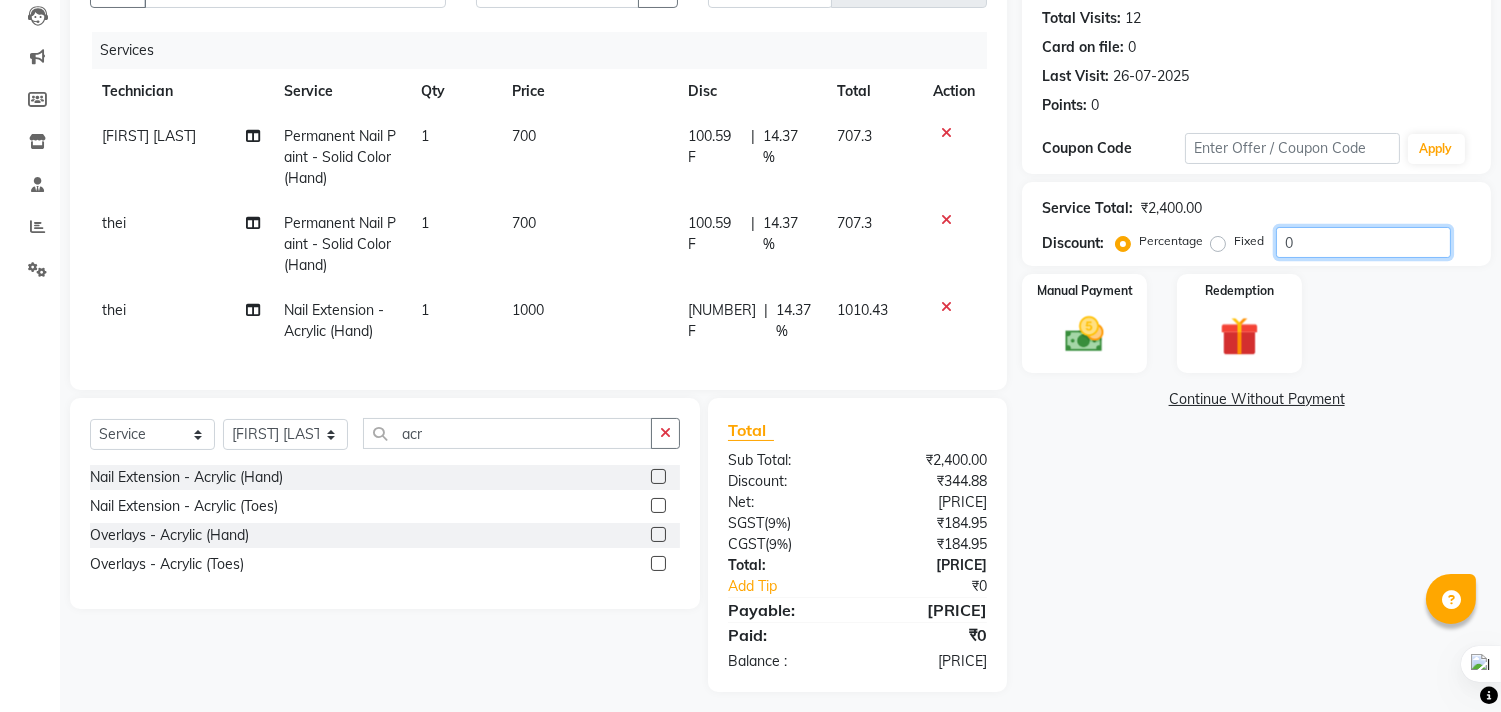 scroll, scrollTop: 242, scrollLeft: 0, axis: vertical 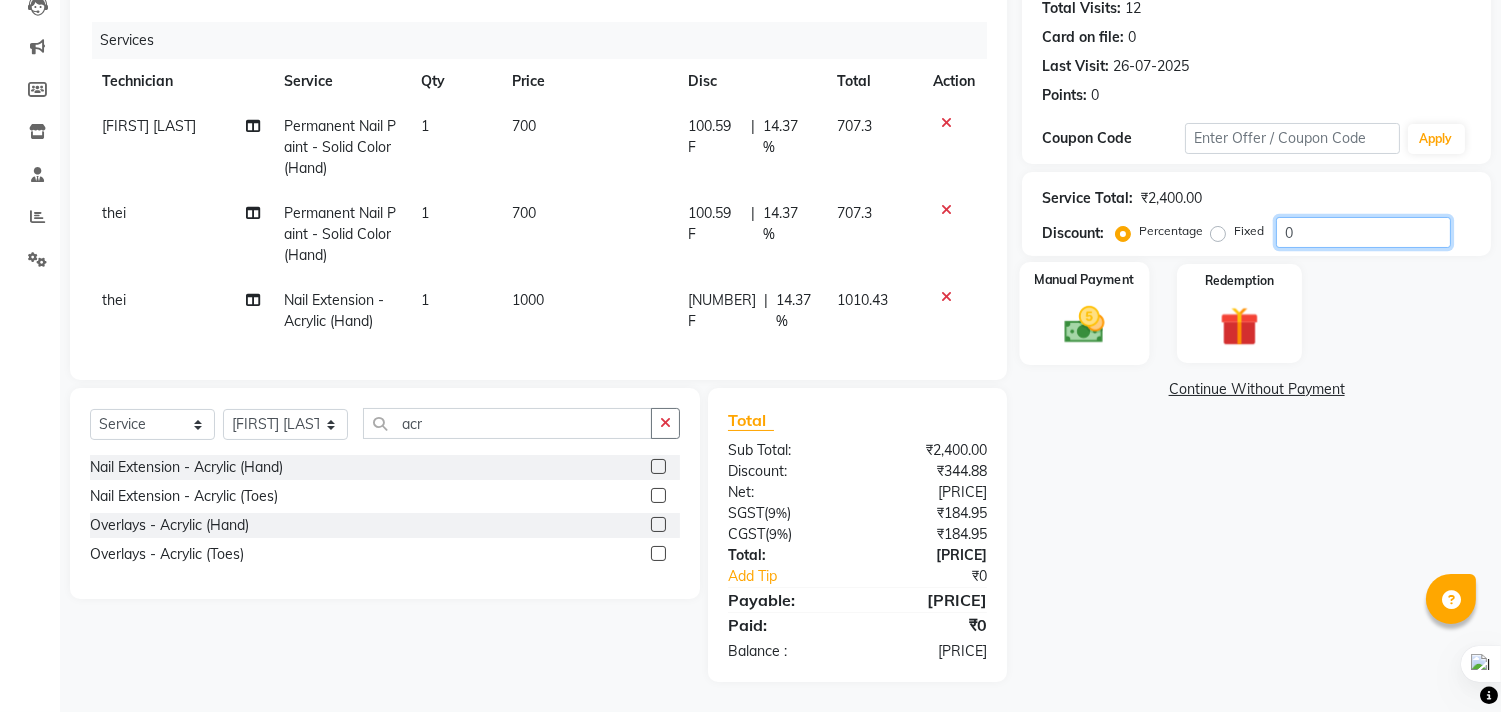 type on "[NUMBER]" 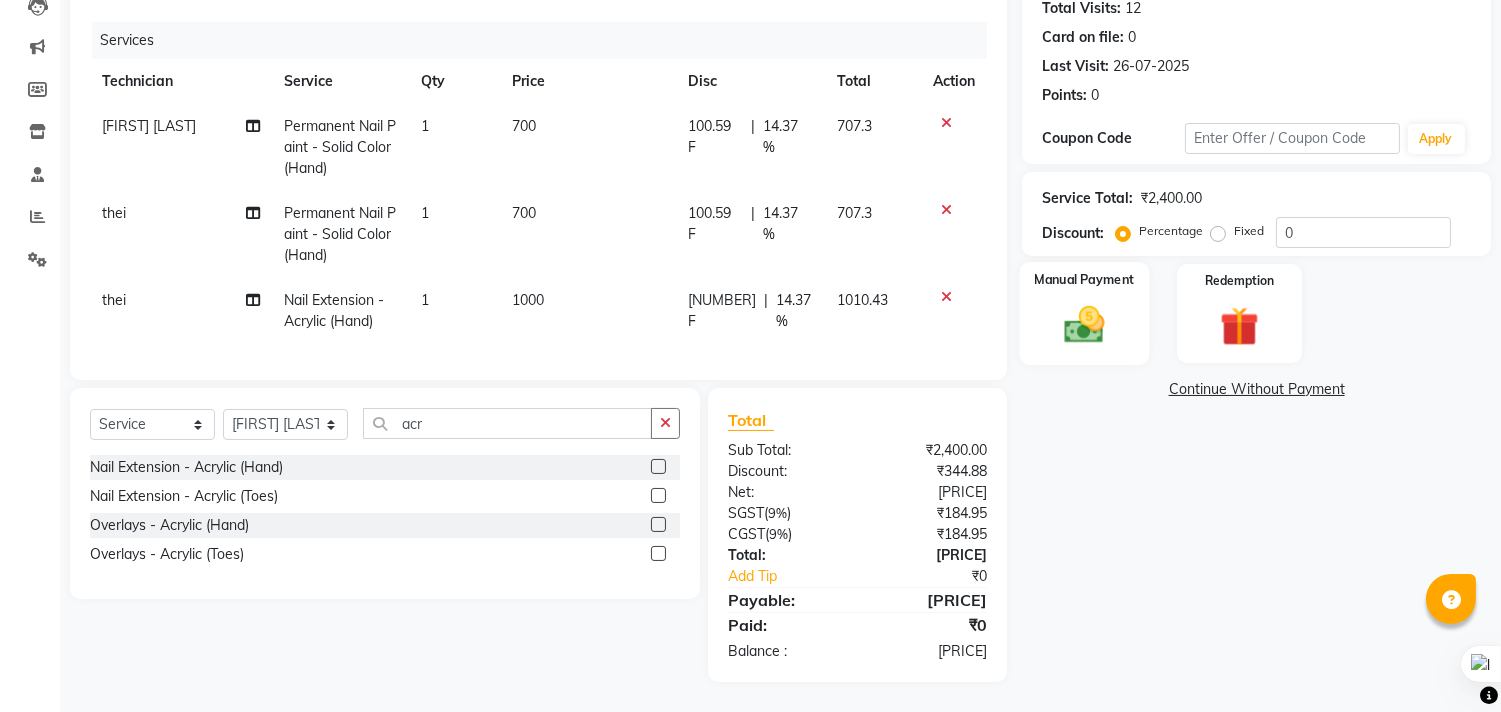 click 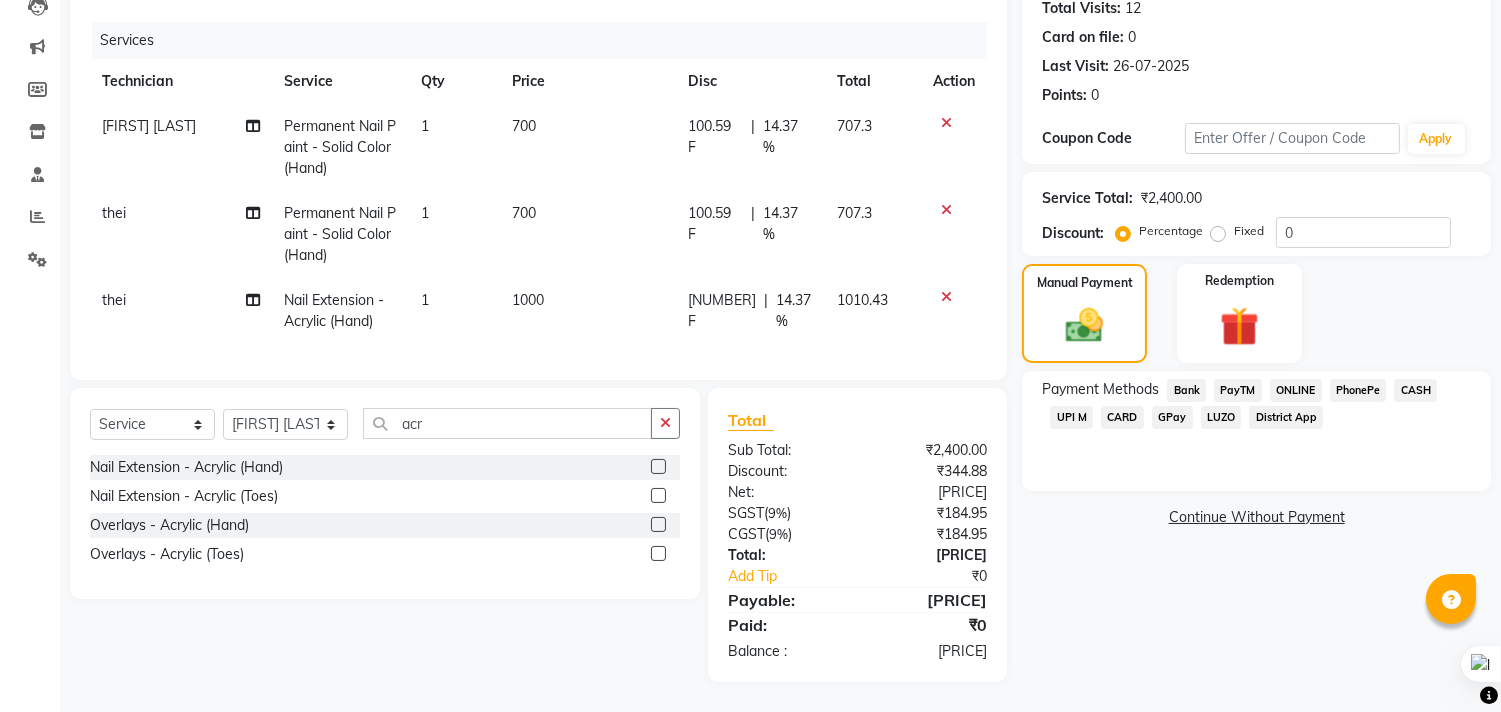 click on "CASH" 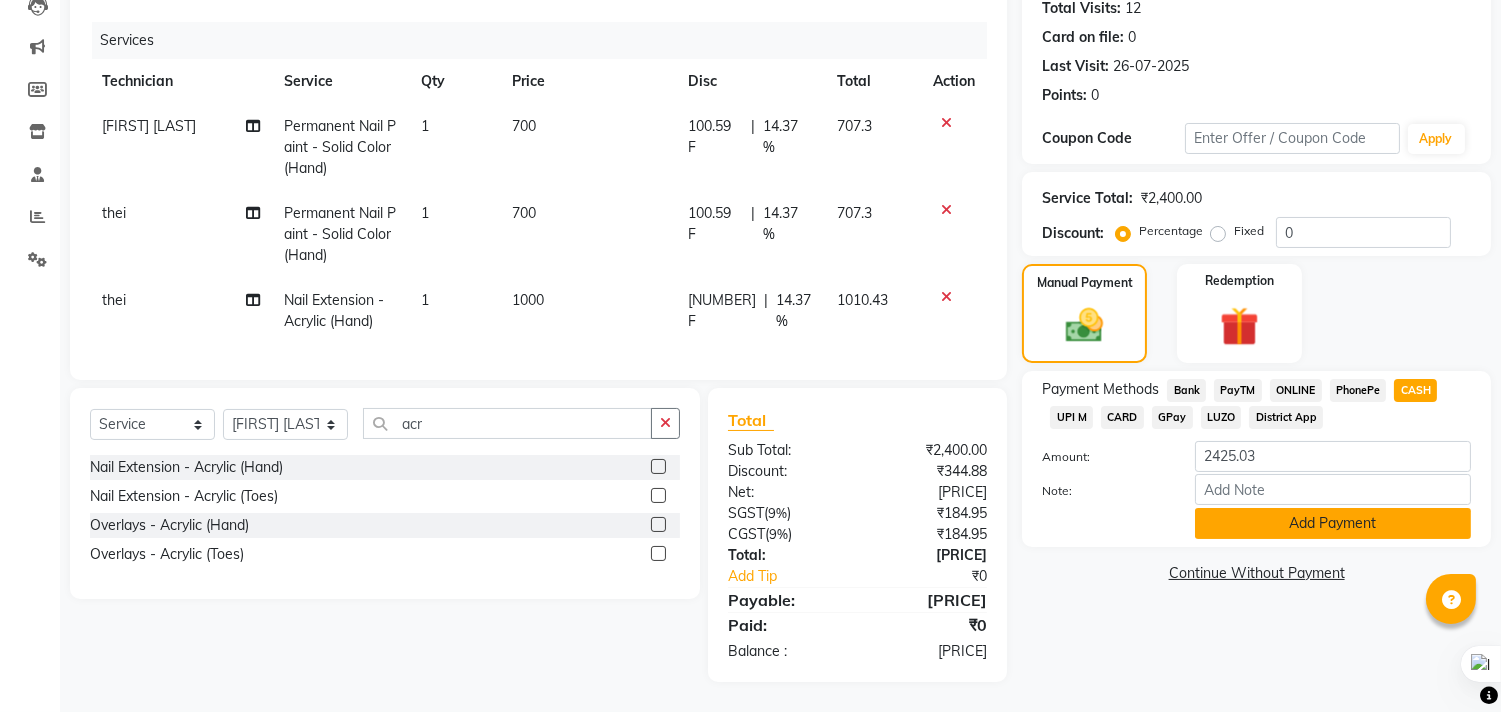 click on "Add Payment" 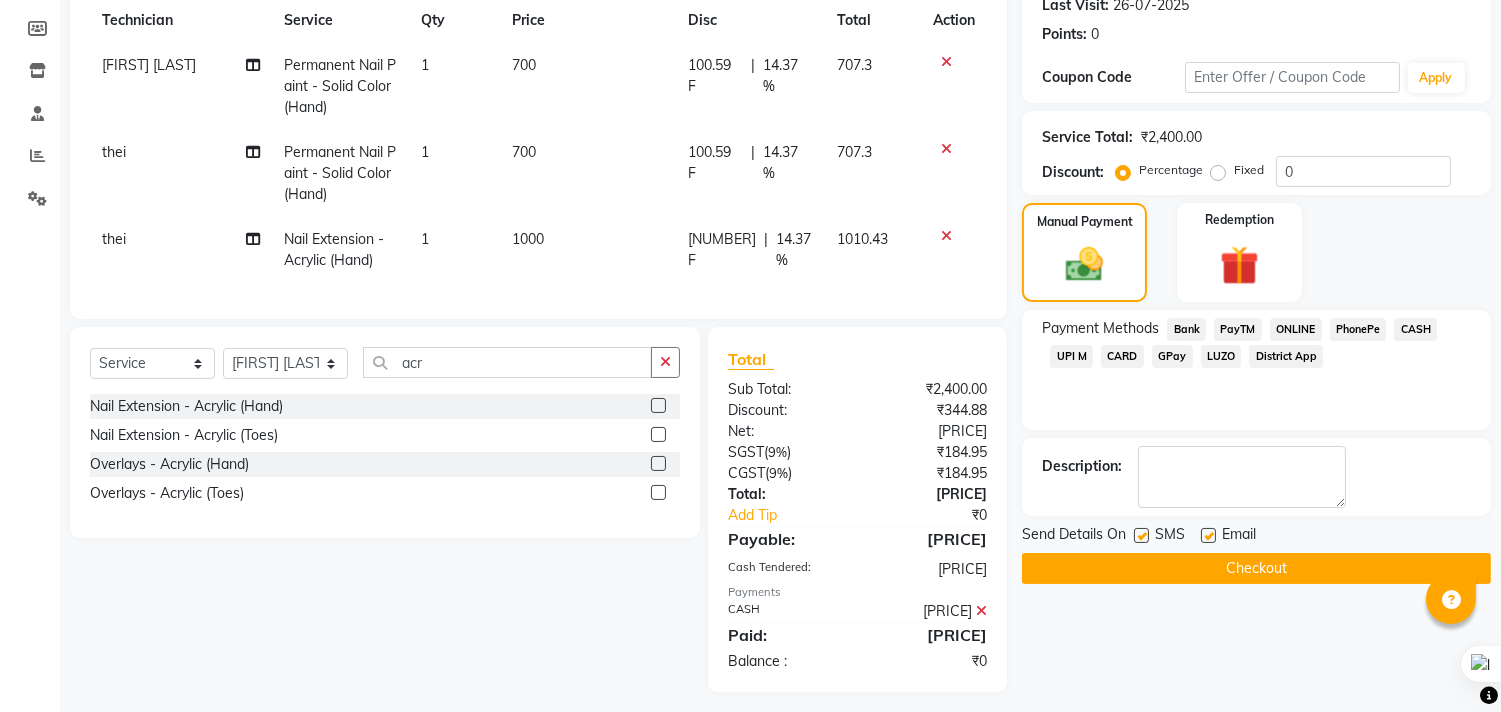 scroll, scrollTop: 313, scrollLeft: 0, axis: vertical 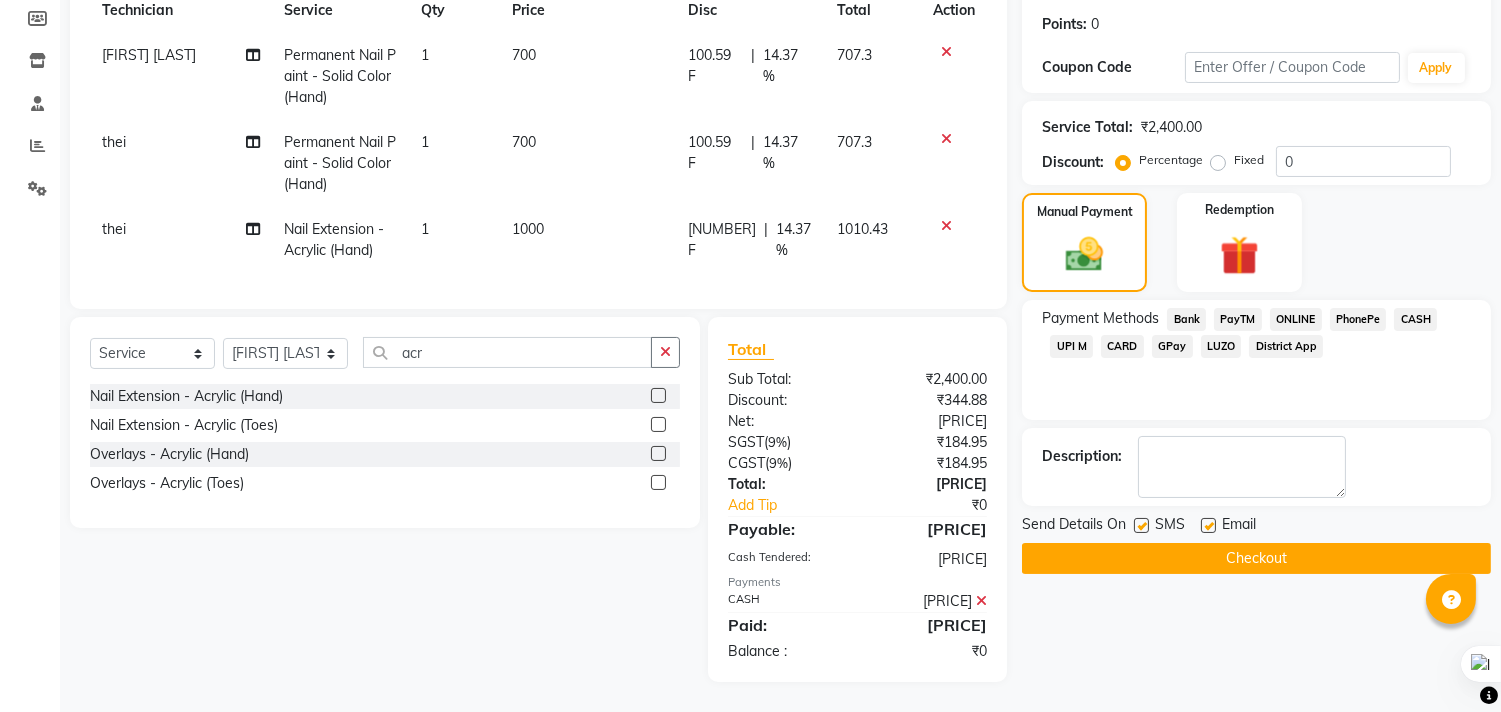 click on "Checkout" 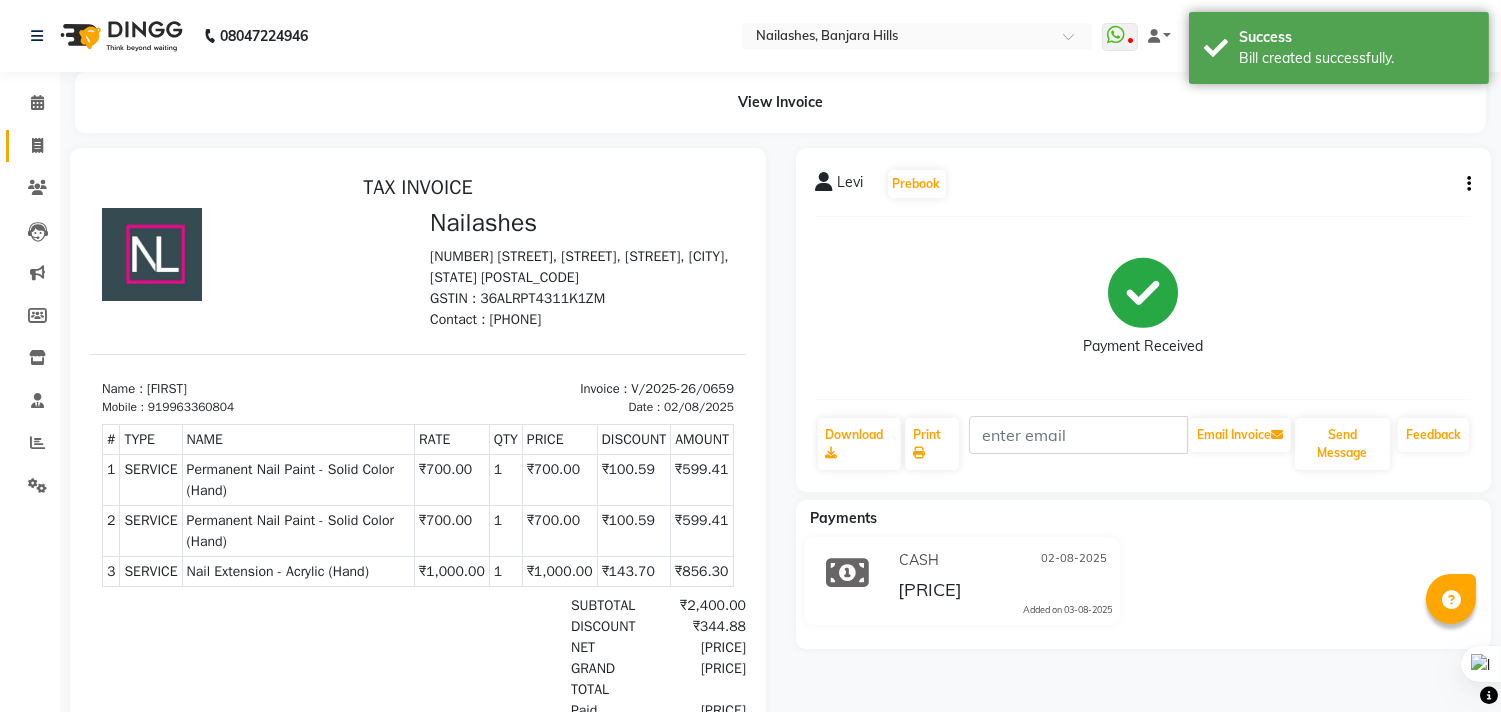 scroll, scrollTop: 0, scrollLeft: 0, axis: both 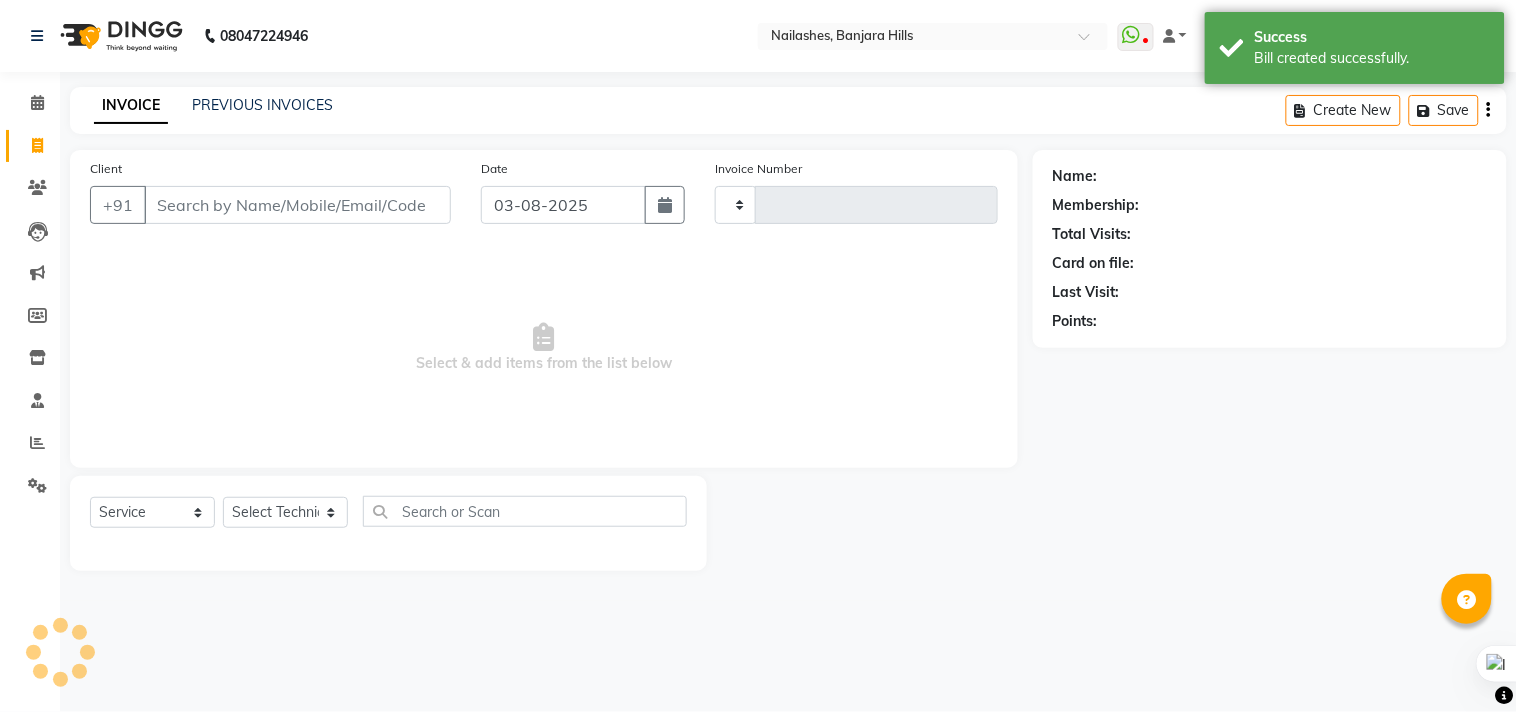 type on "0660" 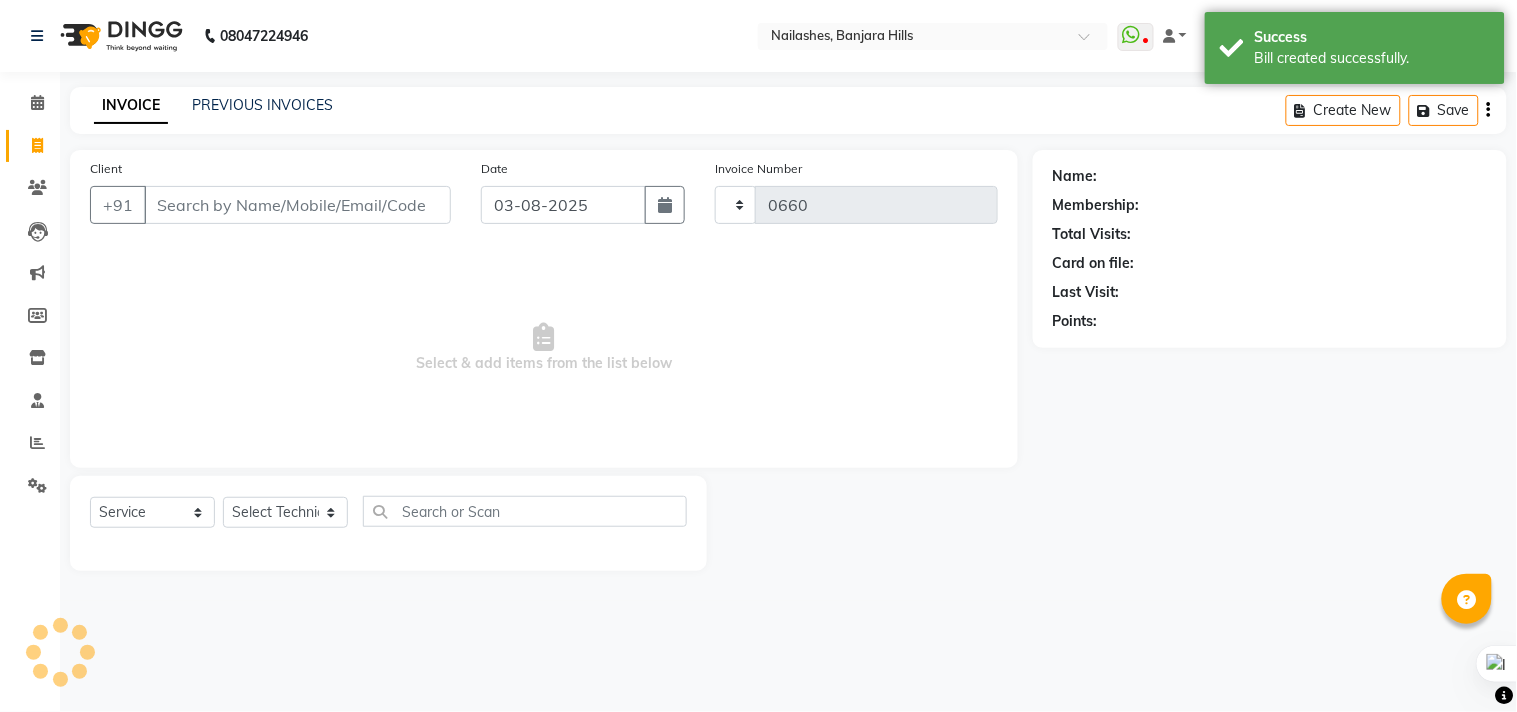 select on "5759" 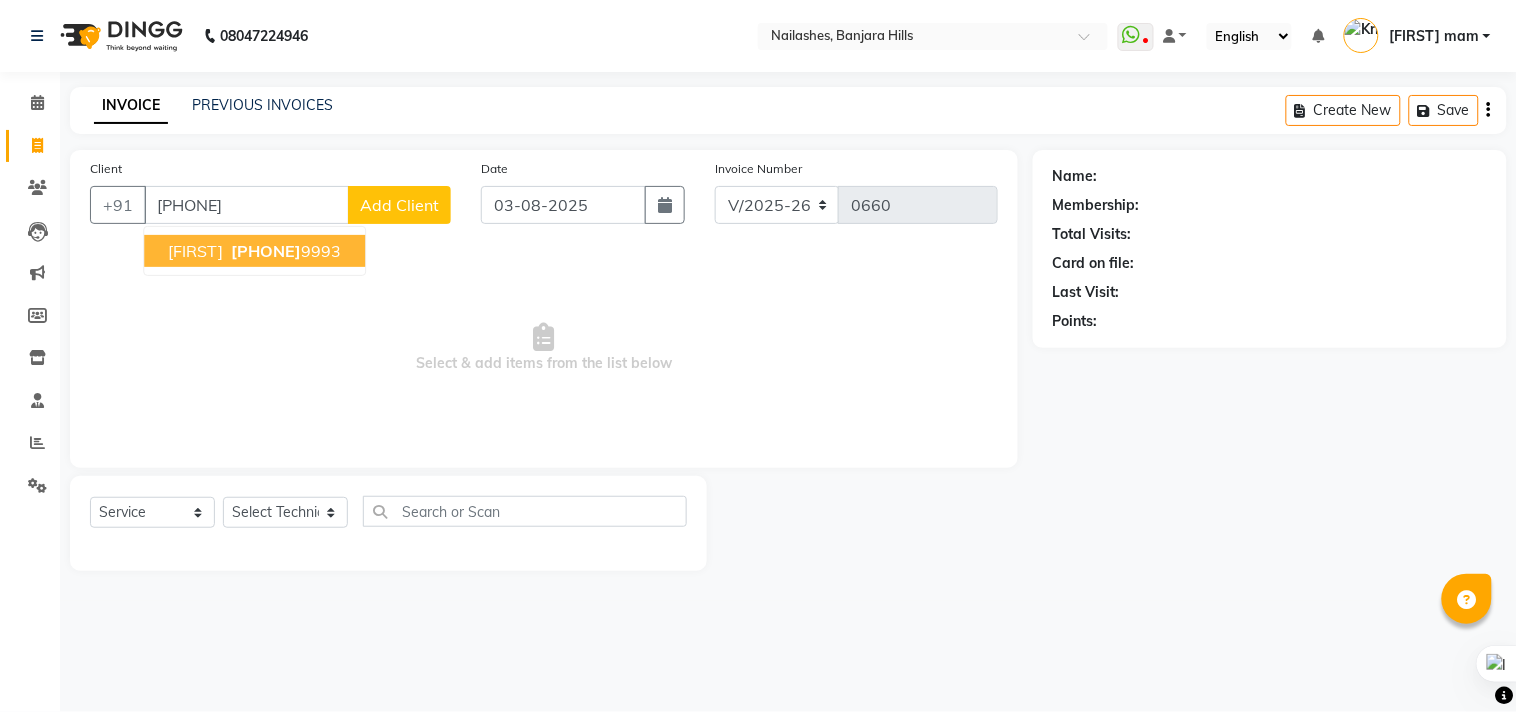 click on "[FIRST]   [PHONE]" at bounding box center (254, 251) 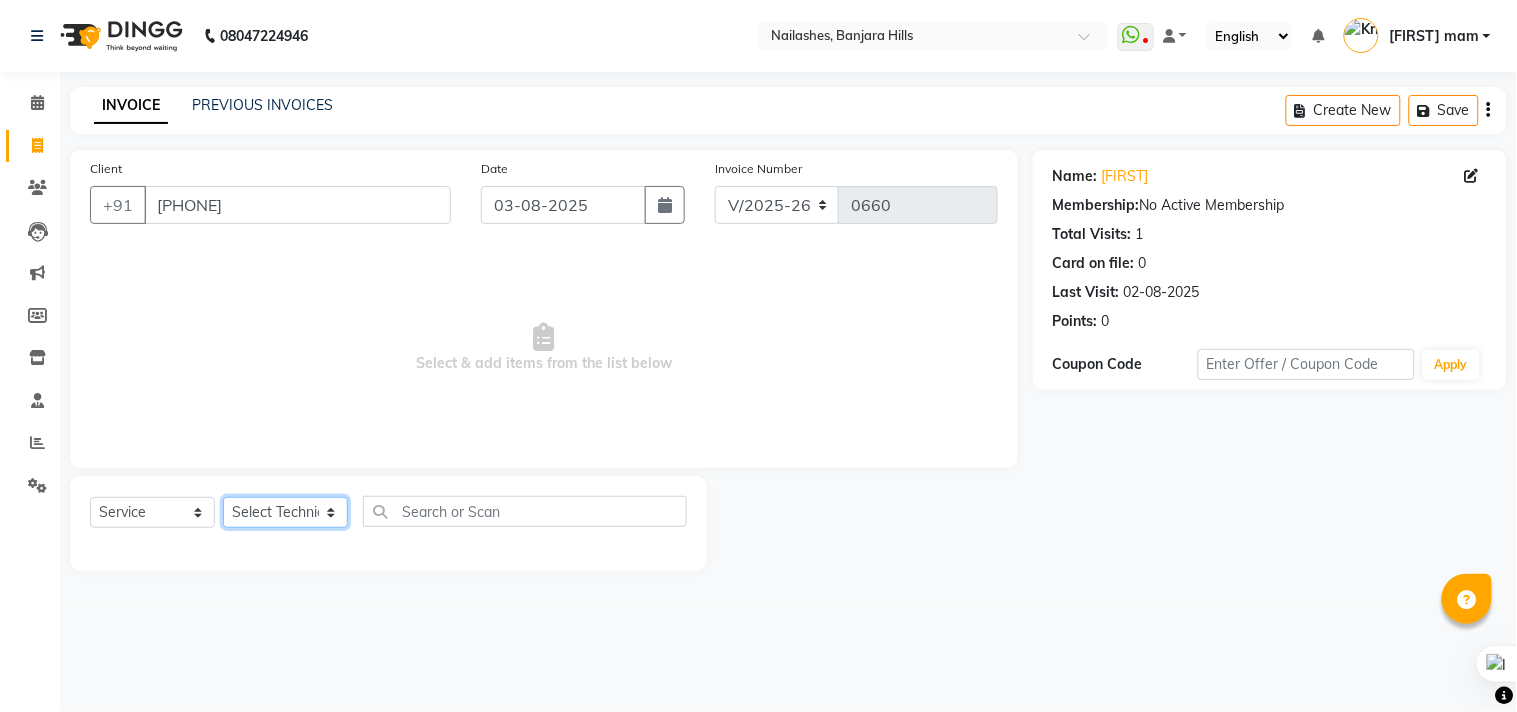 click on "Select Technician Arshad Arshad Asma begum Deepak Kashyap Krishika mam Nakul ringya rishi Ruby singh thei" 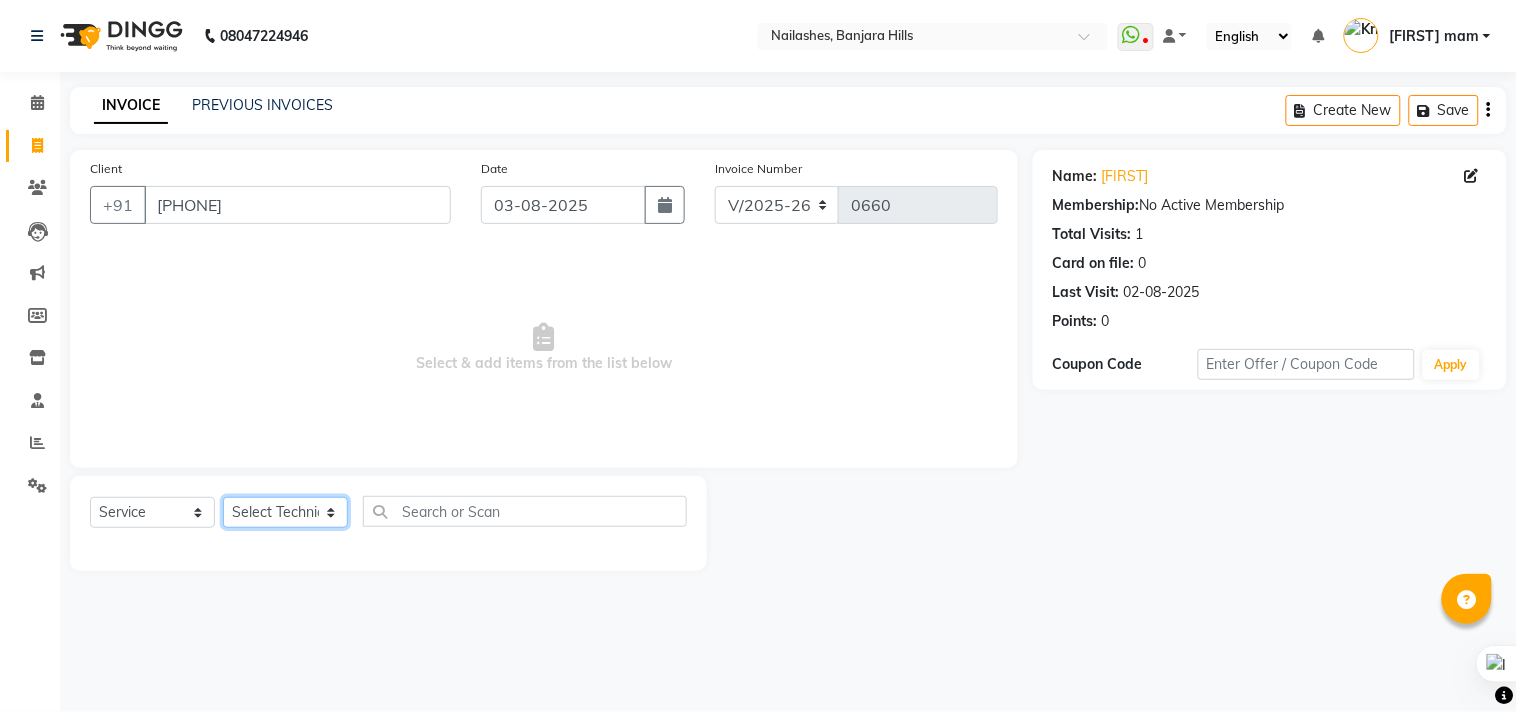 select on "83258" 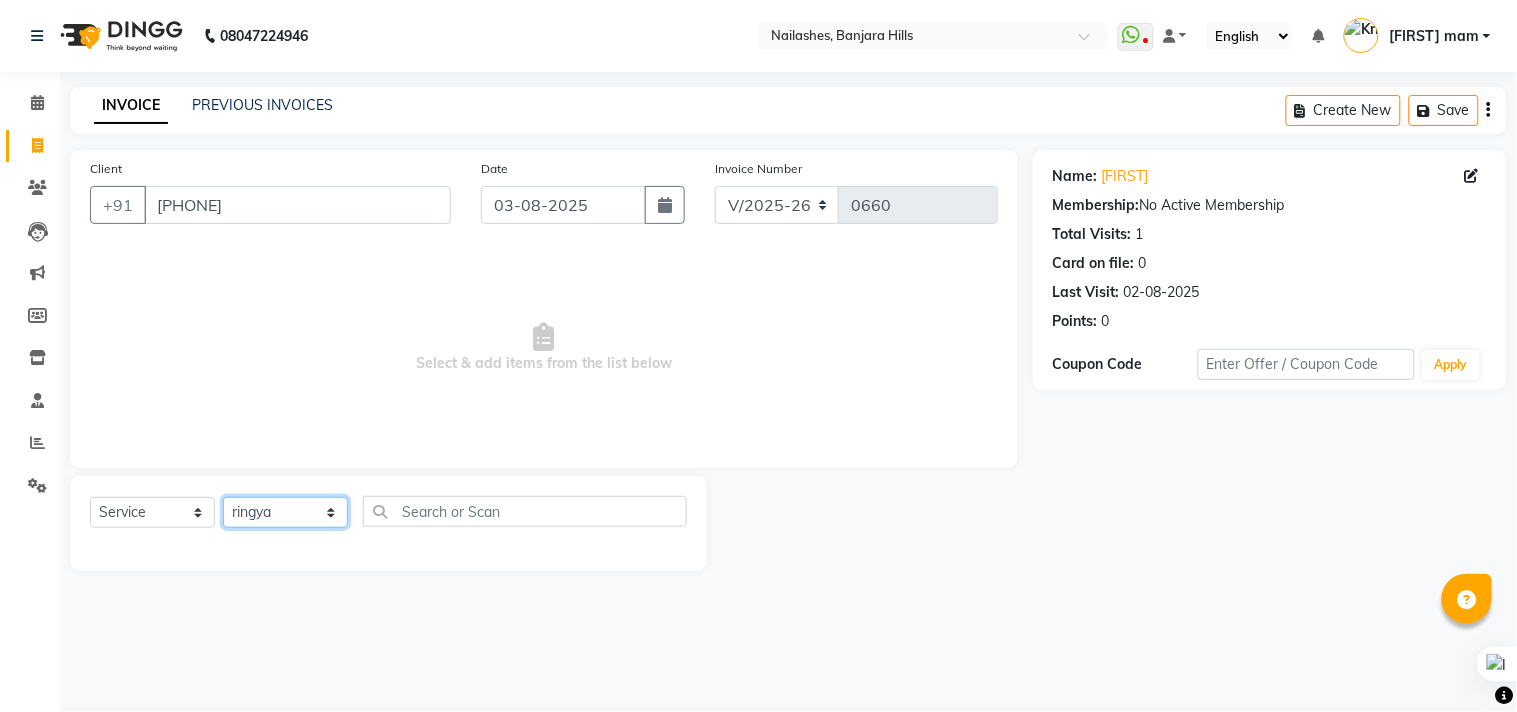 click on "Select Technician Arshad Arshad Asma begum Deepak Kashyap Krishika mam Nakul ringya rishi Ruby singh thei" 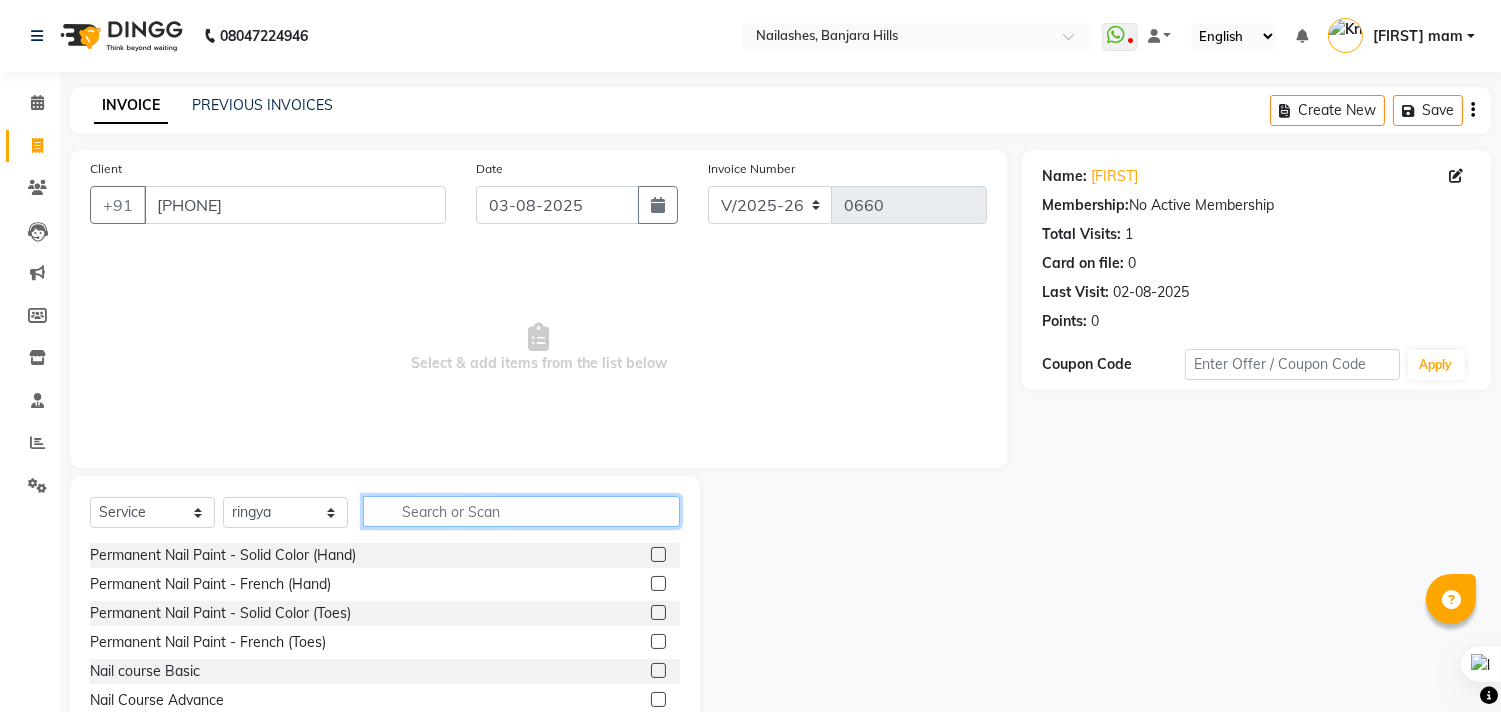 click 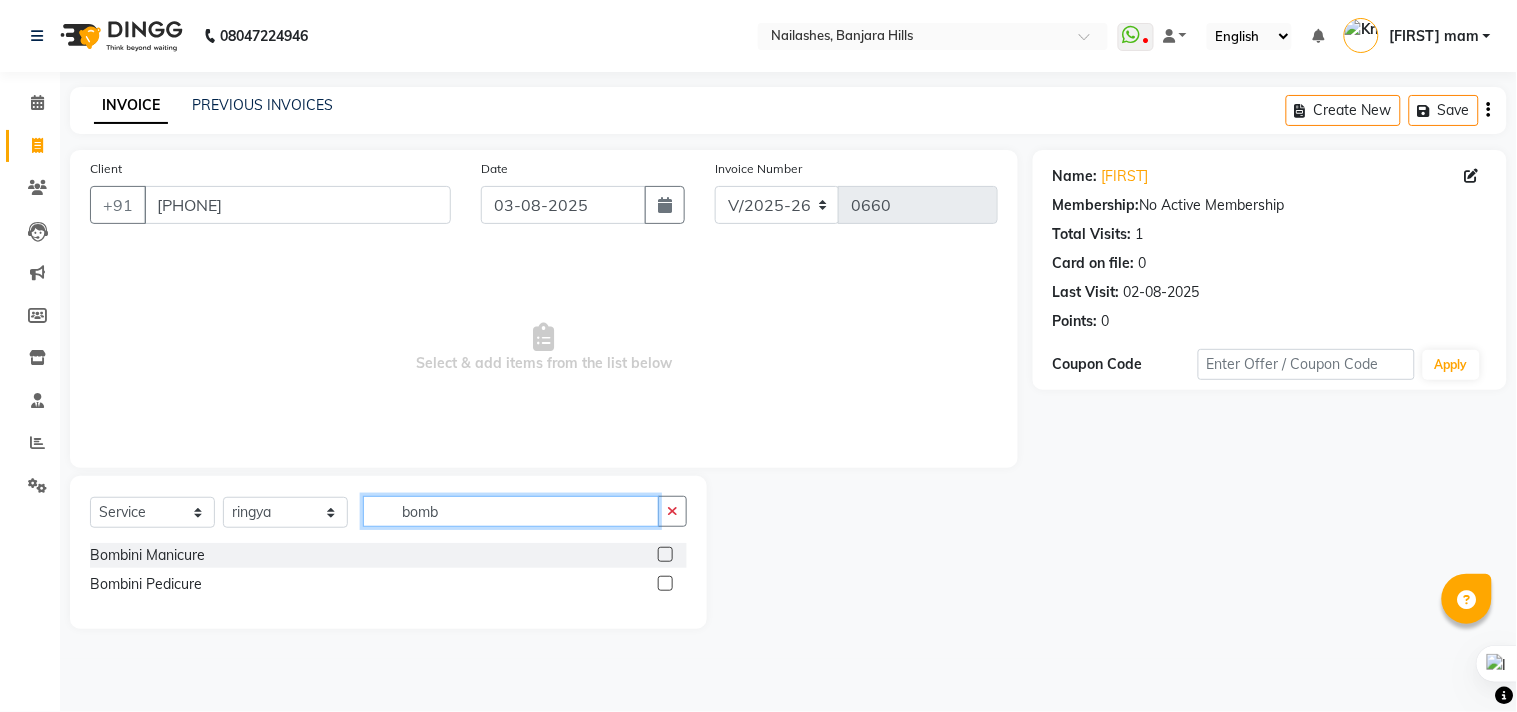 type on "bomb" 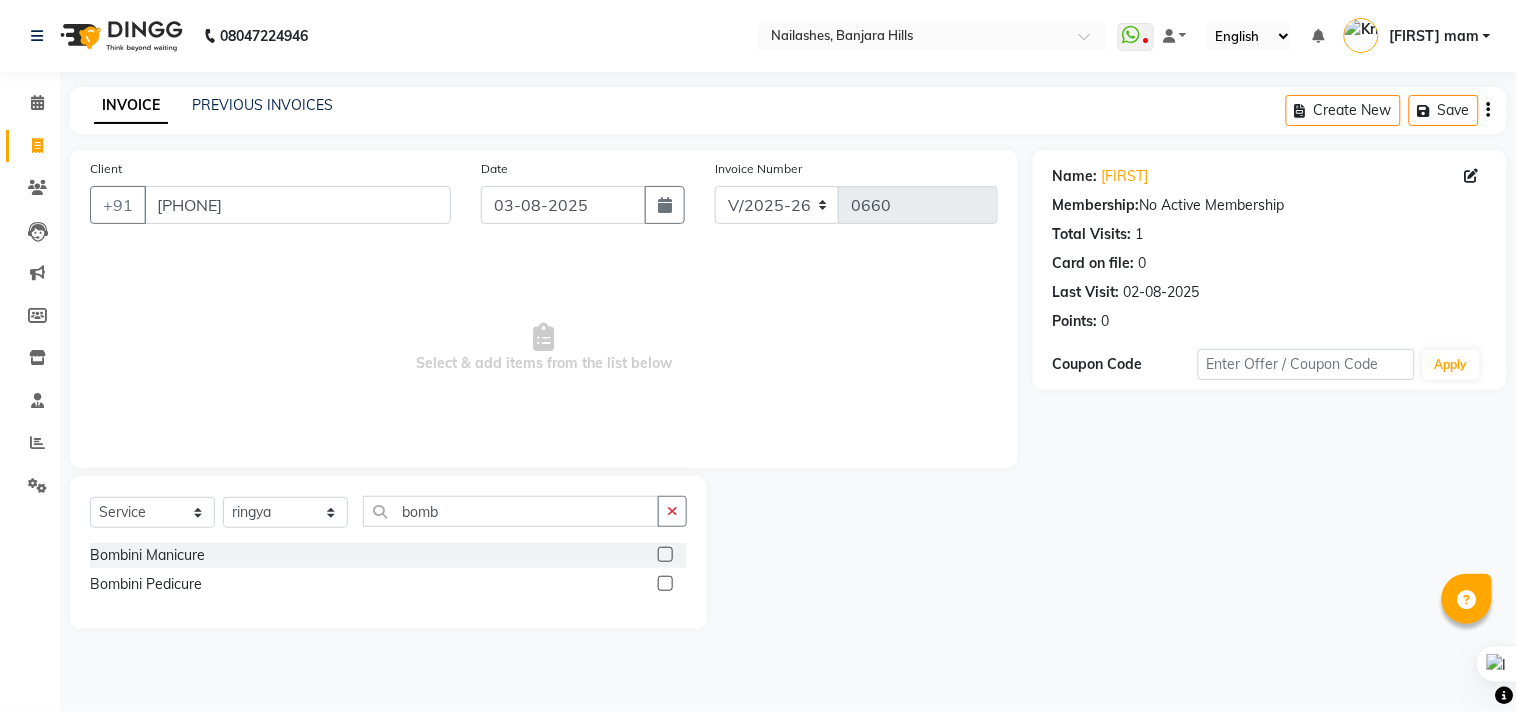click 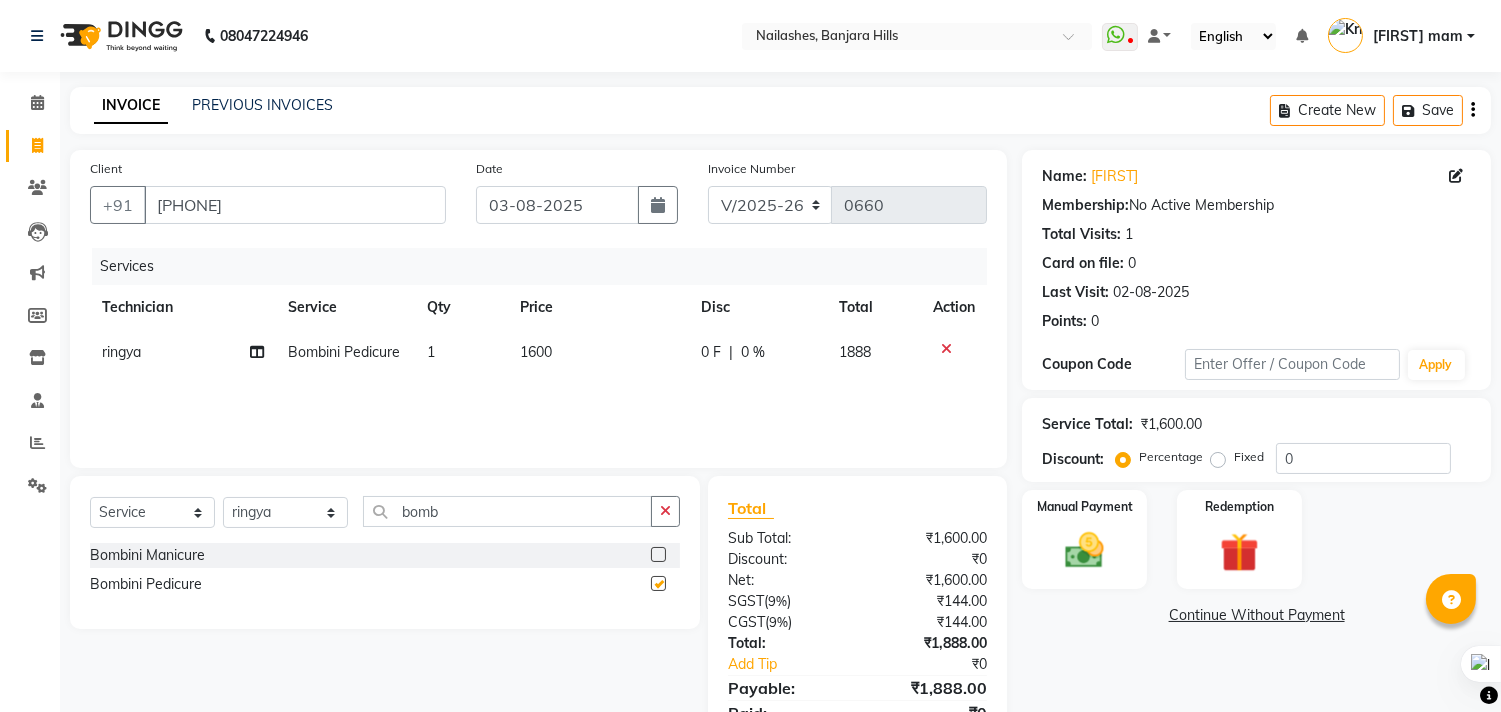 checkbox on "false" 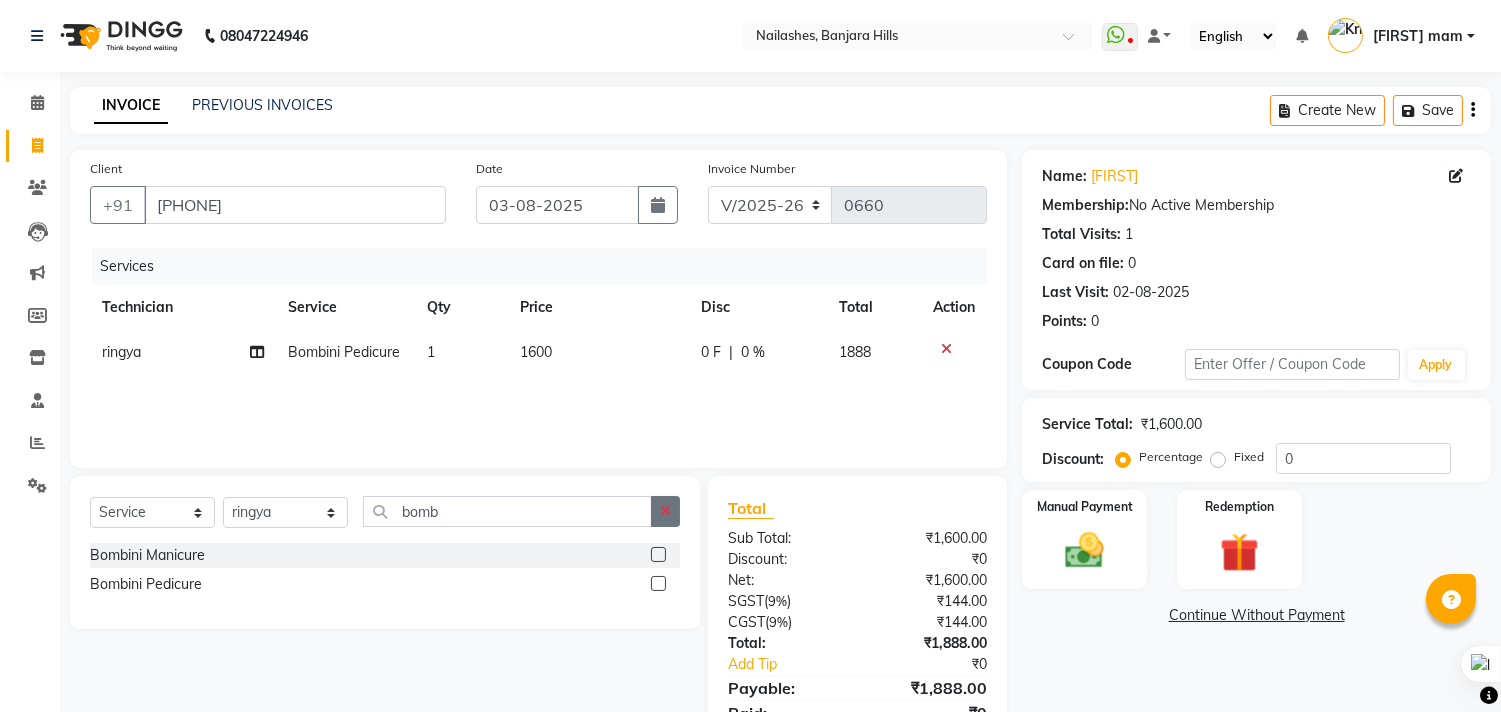 click 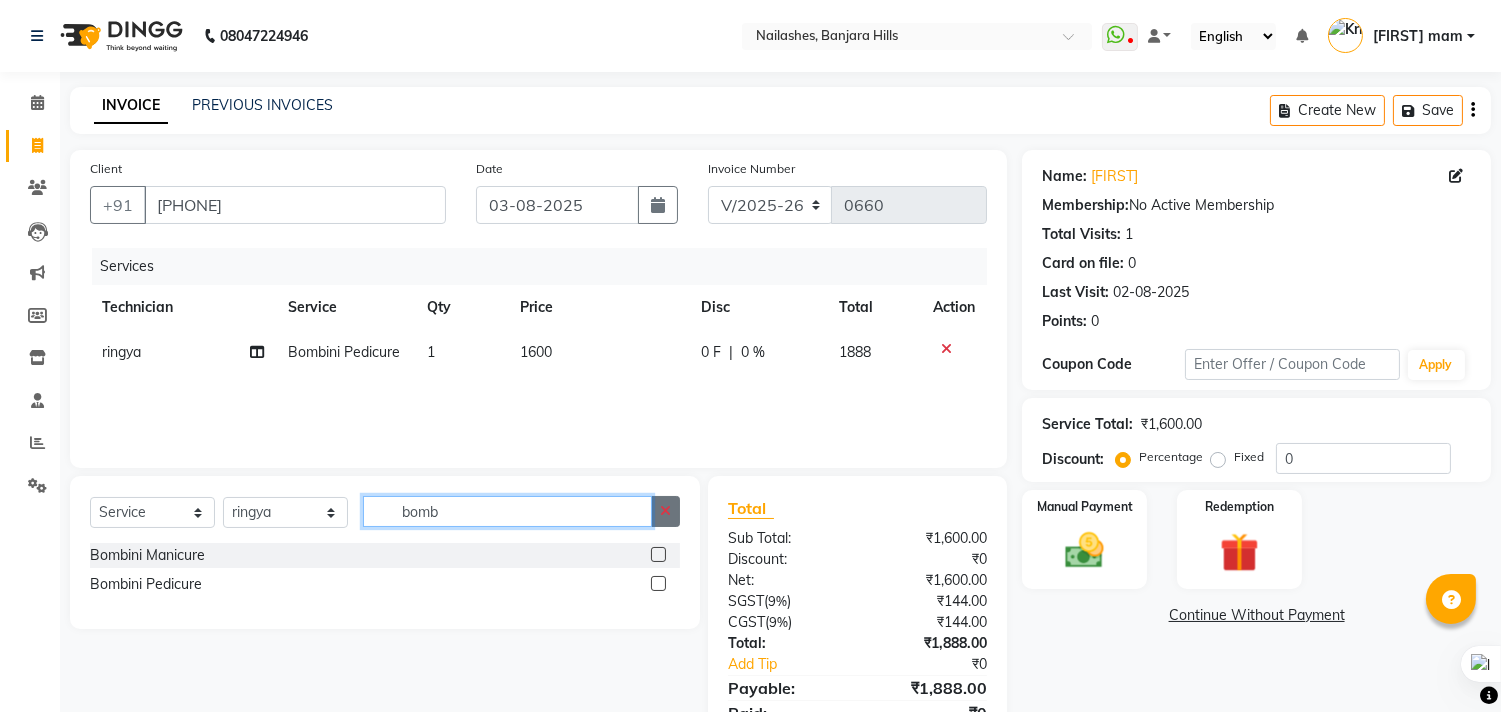 type 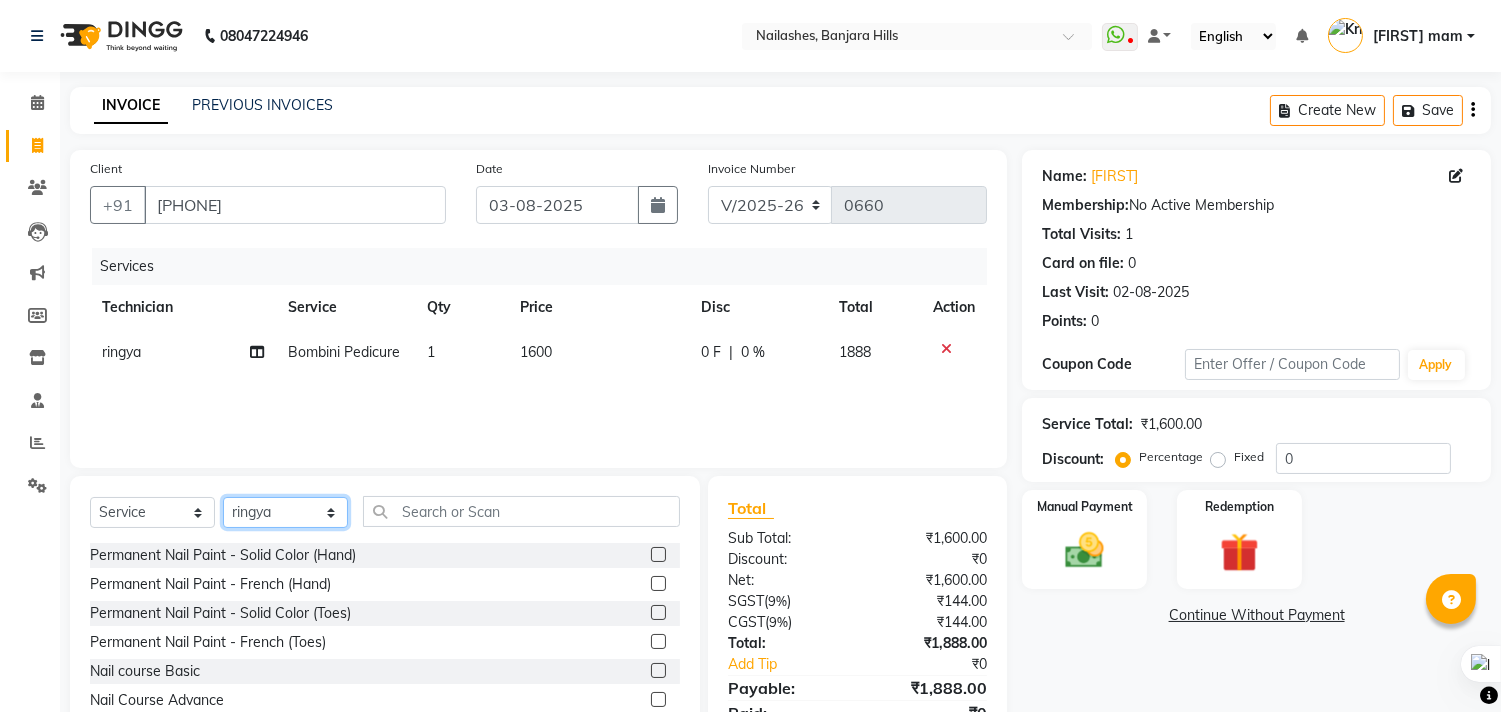click on "Select Technician Arshad Arshad Asma begum Deepak Kashyap Krishika mam Nakul ringya rishi Ruby singh thei" 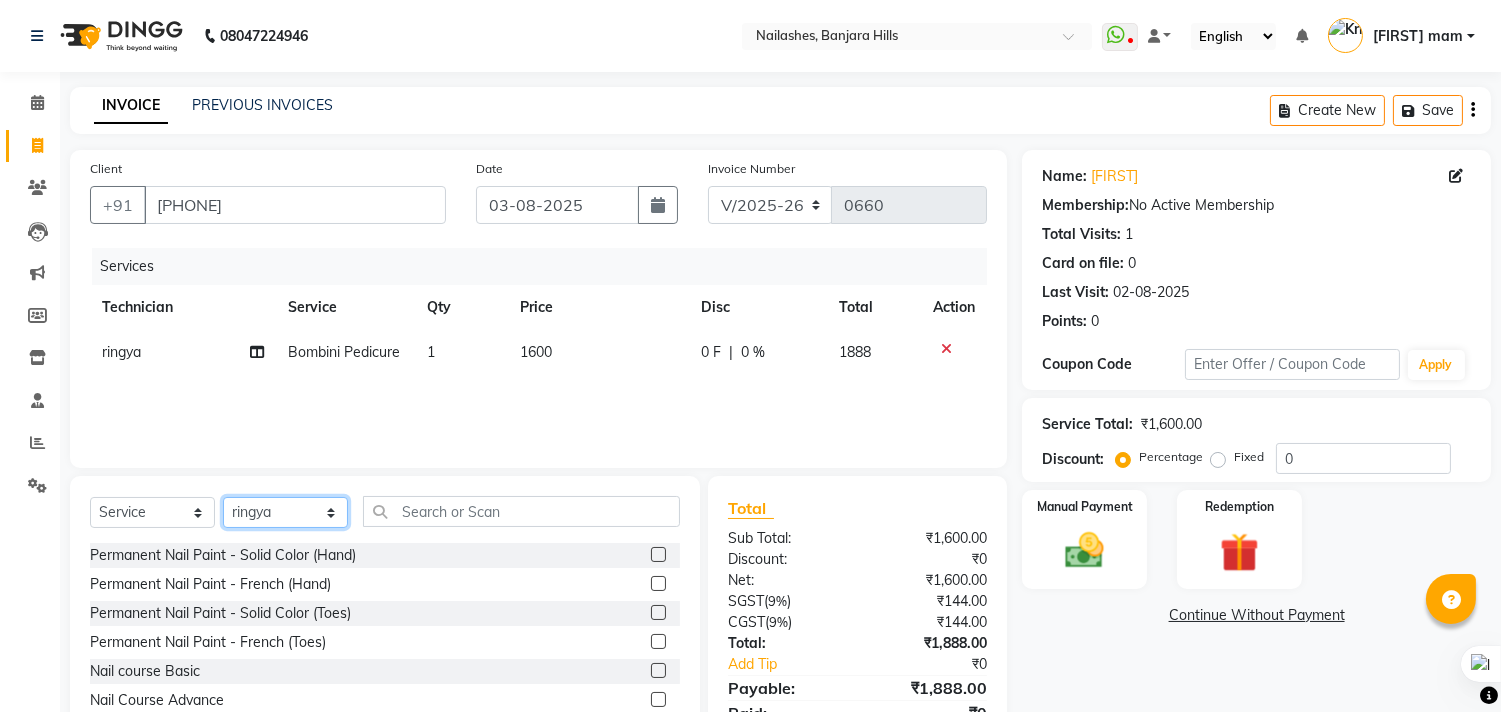 select on "[PHONE]" 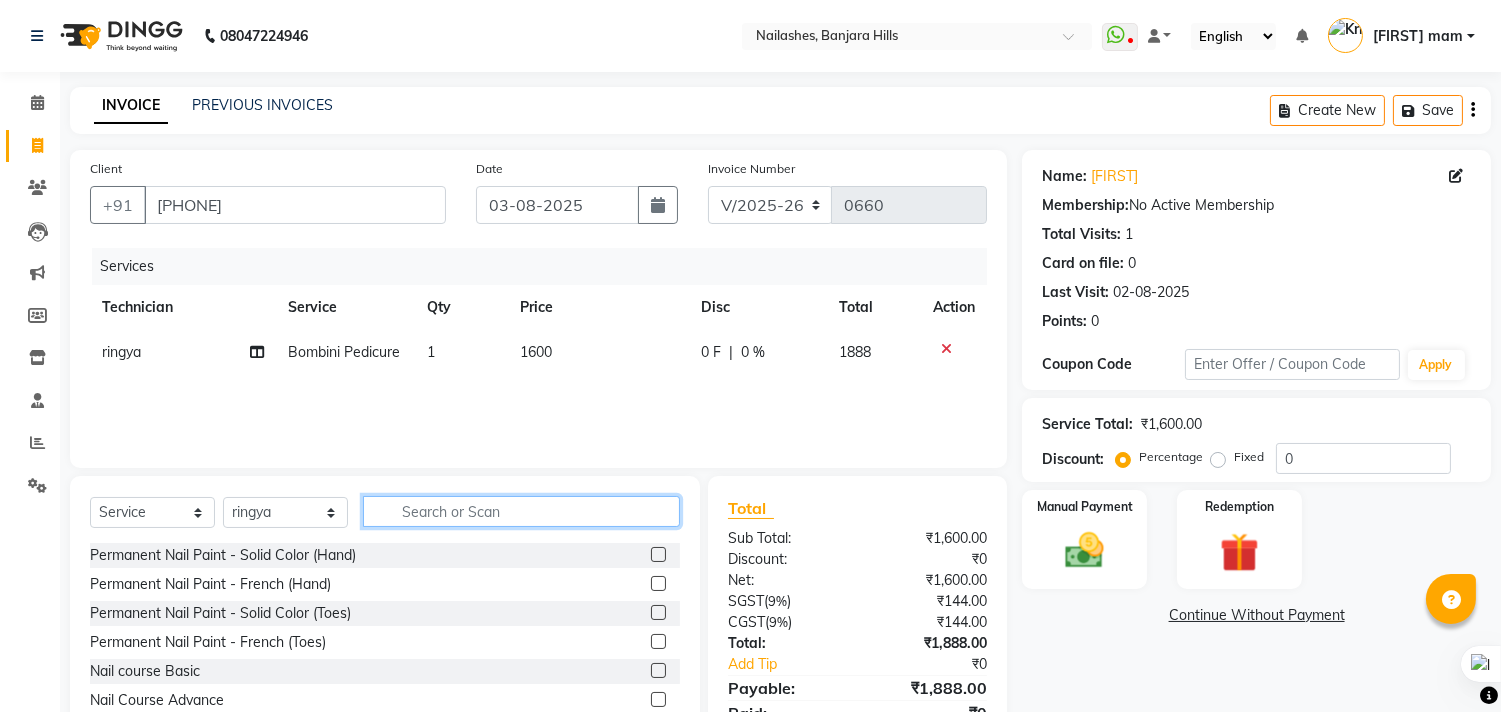 click 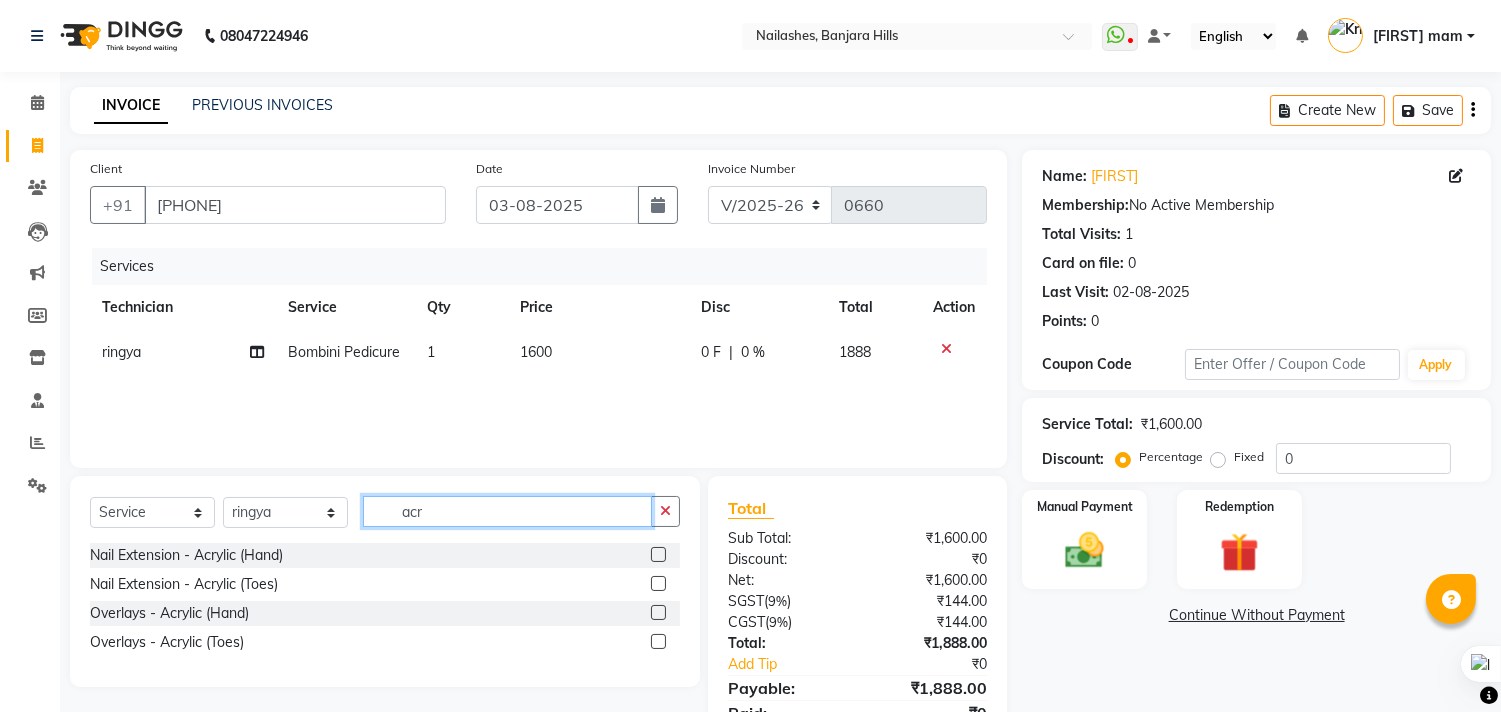 type on "acr" 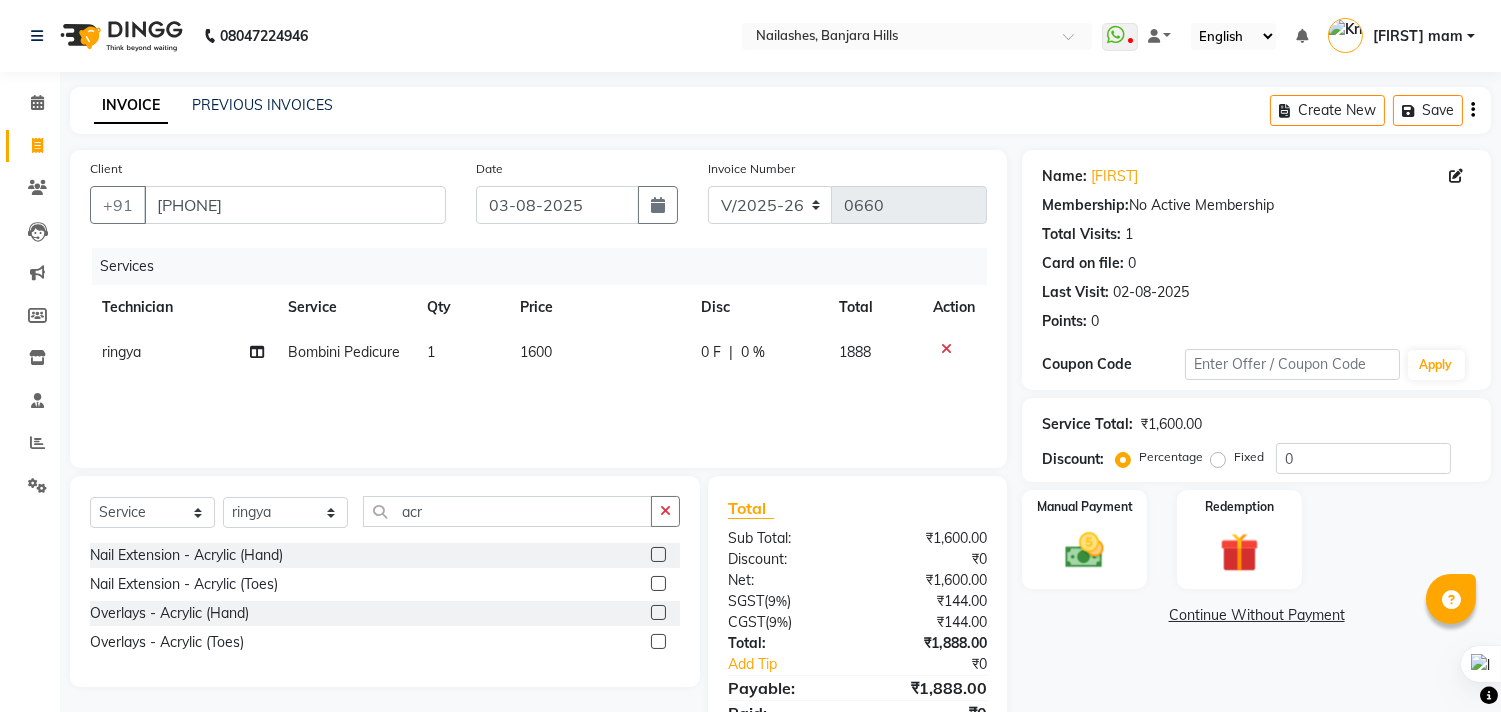 click 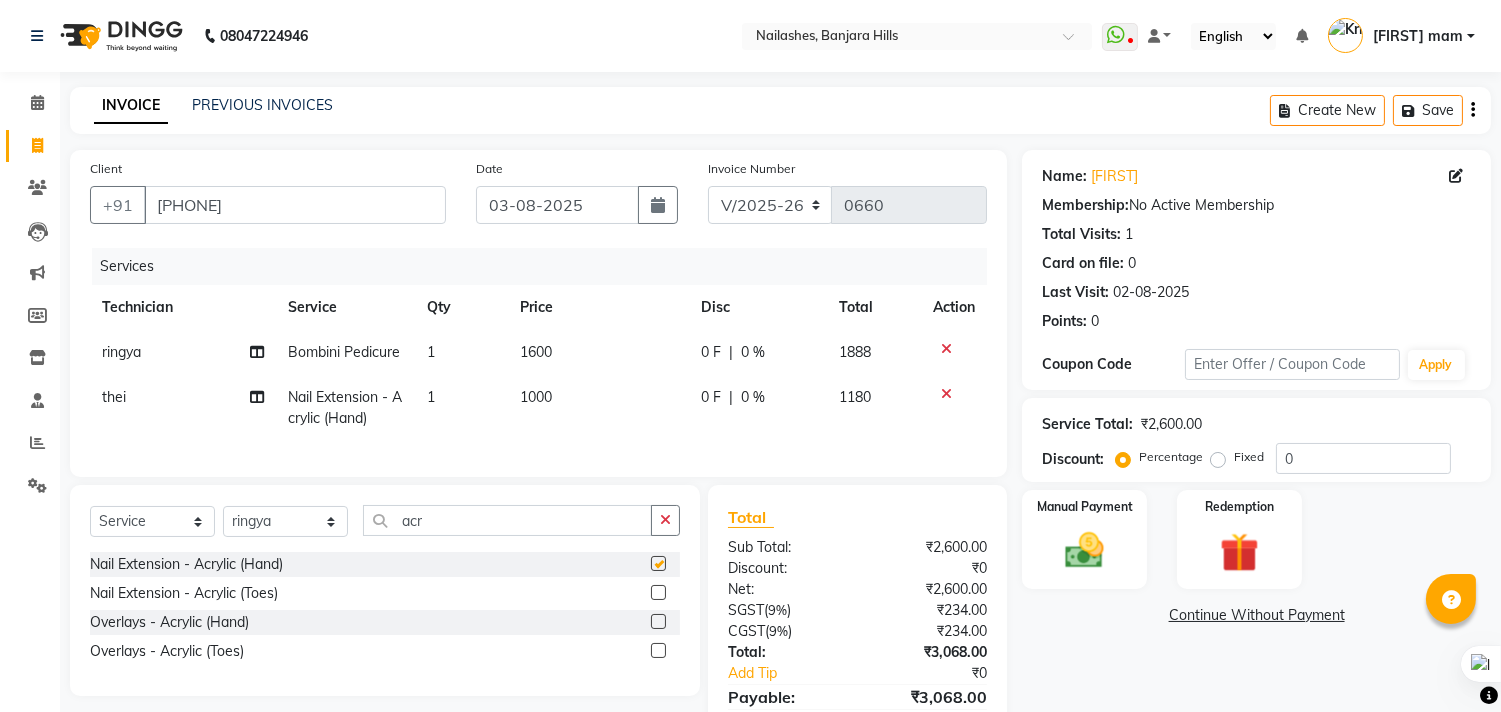 checkbox on "false" 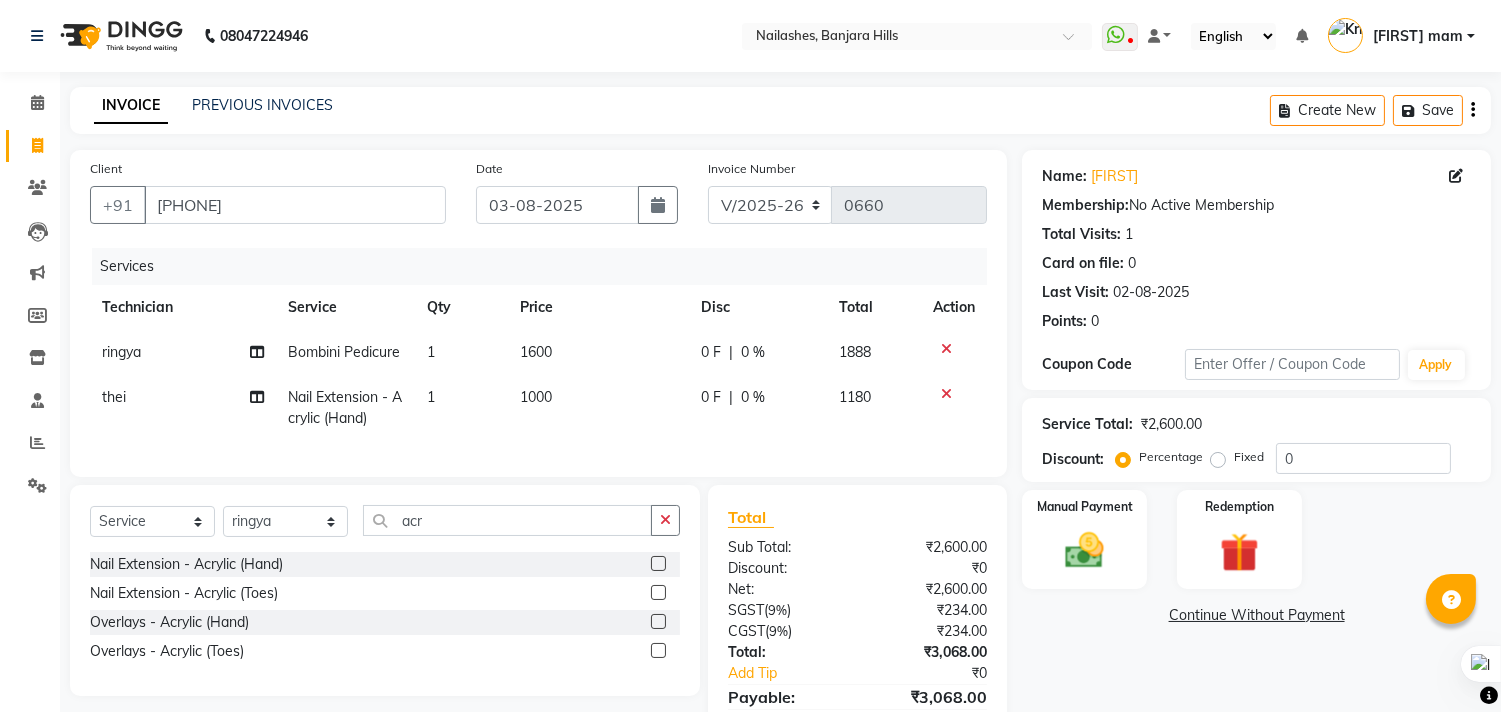 click 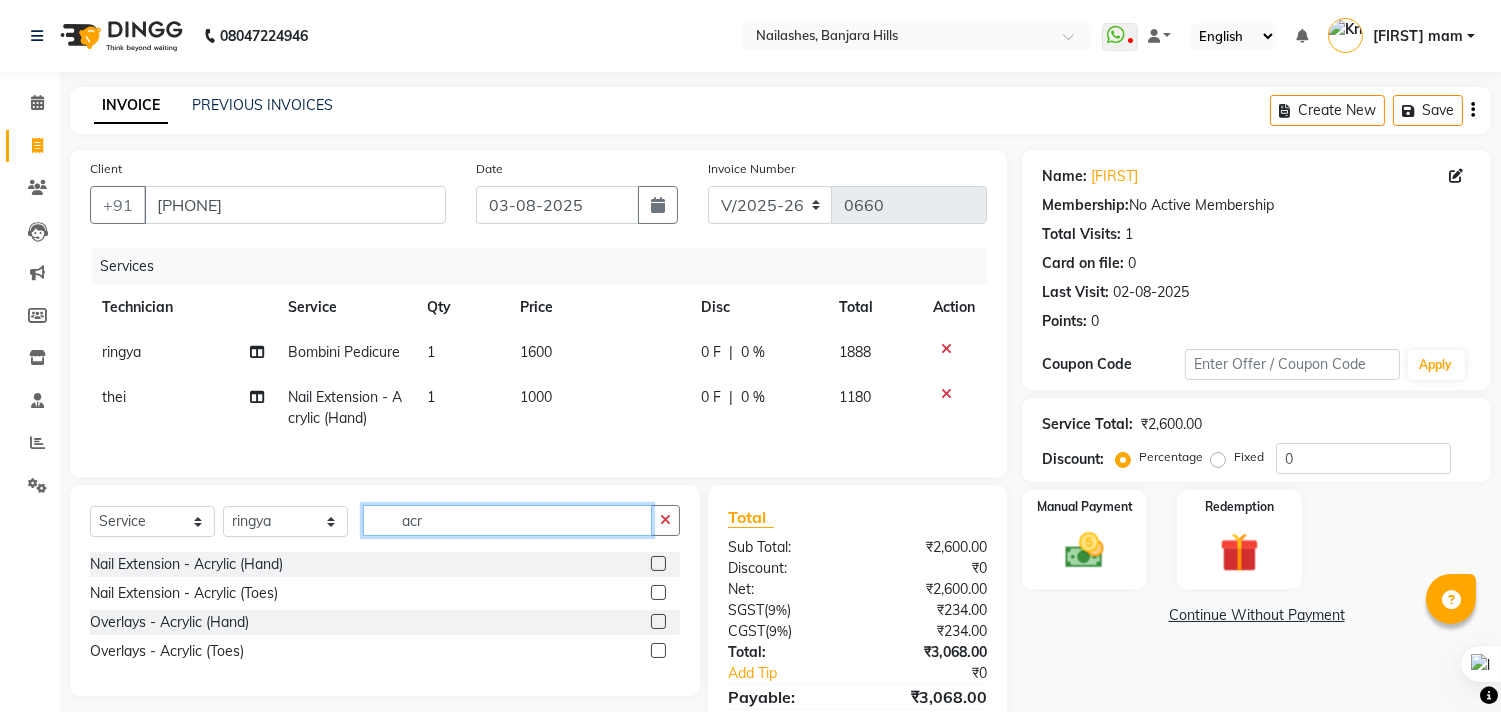 type 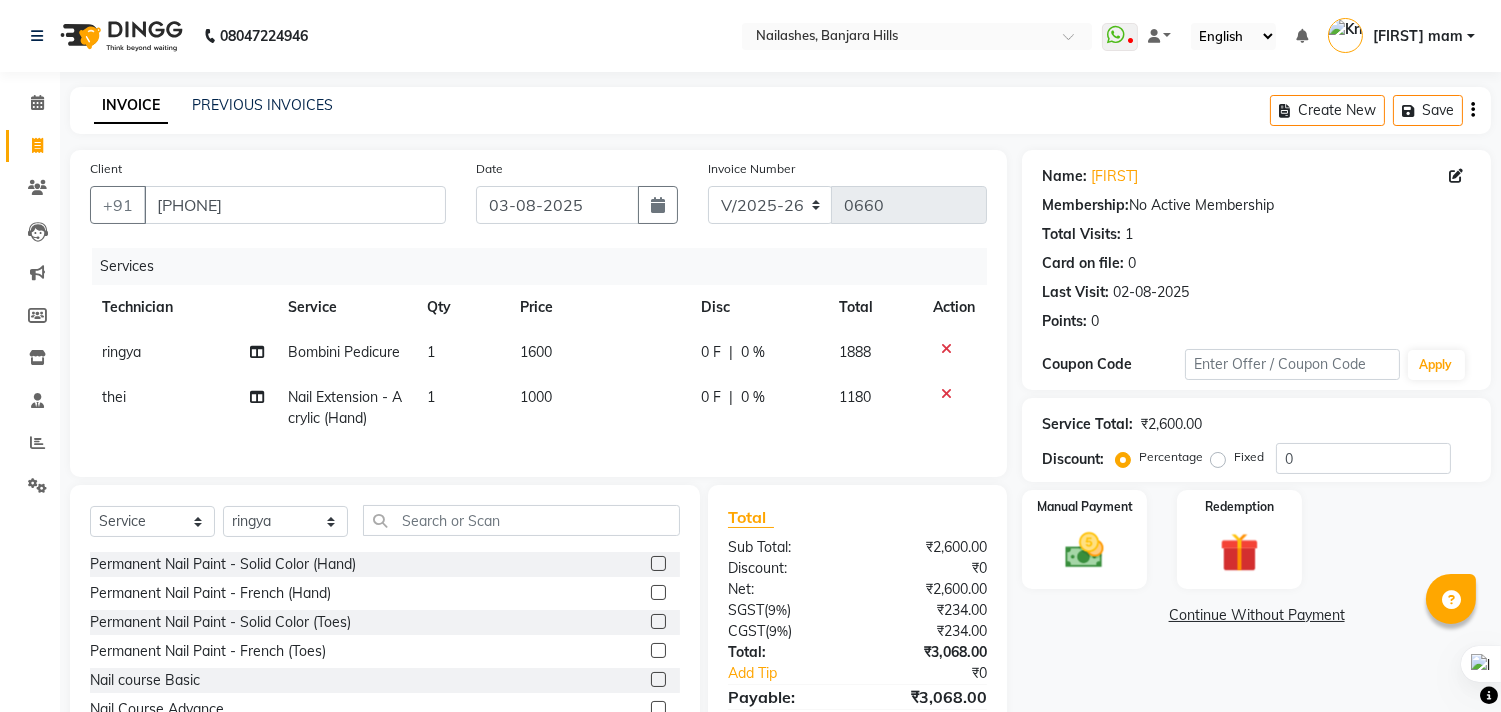 click 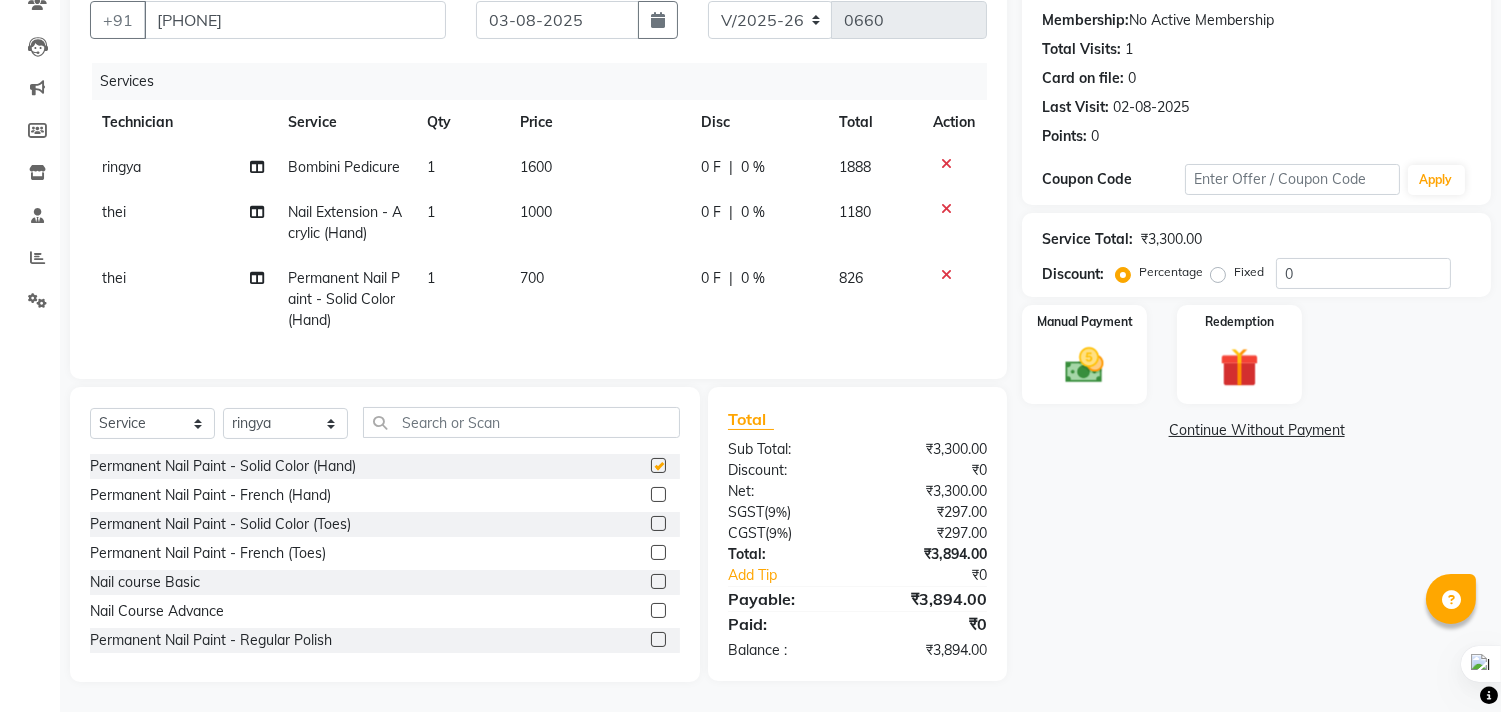 checkbox on "false" 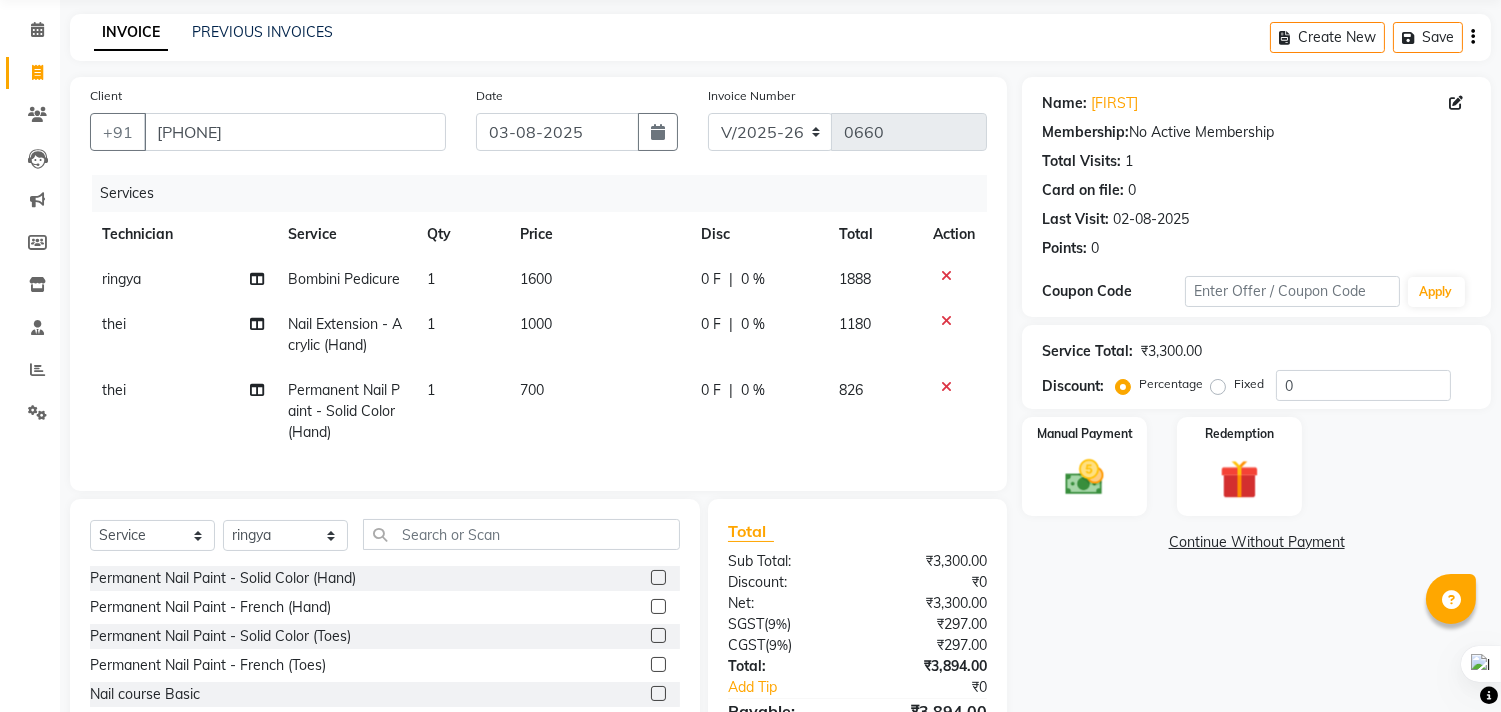 scroll, scrollTop: 111, scrollLeft: 0, axis: vertical 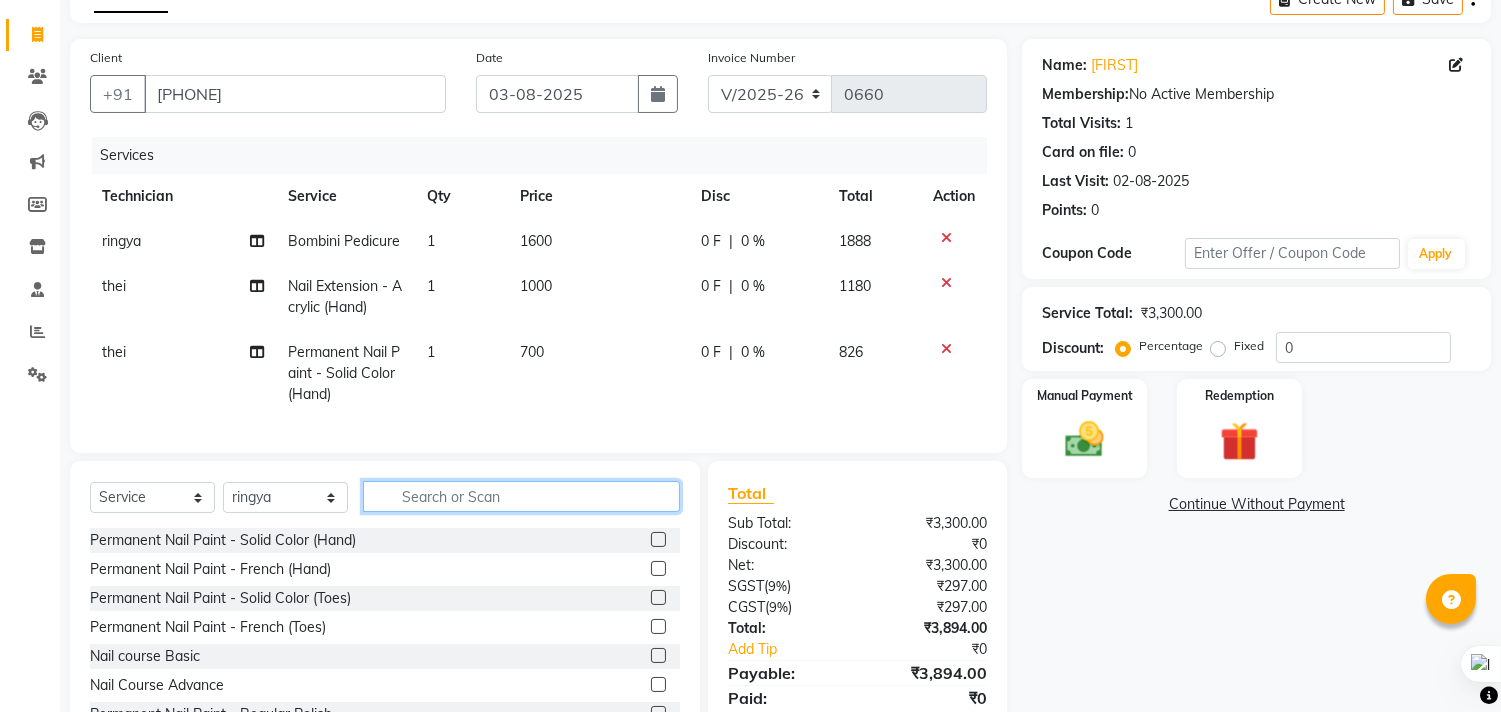 click 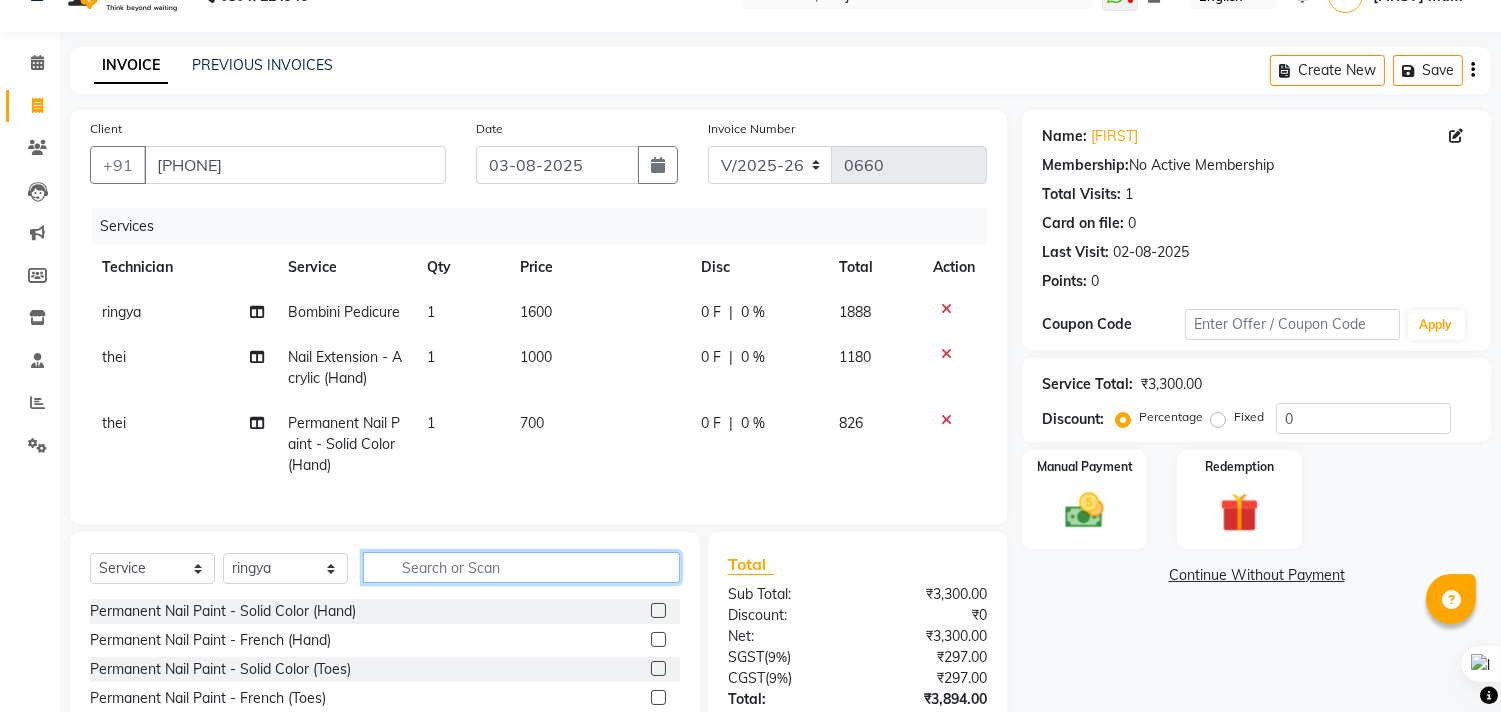 scroll, scrollTop: 0, scrollLeft: 0, axis: both 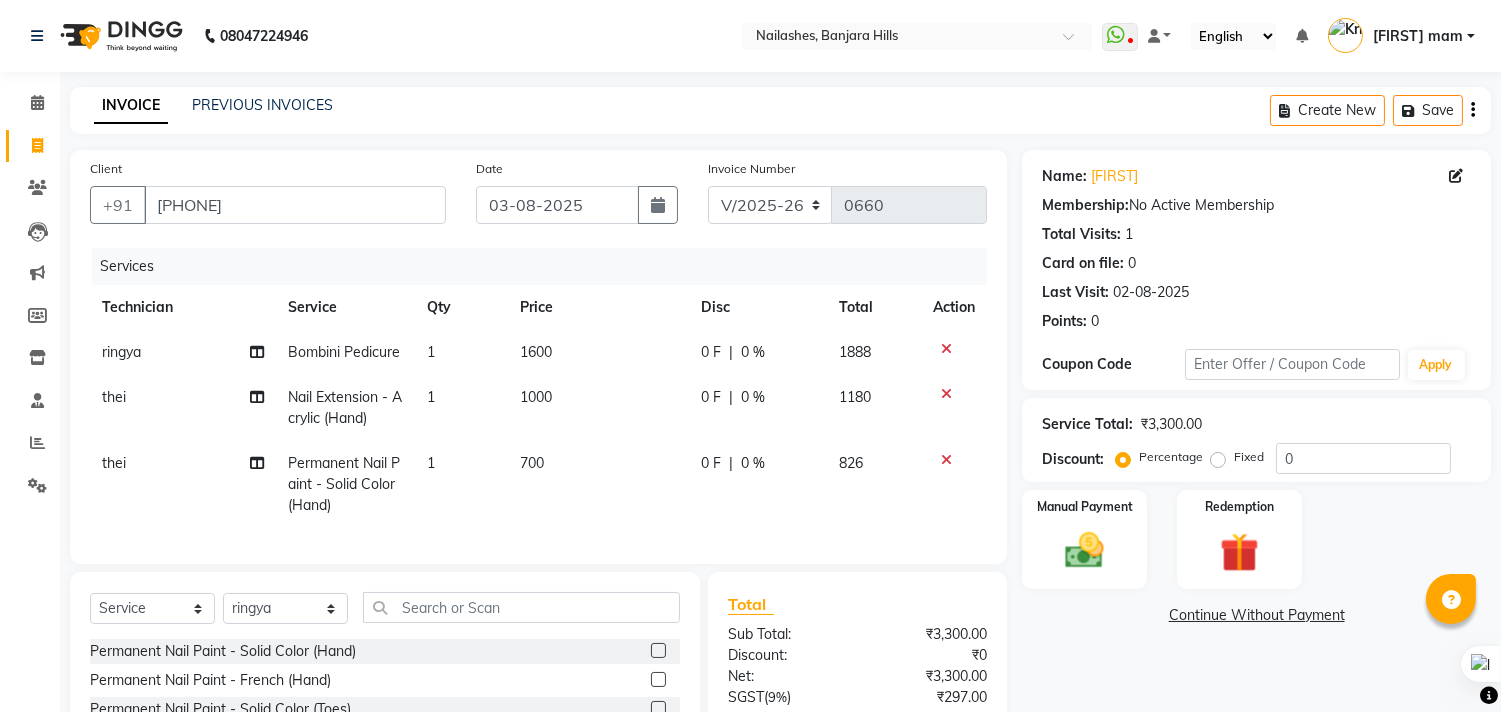 click on "Permanent Nail Paint - Solid Color (Hand)" 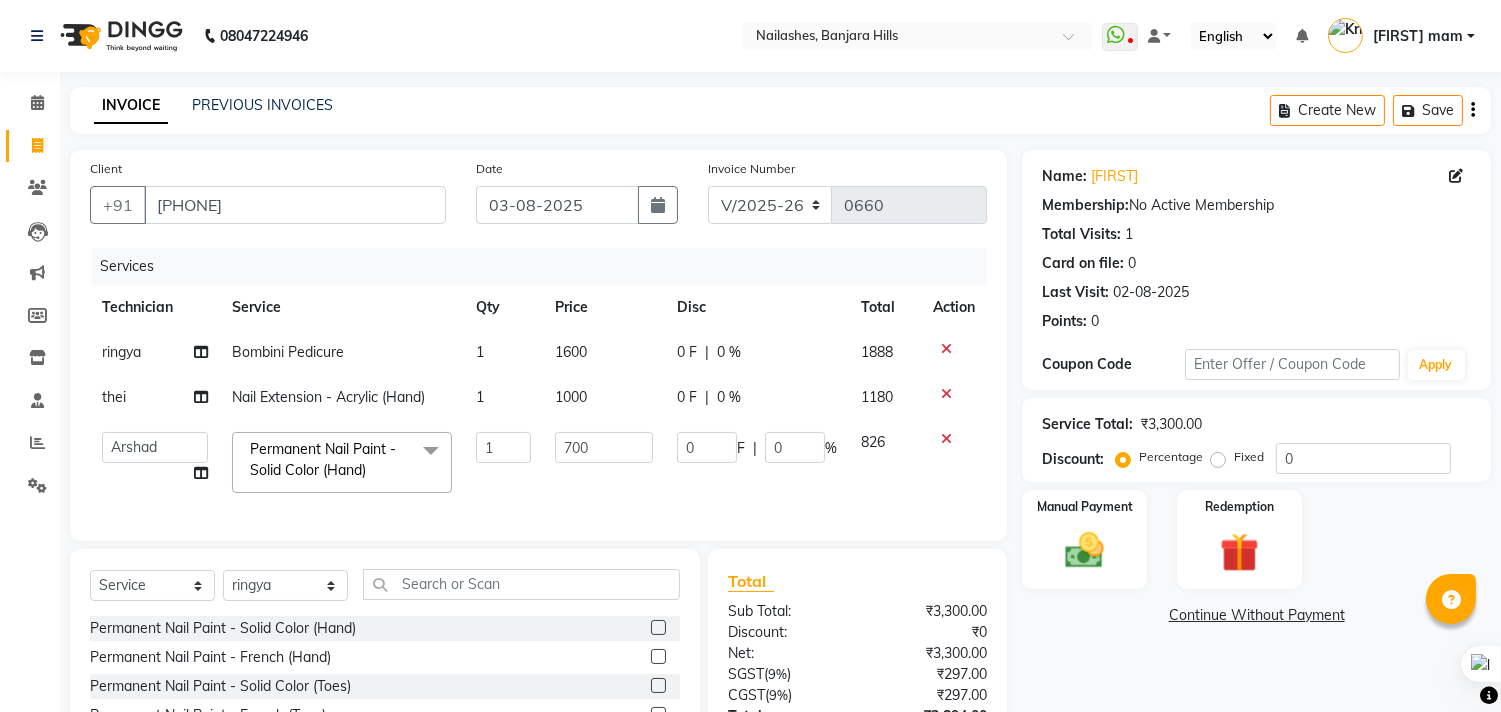 click on "Permanent Nail Paint - Solid Color (Hand)" 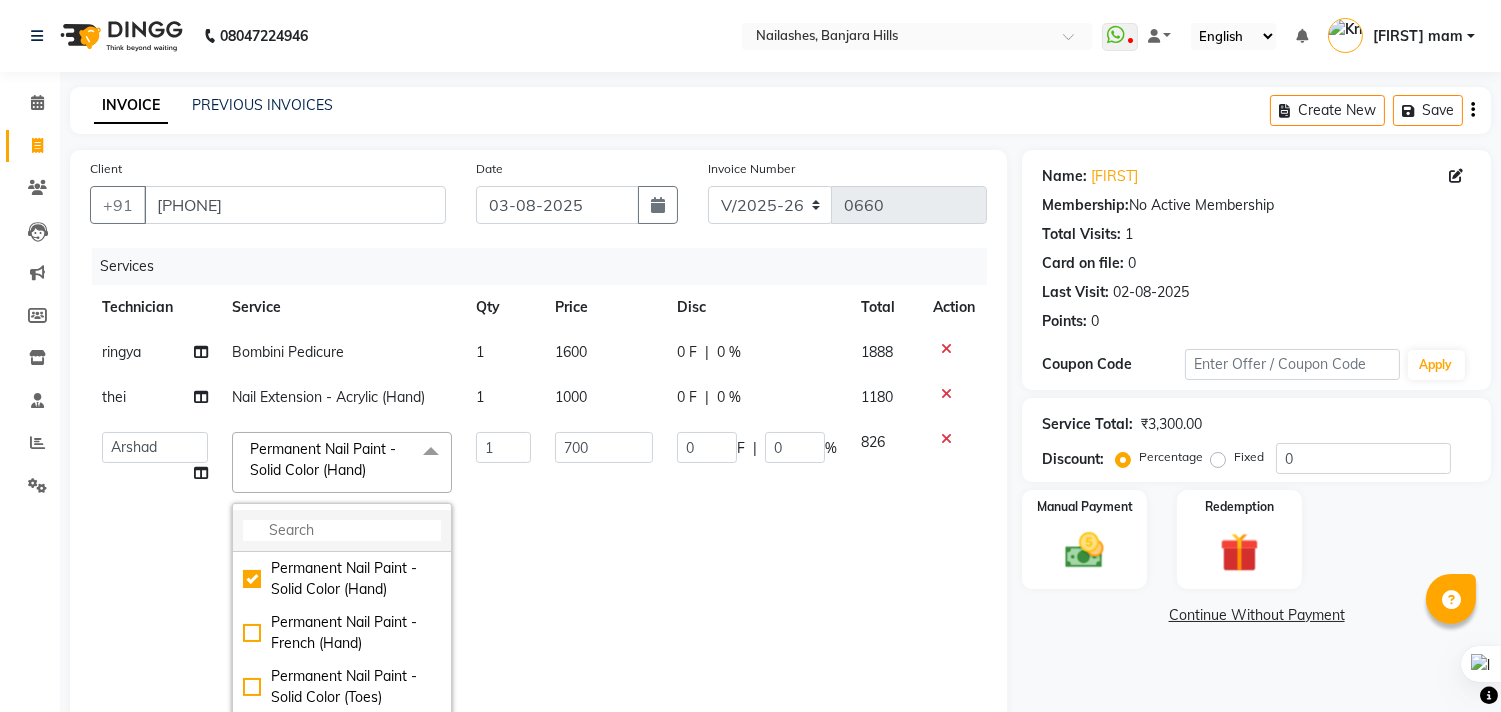 click 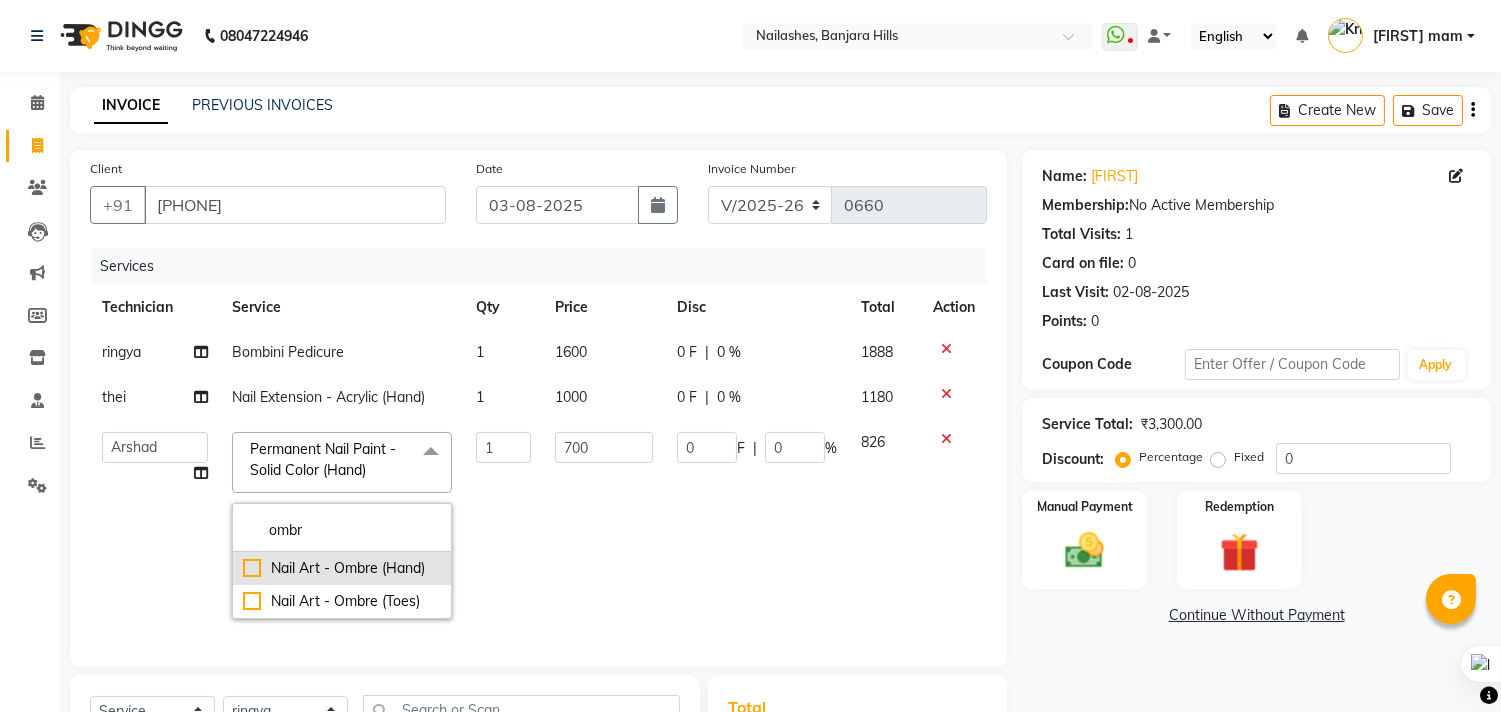 type on "ombr" 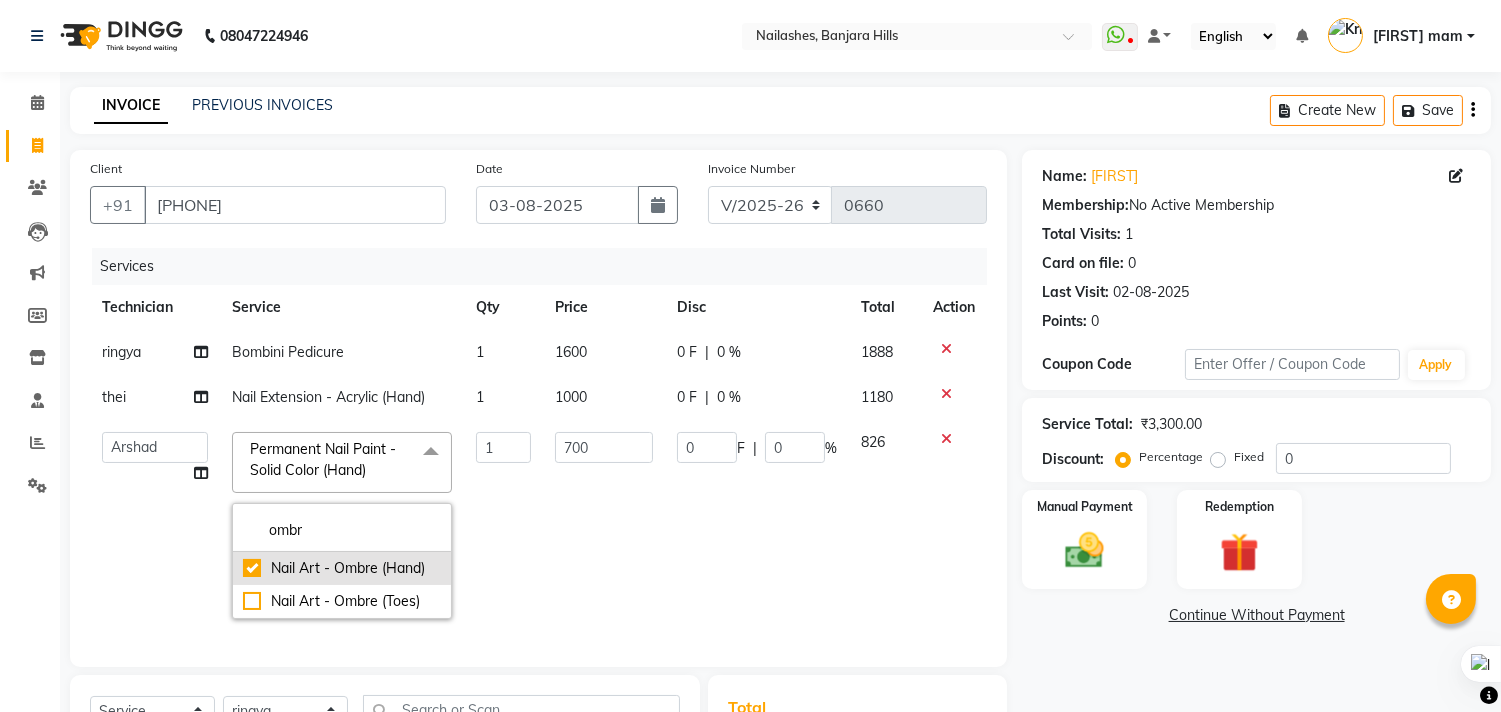 checkbox on "true" 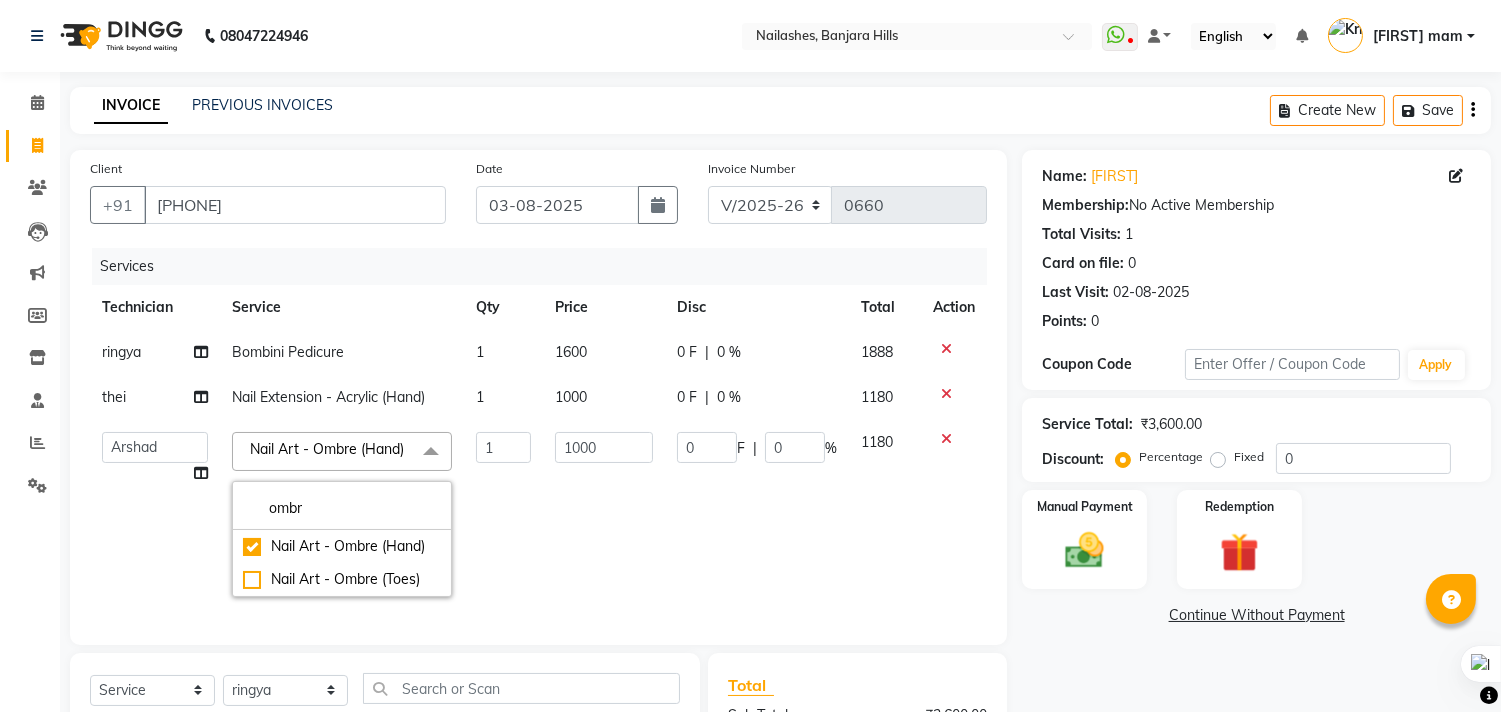 click on "1000" 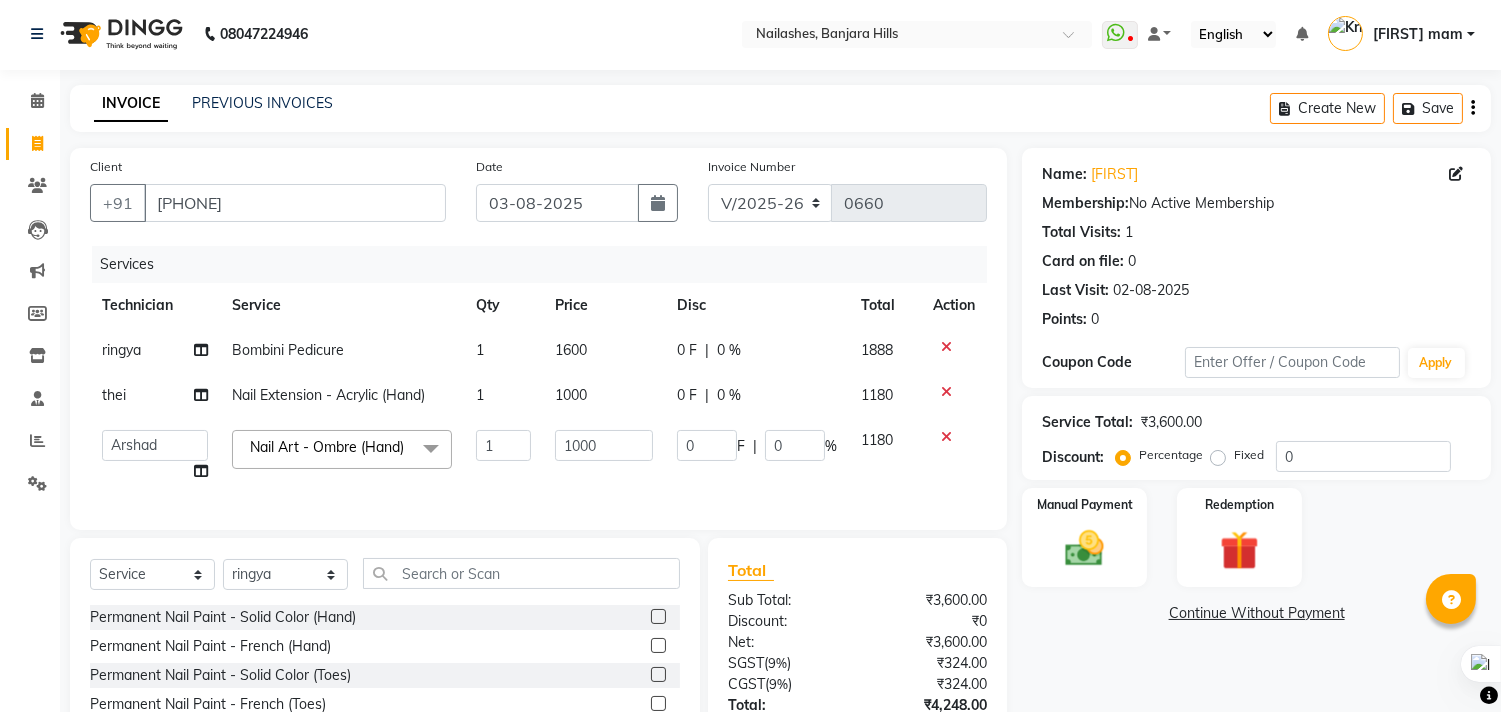 scroll, scrollTop: 0, scrollLeft: 0, axis: both 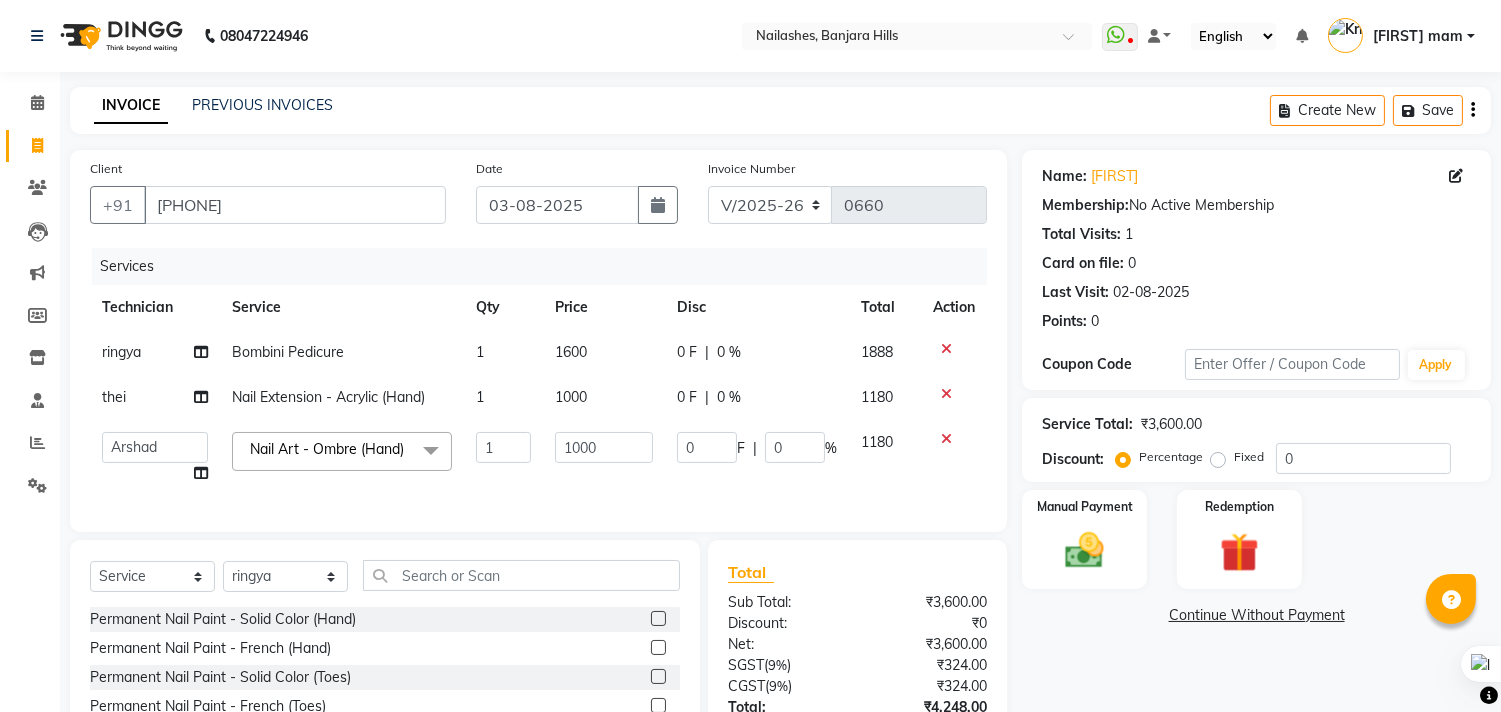 click on "1000" 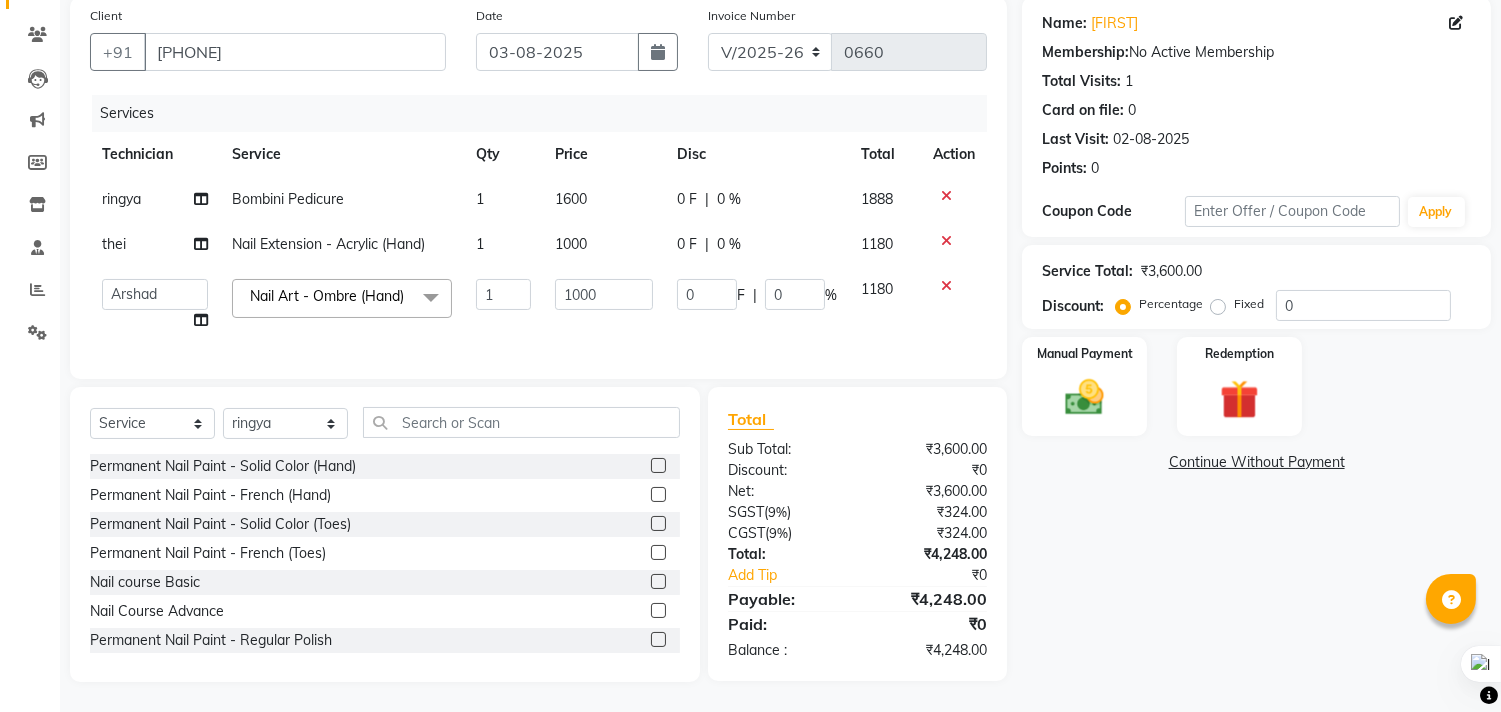 click on "Nail Art - Ombre (Hand)  x" 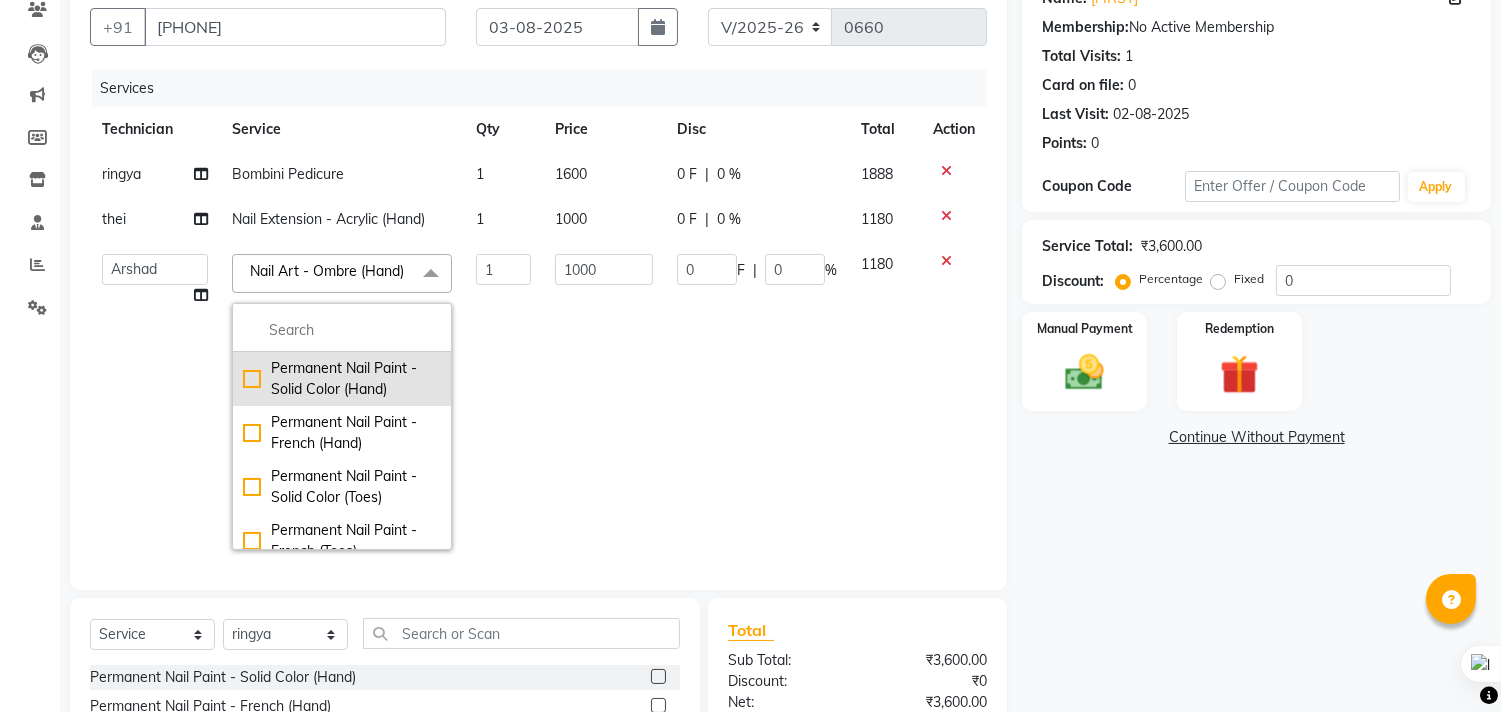 click on "Permanent Nail Paint - Solid Color (Hand)" 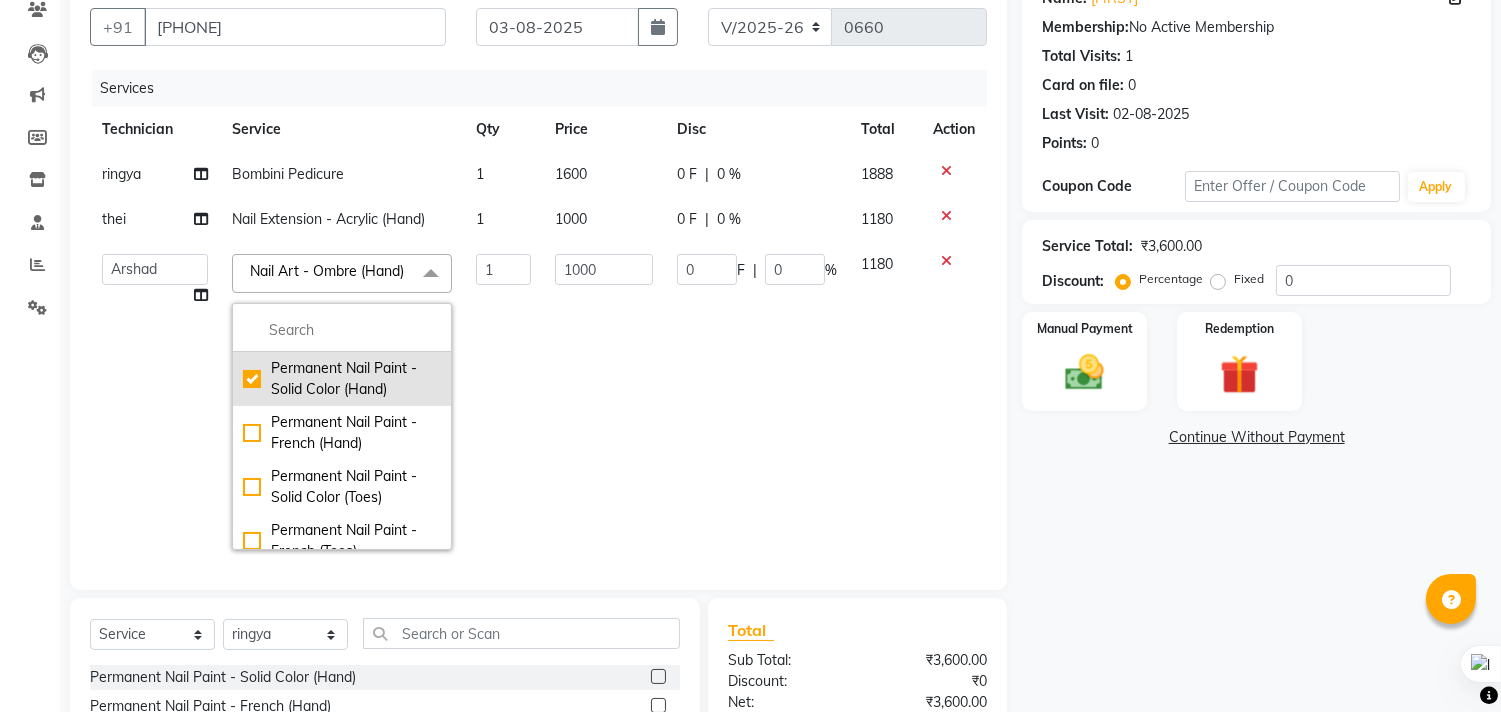 checkbox on "false" 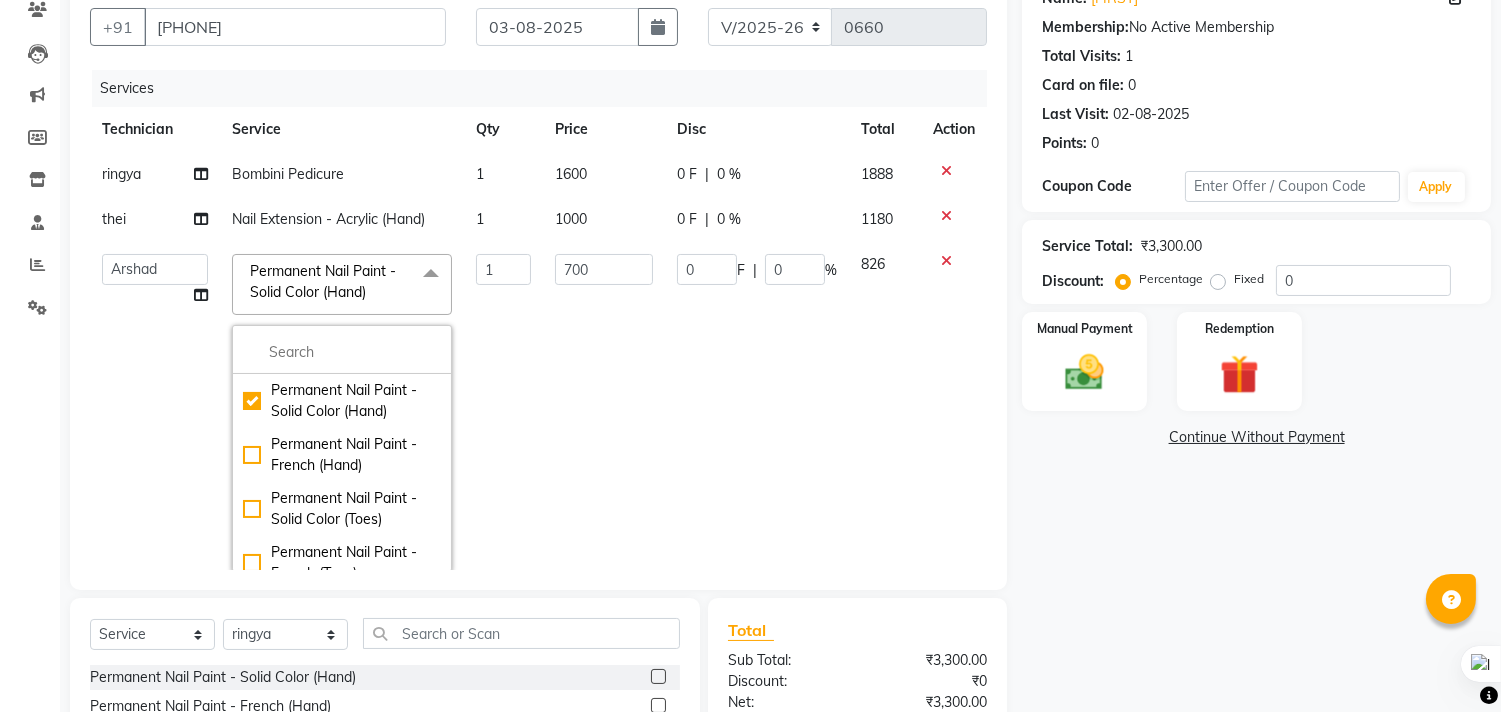 click on "0 F | 0 %" 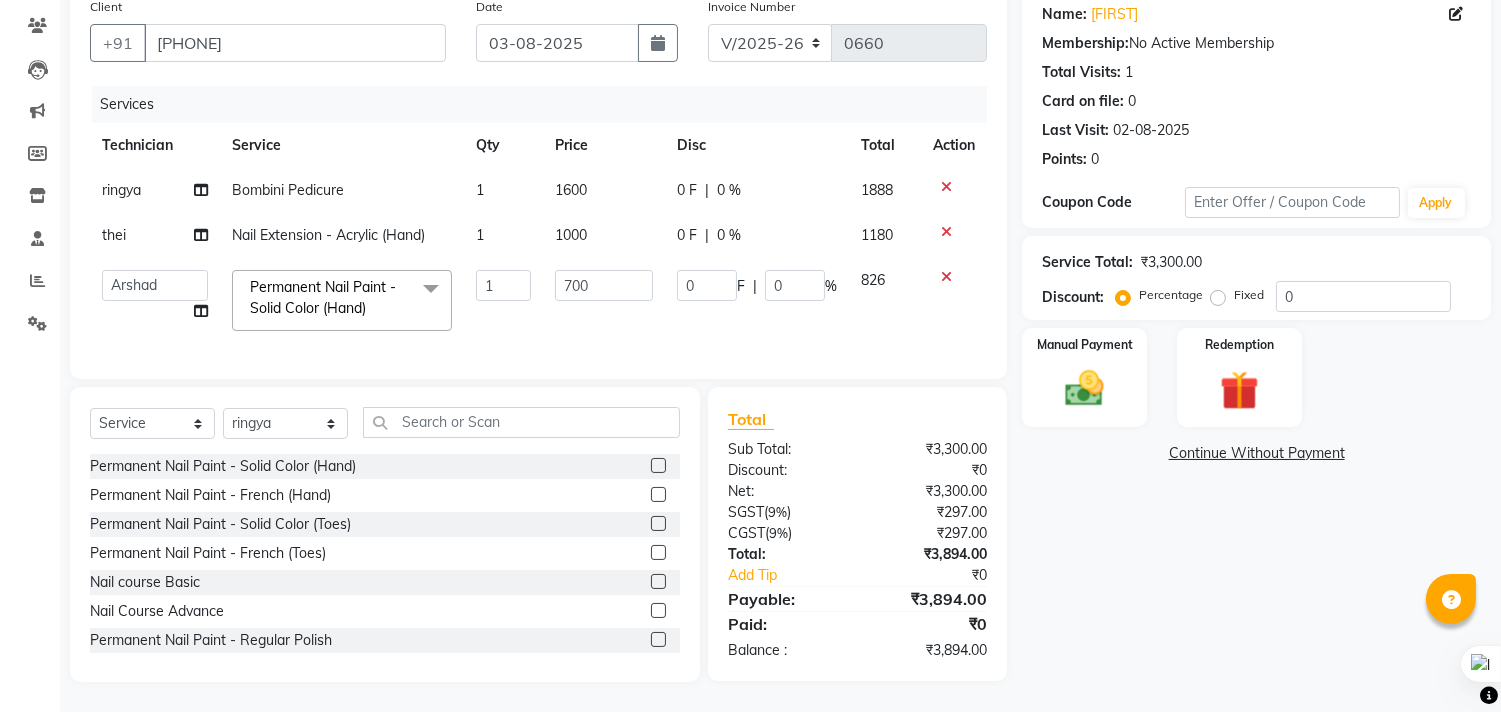 scroll, scrollTop: 178, scrollLeft: 0, axis: vertical 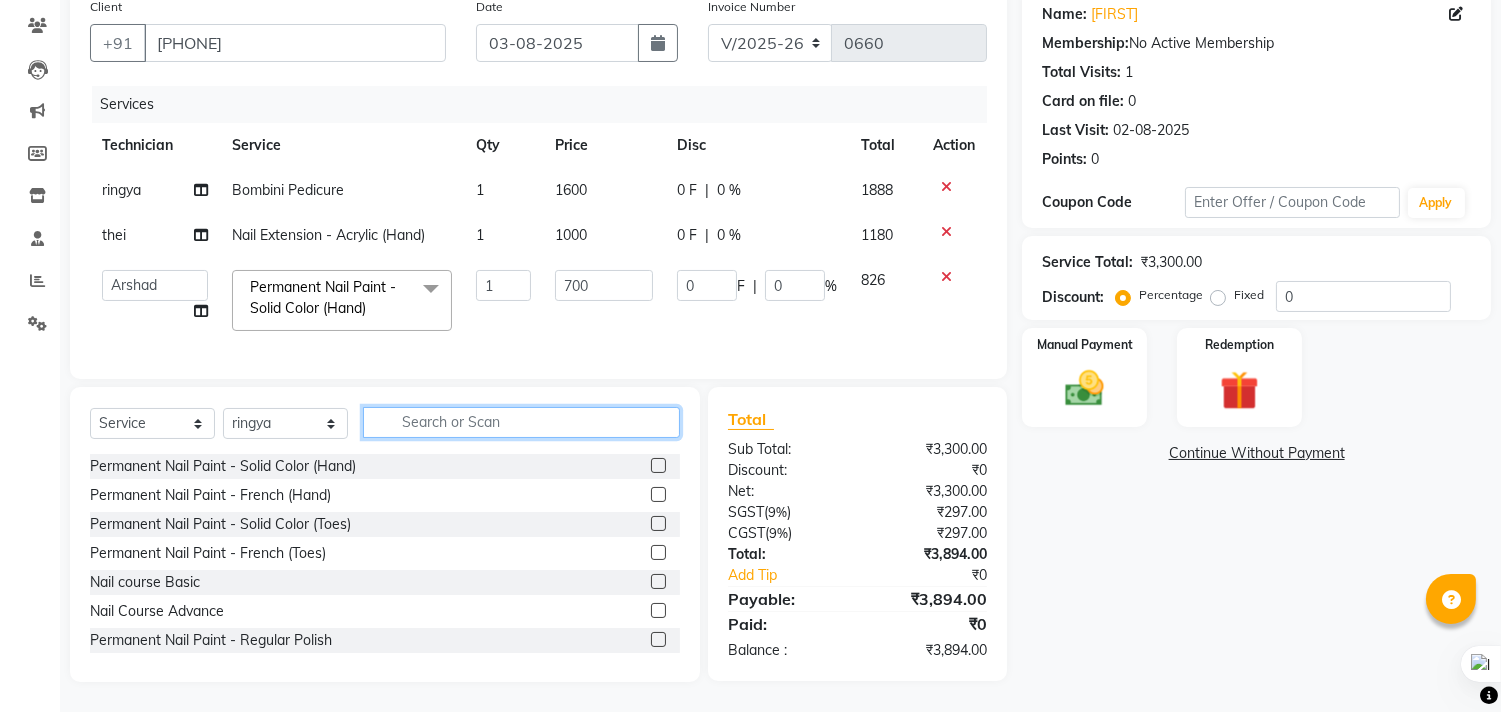 drag, startPoint x: 513, startPoint y: 422, endPoint x: 505, endPoint y: 396, distance: 27.202942 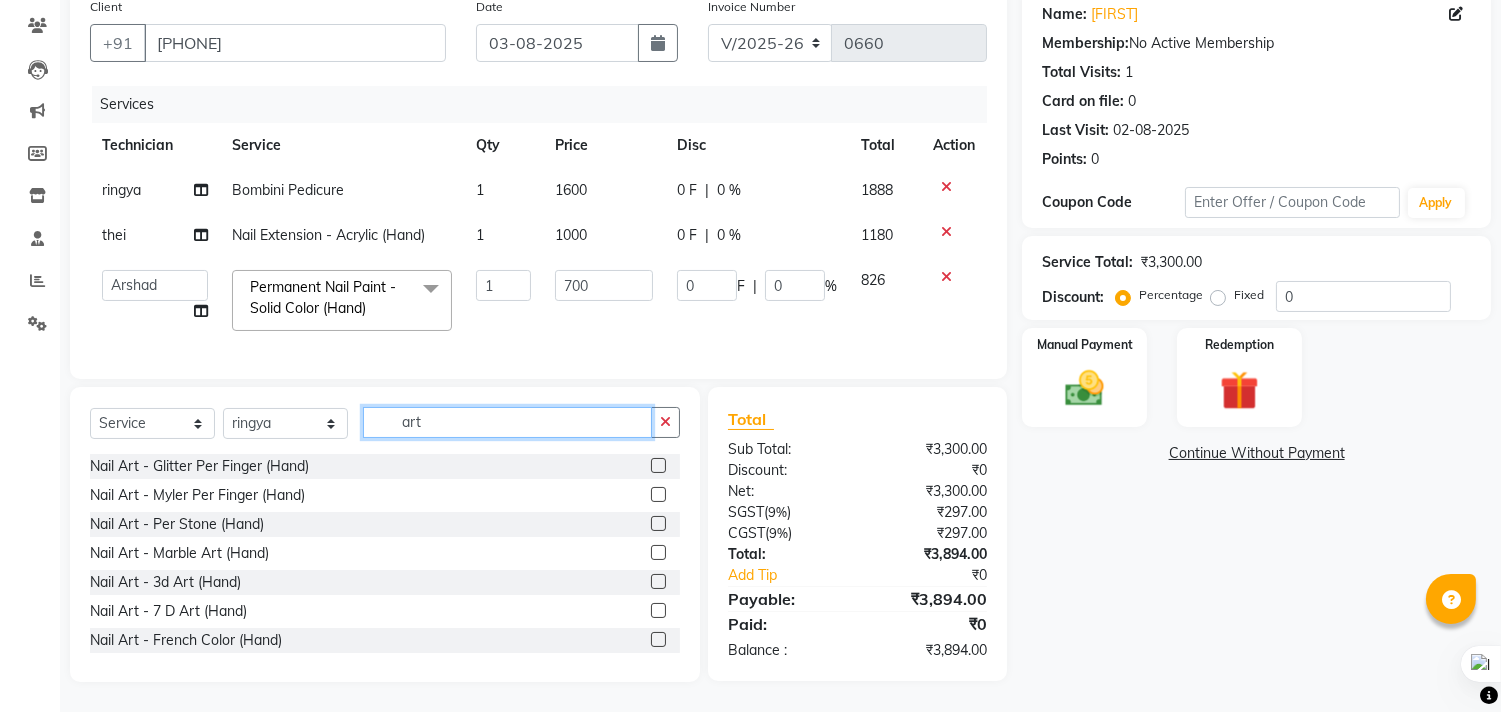type on "art" 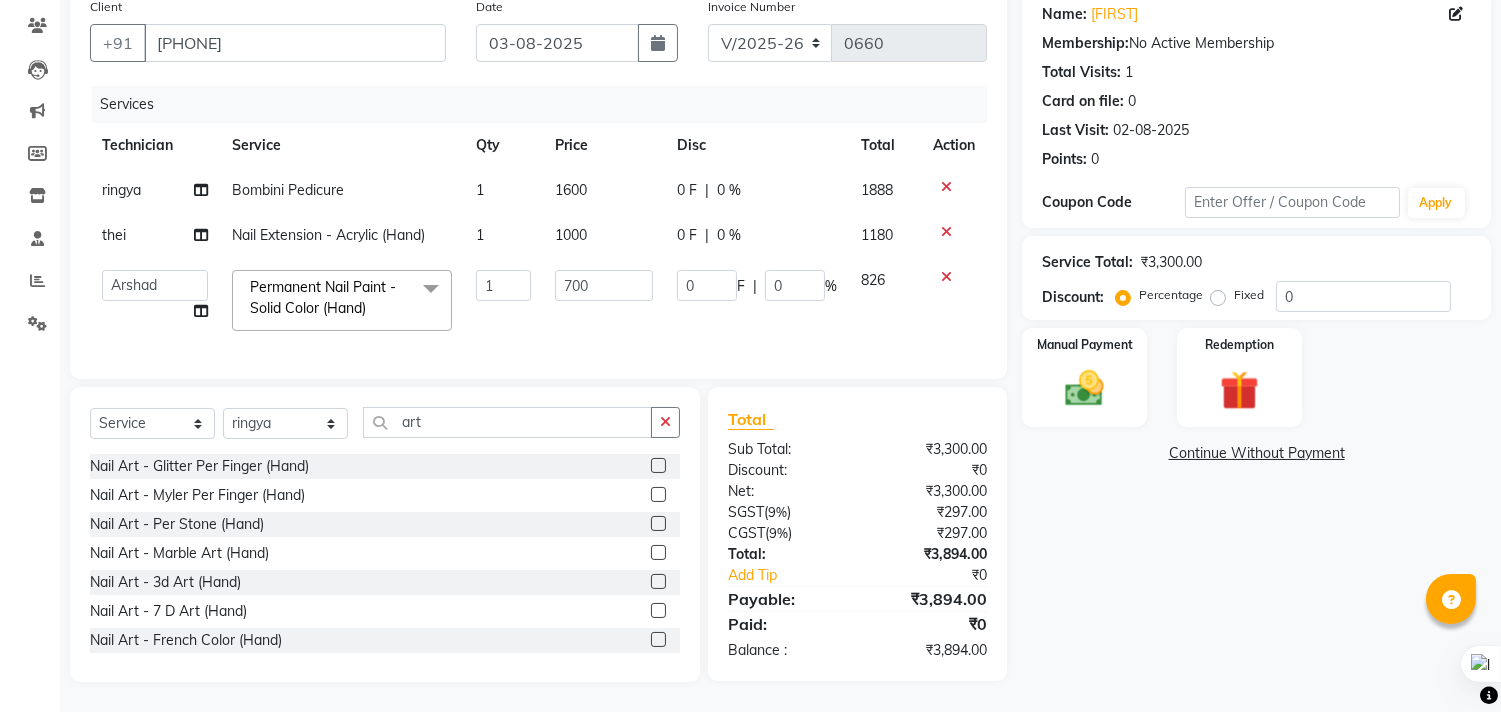 click 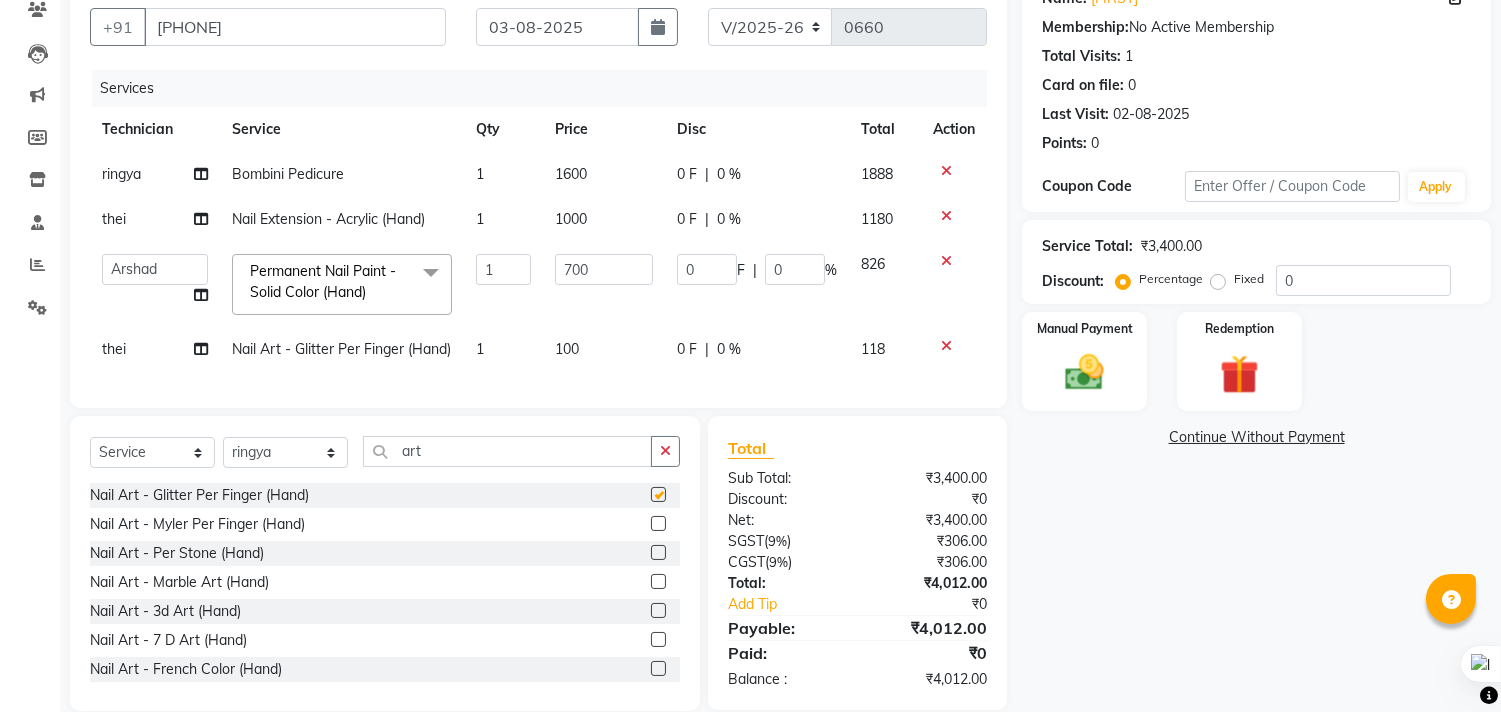 checkbox on "false" 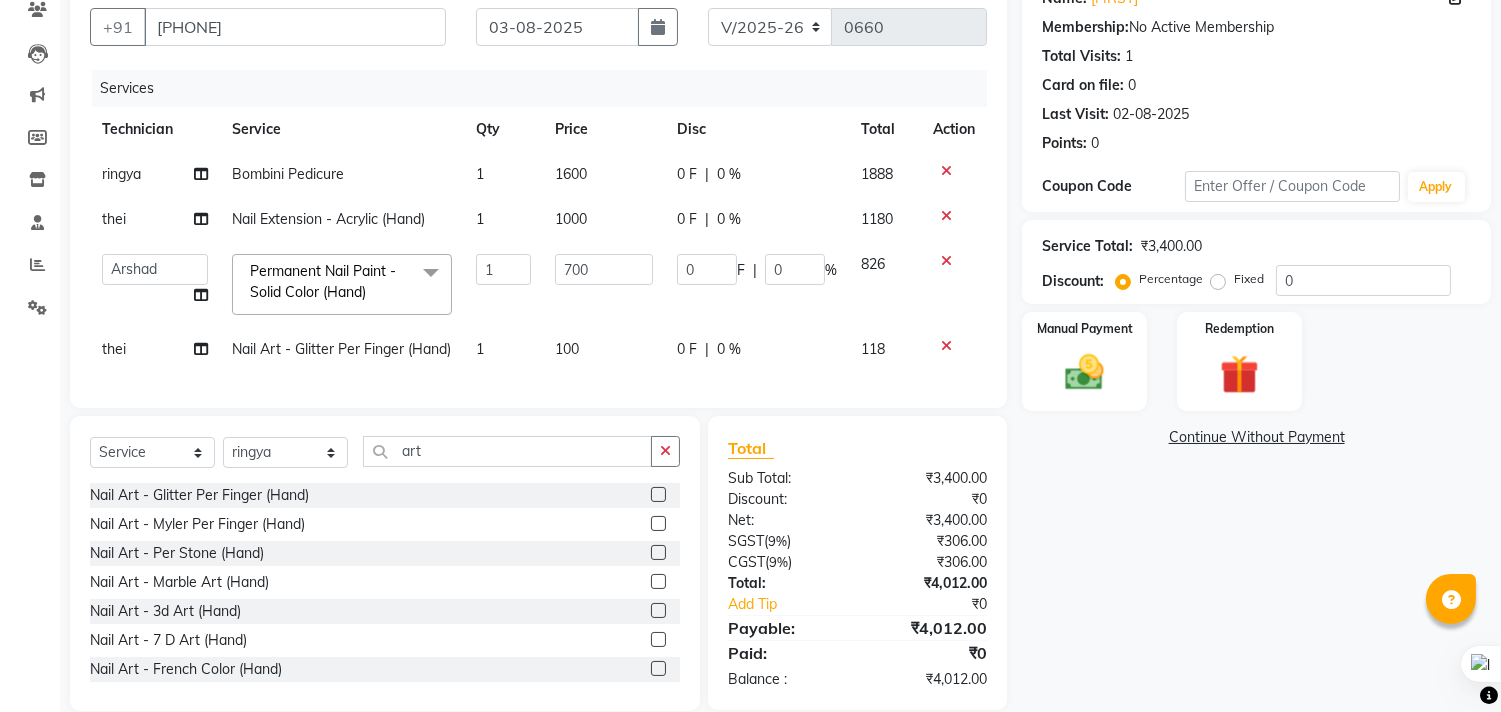click on "Name: [FIRST] Membership:  No Active Membership  Total Visits:  1 Card on file:  0 Last Visit:   02-08-2025 Points:   0  Coupon Code Apply Service Total:  ₹3,400.00  Discount:  Percentage   Fixed  0 Manual Payment Redemption  Continue Without Payment" 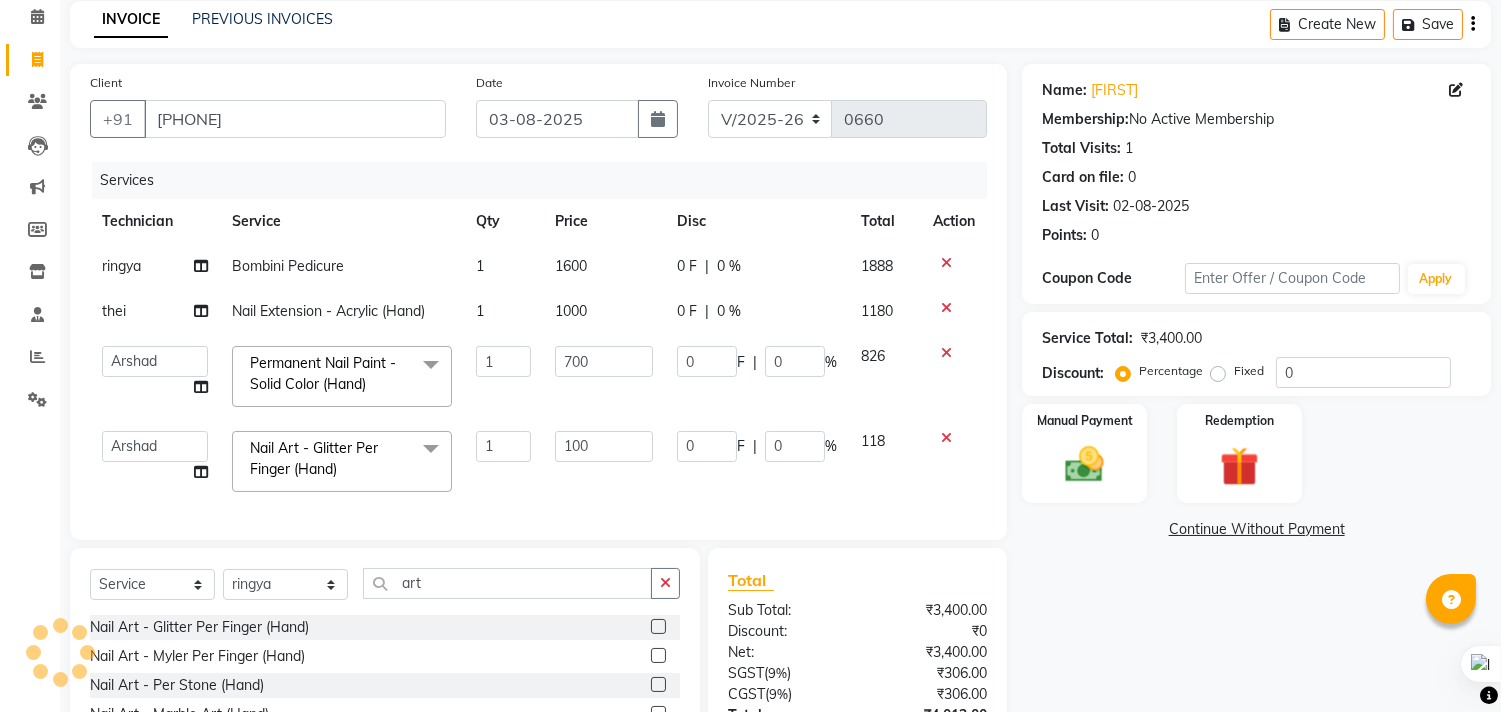 scroll, scrollTop: 0, scrollLeft: 0, axis: both 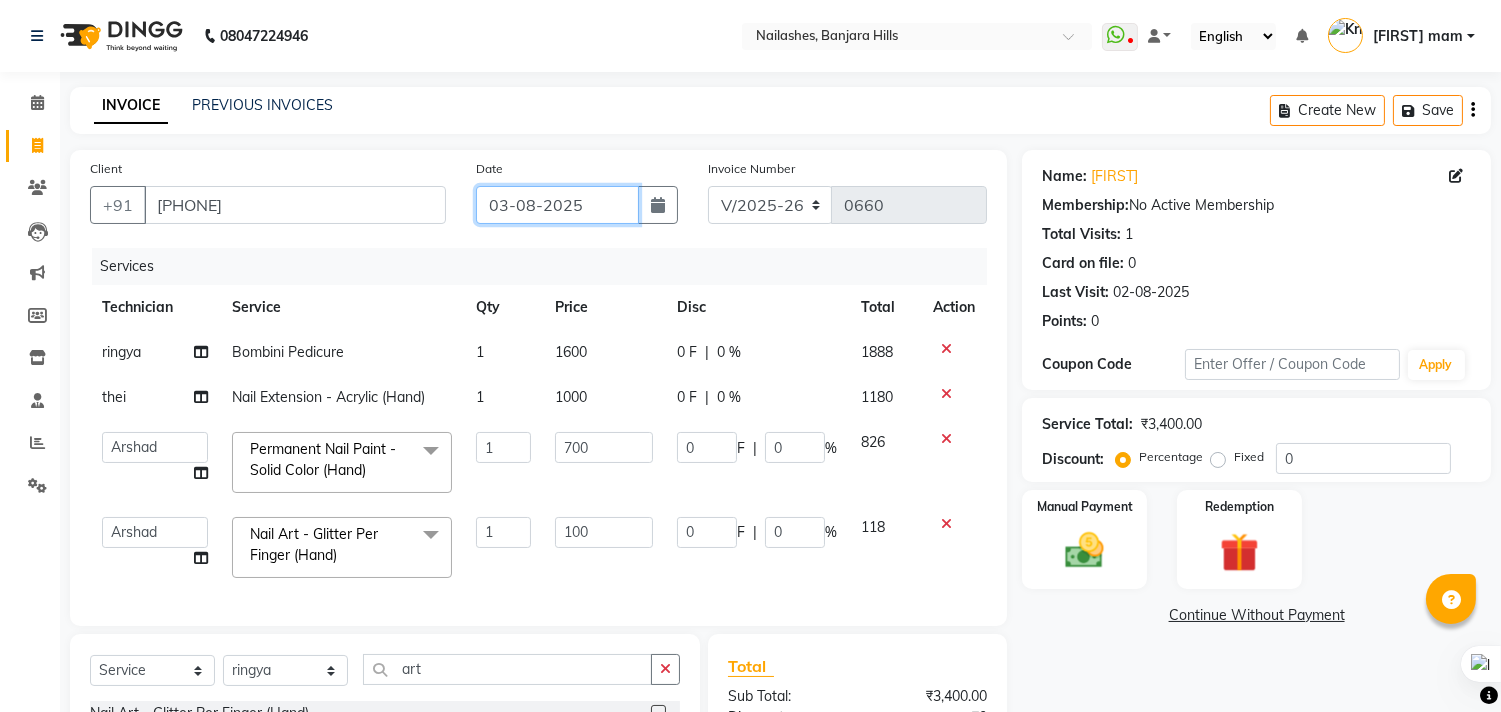 click on "03-08-2025" 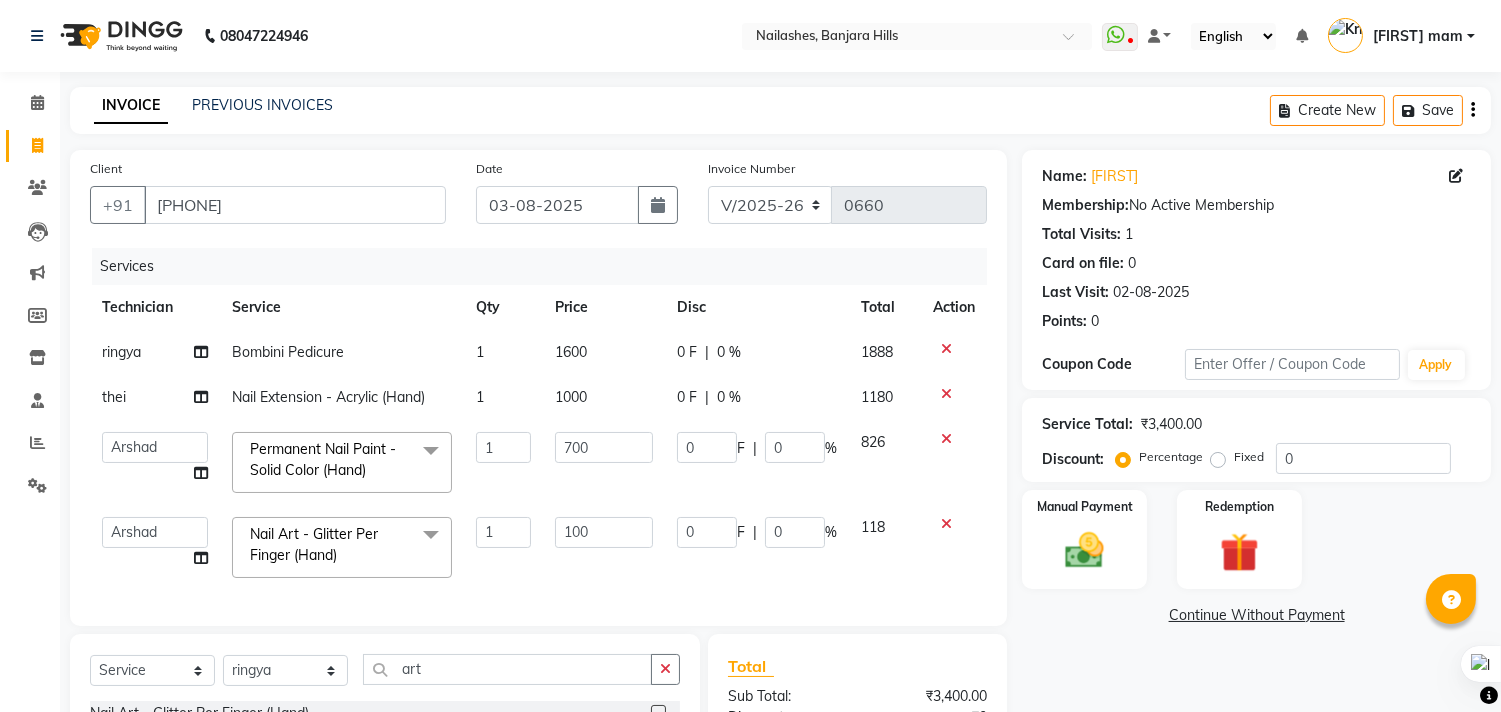 select on "8" 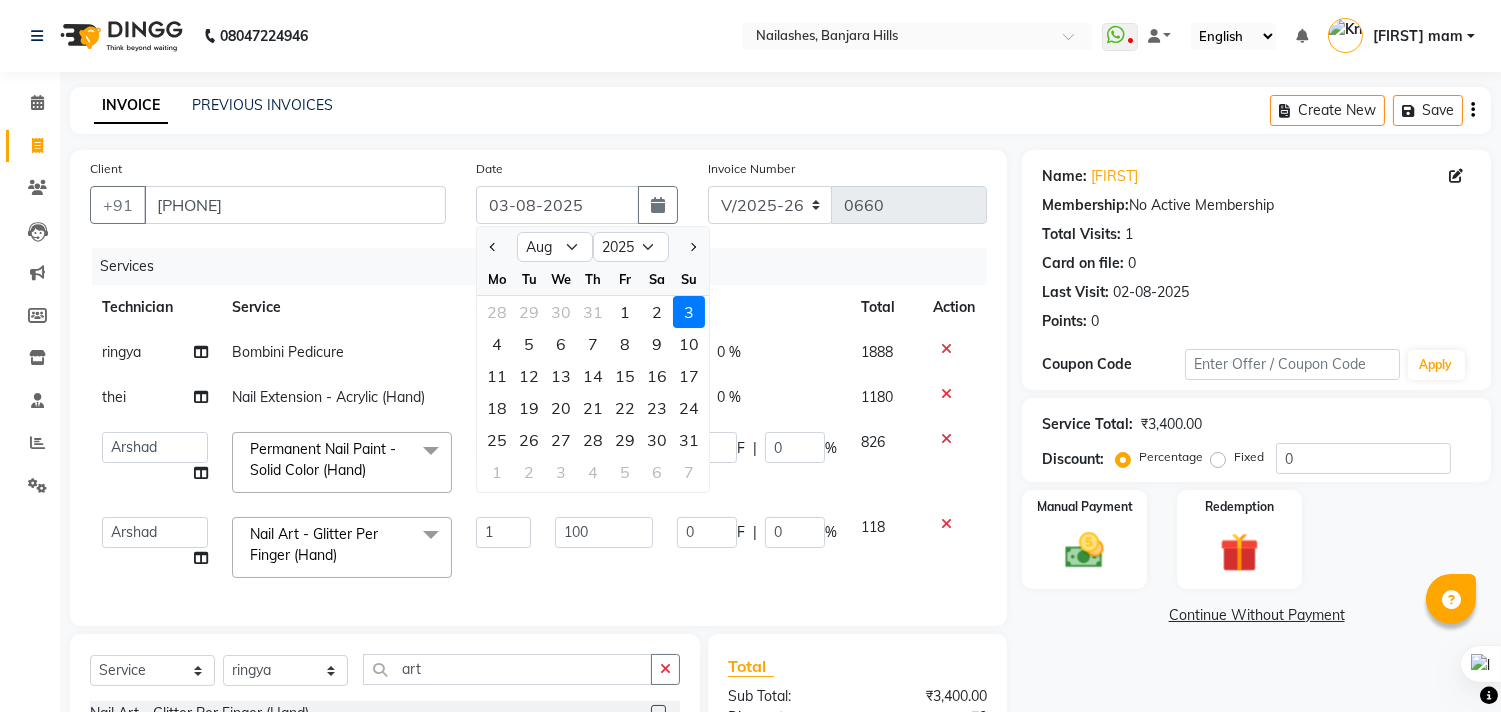 click on "2" 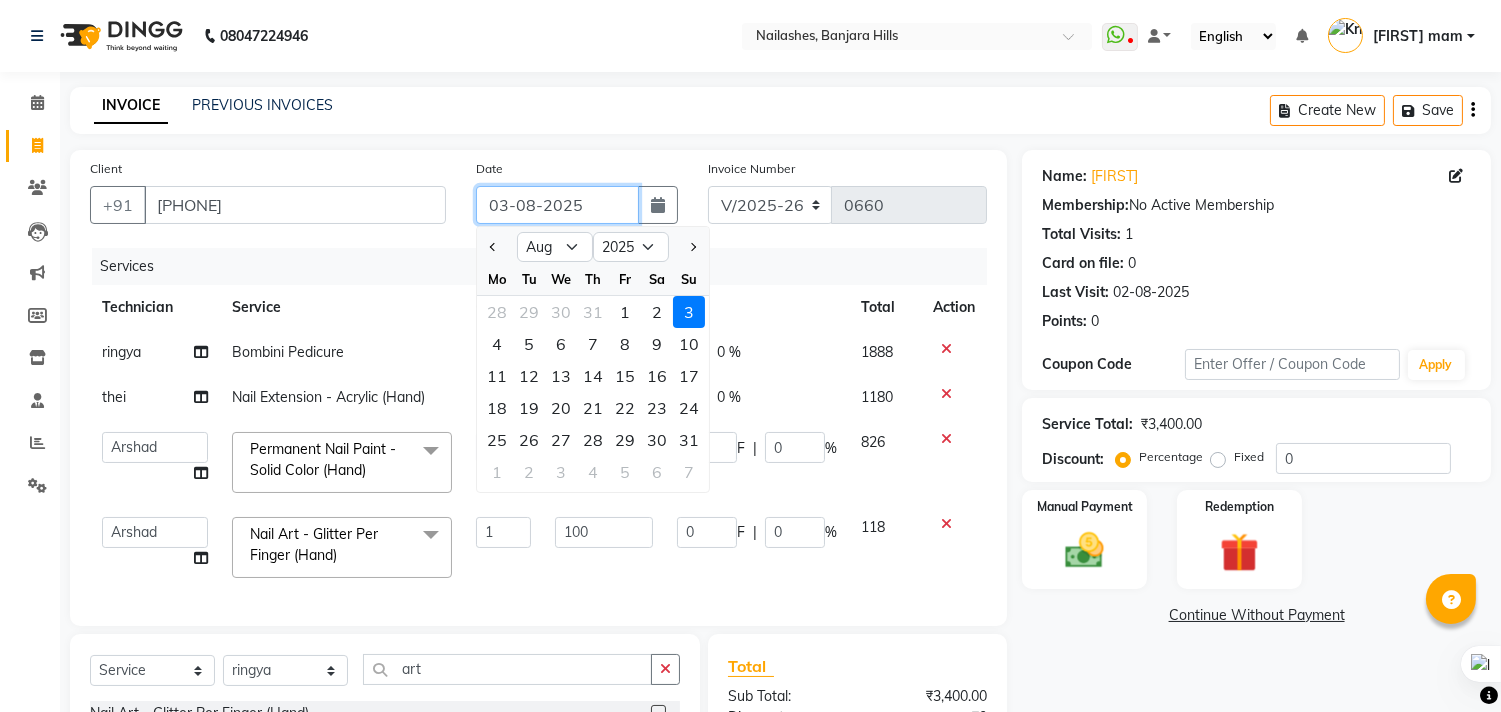 type on "02-08-2025" 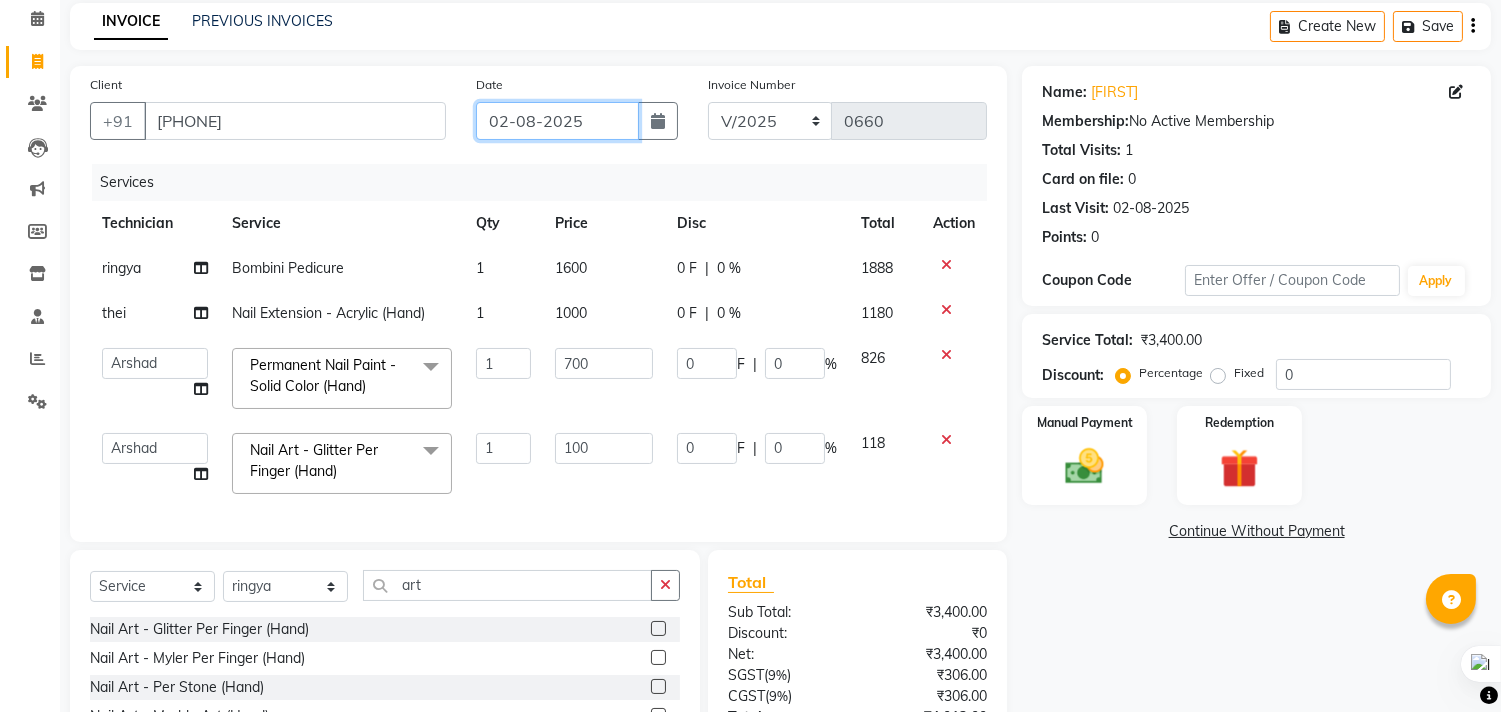 scroll, scrollTop: 263, scrollLeft: 0, axis: vertical 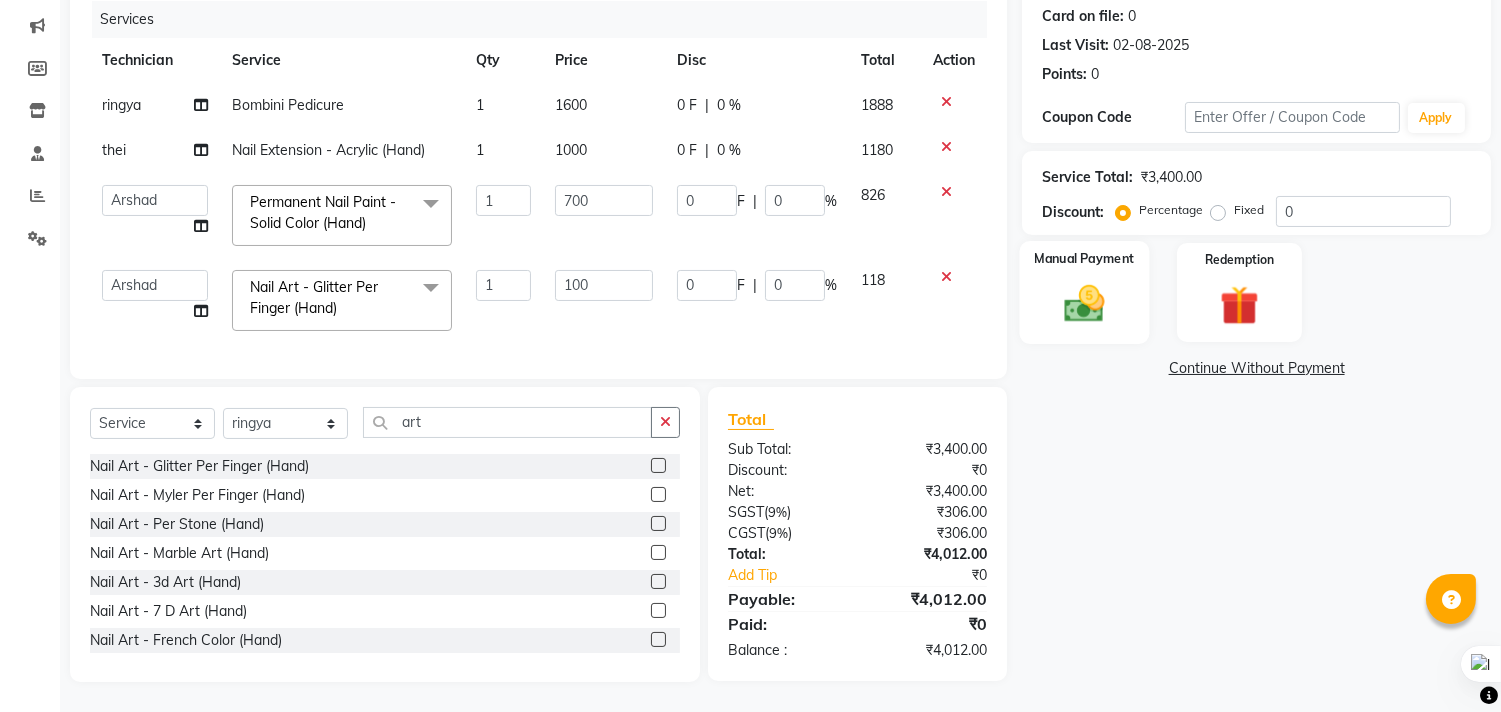 click 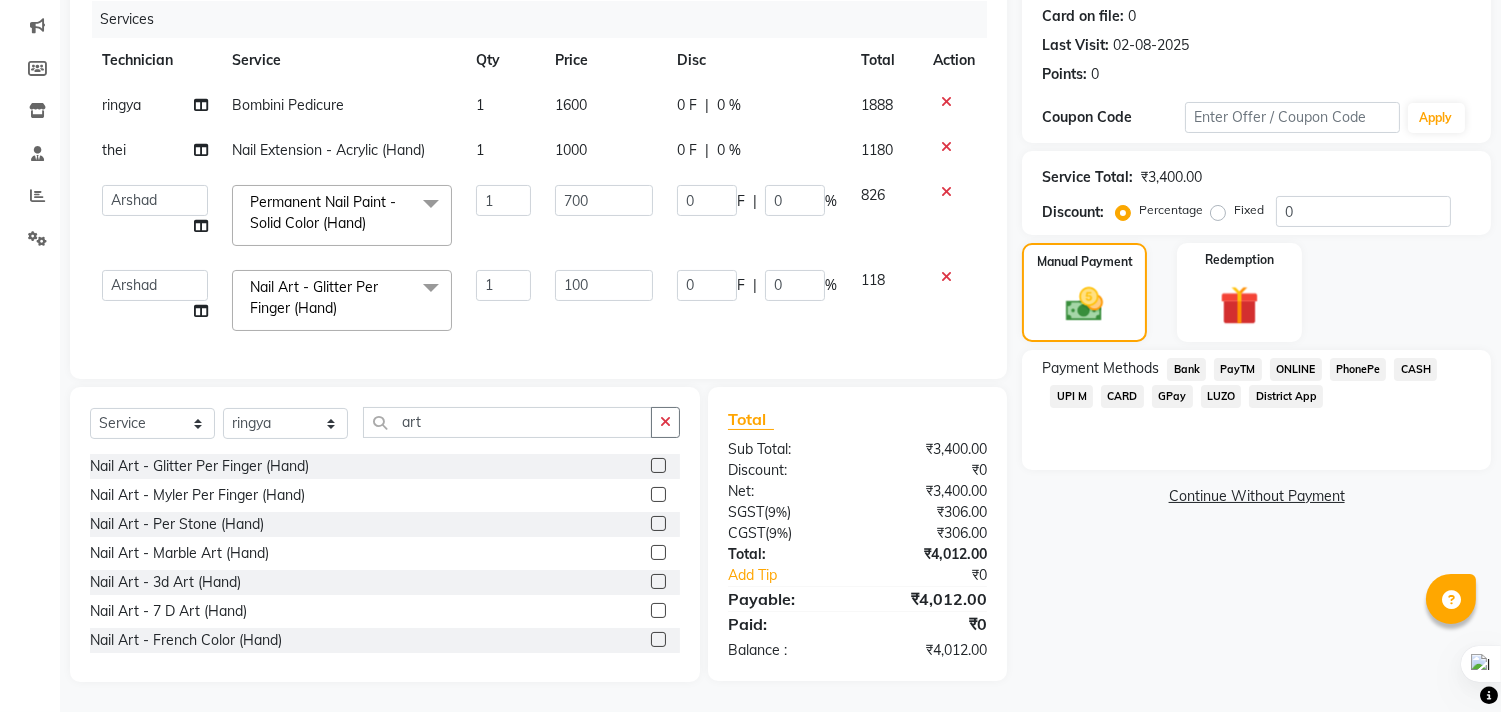 click on "UPI M" 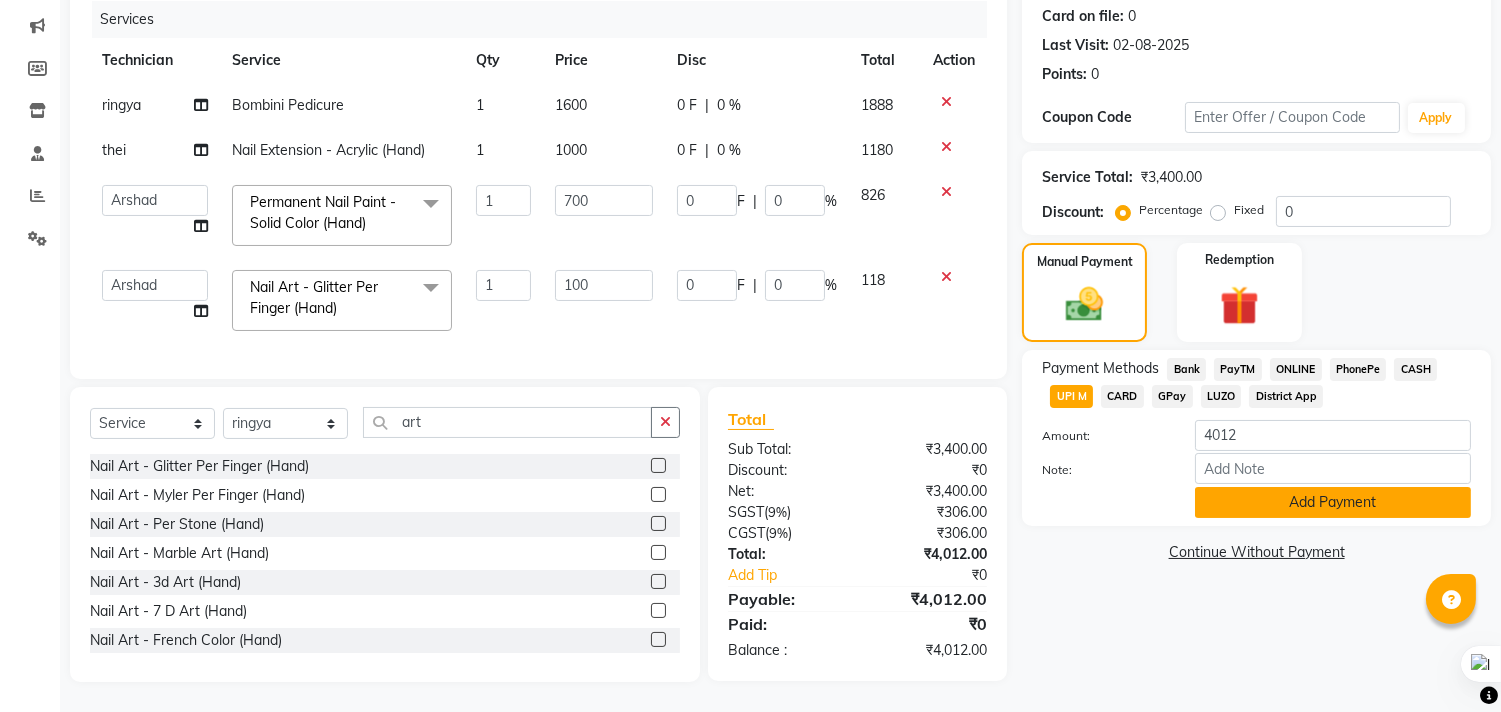 click on "Add Payment" 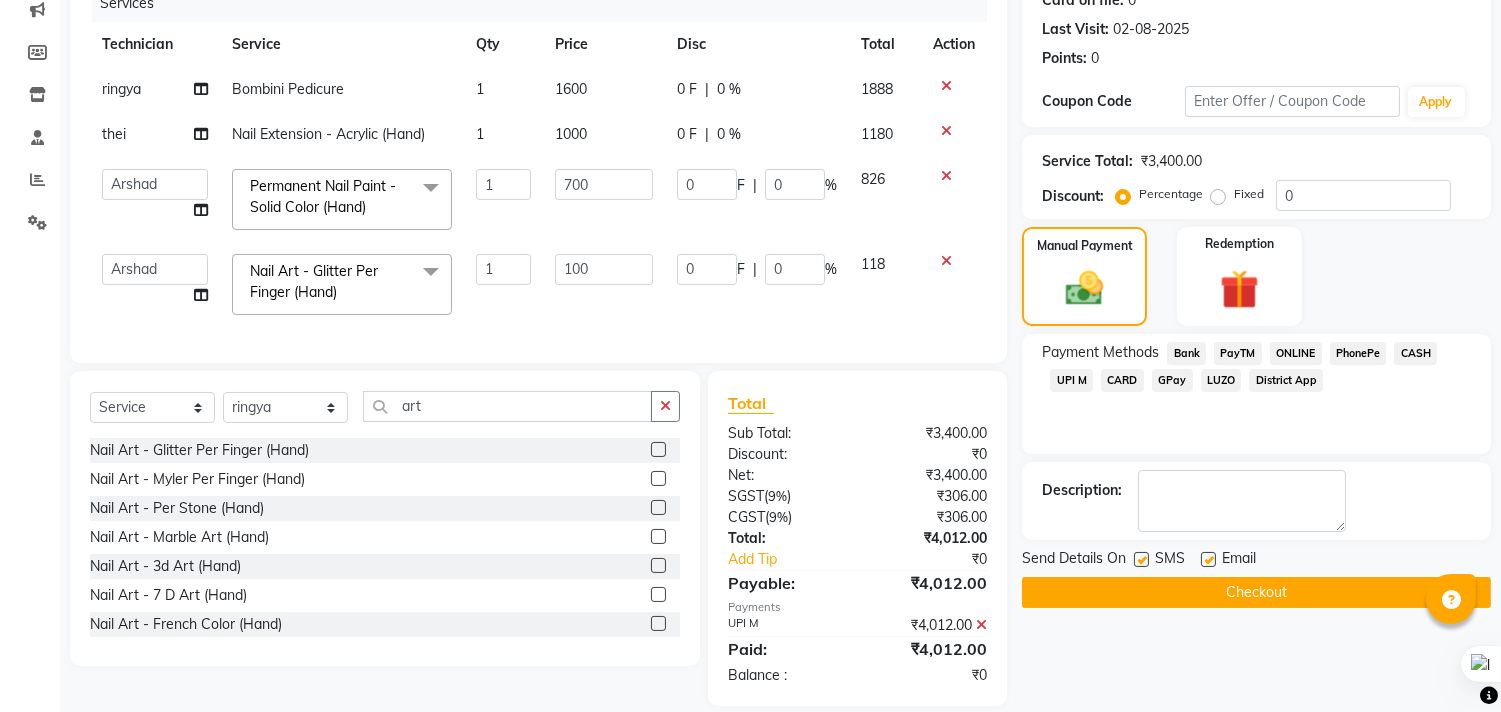 scroll, scrollTop: 304, scrollLeft: 0, axis: vertical 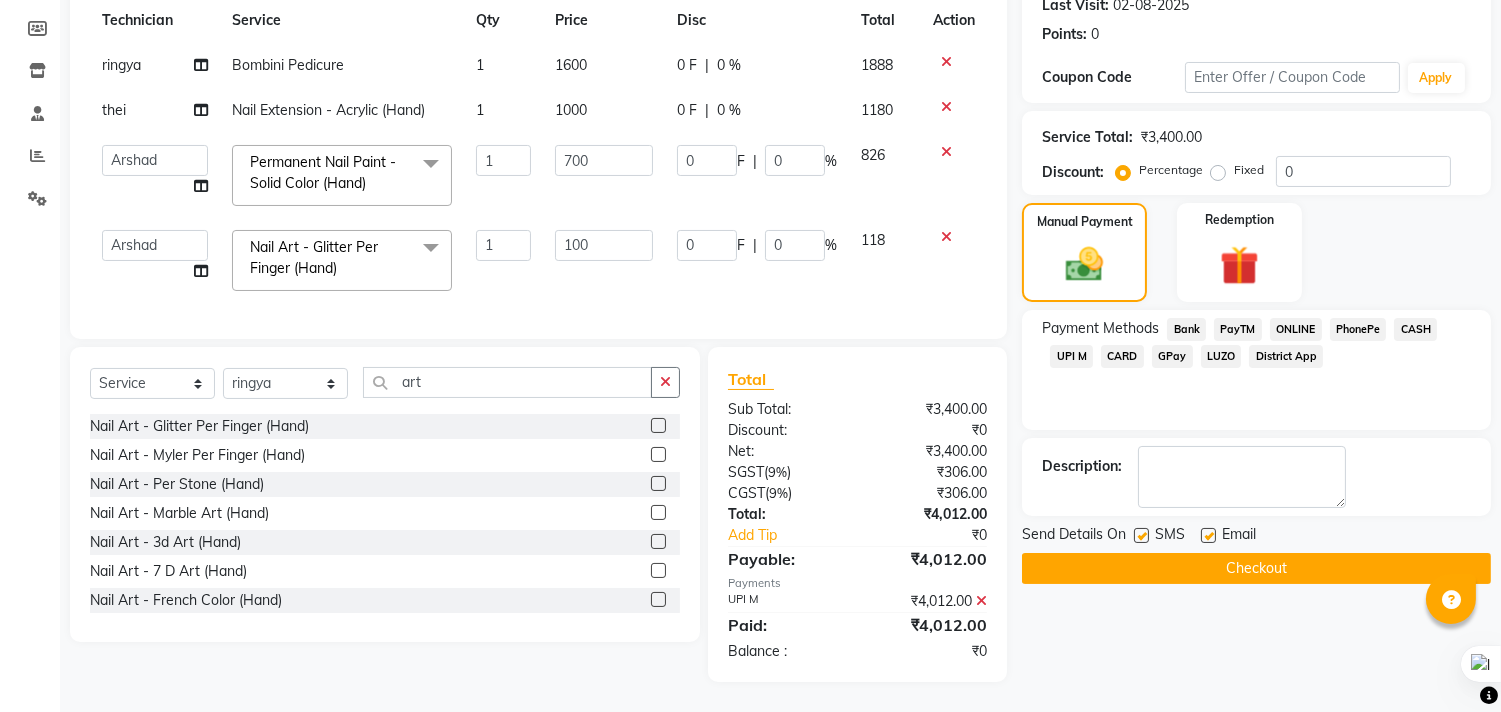 click on "Checkout" 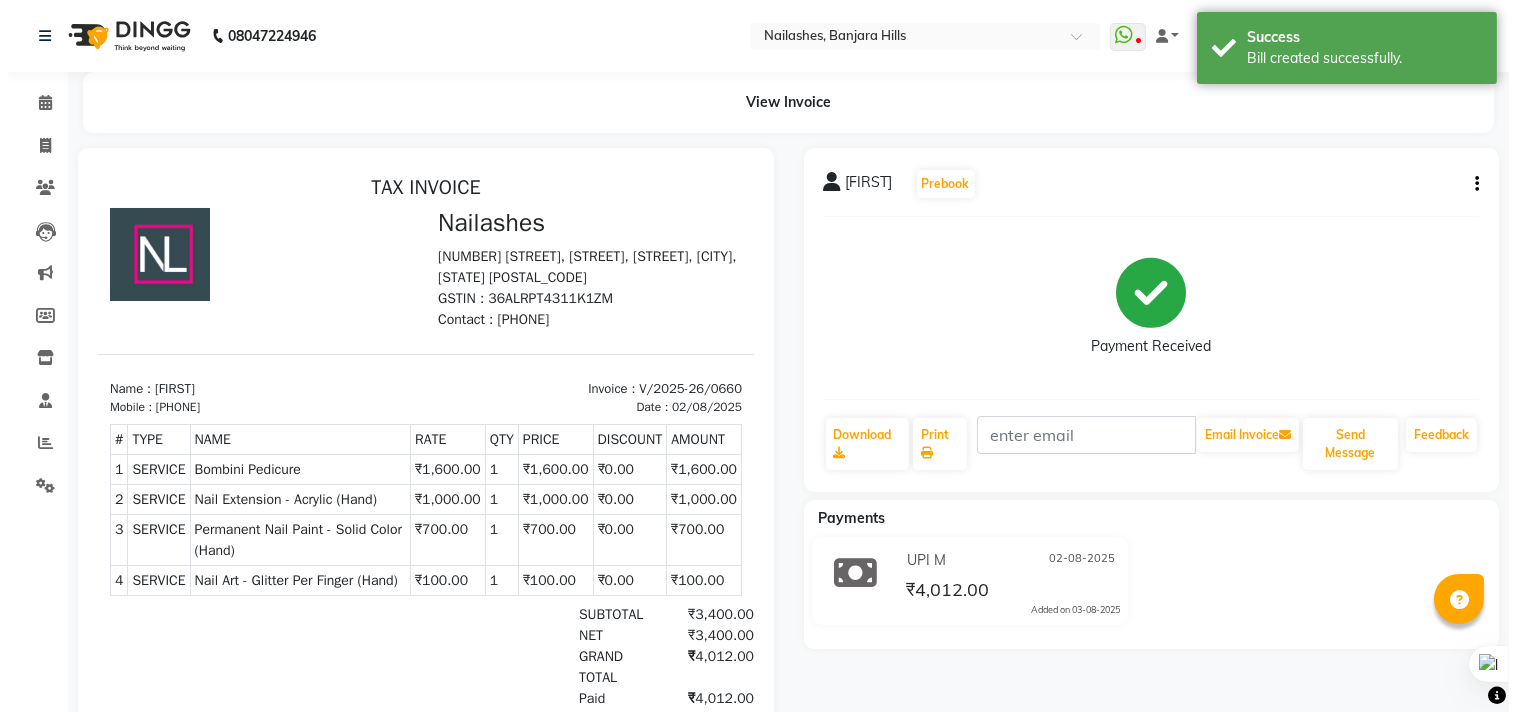 scroll, scrollTop: 0, scrollLeft: 0, axis: both 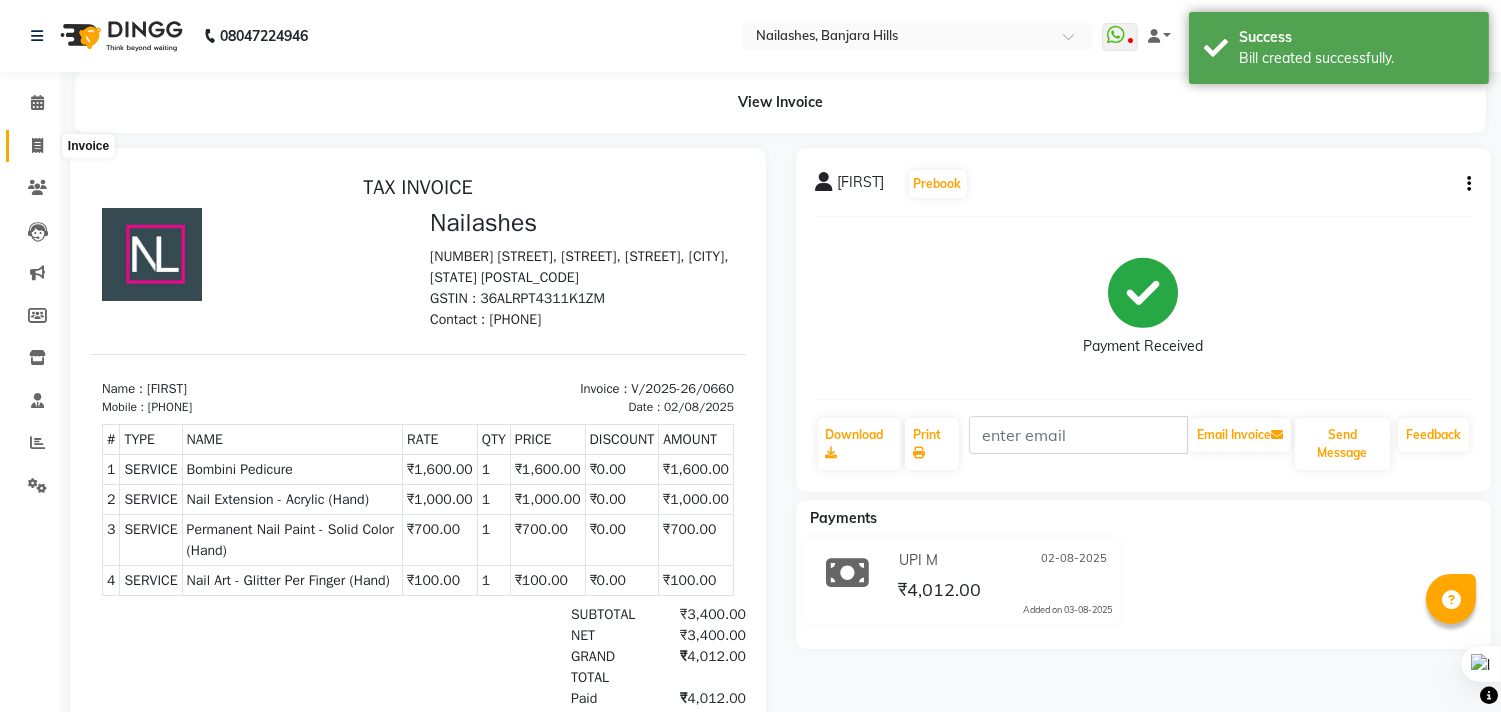 click 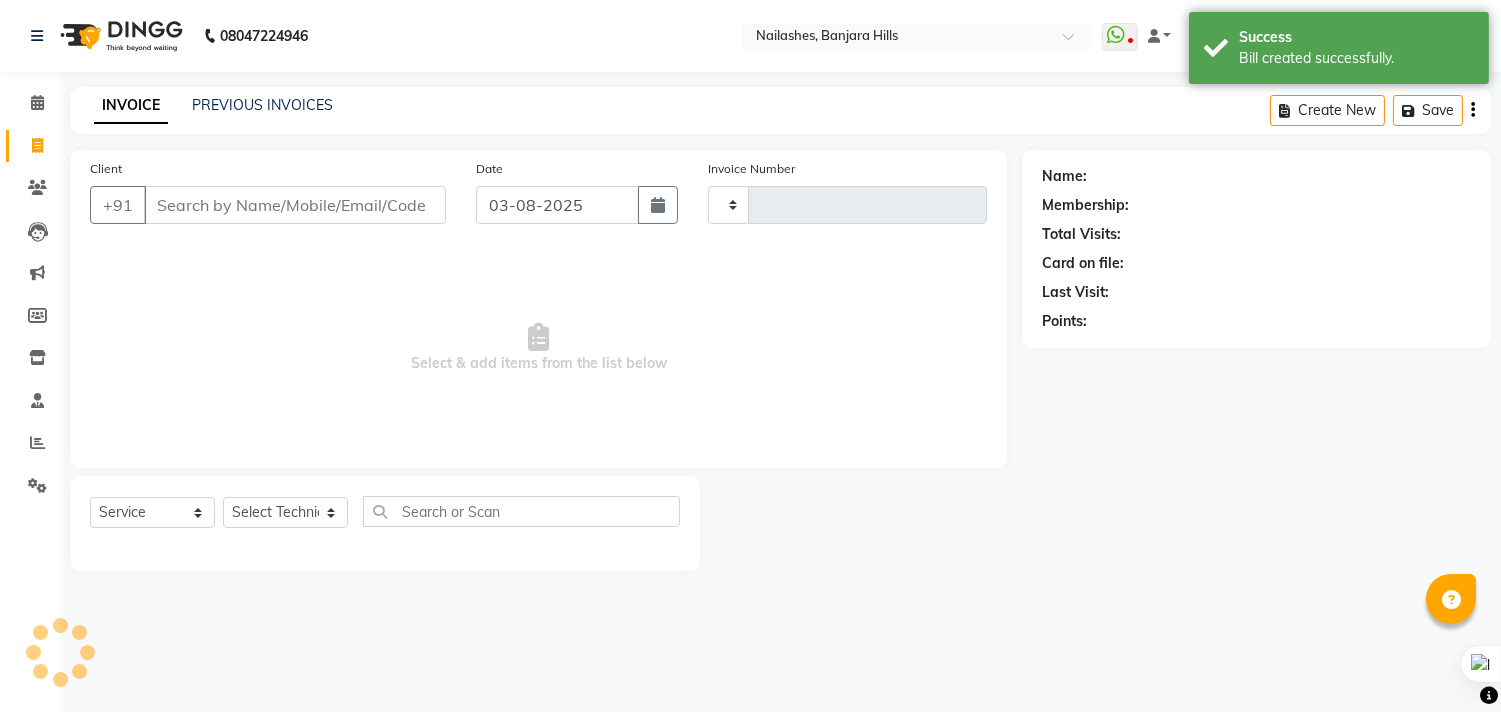 type on "0661" 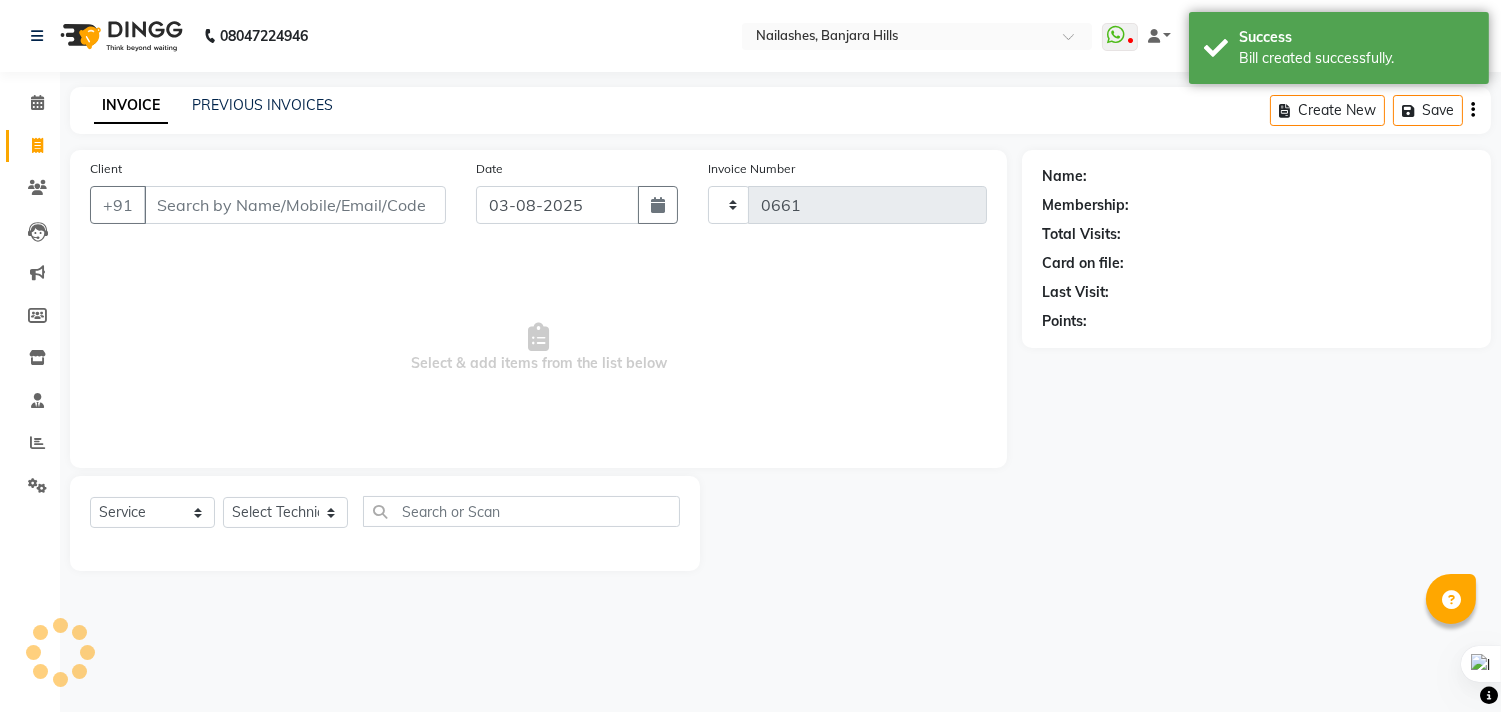 select on "5759" 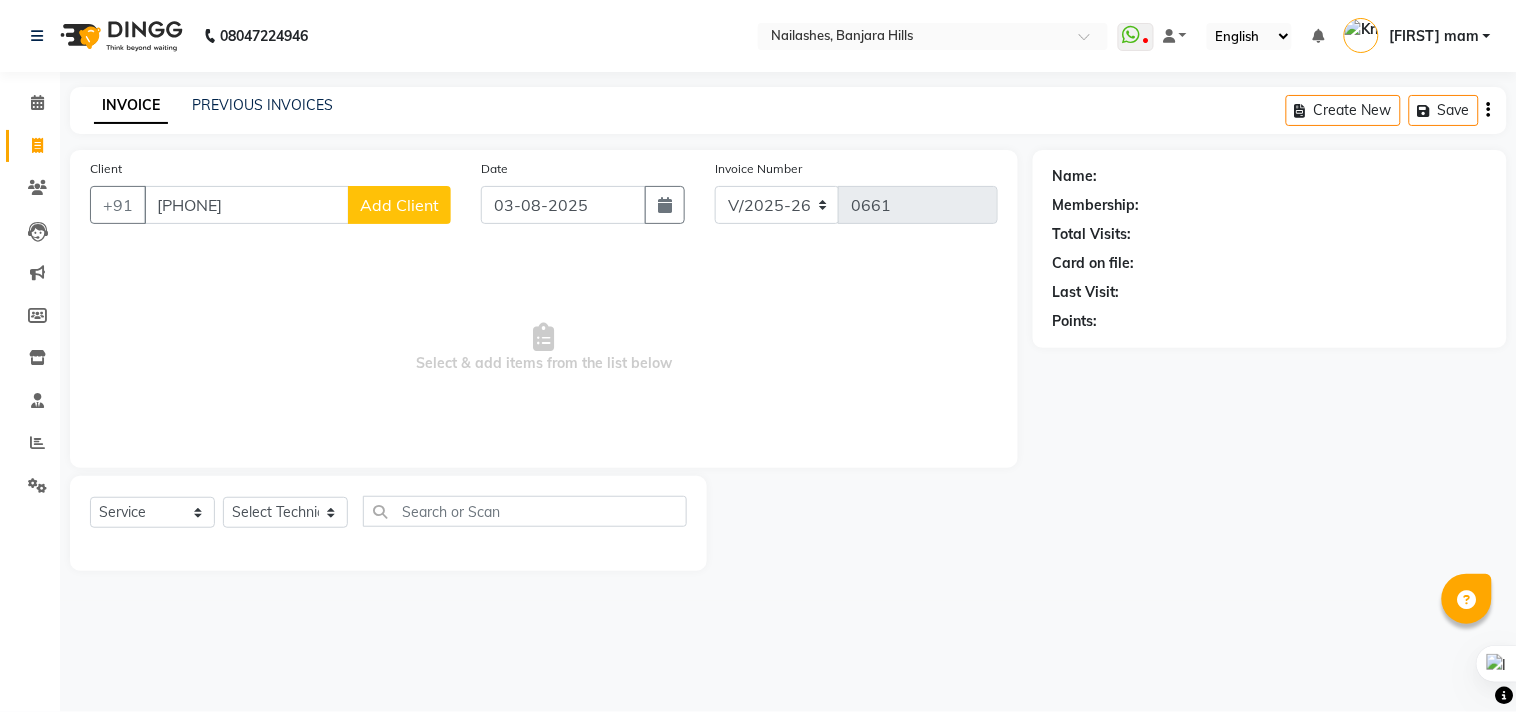 type on "[PHONE]" 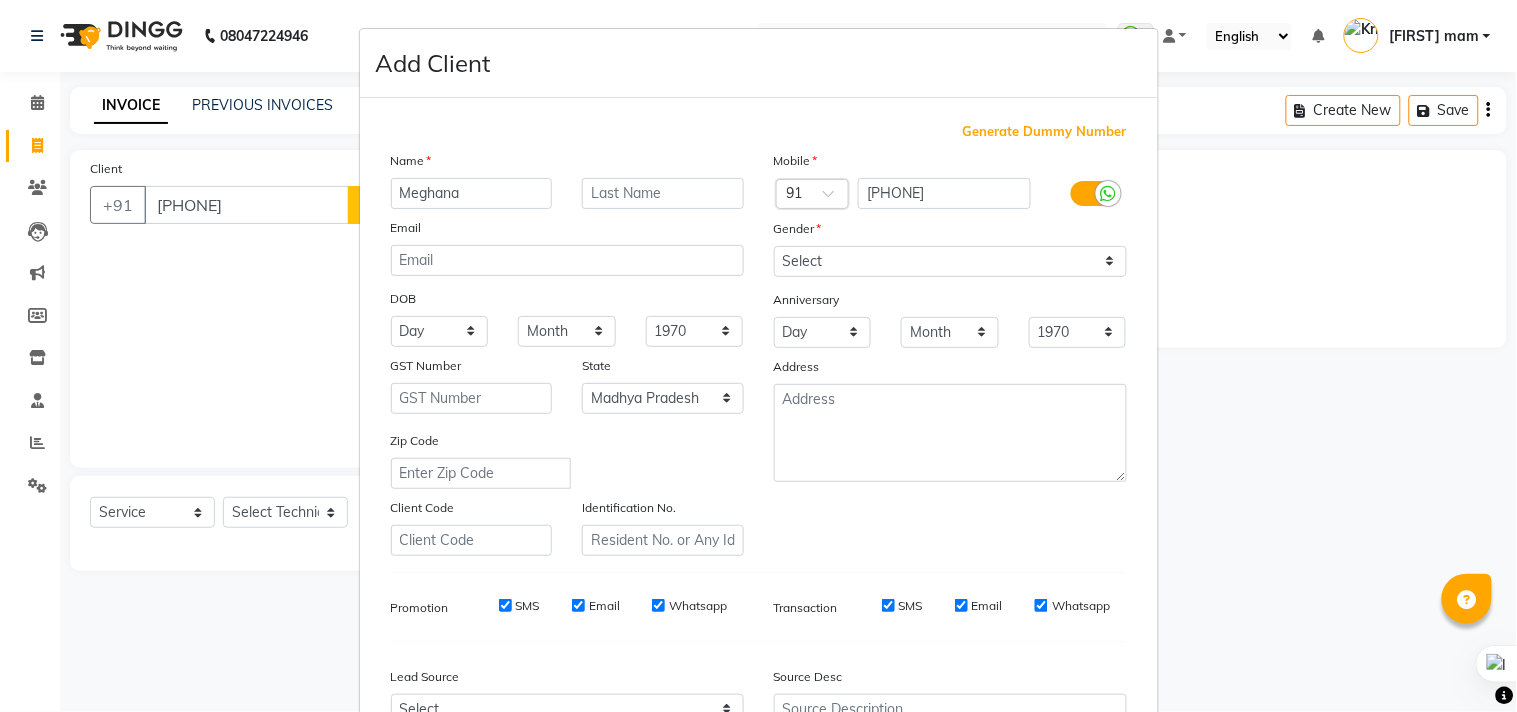 type on "Meghana" 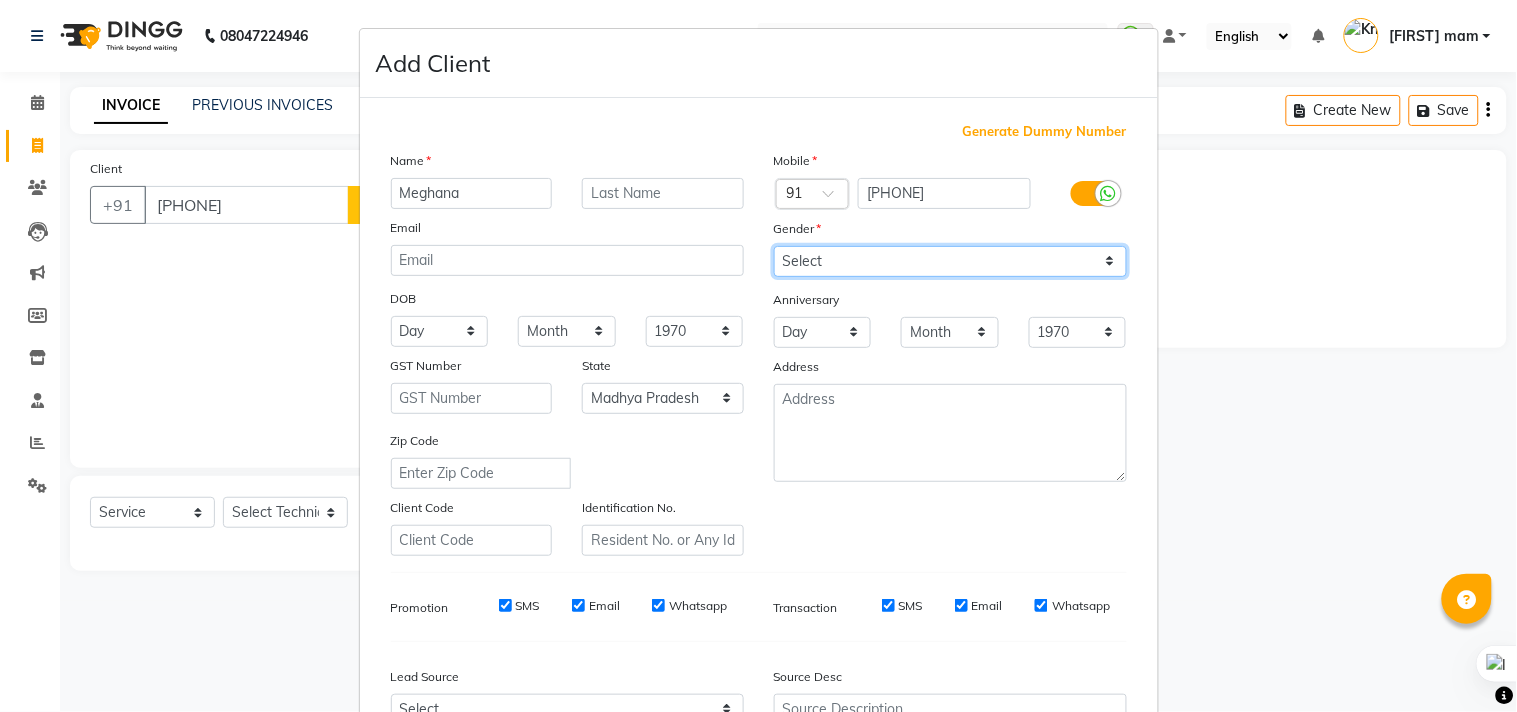 click on "Select Male Female Other Prefer Not To Say" at bounding box center (950, 261) 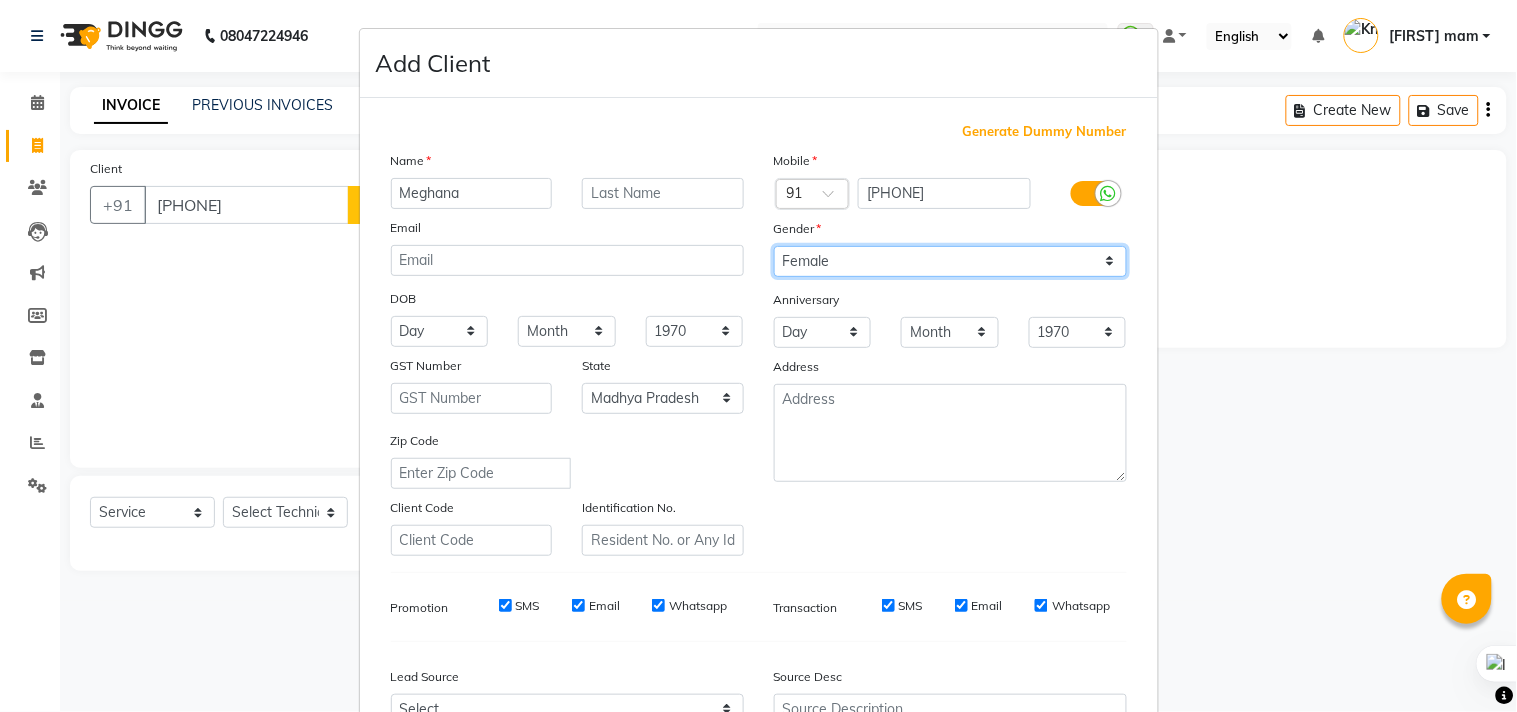 click on "Select Male Female Other Prefer Not To Say" at bounding box center (950, 261) 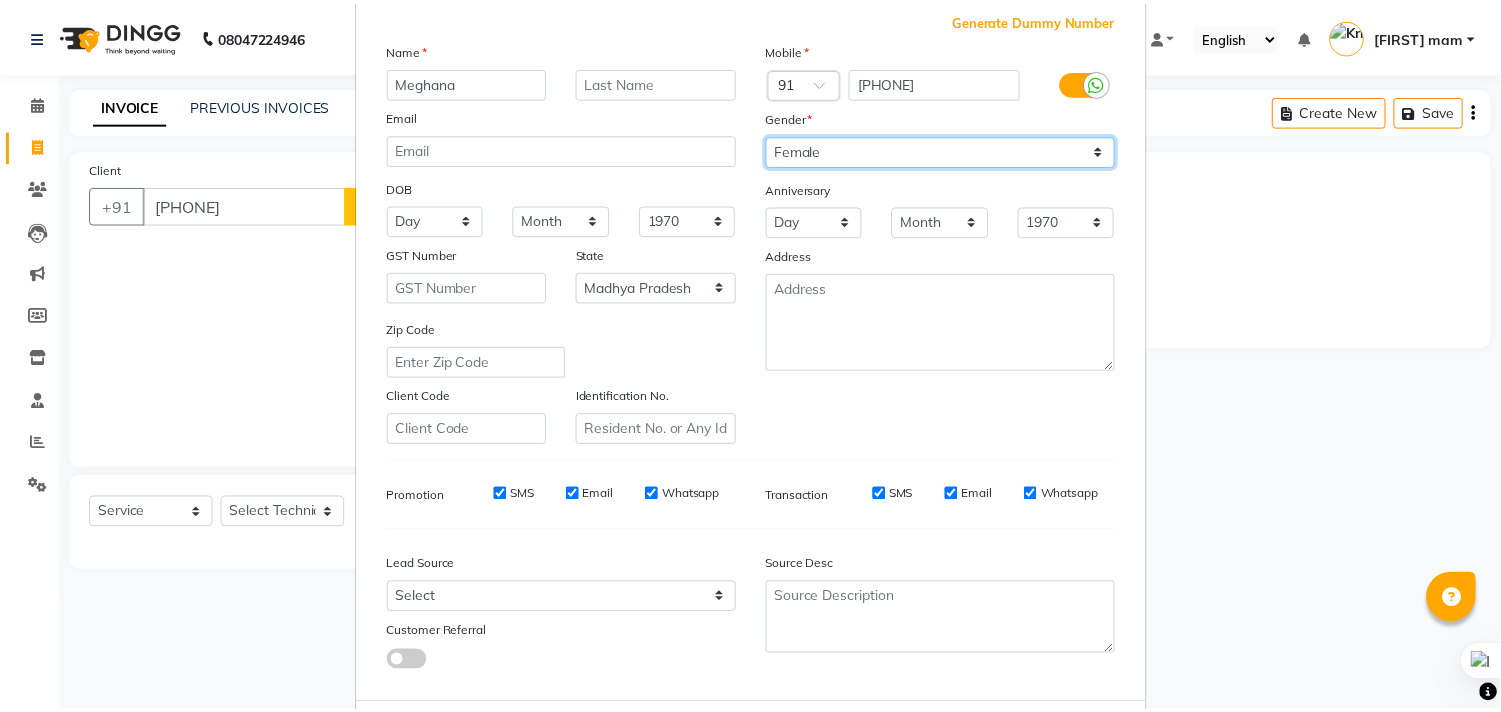 scroll, scrollTop: 212, scrollLeft: 0, axis: vertical 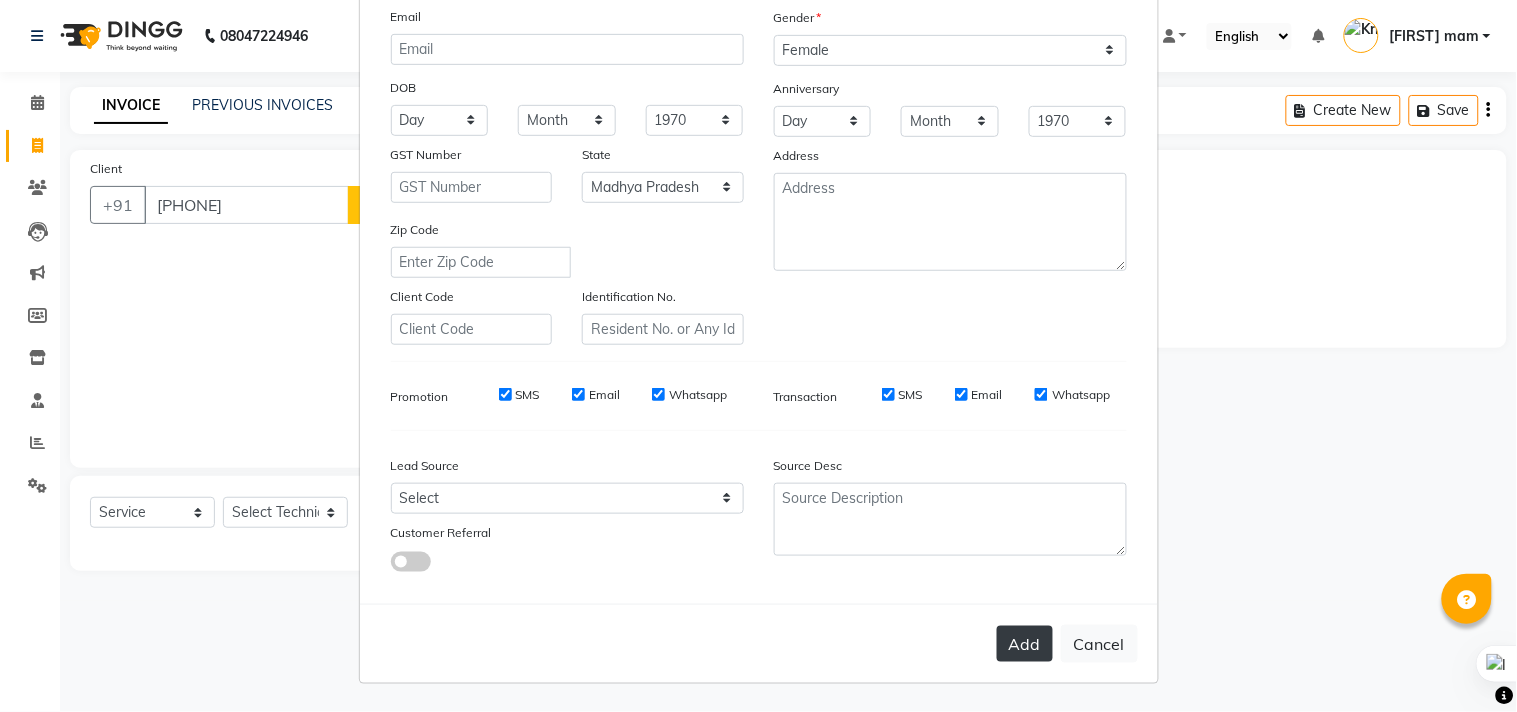 click on "Add" at bounding box center (1025, 644) 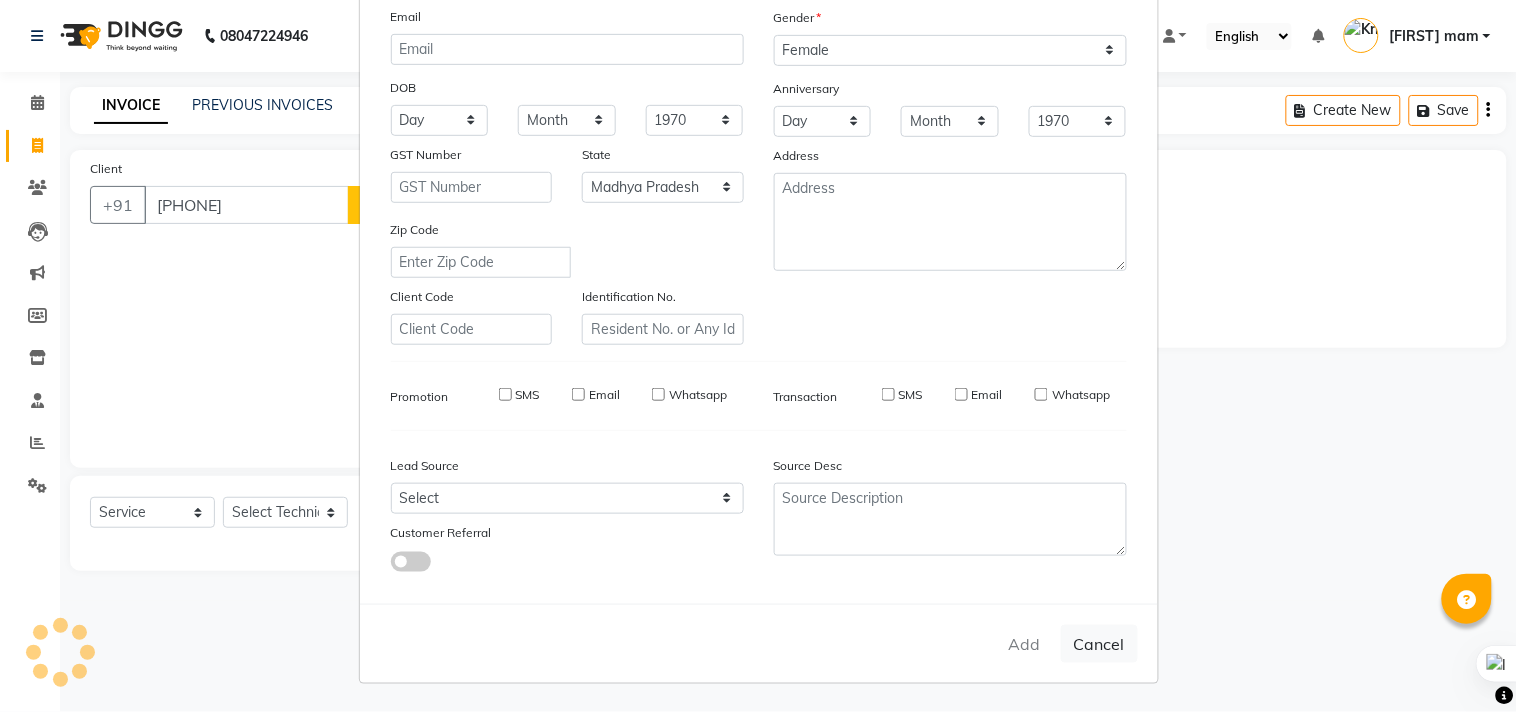 type 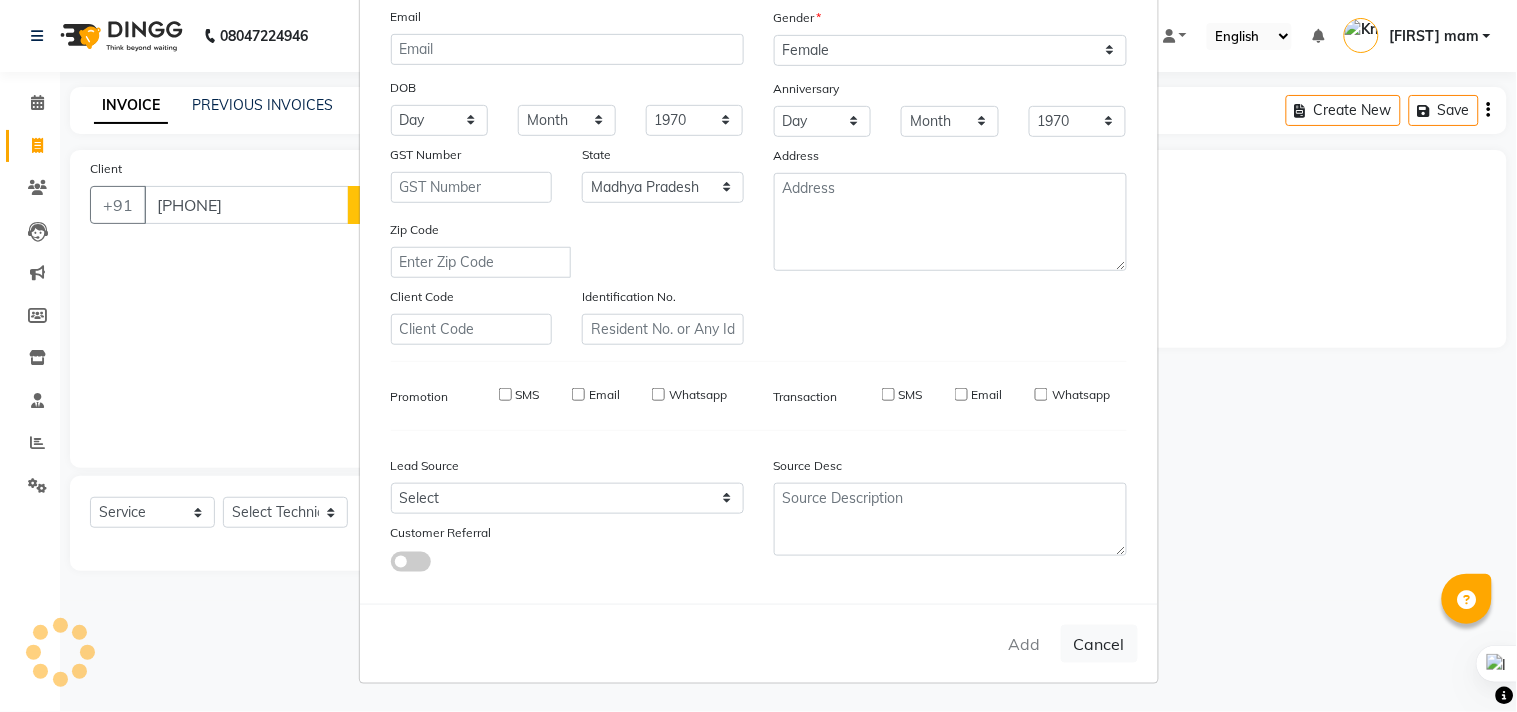 checkbox on "false" 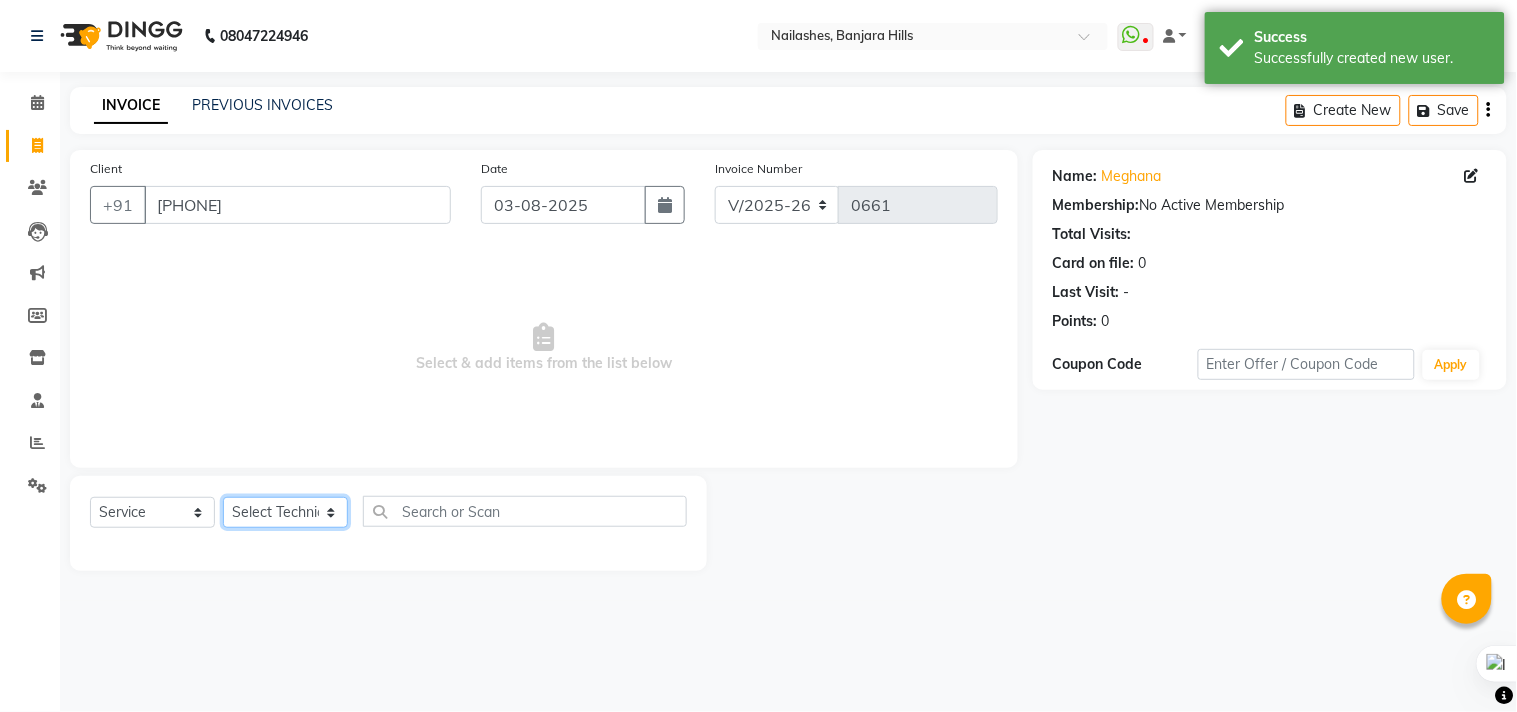 click on "Select Technician Arshad Arshad Asma begum Deepak Kashyap Krishika mam Nakul ringya rishi Ruby singh thei" 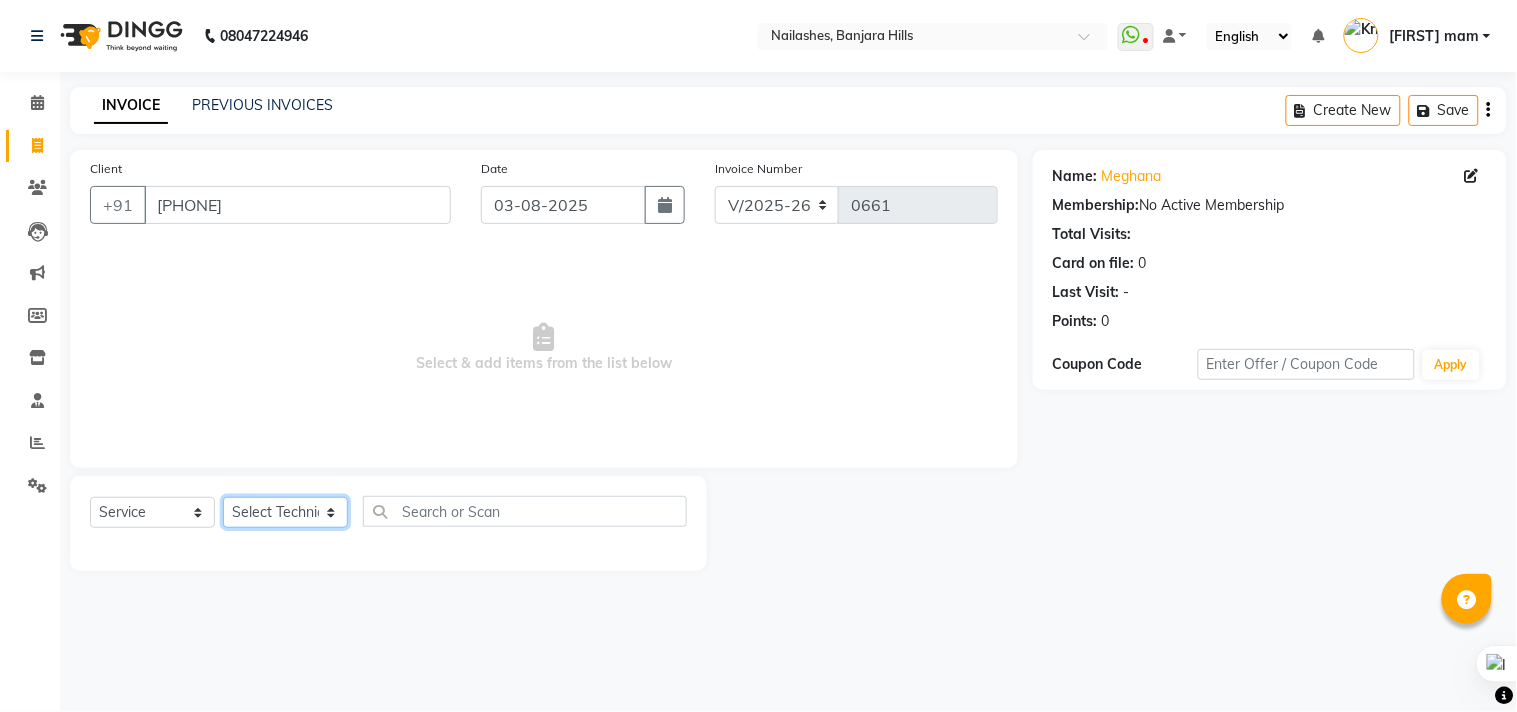 select on "67123" 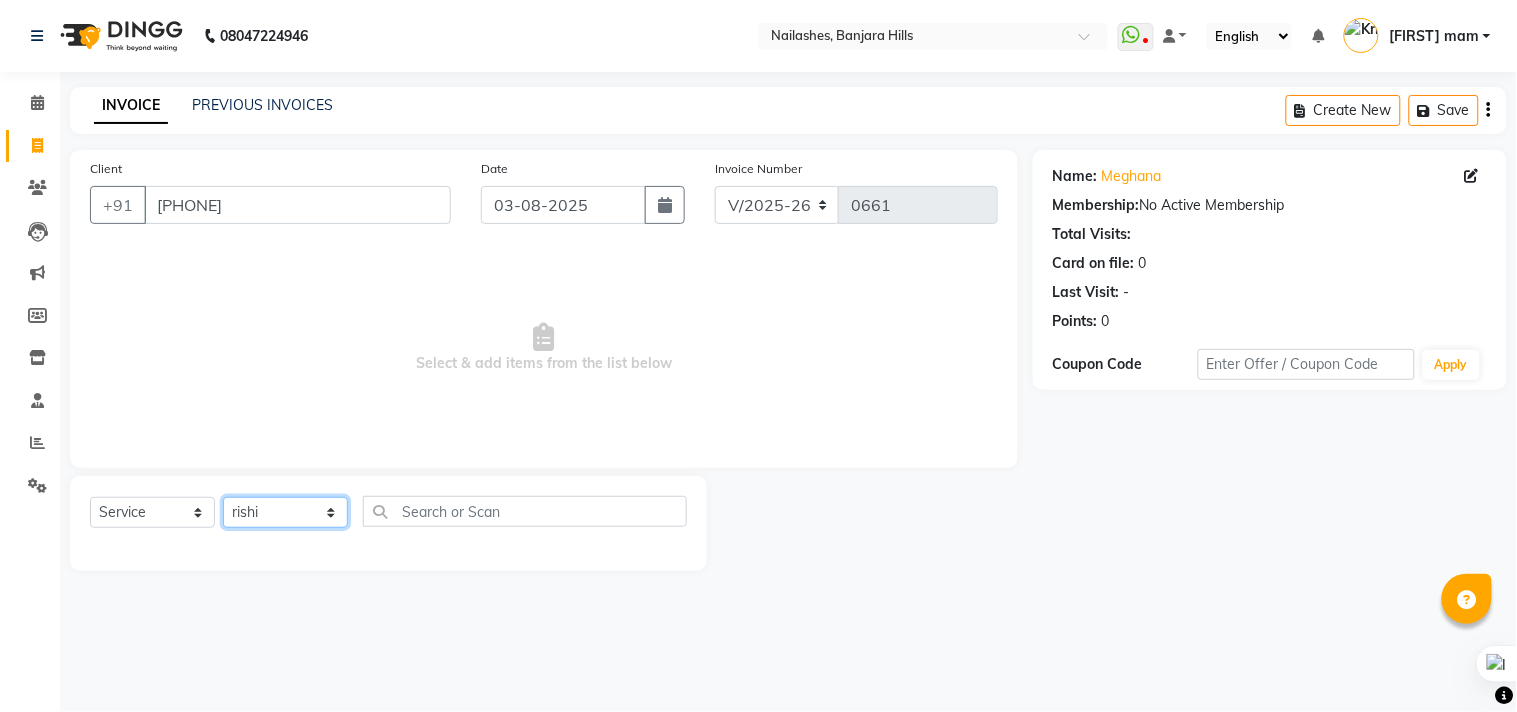 click on "Select Technician Arshad Arshad Asma begum Deepak Kashyap Krishika mam Nakul ringya rishi Ruby singh thei" 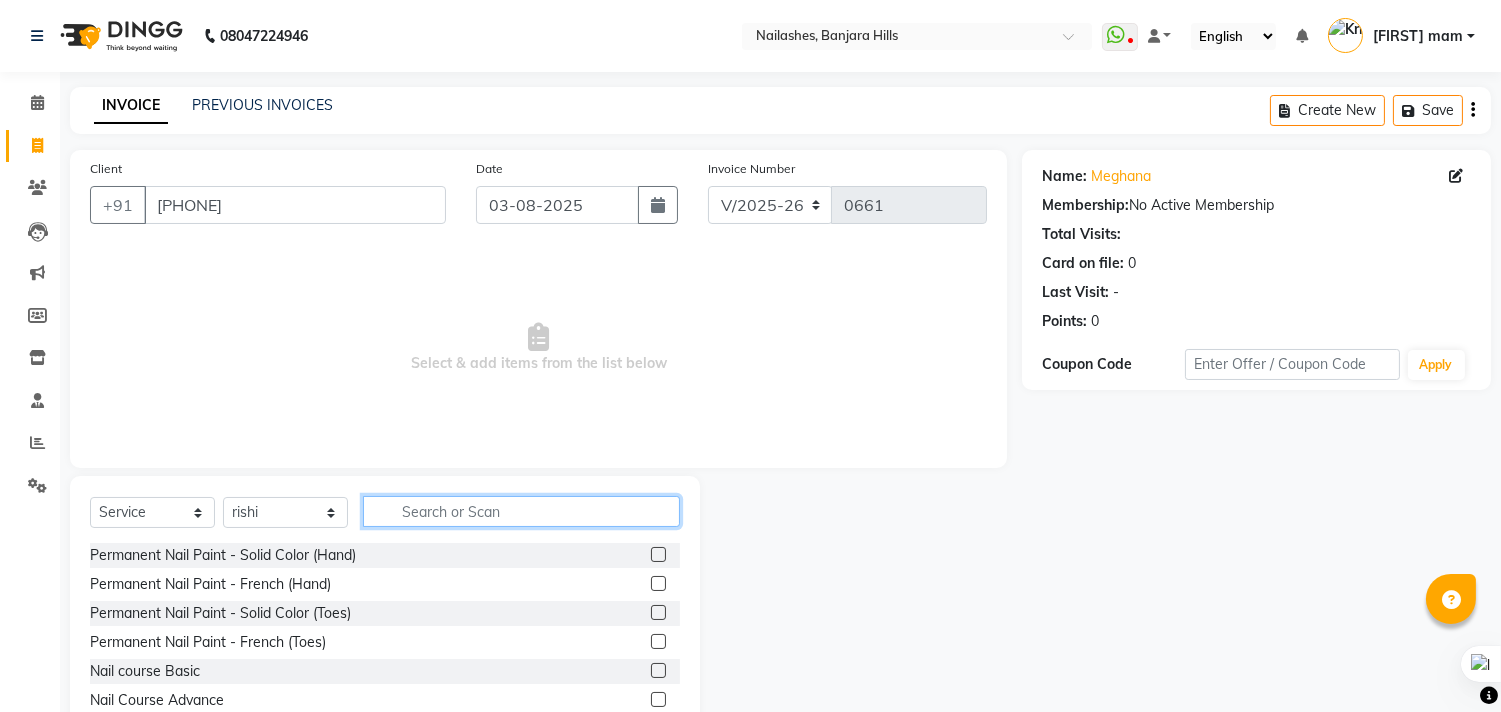 click 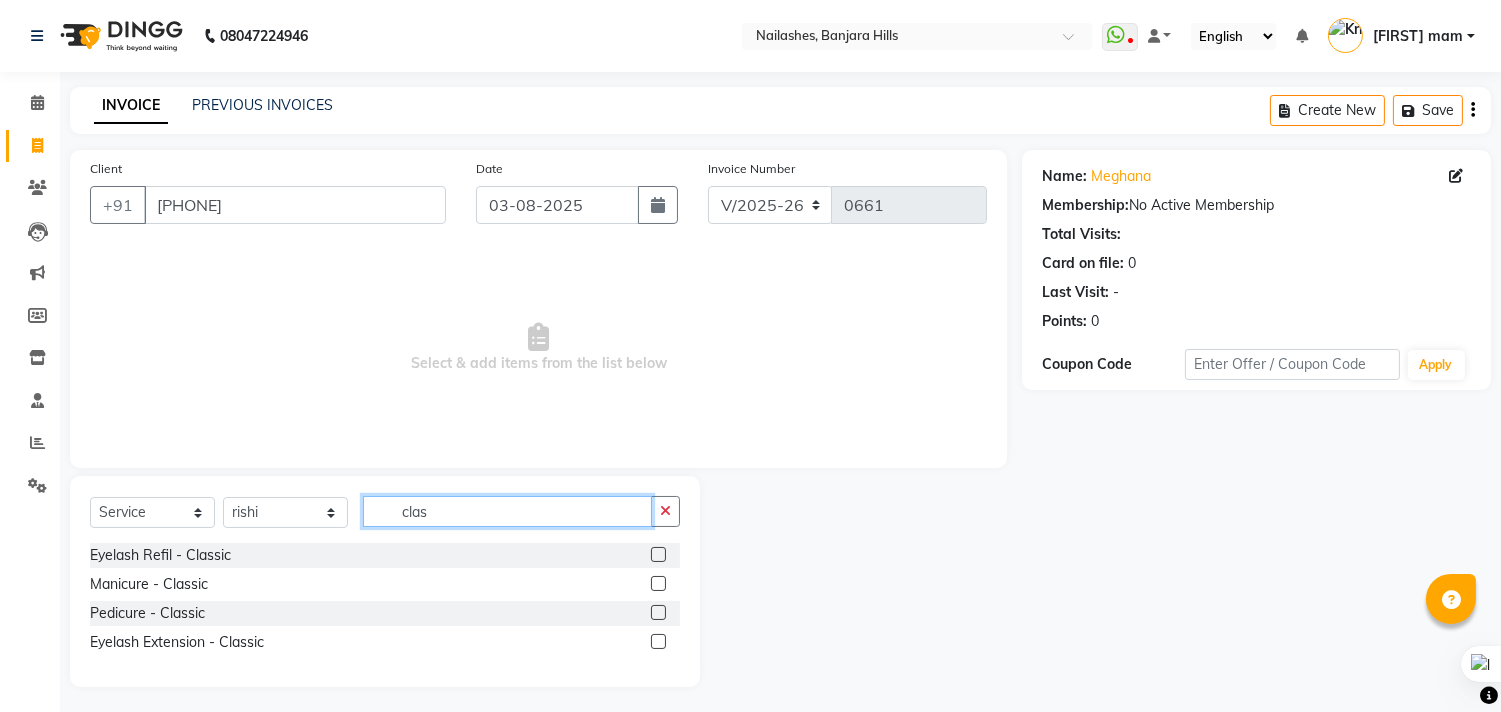 type on "clas" 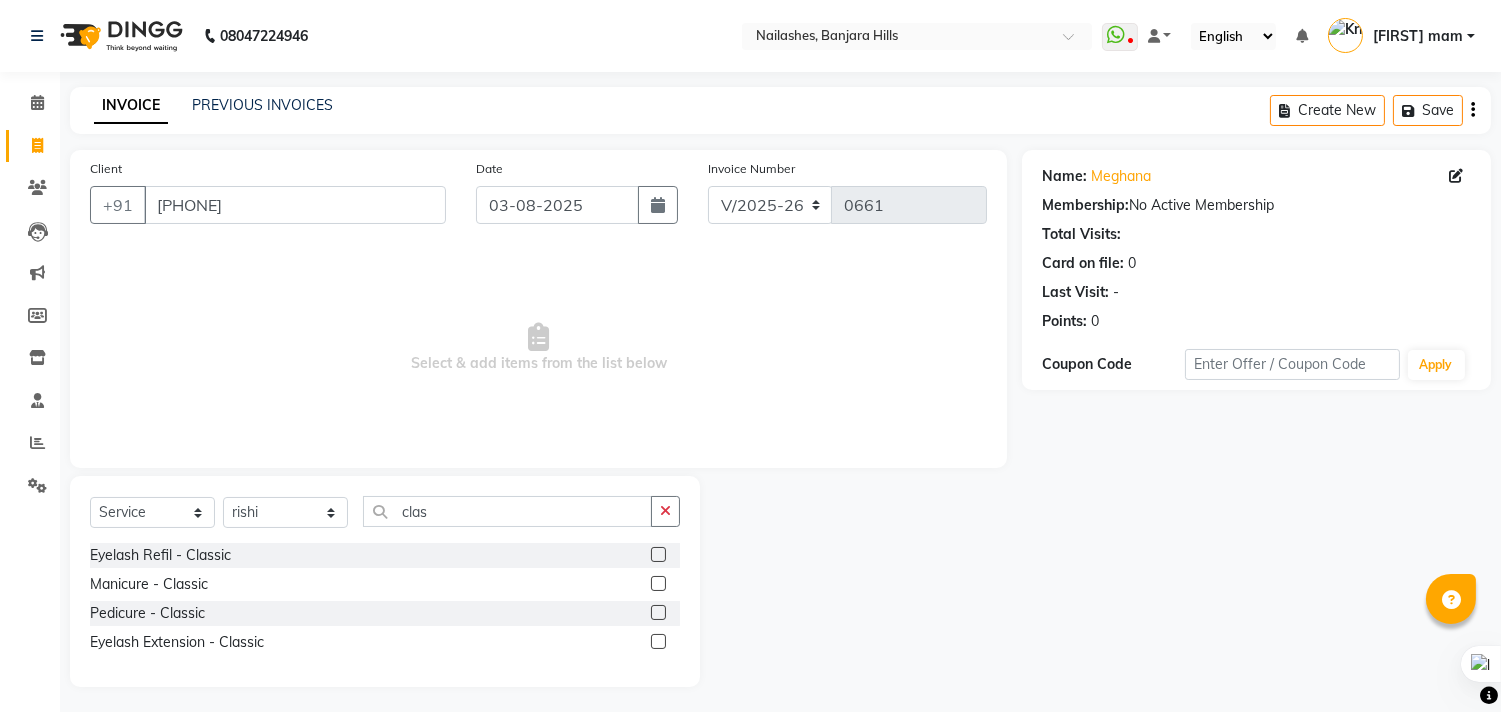 click 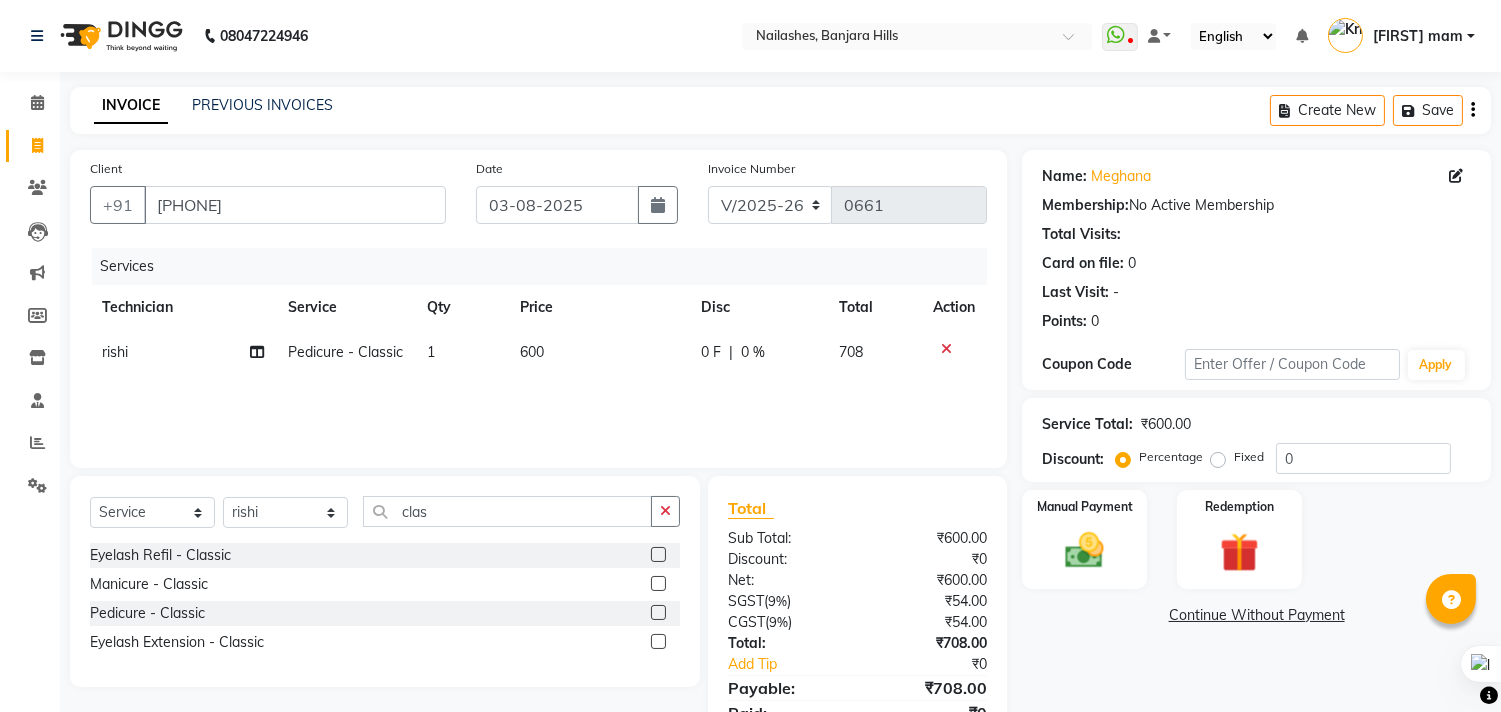 click 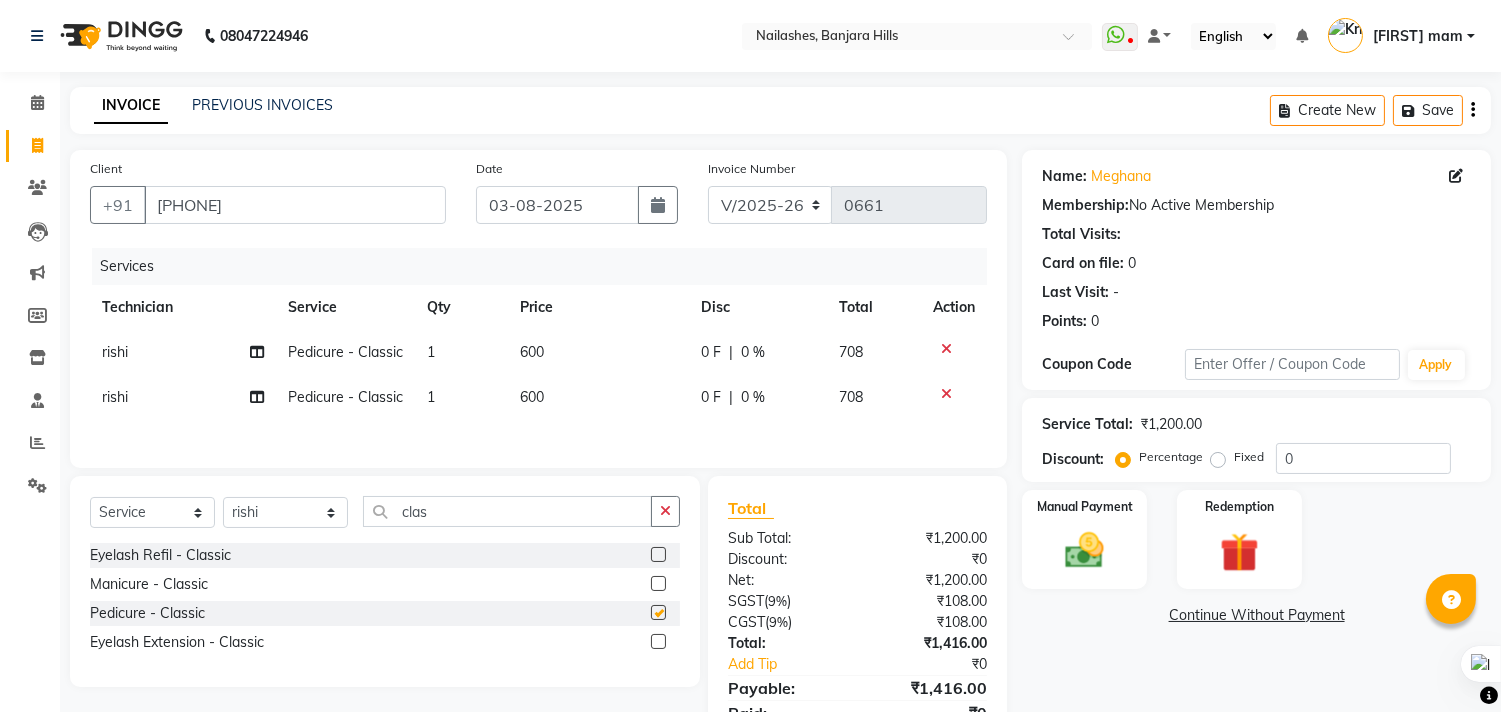 checkbox on "false" 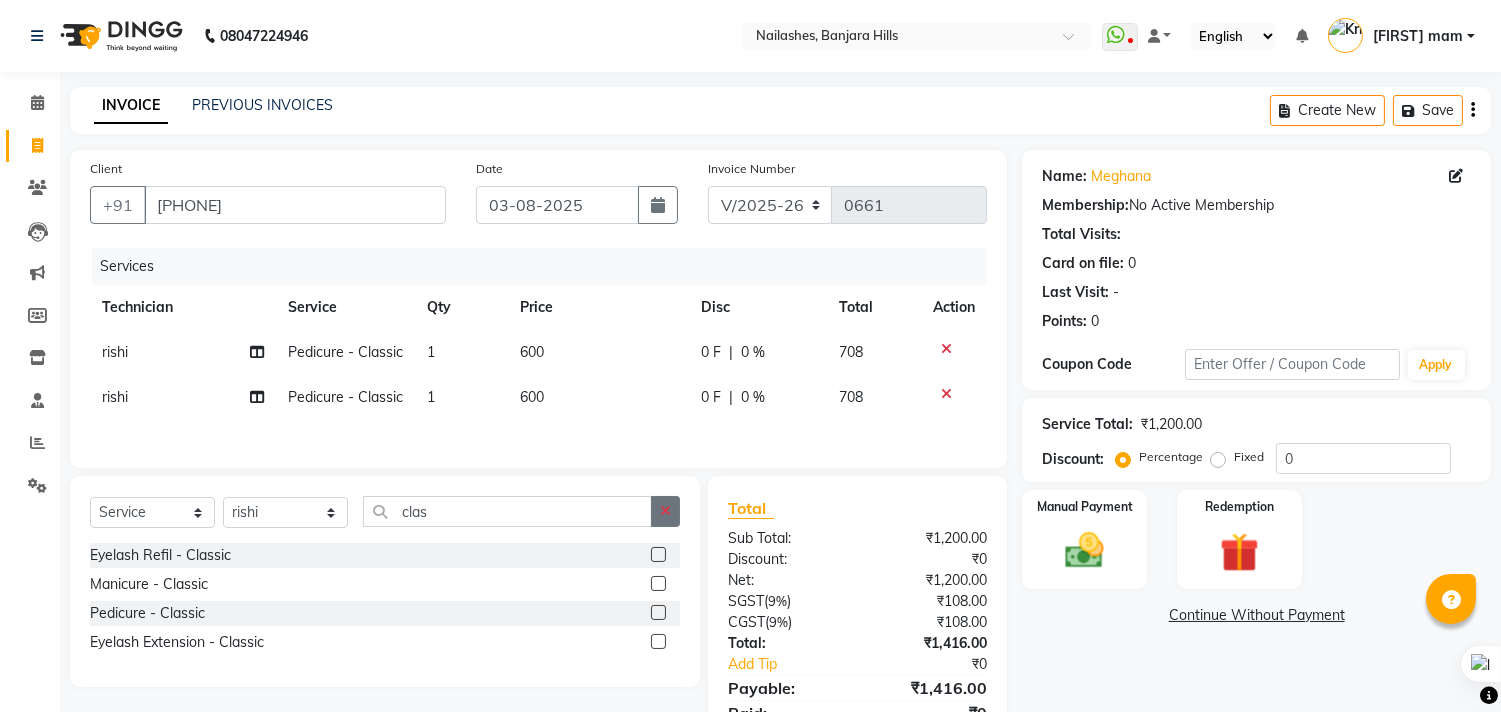 click 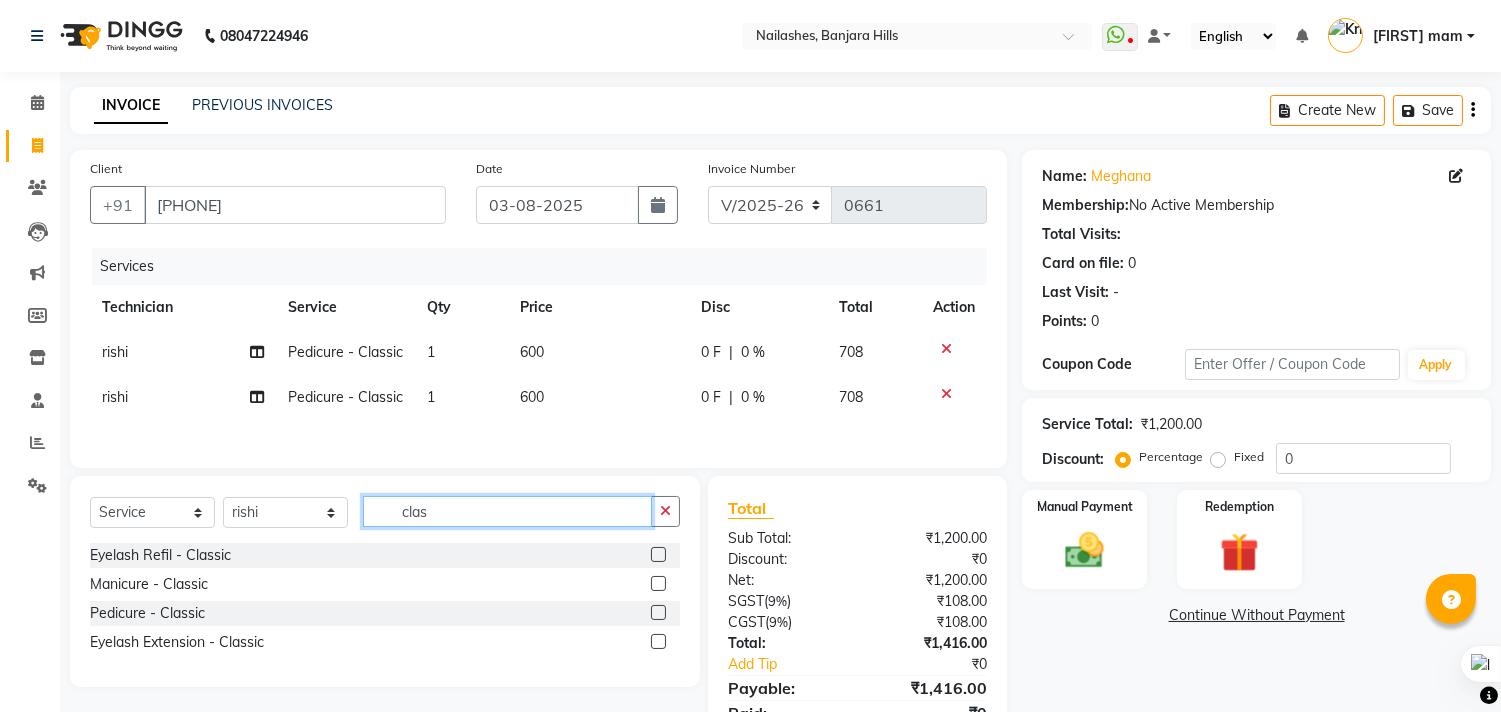type 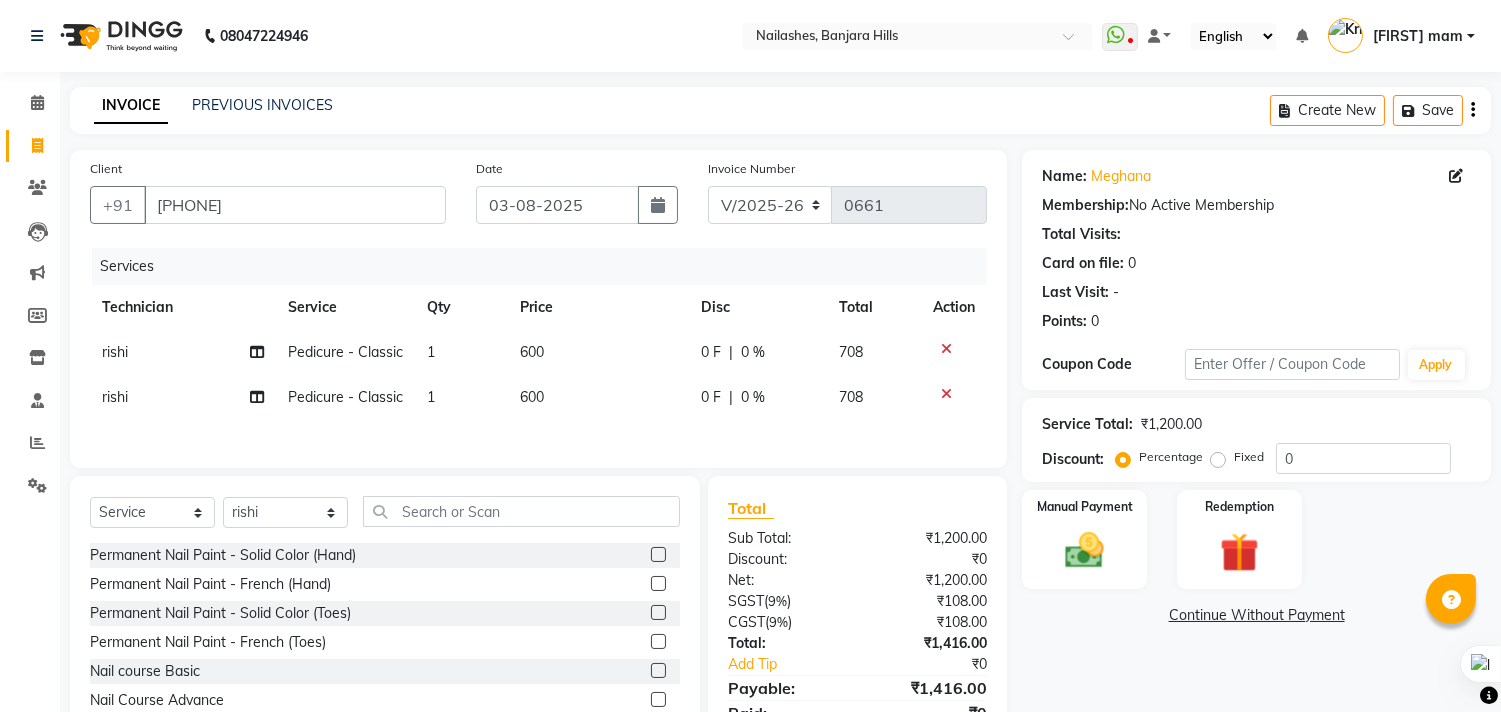 click on "Select  Service  Product  Membership  Package Voucher Prepaid Gift Card  Select Technician Arshad Arshad Asma begum Deepak Kashyap Krishika mam Nakul ringya rishi Ruby singh thei" 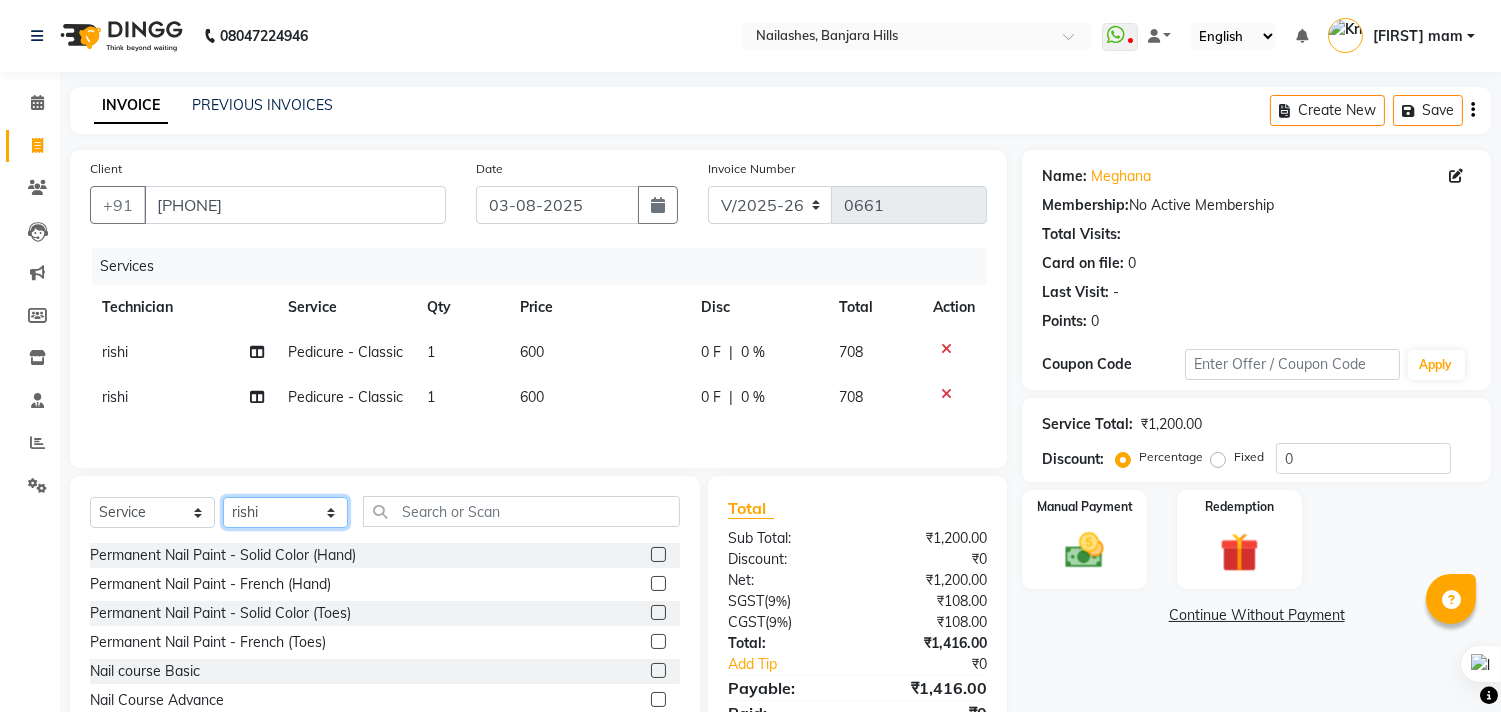 click on "Select Technician Arshad Arshad Asma begum Deepak Kashyap Krishika mam Nakul ringya rishi Ruby singh thei" 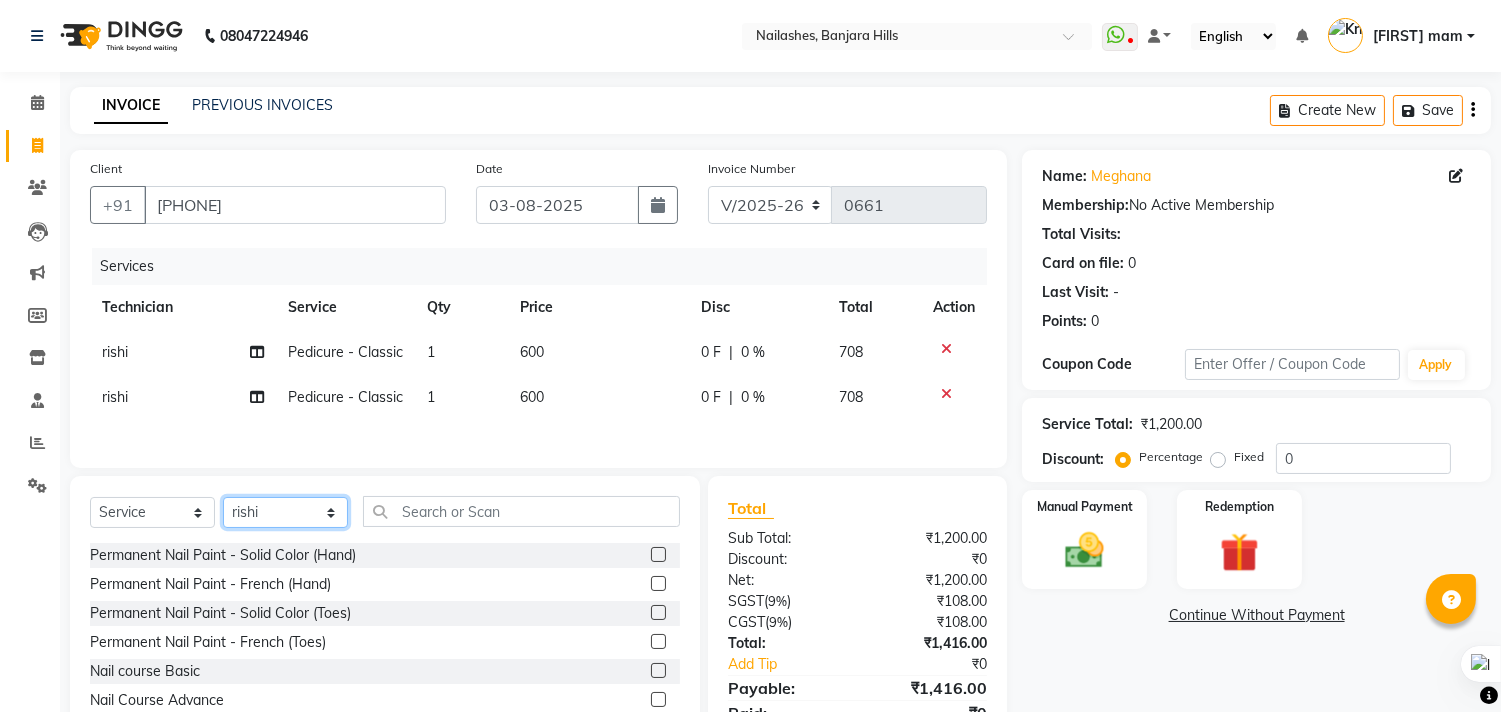 select on "76516" 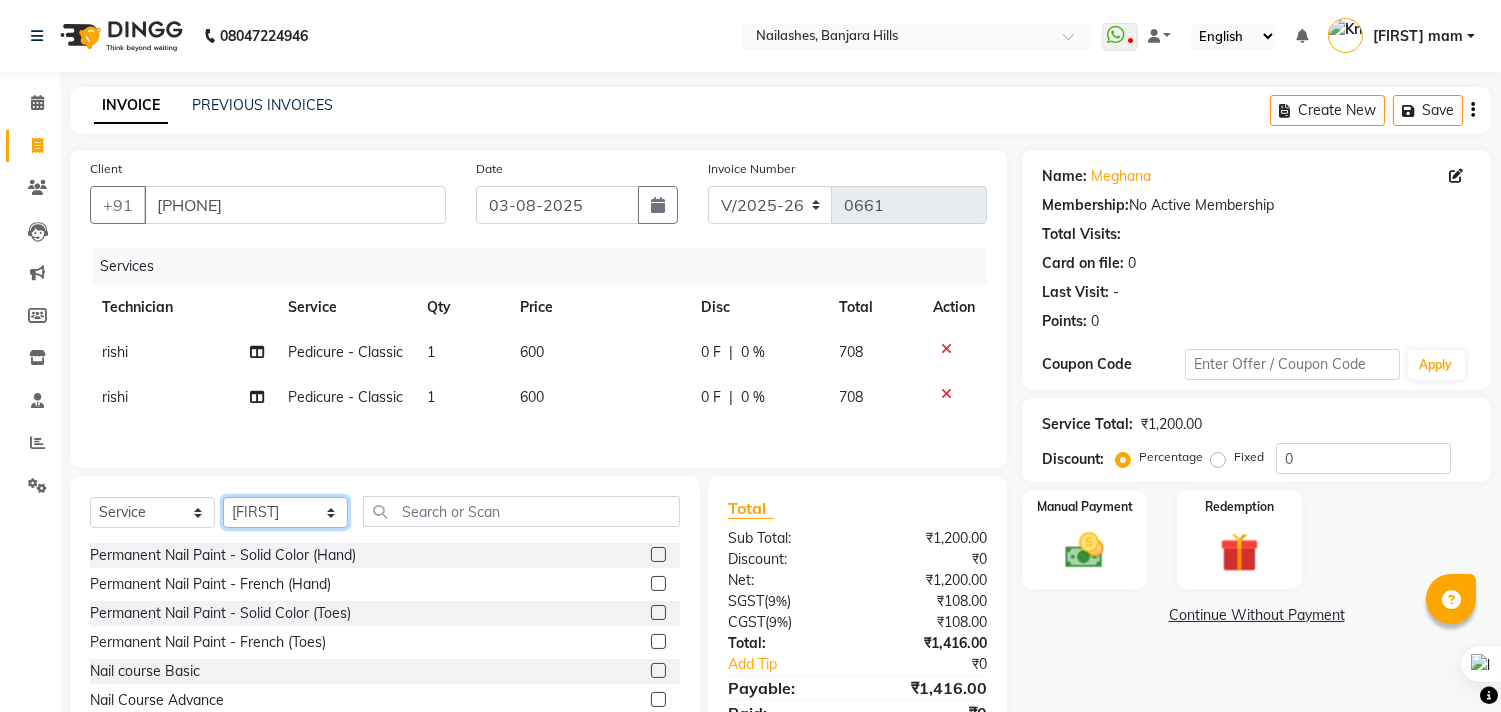 click on "Select Technician Arshad Arshad Asma begum Deepak Kashyap Krishika mam Nakul ringya rishi Ruby singh thei" 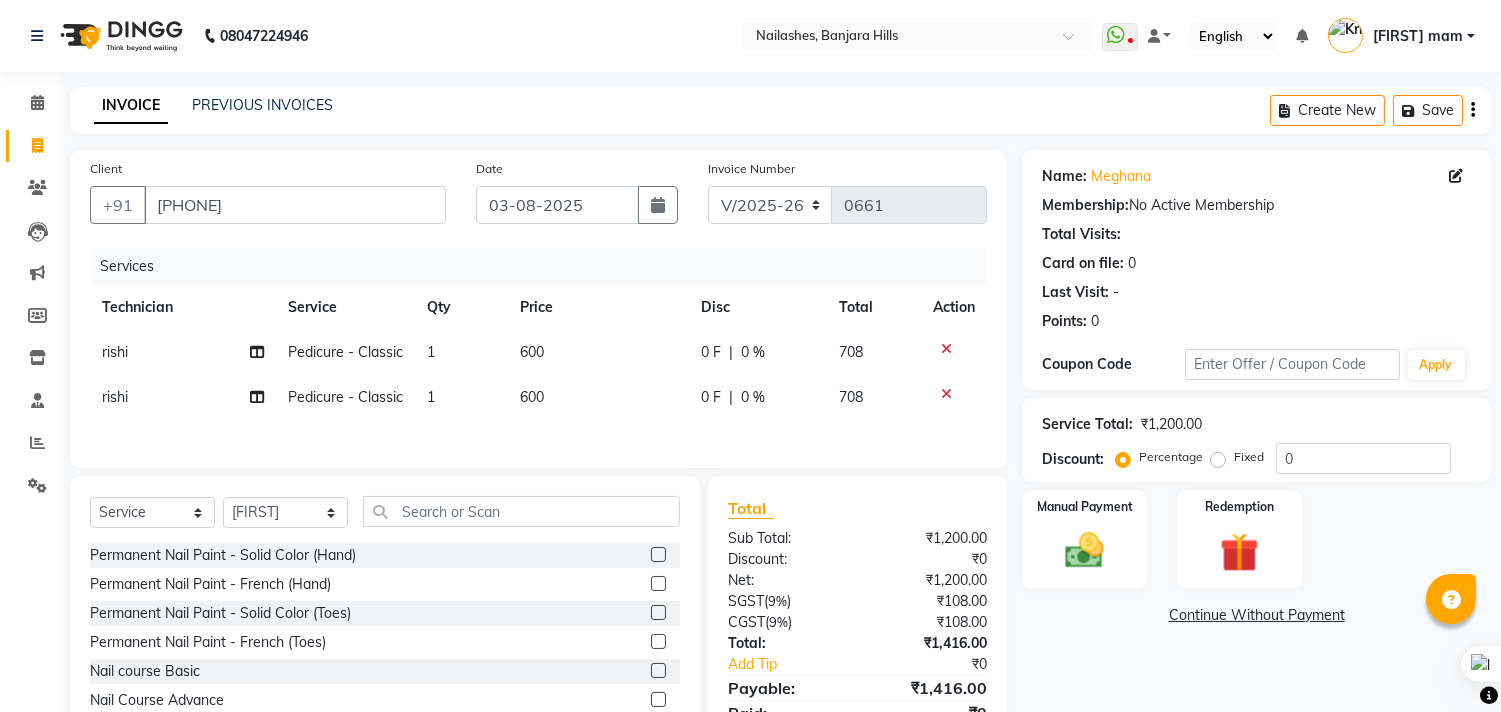 click 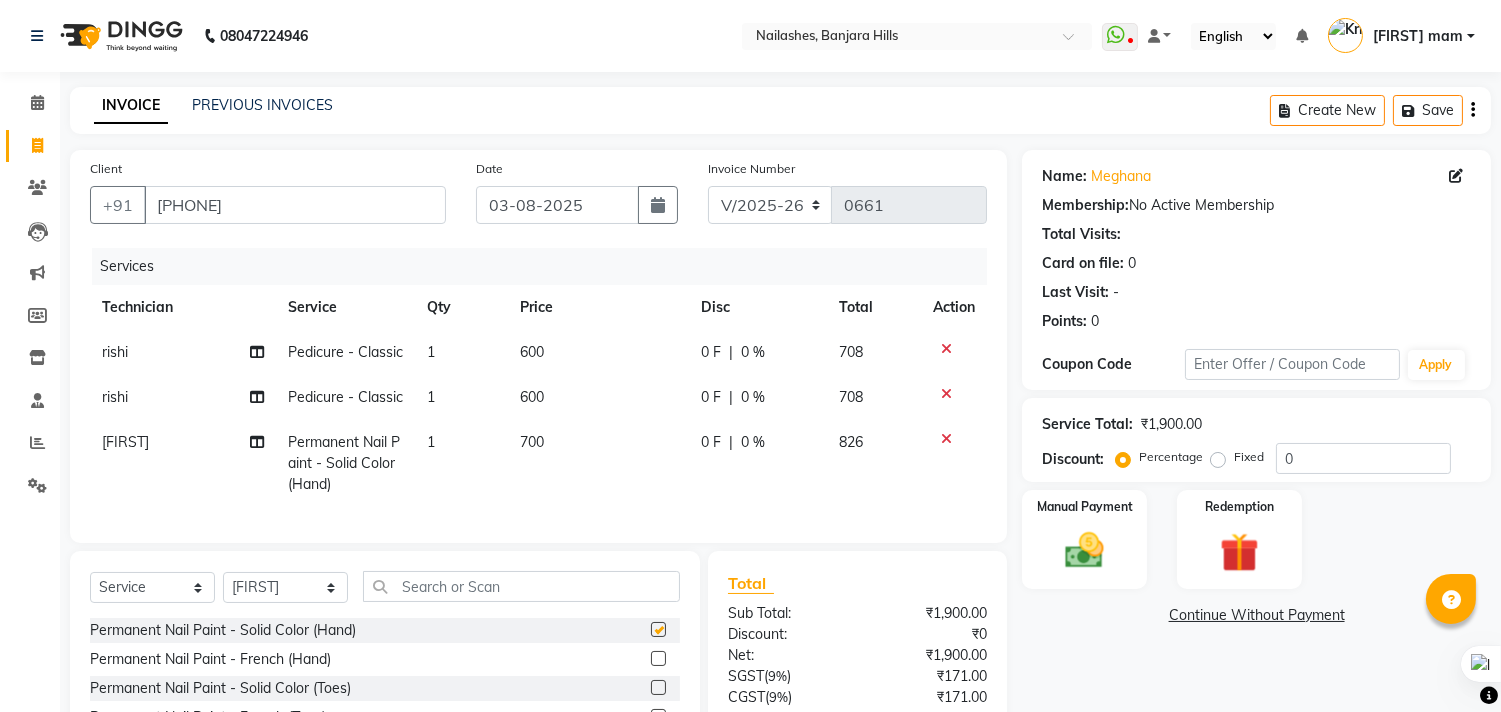 checkbox on "false" 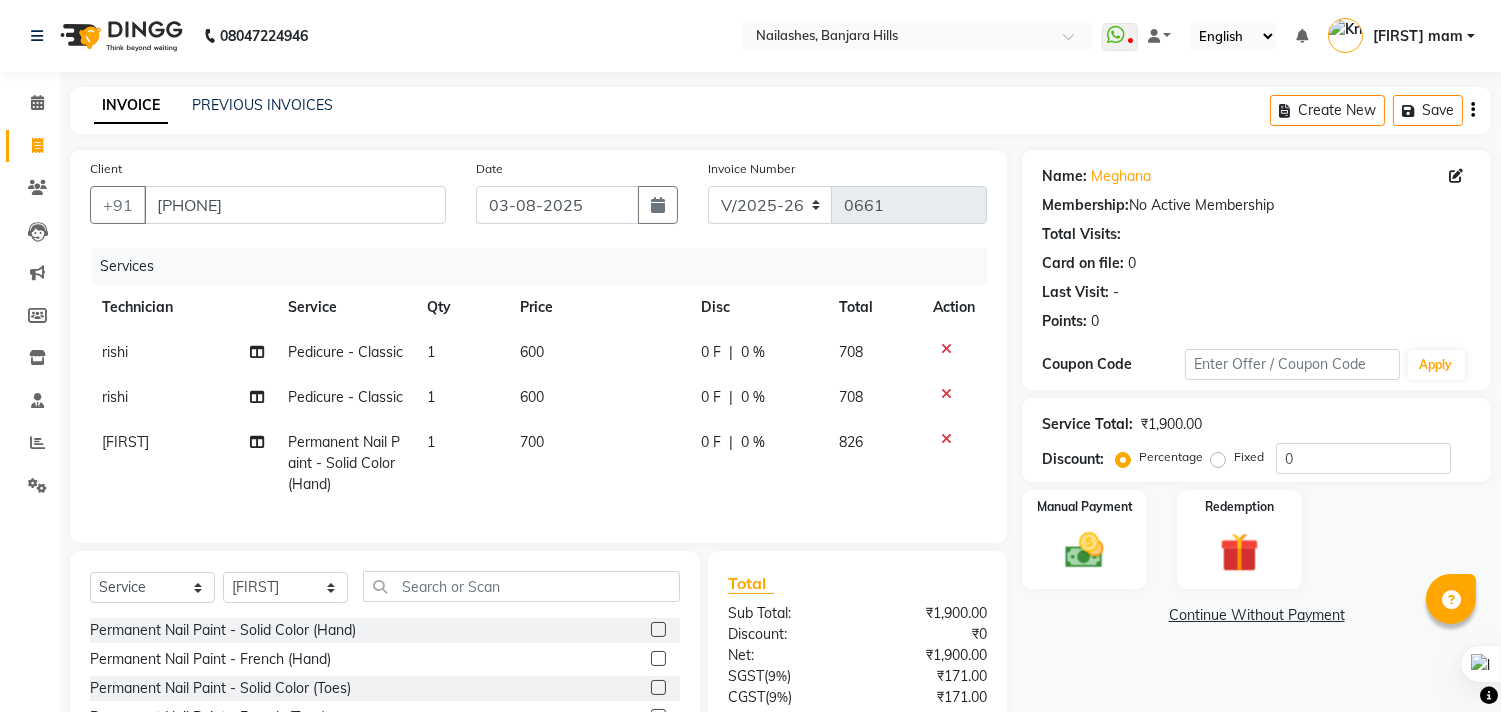 click on "Select  Service  Product  Membership  Package Voucher Prepaid Gift Card  Select Technician Arshad Arshad Asma begum Deepak Kashyap Krishika mam Nakul ringya rishi Ruby singh thei Permanent Nail Paint - Solid Color (Hand)  Permanent Nail Paint - French (Hand)  Permanent Nail Paint - Solid Color (Toes)  Permanent Nail Paint - French (Toes)  Nail course Basic  Nail Course Advance  Permanent Nail Paint - Regular Polish  Restoration - Gel (Hand)  Restoration - Tip Replacement (Hand)  Restoration - Touch -up (Hand)  Restoration - Gel Color Changes (Hand)  Restoration - Removal of Extension (Hand)  Restoration - Removal of Nail Paint (Hand)  Restoration - Gel (Toes)  Restoration - Tip Replacement (Toes)  Restoration - Touch -up (Toes)  Restoration - Gel Color Changes (Toes)  Restoration - Removal of Extension (Toes)  Restoration - Removal of Nail Paint (Toes)  Gel polish removal  Eyelash Refil - Classic  Eyelash Refil - Hybrid  Eyelash Refil - Volume  Eyelash Refil - Mega Volume  Eyelash Refil - Lash Removal  Combo" 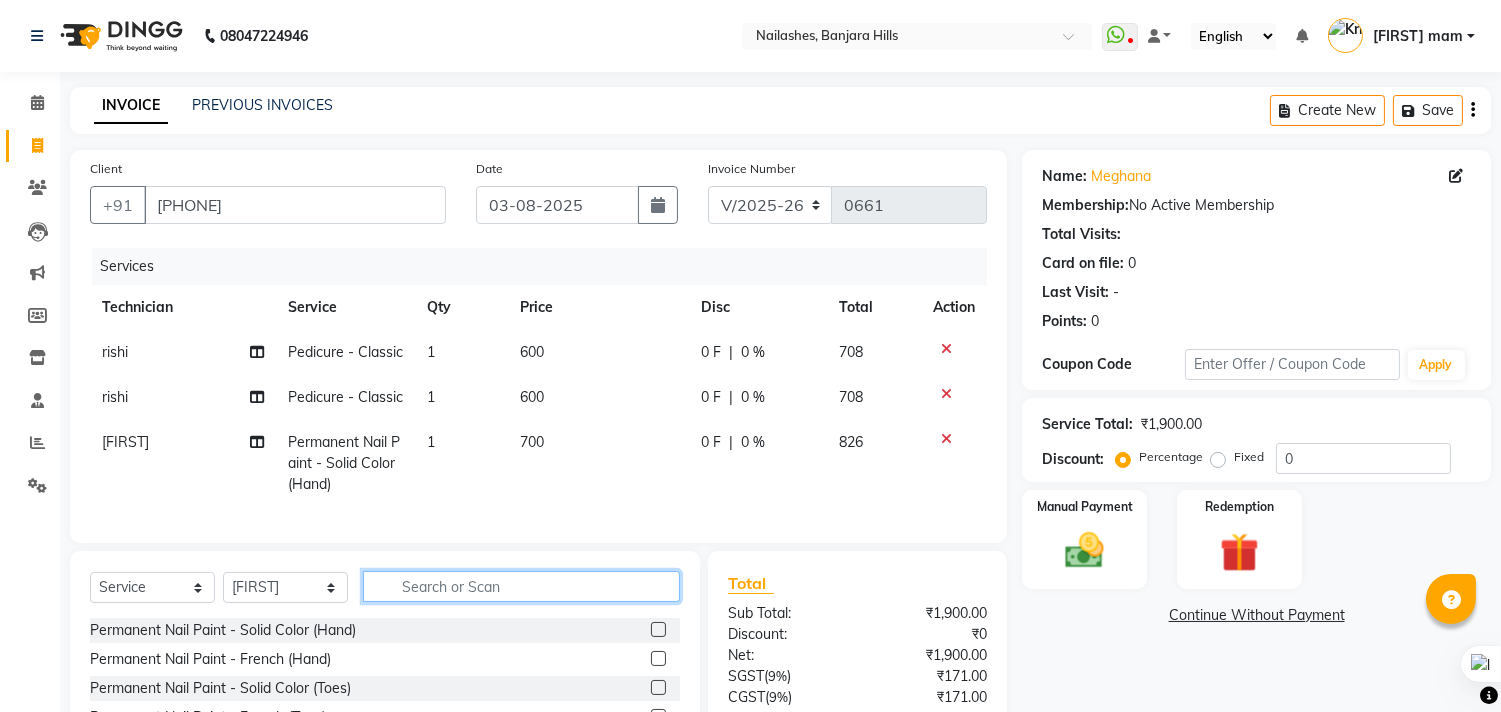 click 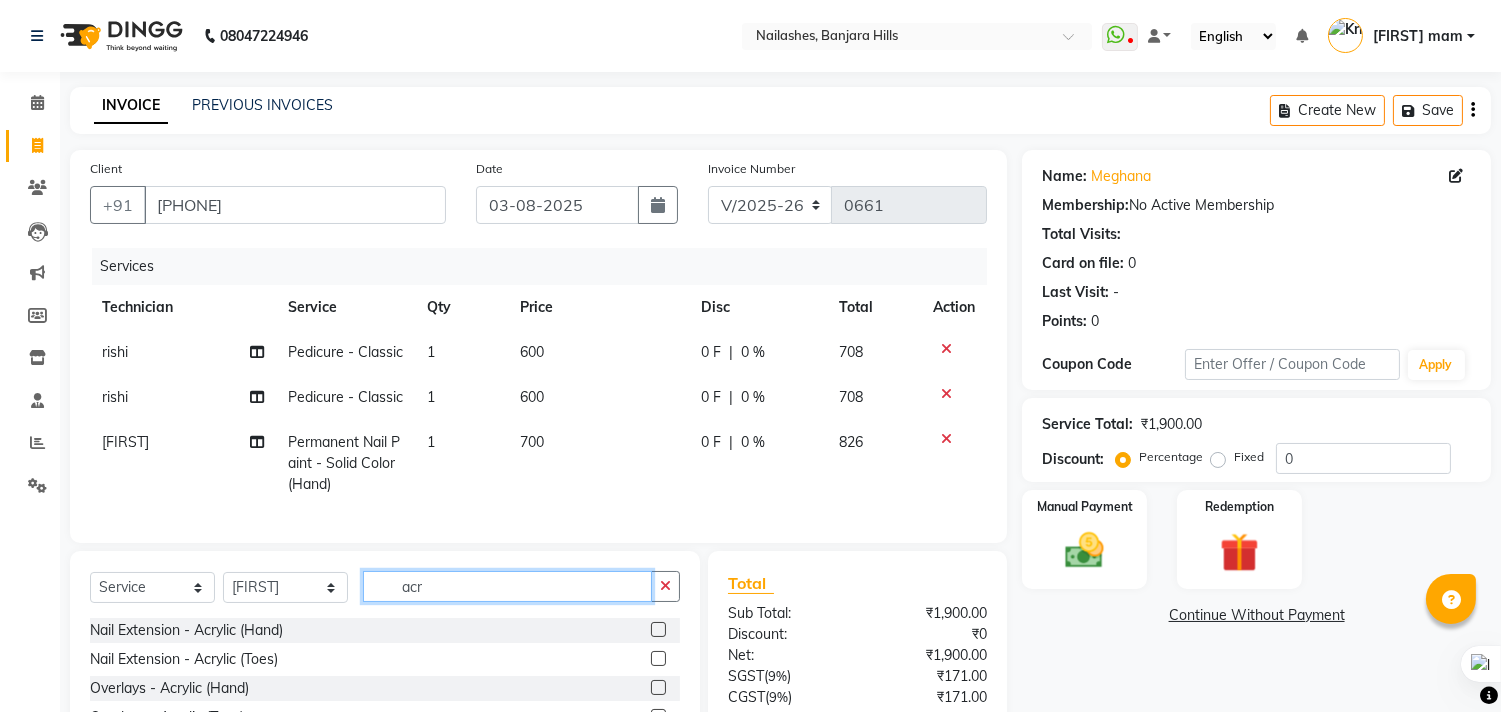 type on "acr" 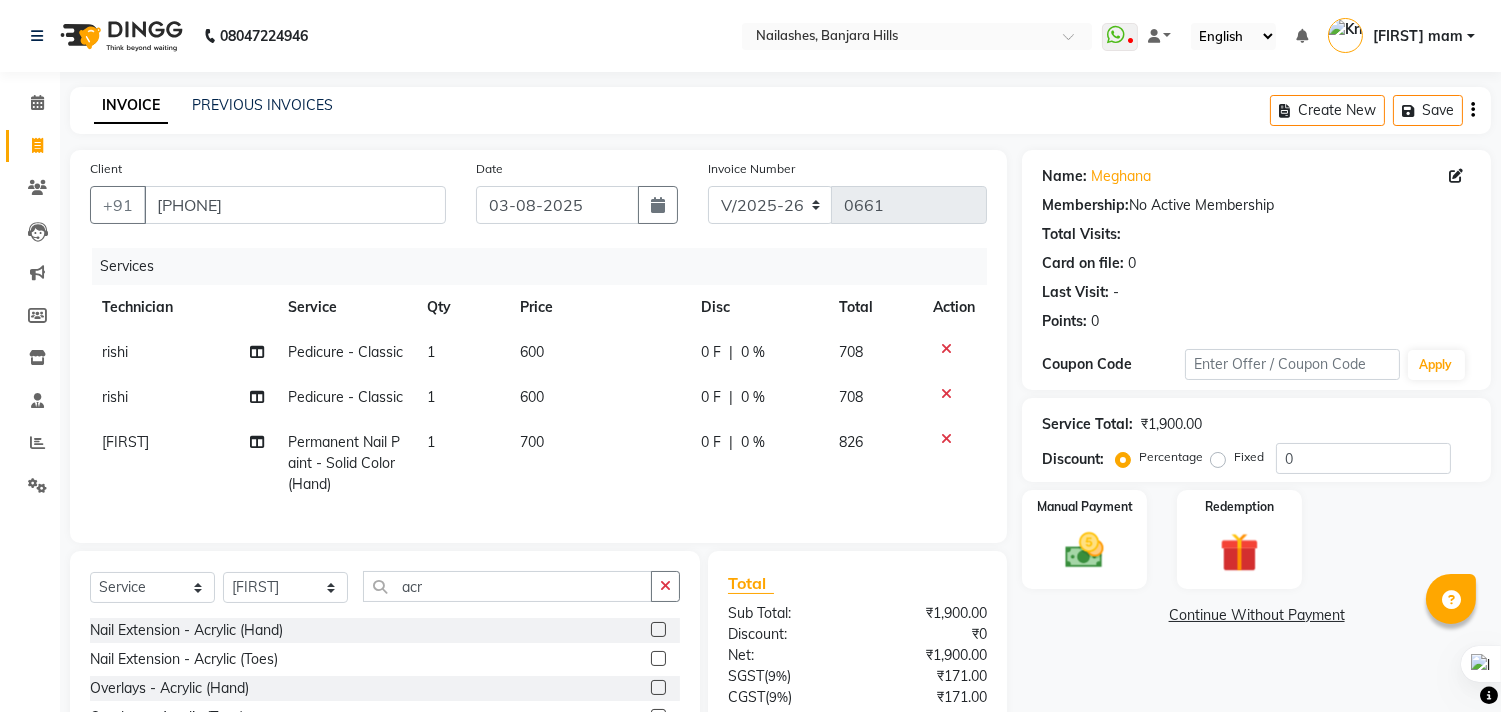 click 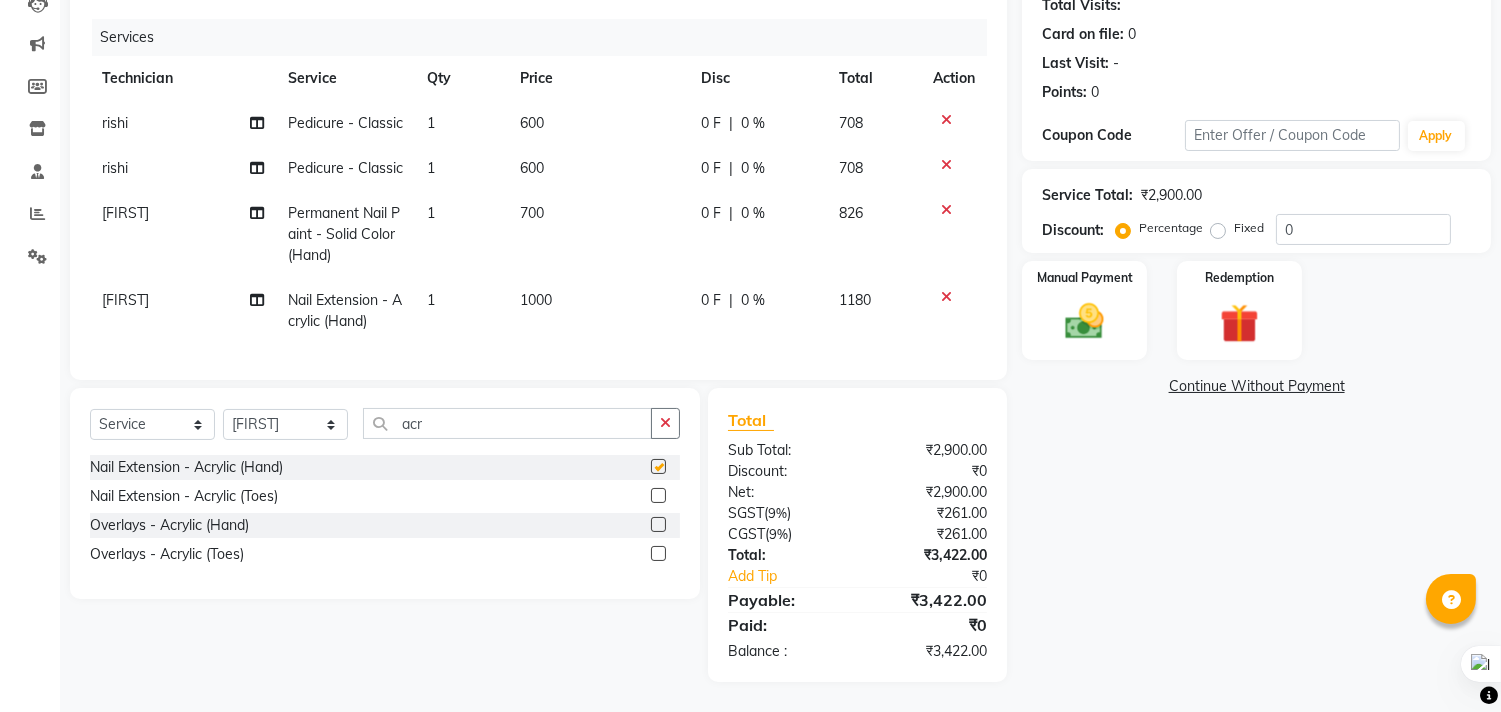 checkbox on "false" 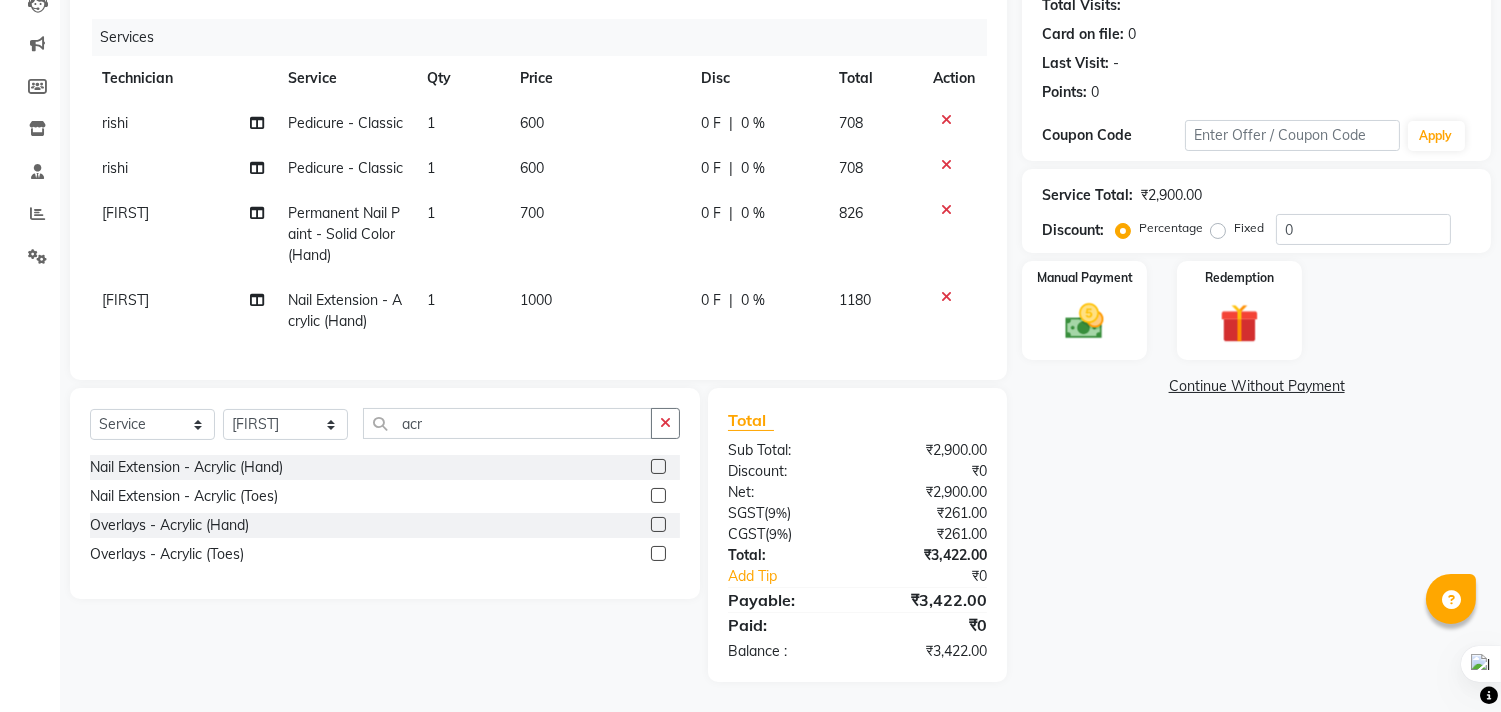 scroll, scrollTop: 245, scrollLeft: 0, axis: vertical 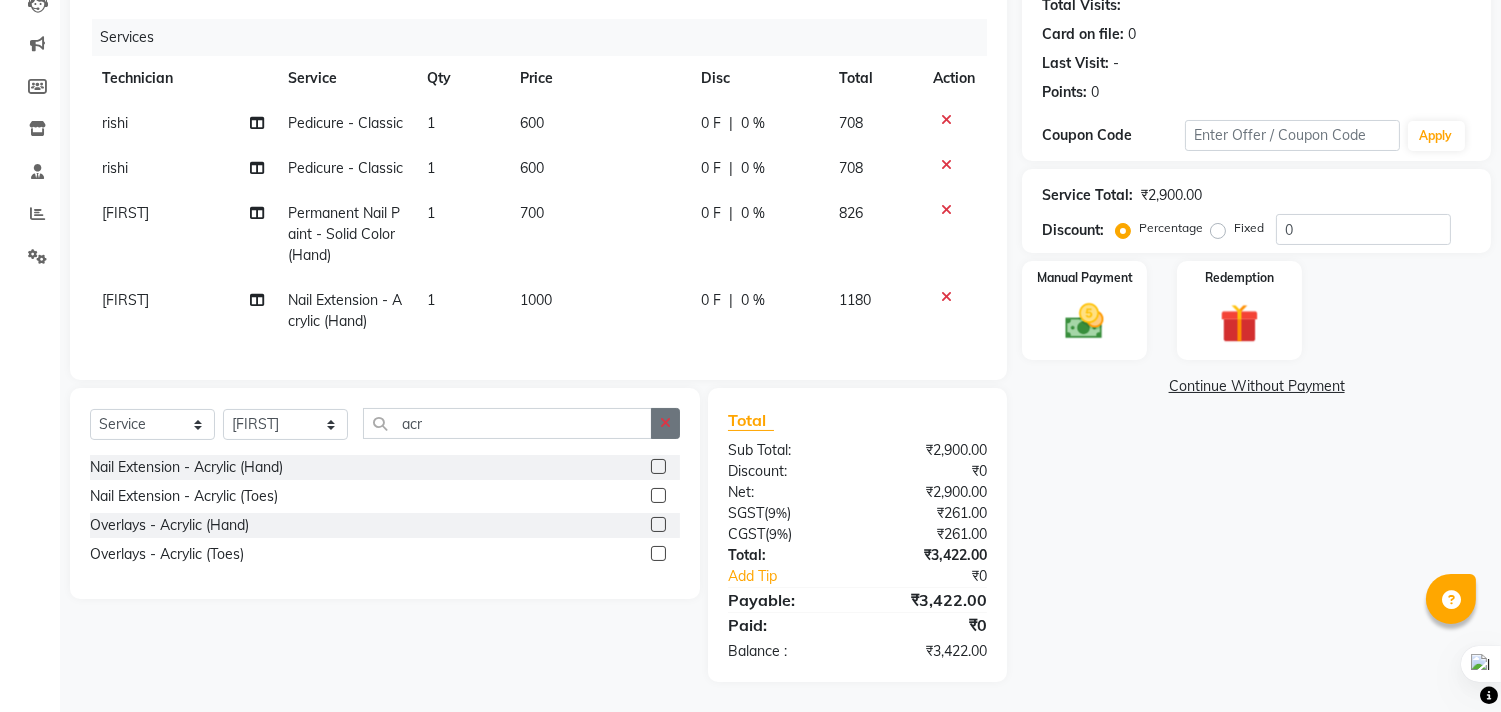 click 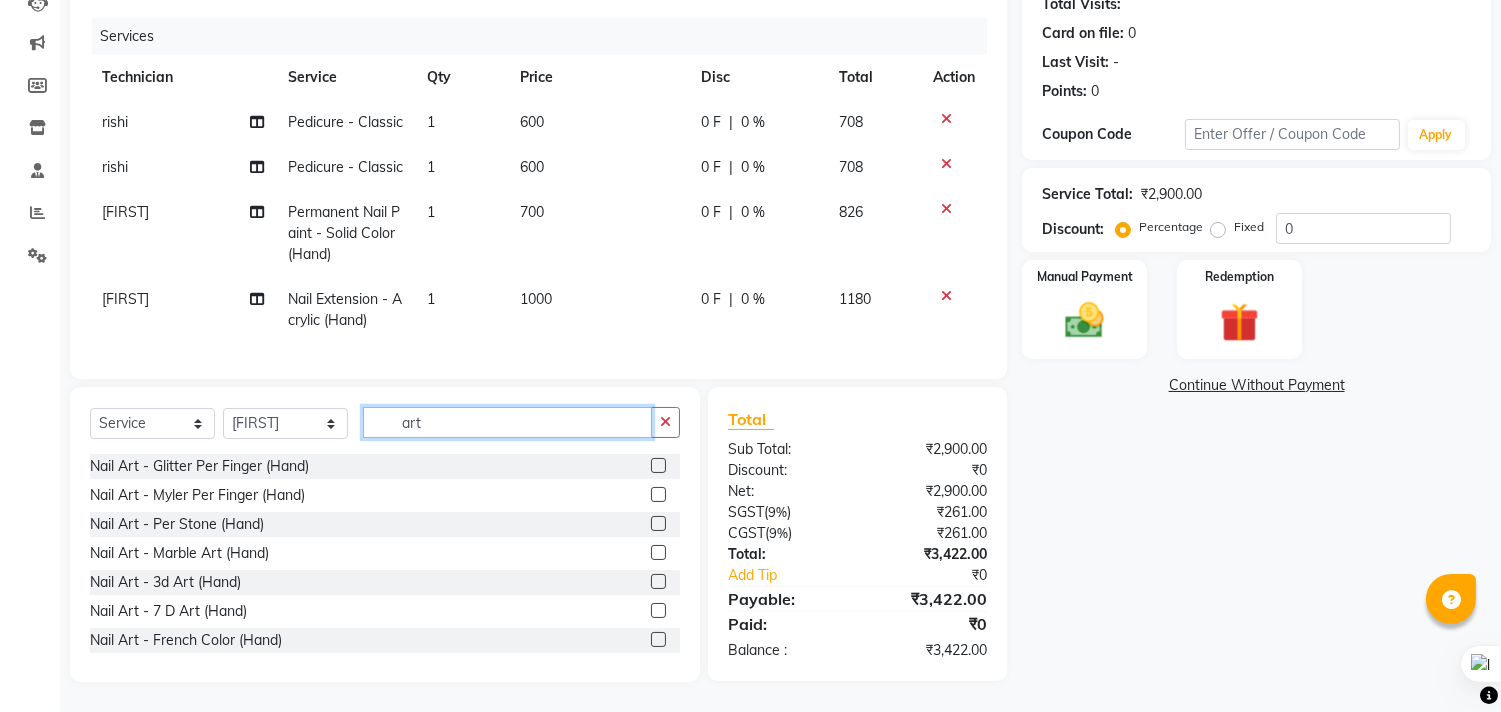 type on "art" 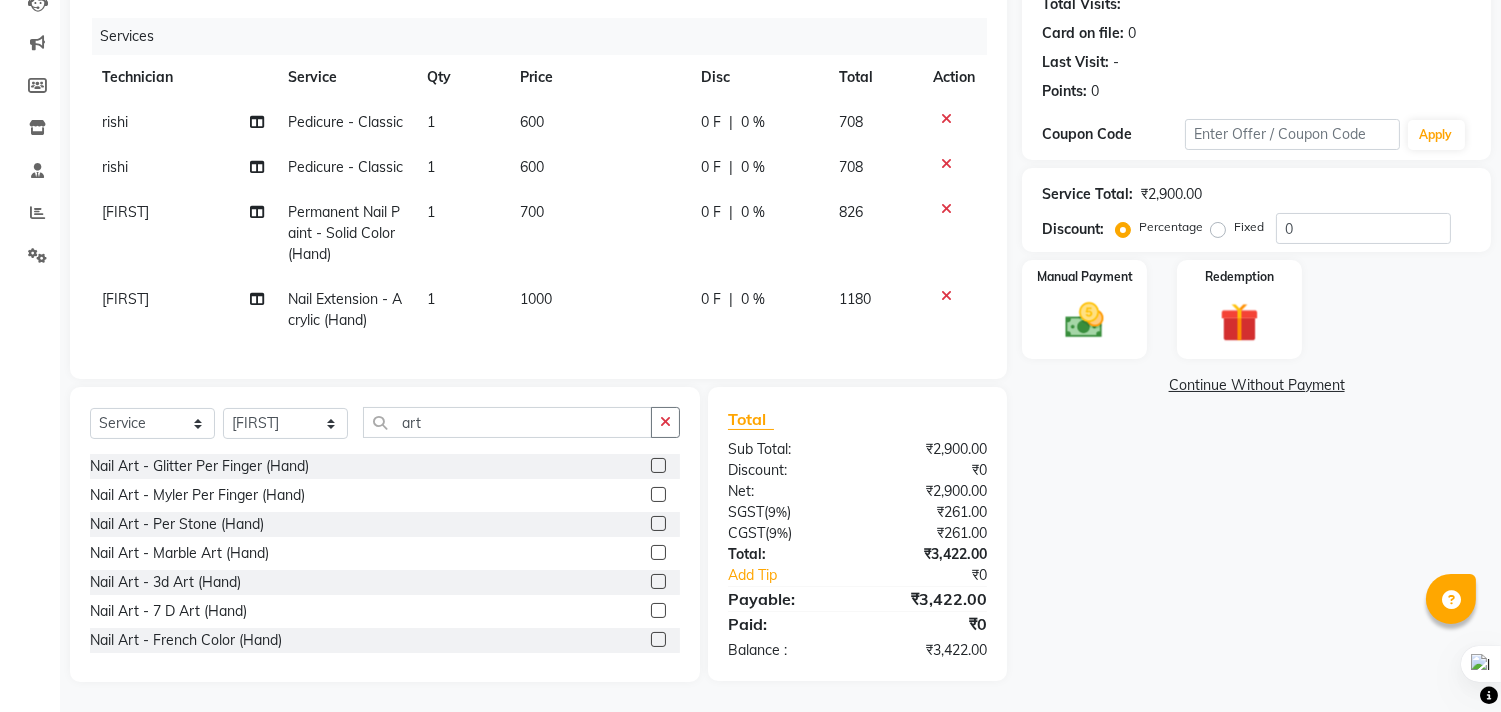 click 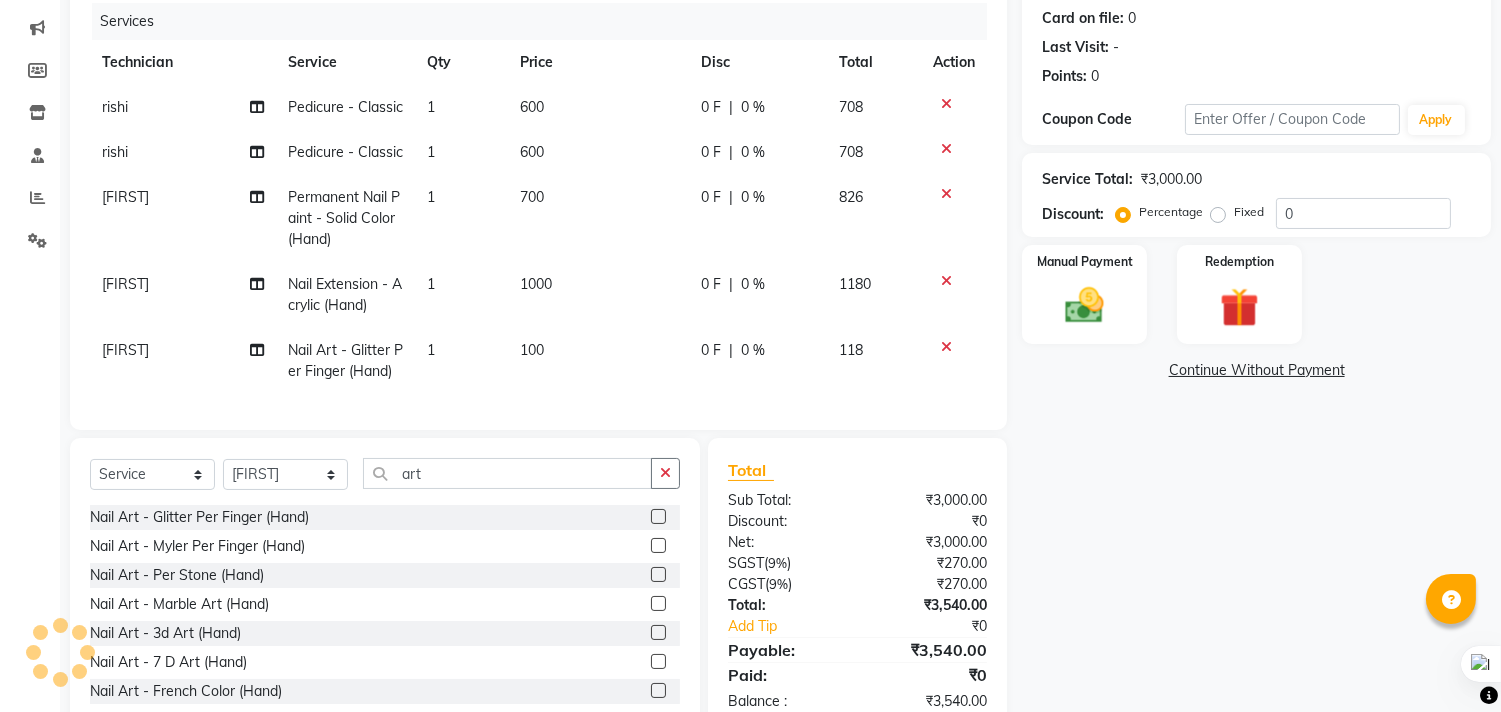 click 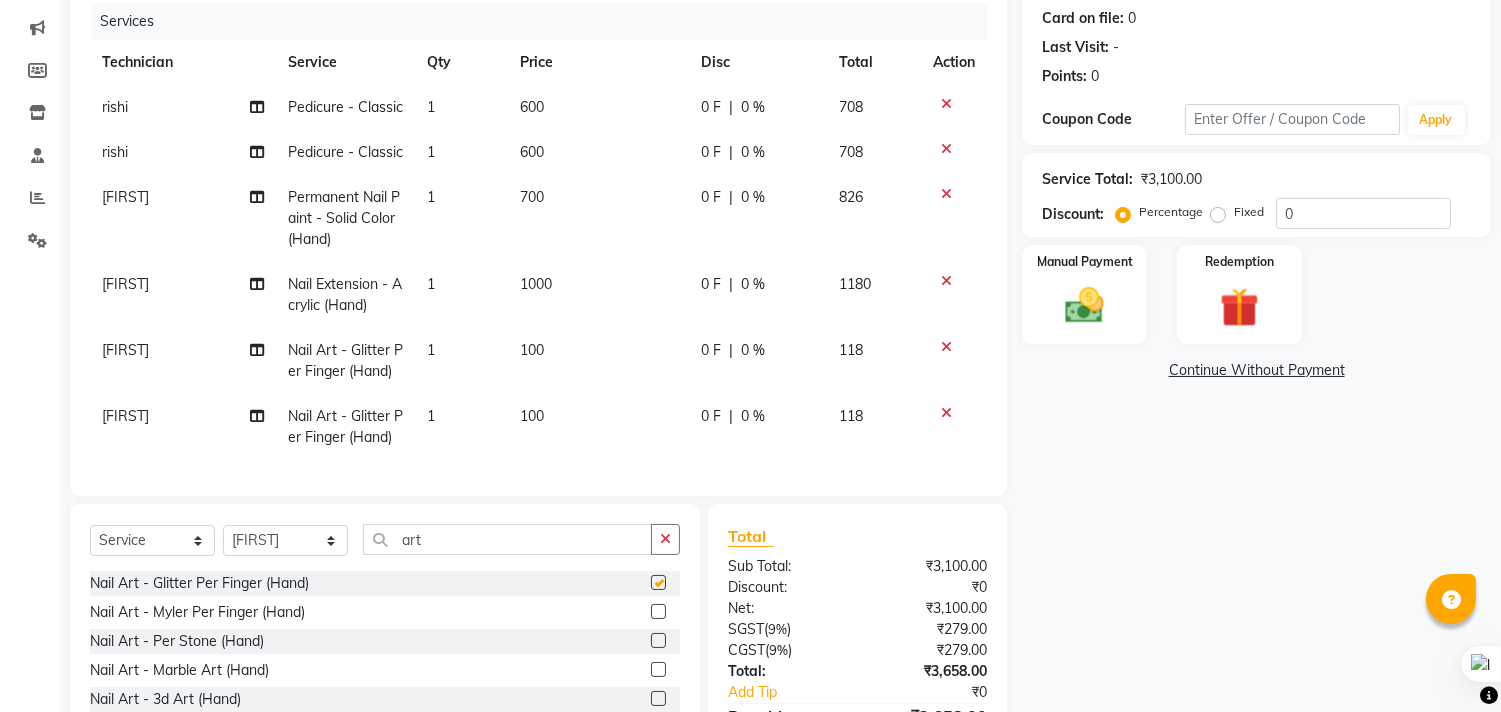 checkbox on "false" 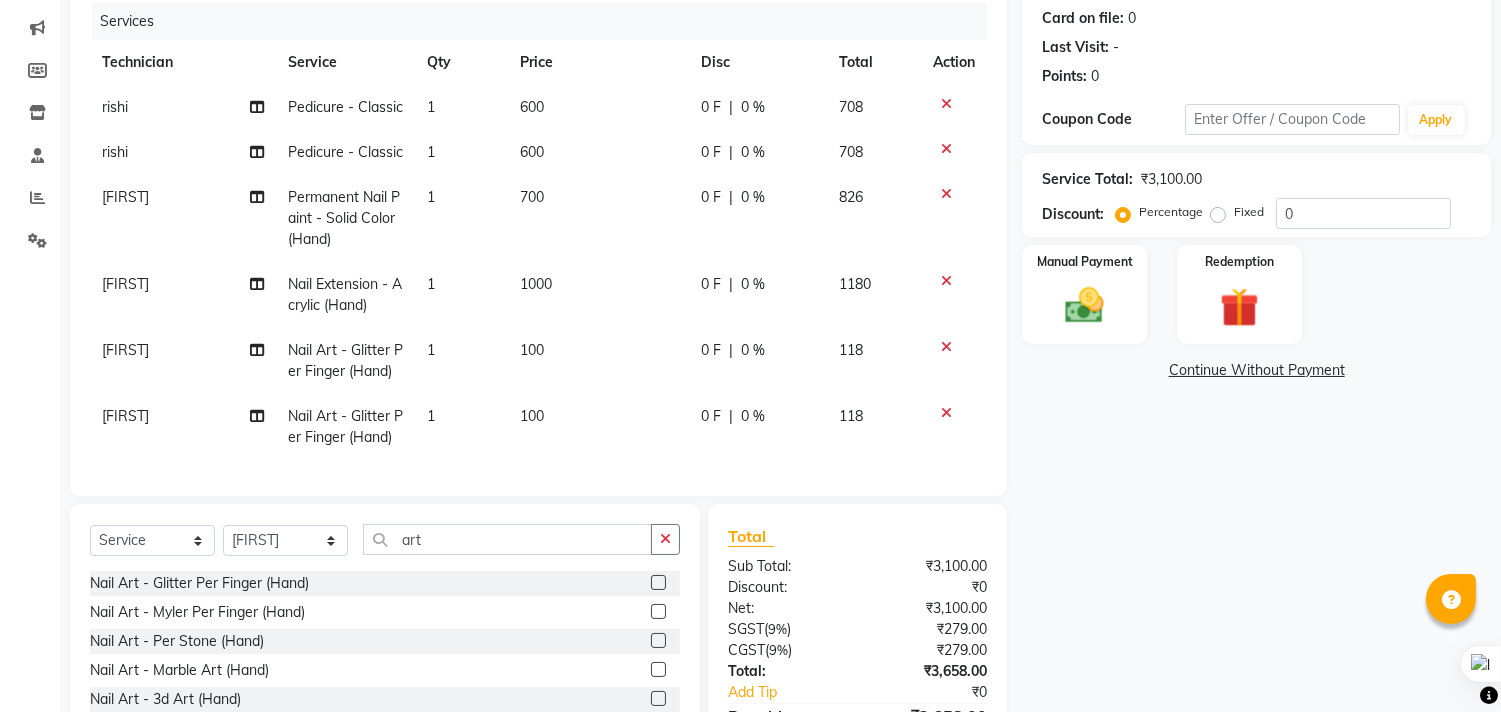 click on "1" 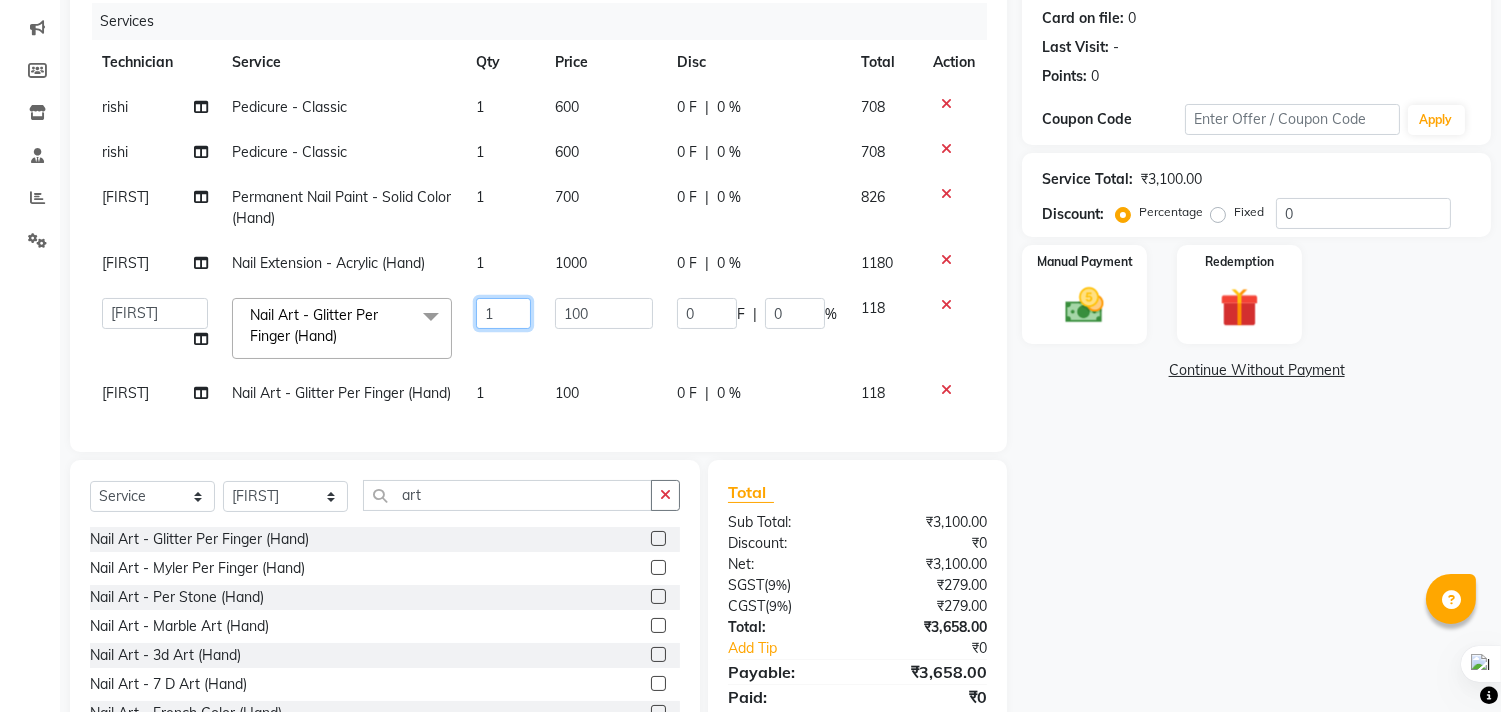 click on "1" 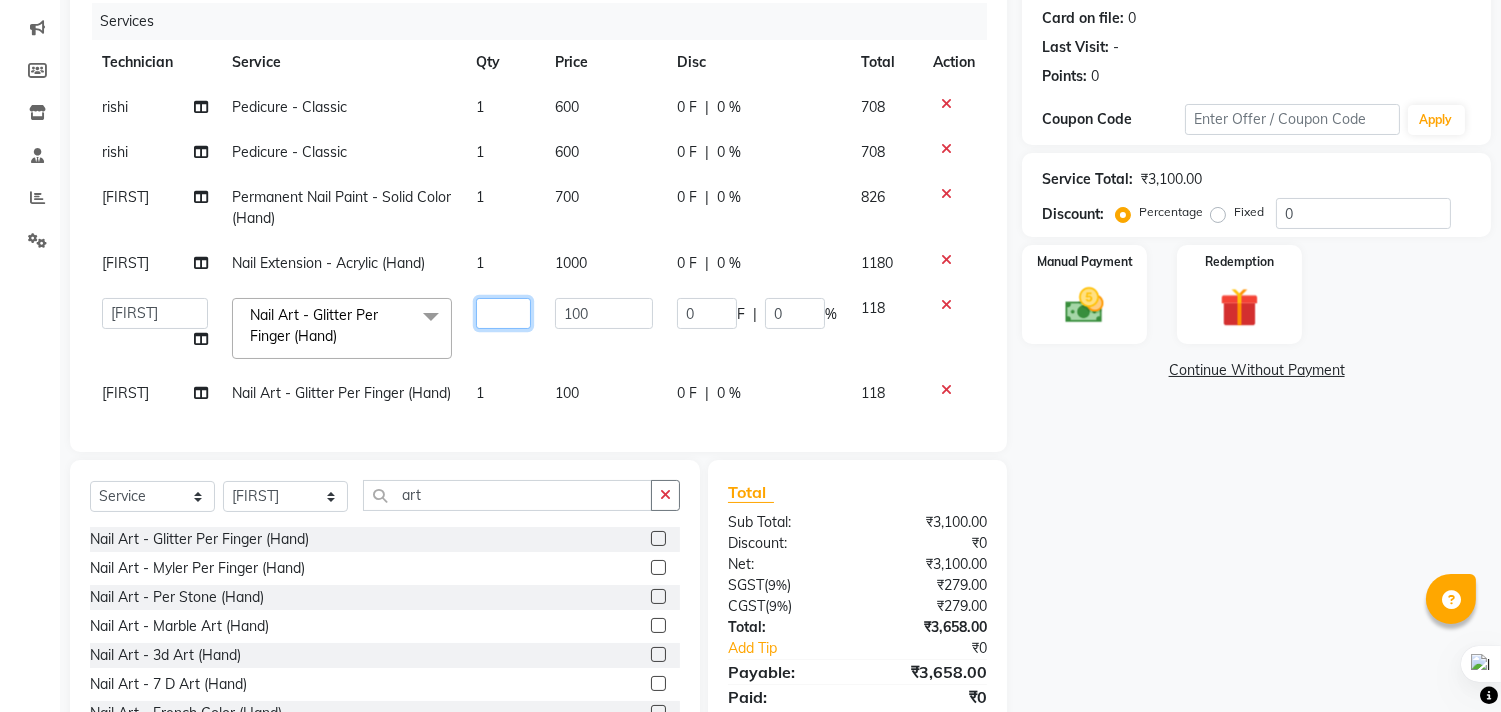 type on "2" 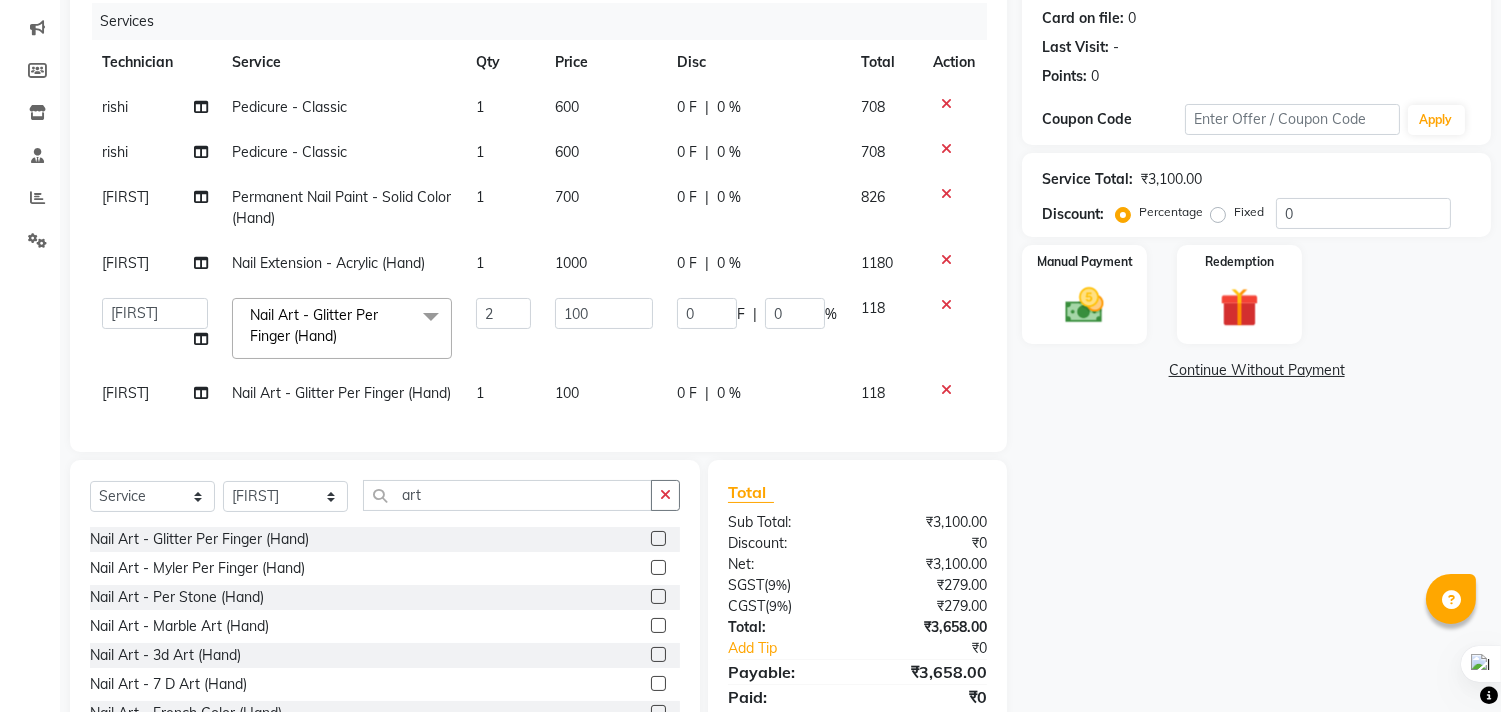 click on "rishi Pedicure - Classic 1 600 0 F | 0 % 708 rishi Pedicure - Classic 1 600 0 F | 0 % 708 Nakul Permanent Nail Paint - Solid Color (Hand) 1 700 0 F | 0 % 826 Nakul Nail Extension - Acrylic (Hand) 1 1000 0 F | 0 % 1180  Arshad   Arshad   Asma begum   Deepak Kashyap   Krishika mam   Nakul   ringya   rishi   Ruby singh   thei  Nail Art - Glitter Per Finger (Hand)  x Permanent Nail Paint - Solid Color (Hand) Permanent Nail Paint - French (Hand) Permanent Nail Paint - Solid Color (Toes) Permanent Nail Paint - French (Toes) Nail course Basic Nail Course Advance Permanent Nail Paint - Regular Polish Restoration - Gel (Hand) Restoration - Tip Replacement (Hand) Restoration - Touch -up (Hand) Restoration - Gel Color Changes (Hand) Restoration - Removal of Extension (Hand) Restoration - Removal of Nail Paint (Hand) Restoration - Gel (Toes) Restoration - Tip Replacement (Toes) Restoration - Touch -up (Toes) Restoration - Gel Color Changes (Toes) Restoration - Removal of Extension (Toes) Restoration - Removal of Nail Paint (Toes) Gel polish removal Combo D Tan 2" 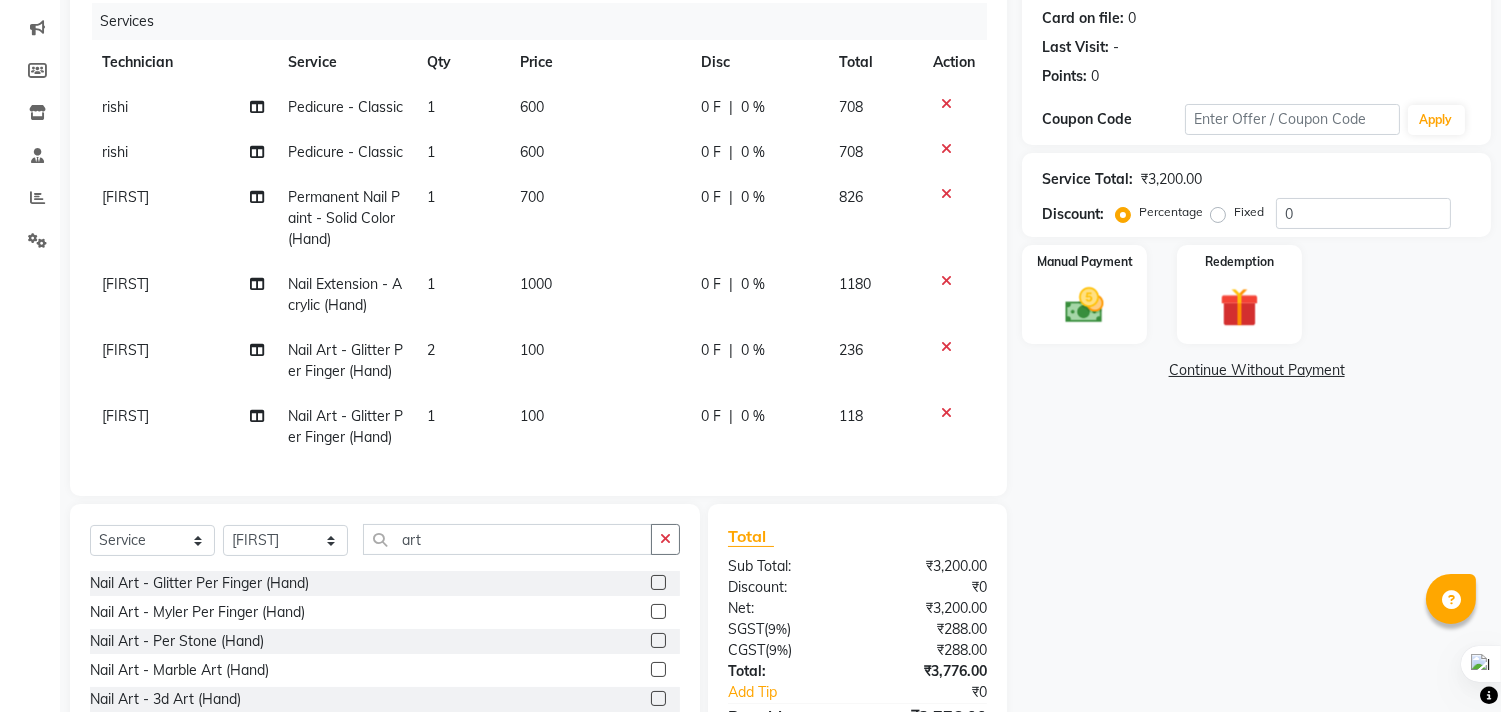 click on "100" 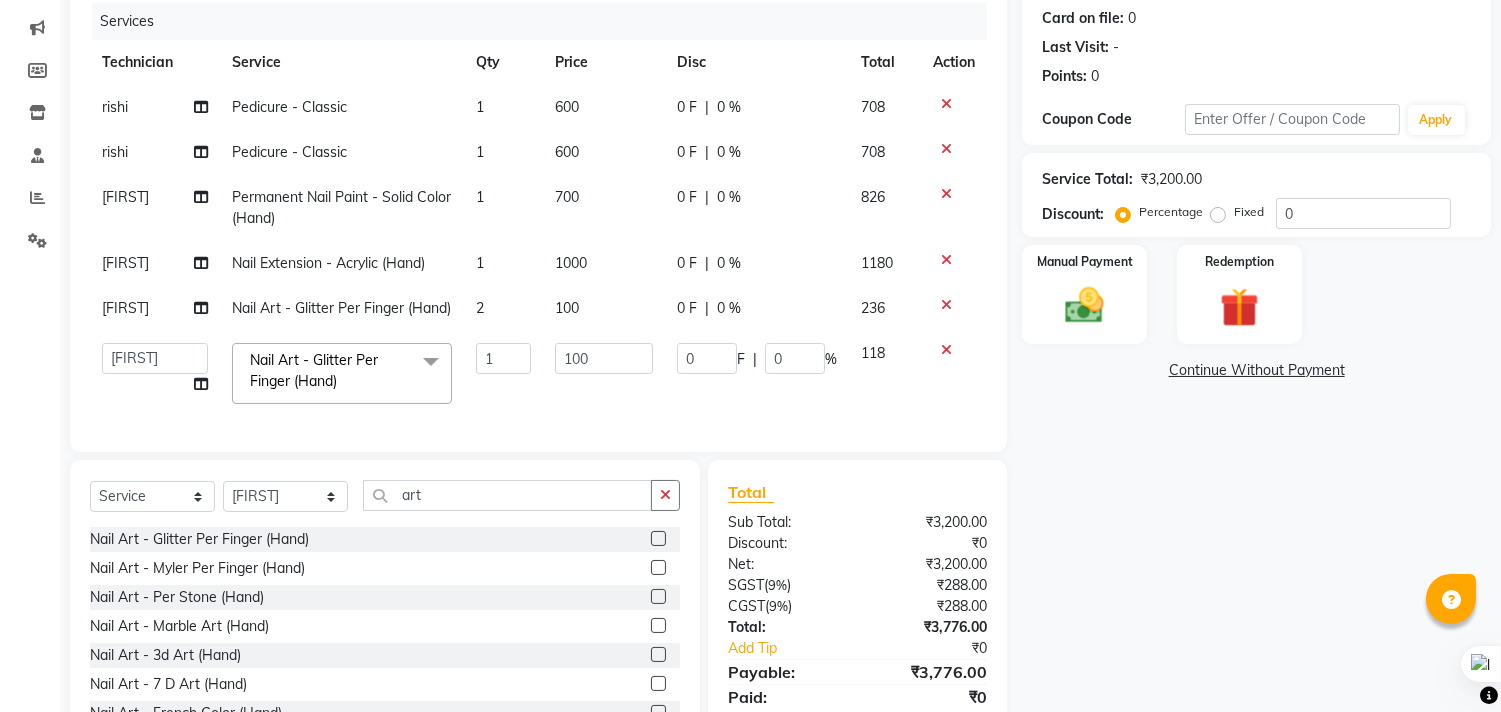 click on "100" 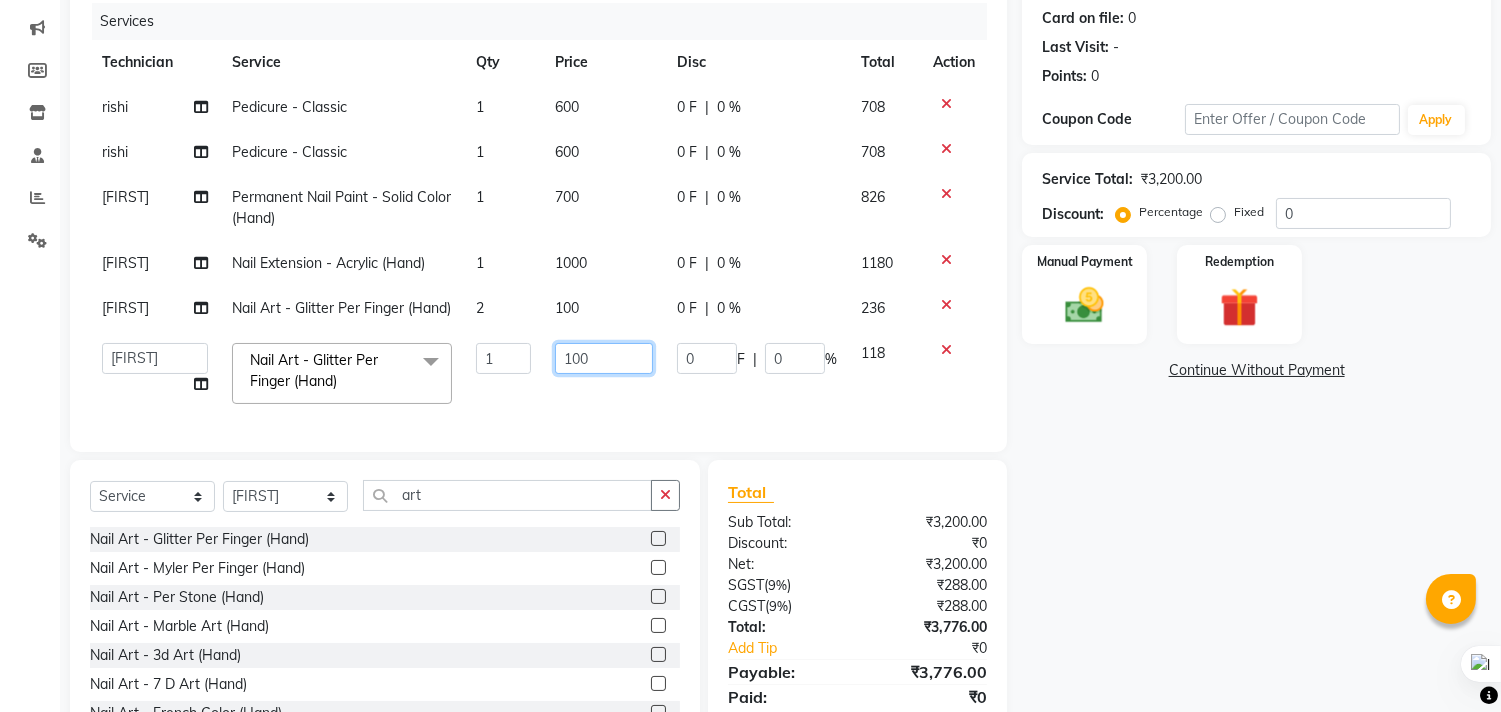 click on "100" 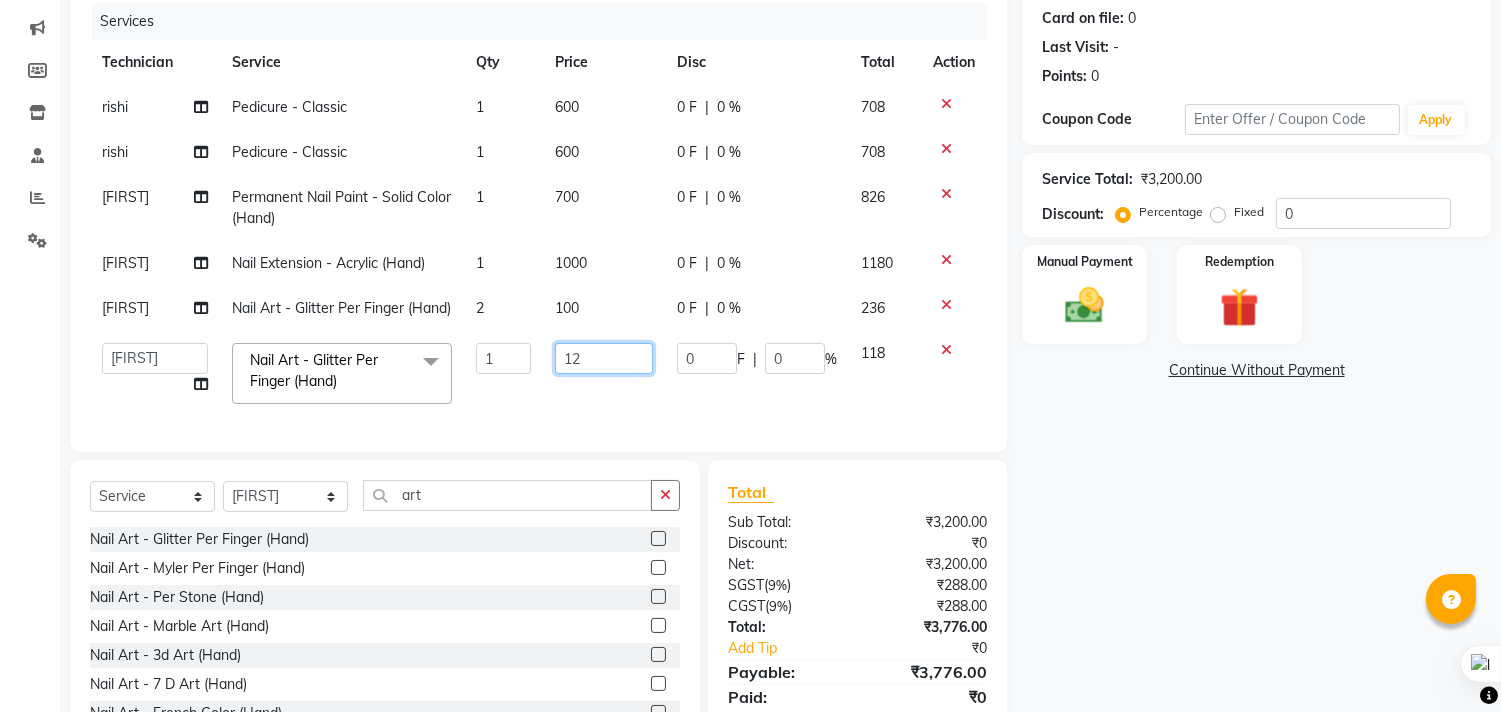 type on "1" 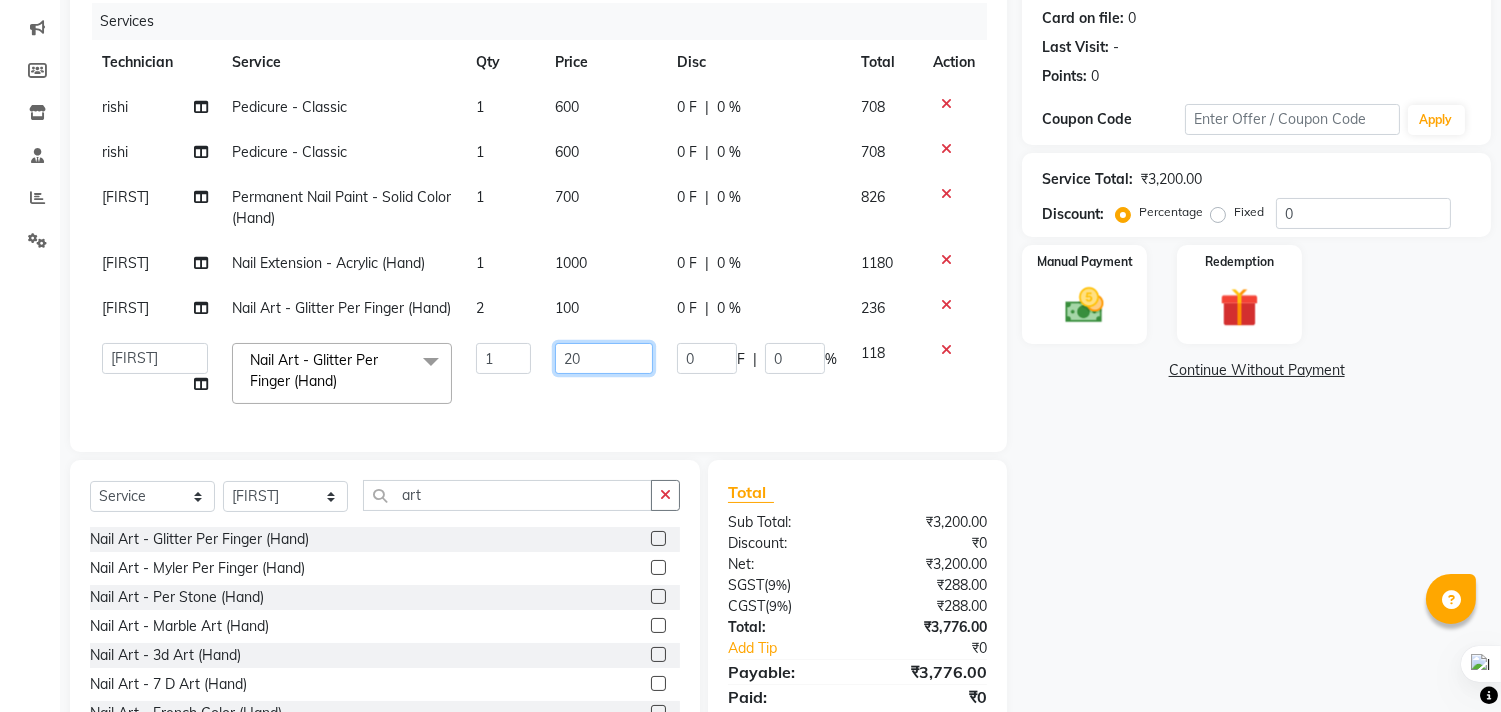 type on "200" 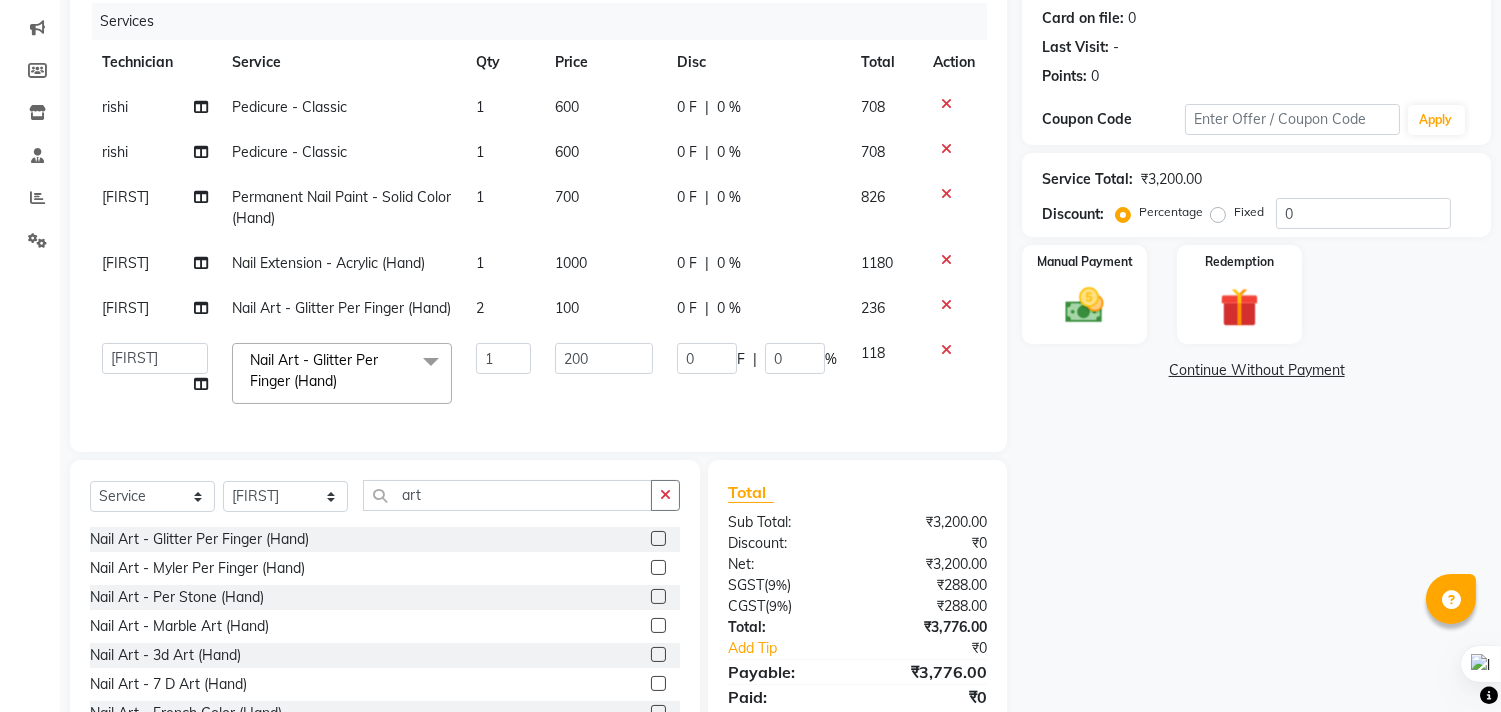 click on "rishi Pedicure - Classic 1 600 0 F | 0 % 708 rishi Pedicure - Classic 1 600 0 F | 0 % 708 Nakul Permanent Nail Paint - Solid Color (Hand) 1 700 0 F | 0 % 826 Nakul Nail Extension - Acrylic (Hand) 1 1000 0 F | 0 % 1180 Nakul Nail Art - Glitter Per Finger (Hand) 2 100 0 F | 0 % 236  Arshad   Arshad   Asma begum   Deepak Kashyap   Krishika mam   Nakul   ringya   rishi   Ruby singh   thei  Nail Art - Glitter Per Finger (Hand)  x Permanent Nail Paint - Solid Color (Hand) Permanent Nail Paint - French (Hand) Permanent Nail Paint - Solid Color (Toes) Permanent Nail Paint - French (Toes) Nail course Basic Nail Course Advance Permanent Nail Paint - Regular Polish Restoration - Gel (Hand) Restoration - Tip Replacement (Hand) Restoration - Touch -up (Hand) Restoration - Gel Color Changes (Hand) Restoration - Removal of Extension (Hand) Restoration - Removal of Nail Paint (Hand) Restoration - Gel (Toes) Restoration - Tip Replacement (Toes) Restoration - Touch -up (Toes) Restoration - Gel Color Changes (Toes) Combo D Tan" 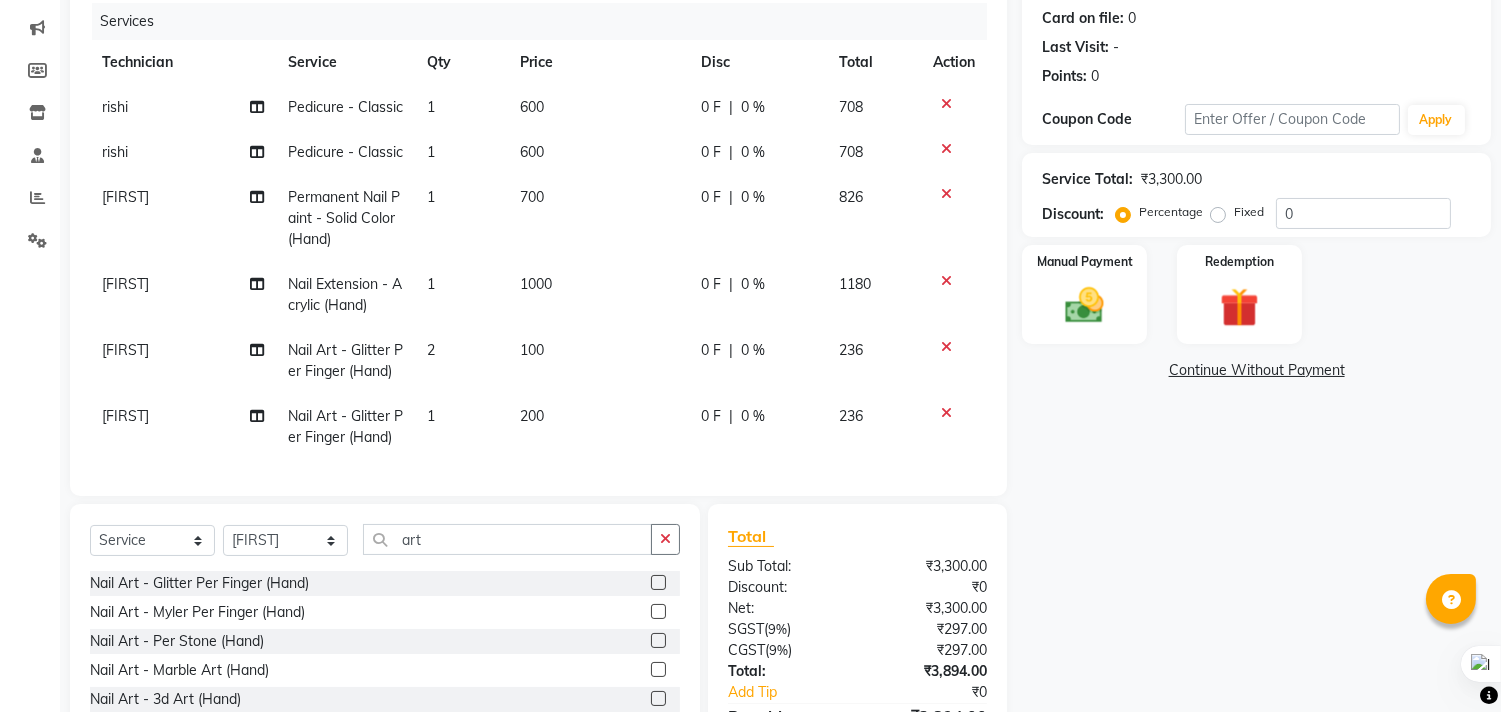 click on "1" 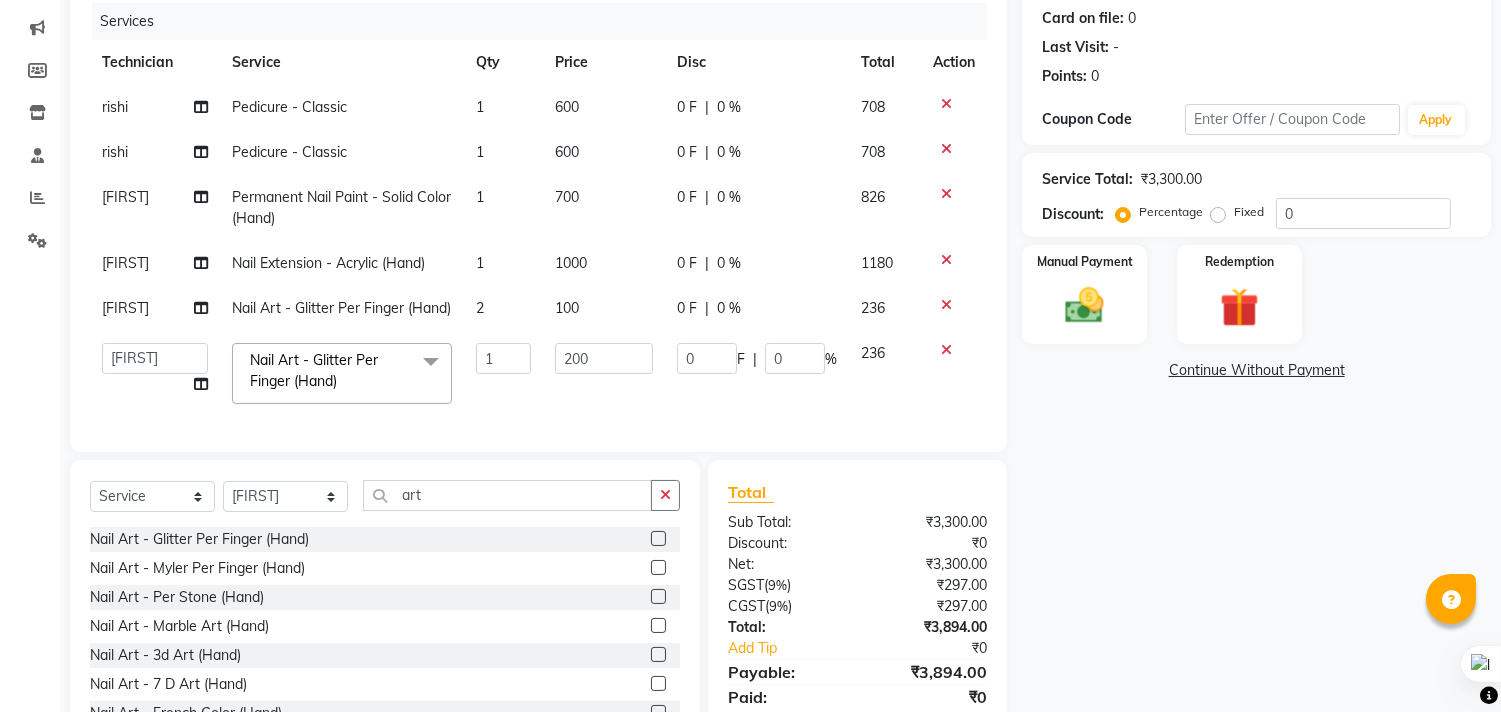 click on "Nail Art - Glitter Per Finger (Hand)  x" 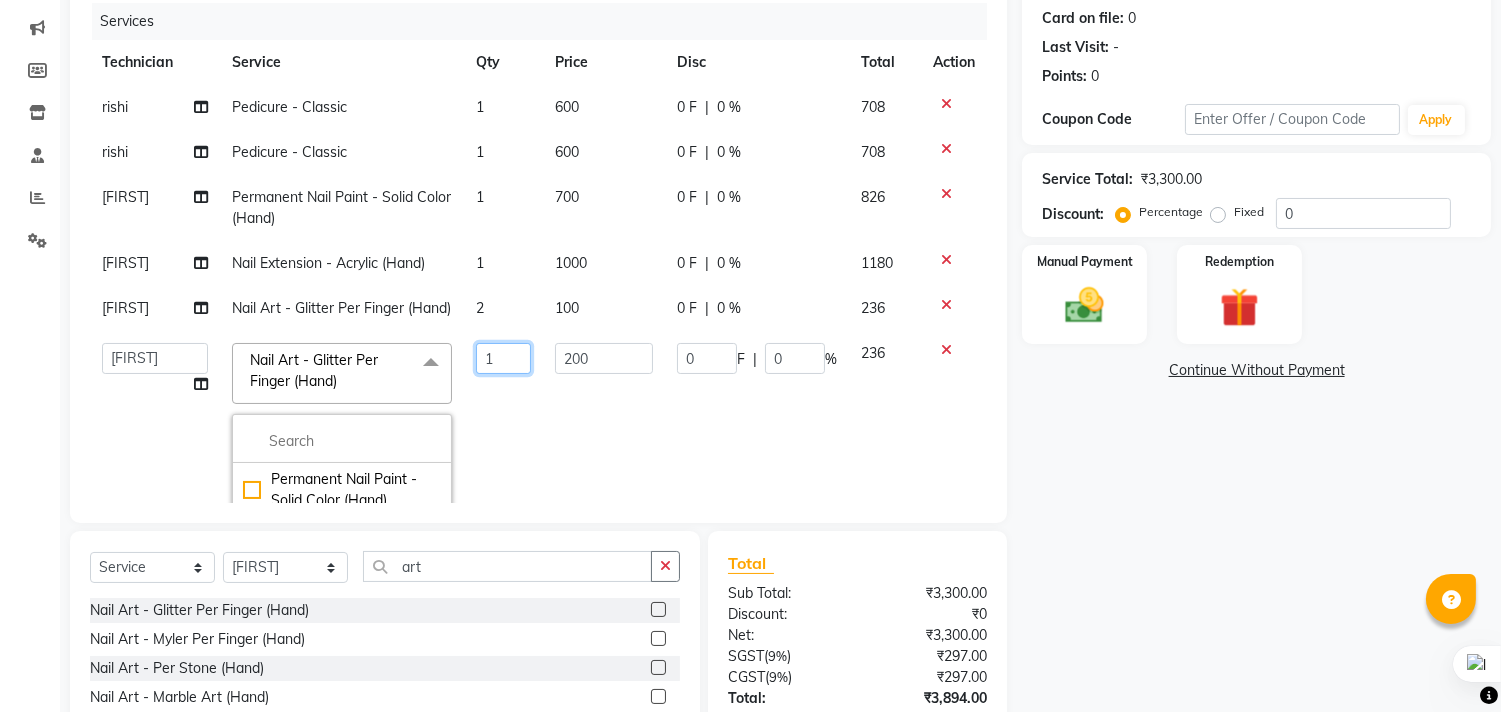 click on "1" 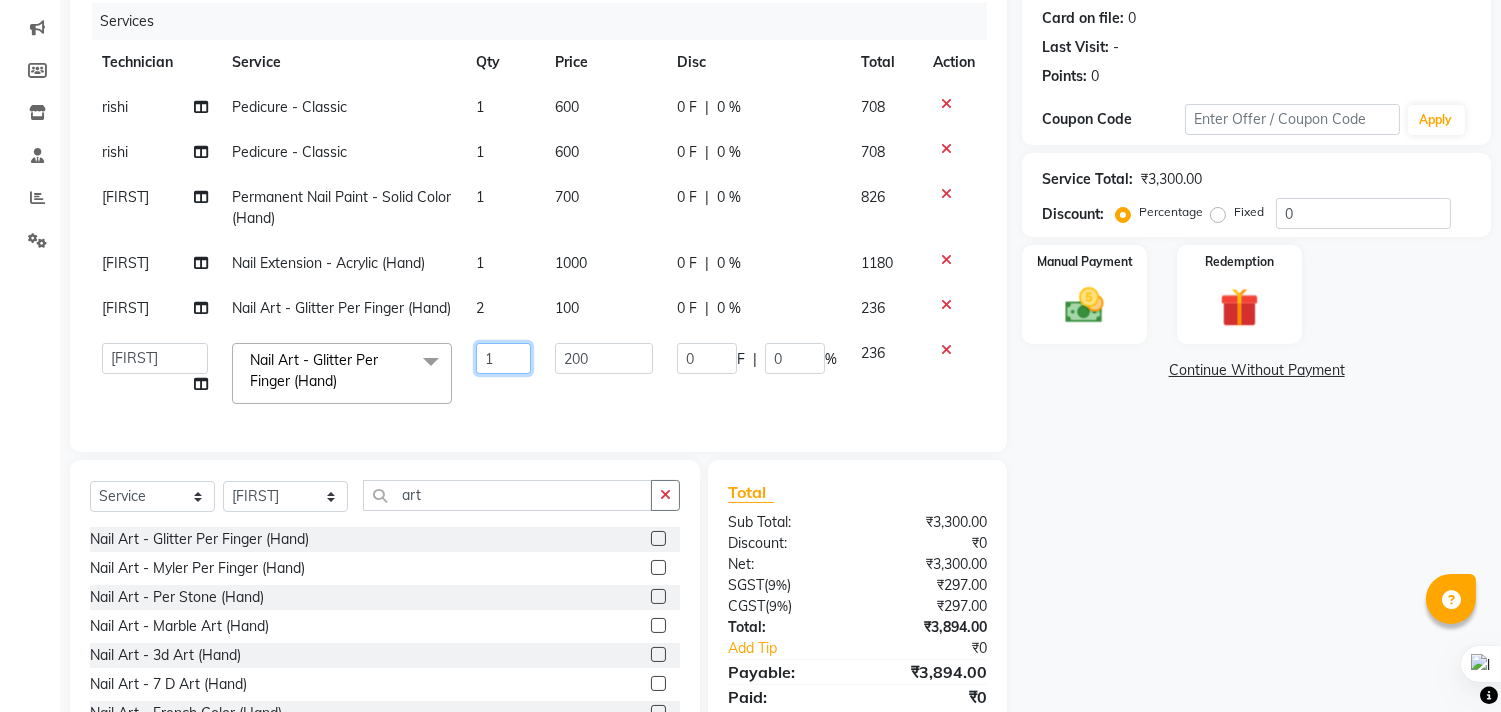 type on "2" 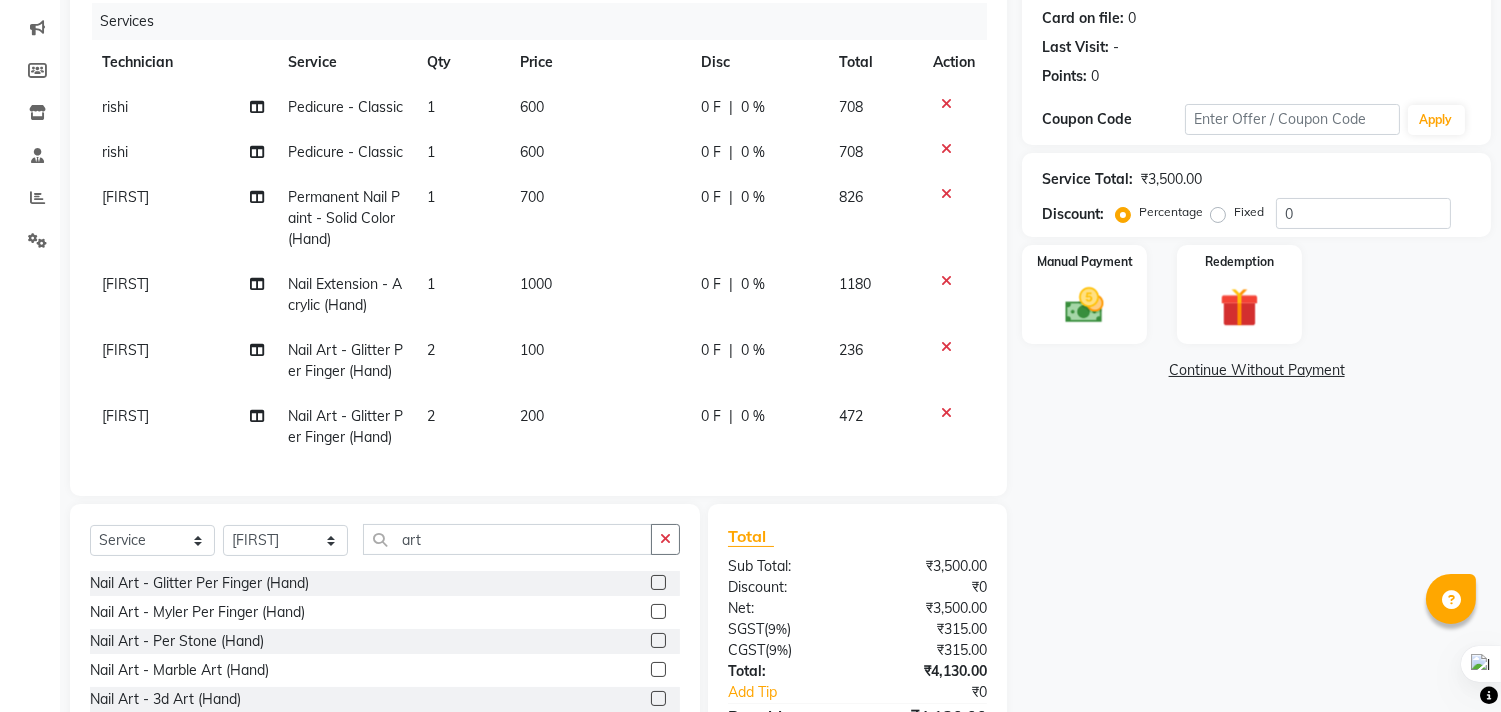 click on "Nakul Nail Art - Glitter Per Finger (Hand) 2 200 0 F | 0 % 472" 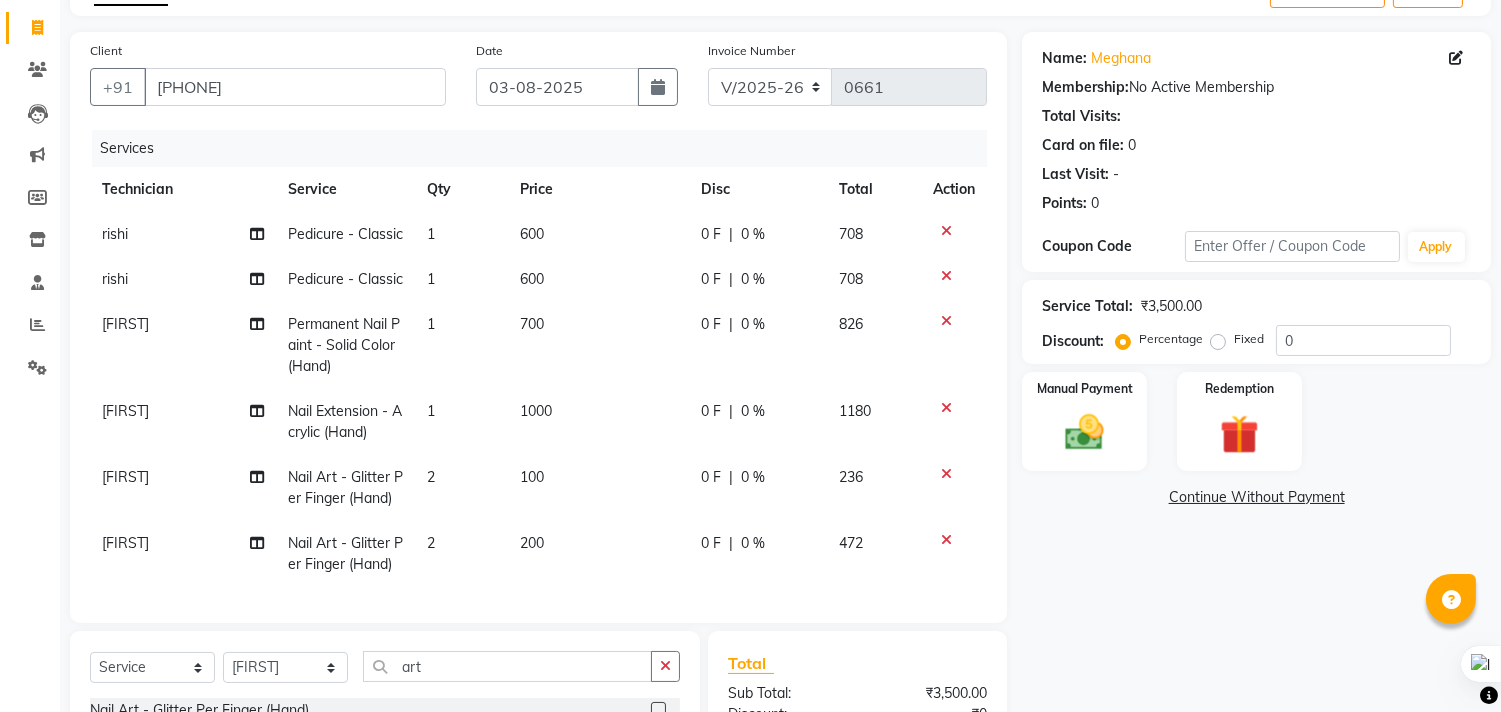 scroll, scrollTop: 0, scrollLeft: 0, axis: both 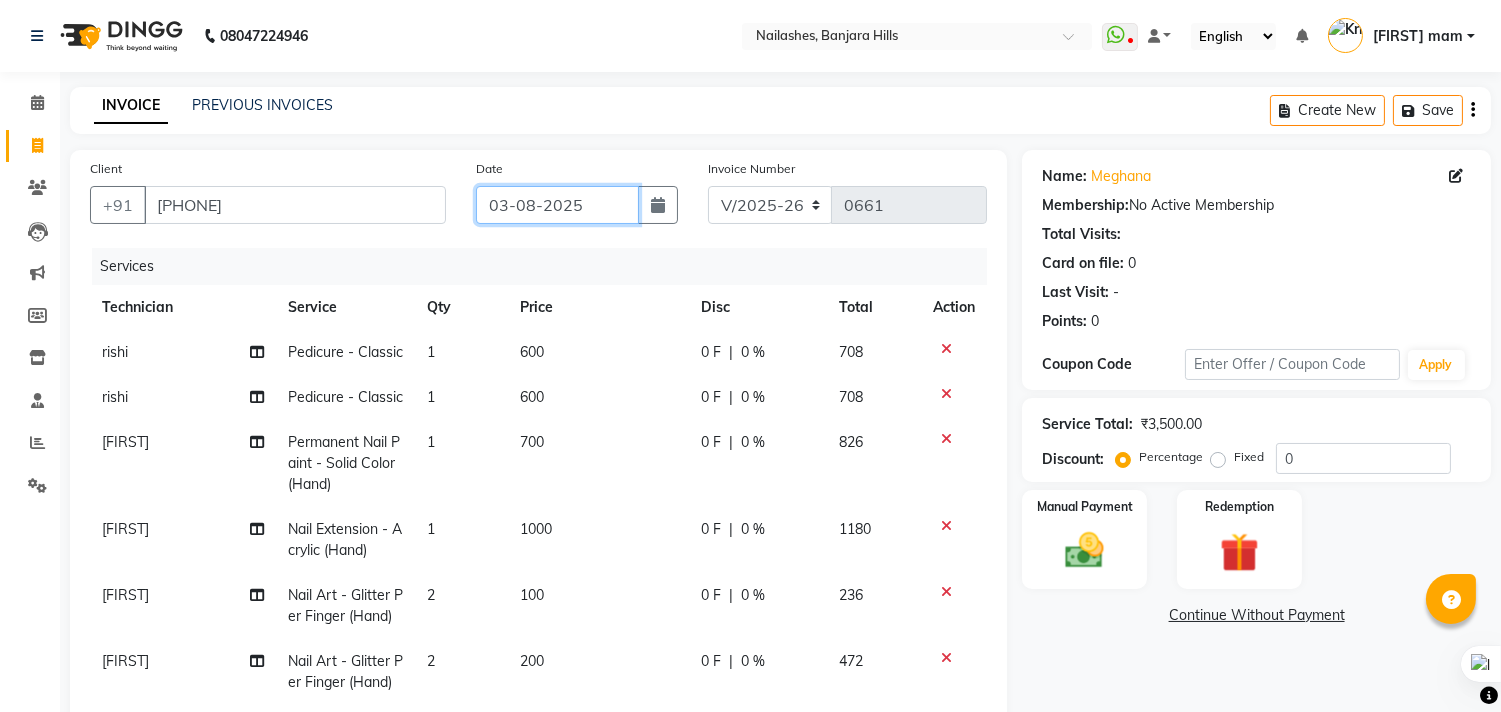 click on "03-08-2025" 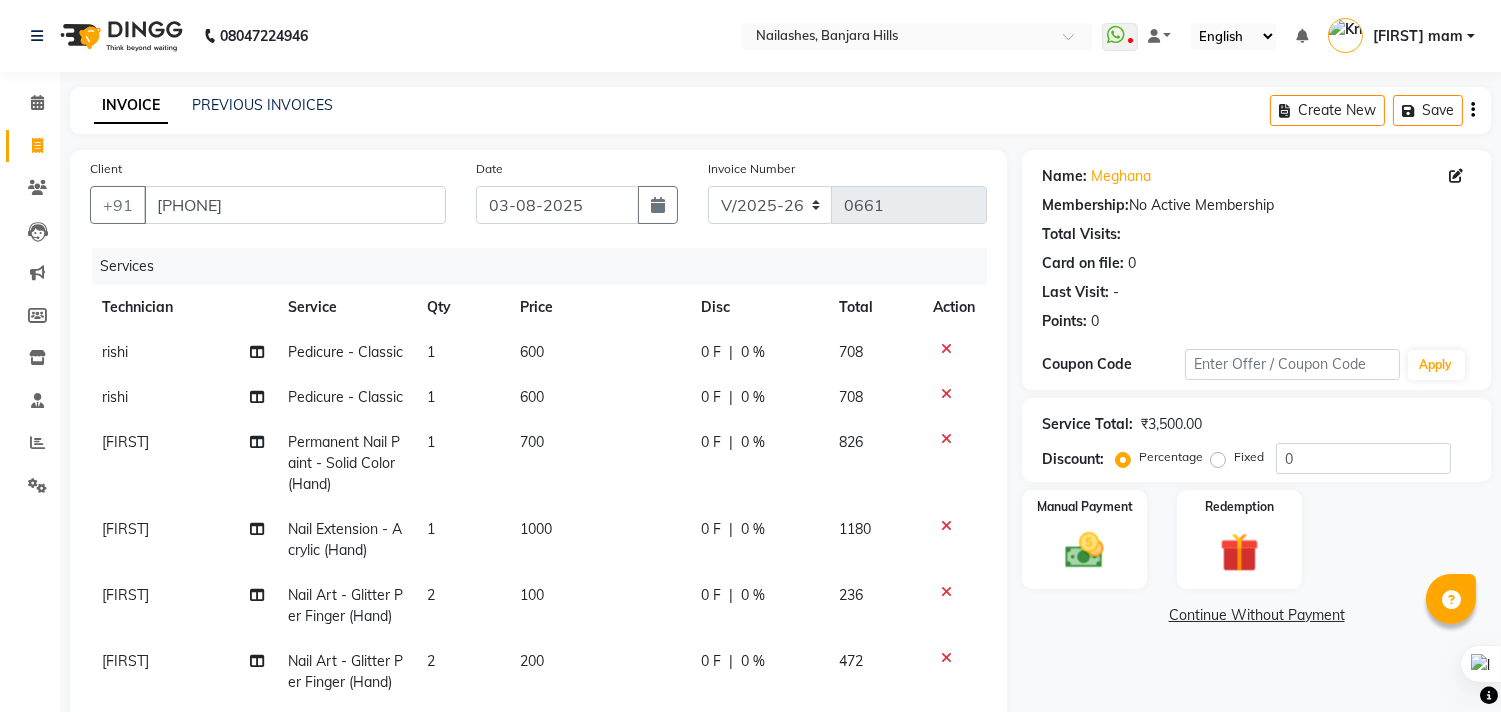 select on "8" 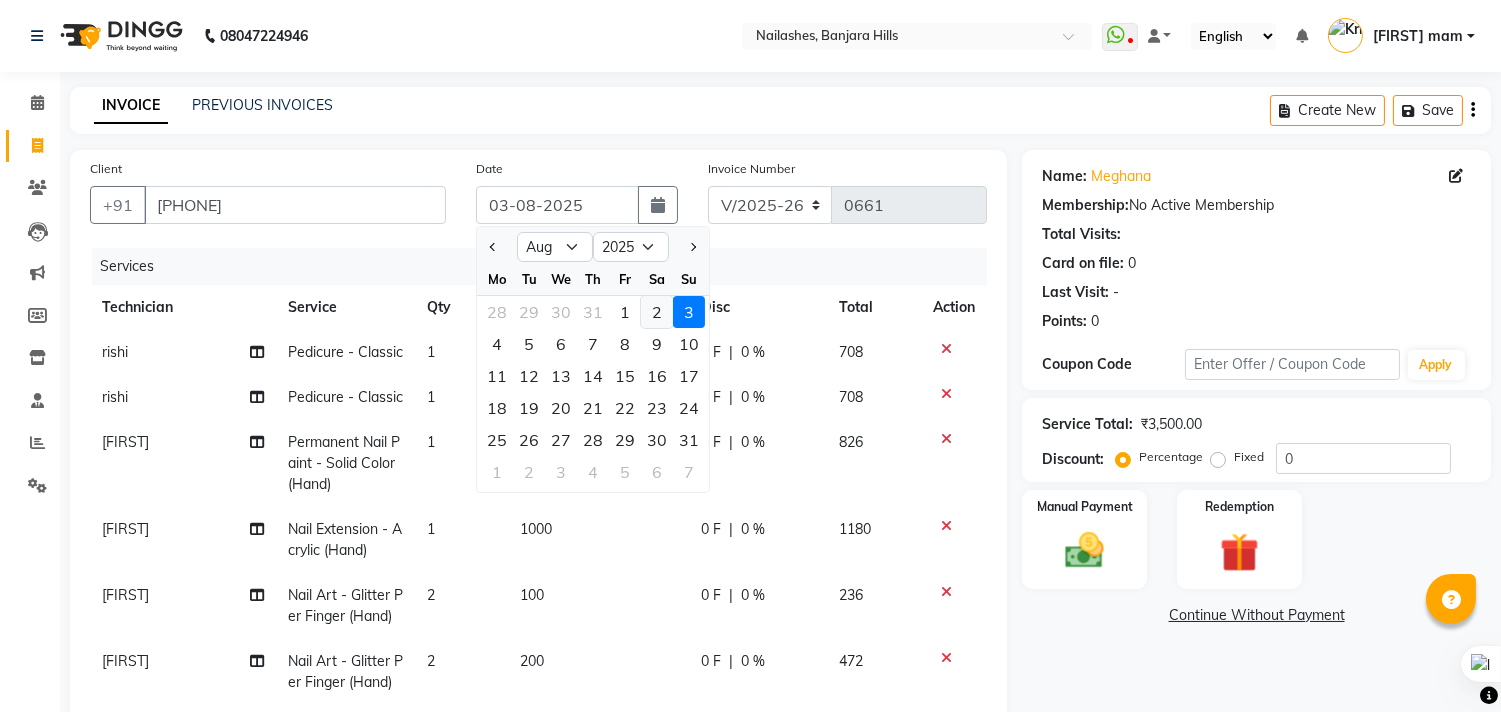 click on "2" 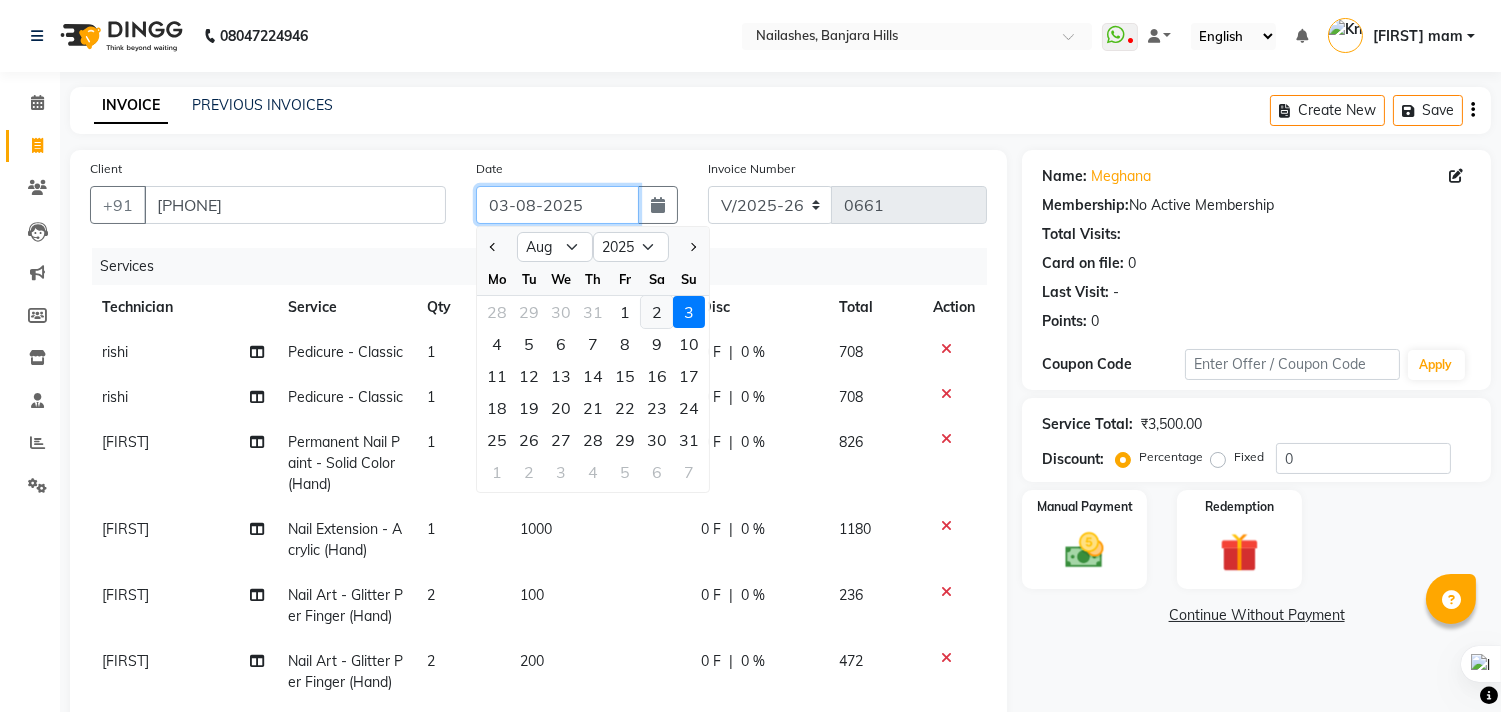 type on "02-08-2025" 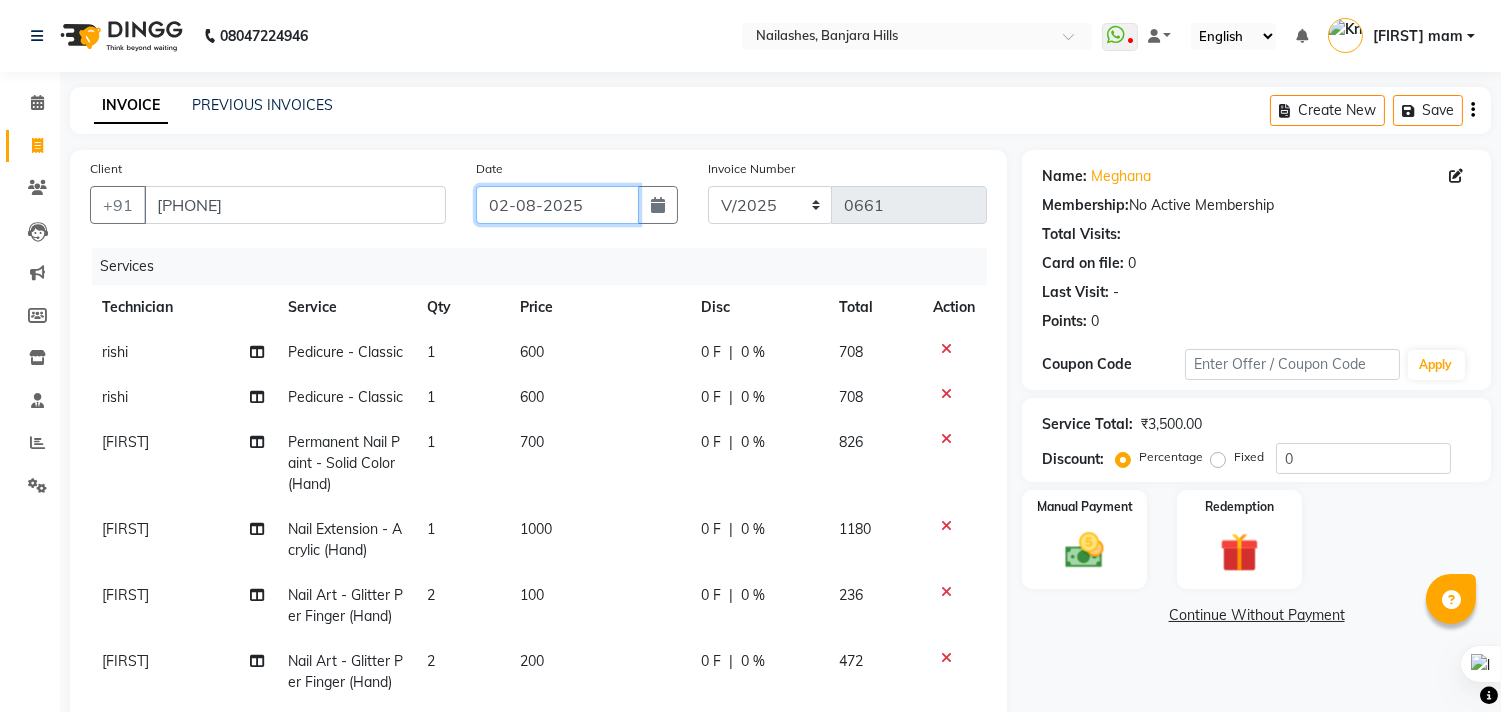 scroll, scrollTop: 378, scrollLeft: 0, axis: vertical 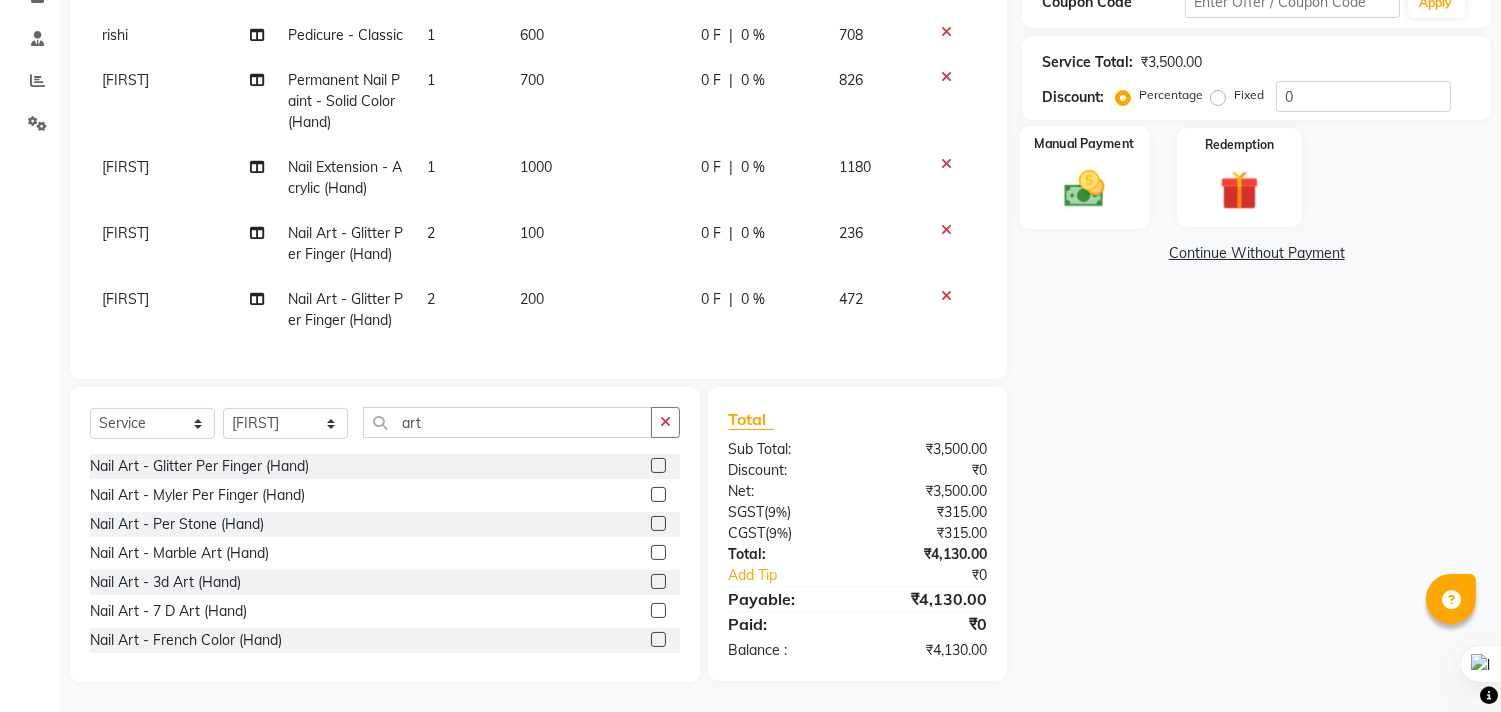 click 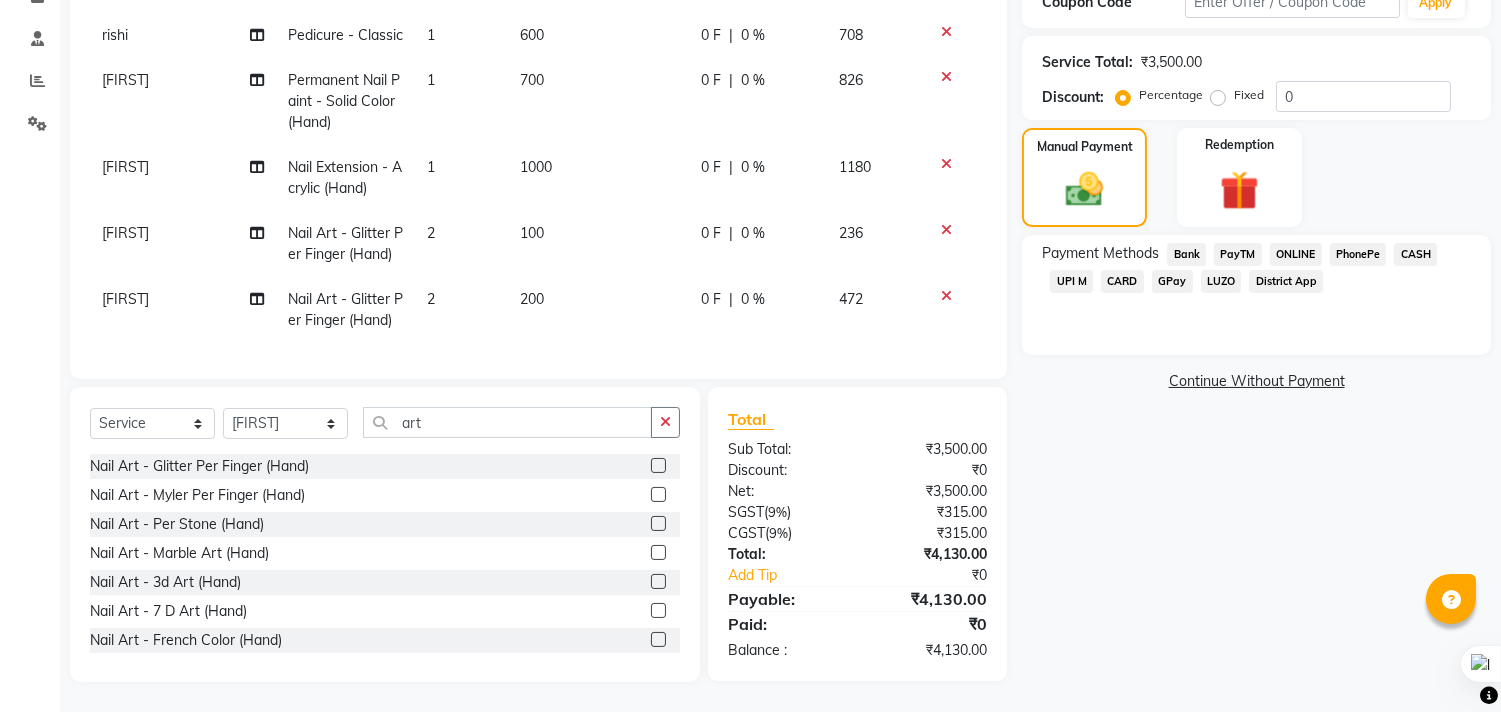 click on "UPI M" 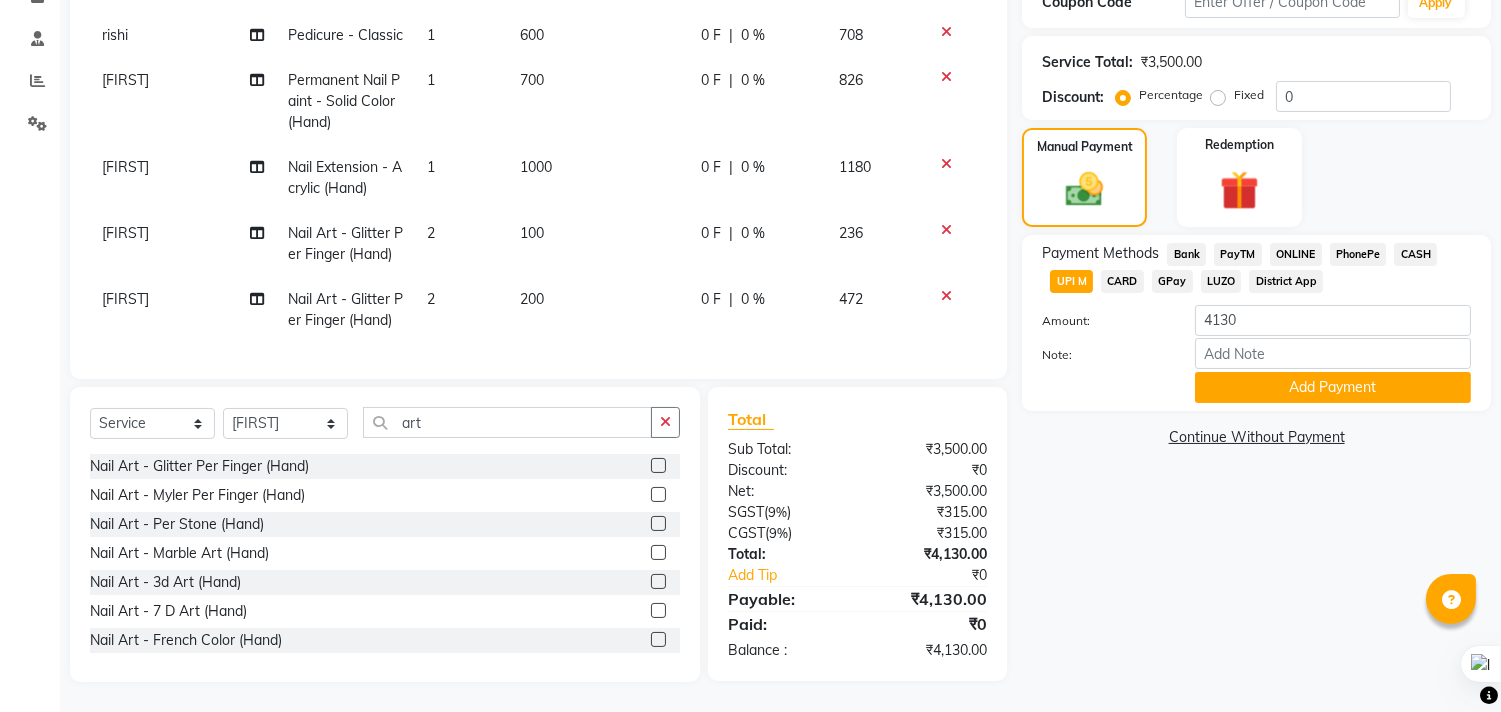 click on "Payment Methods  Bank   PayTM   ONLINE   PhonePe   CASH   UPI M   CARD   GPay   LUZO   District App  Amount: 4130 Note: Add Payment" 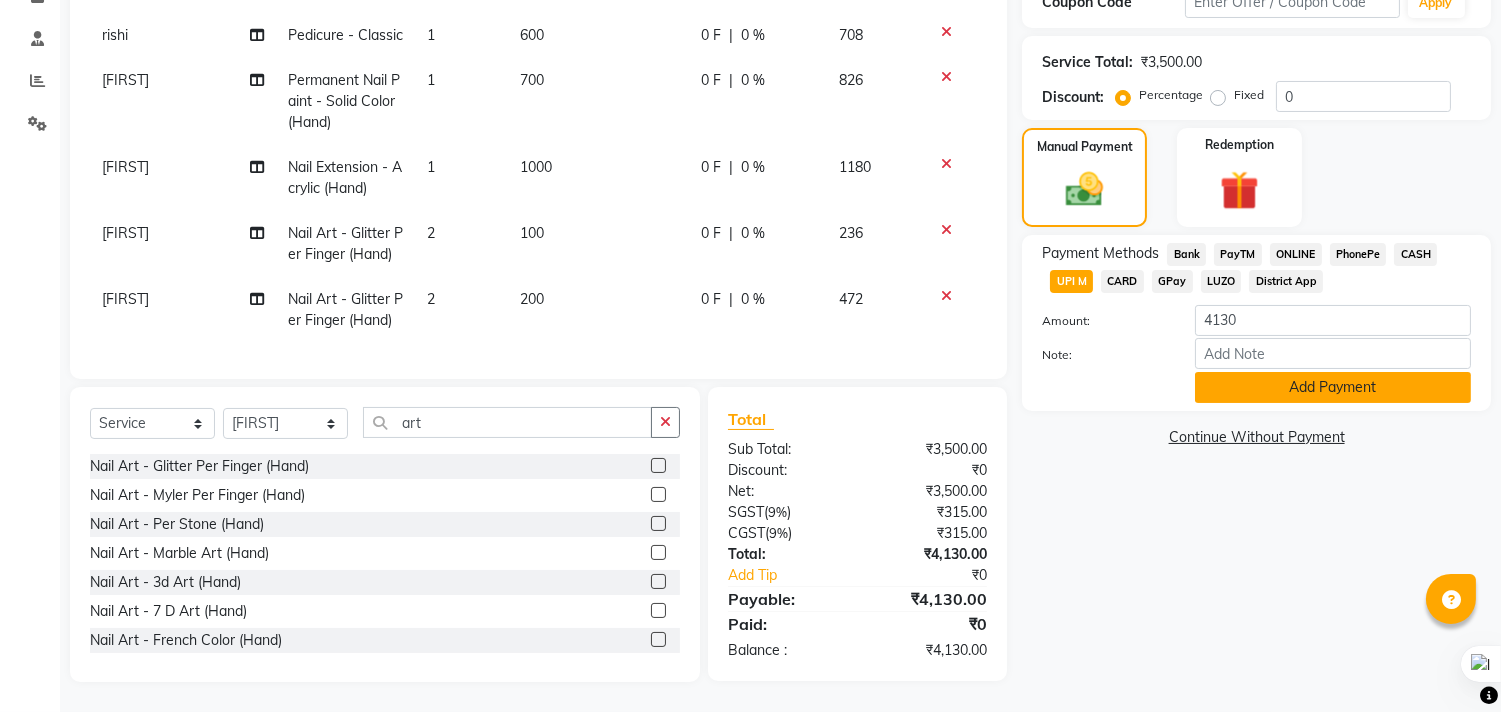click on "Add Payment" 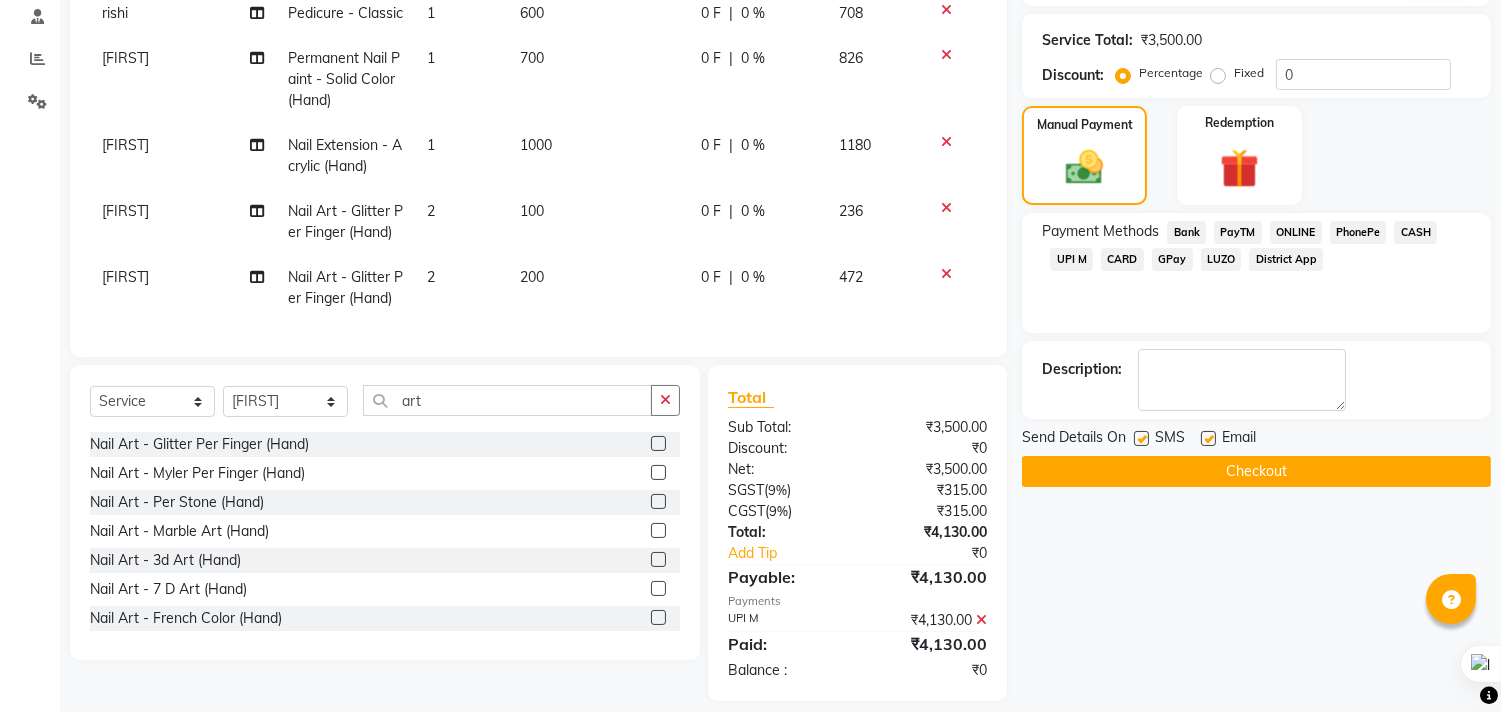 scroll, scrollTop: 418, scrollLeft: 0, axis: vertical 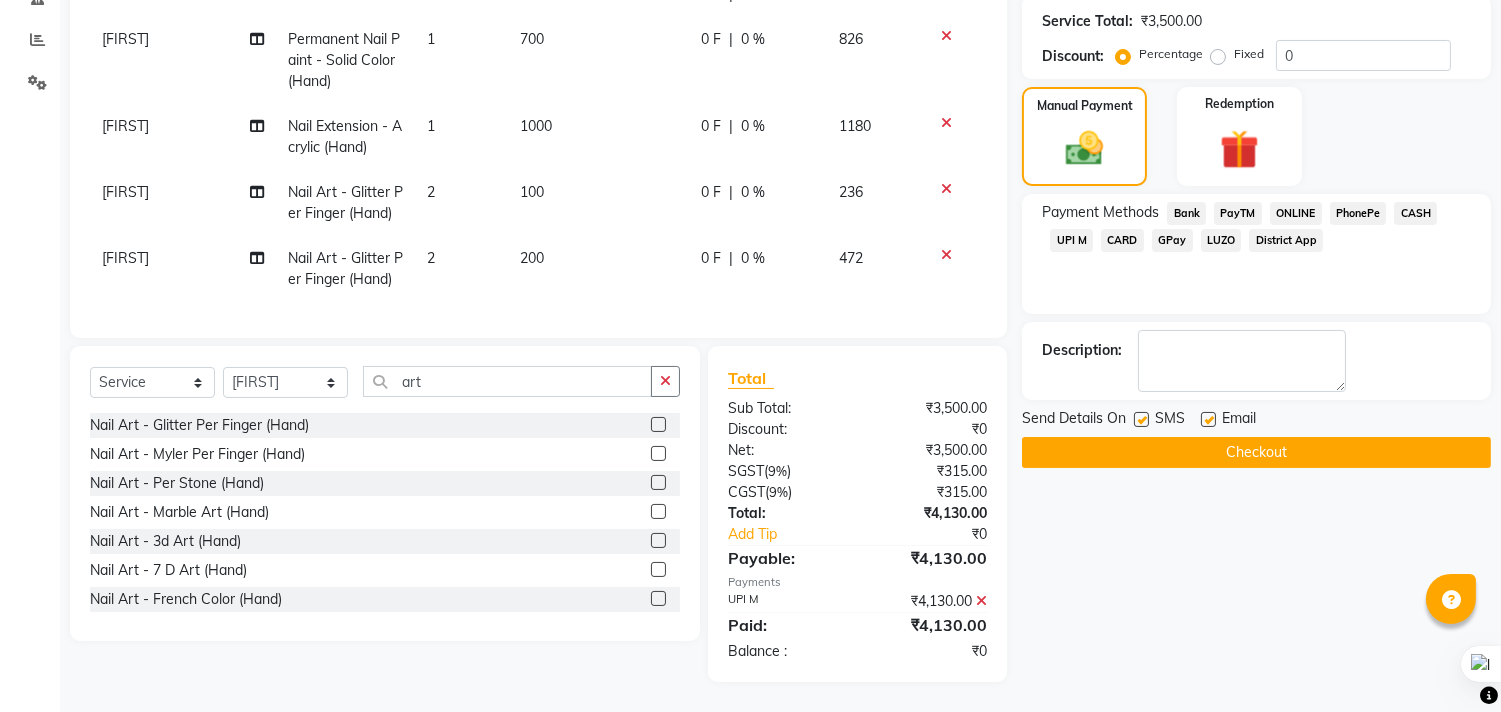 click on "Checkout" 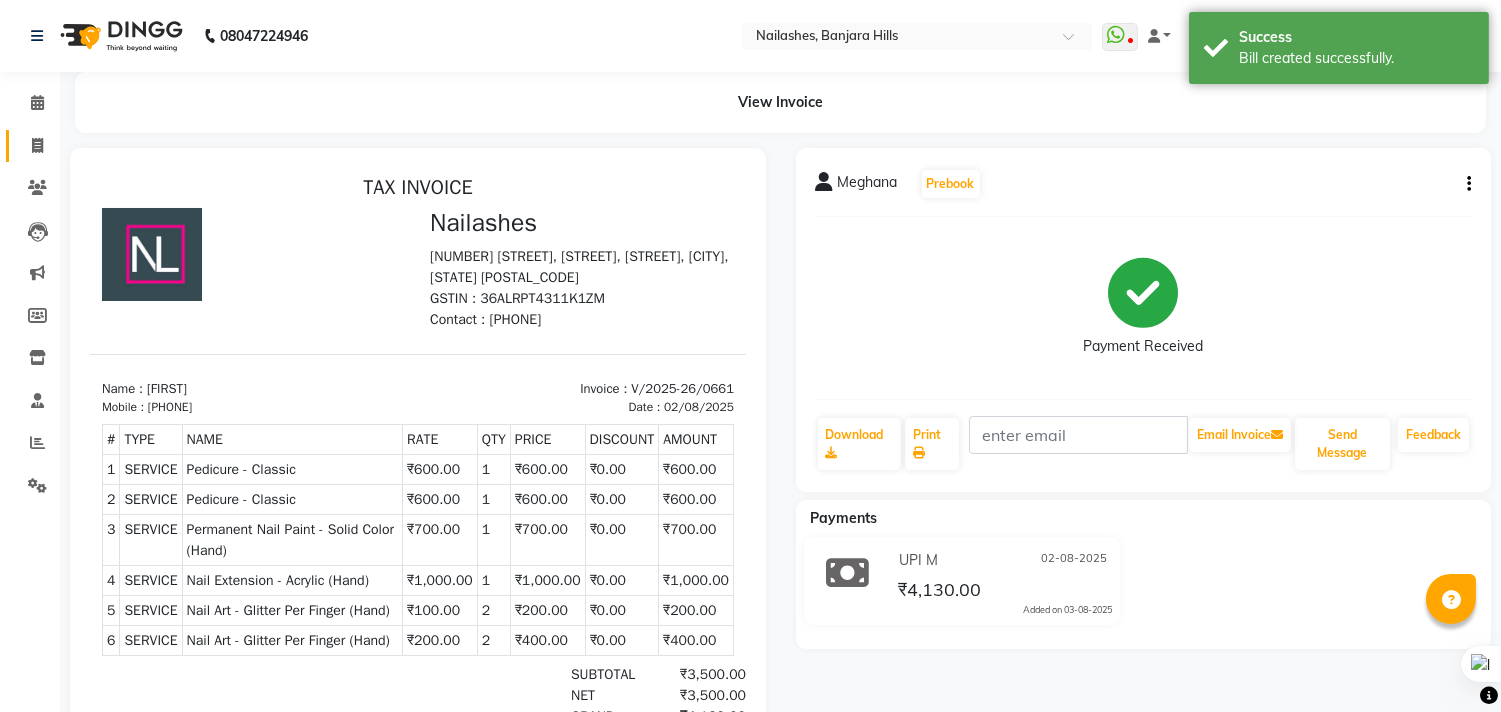 scroll, scrollTop: 0, scrollLeft: 0, axis: both 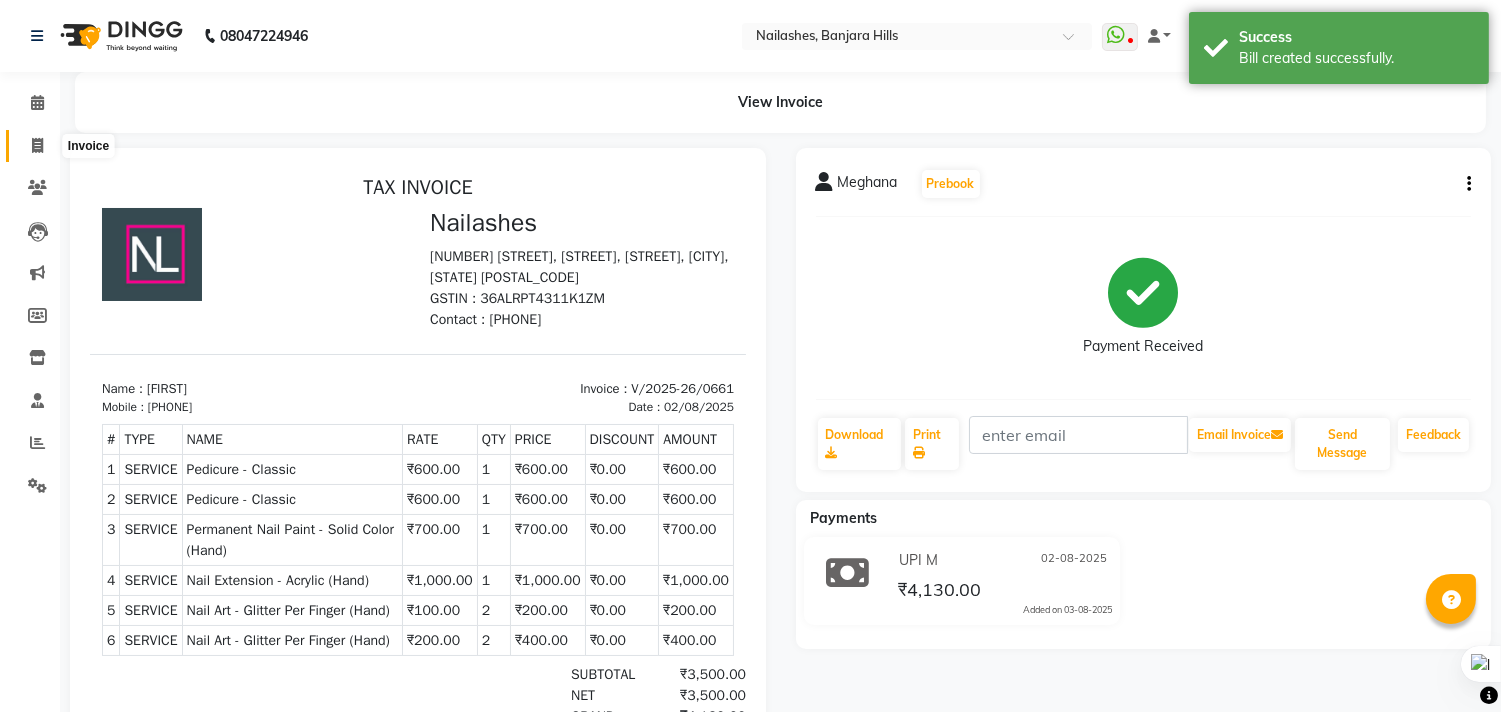 click 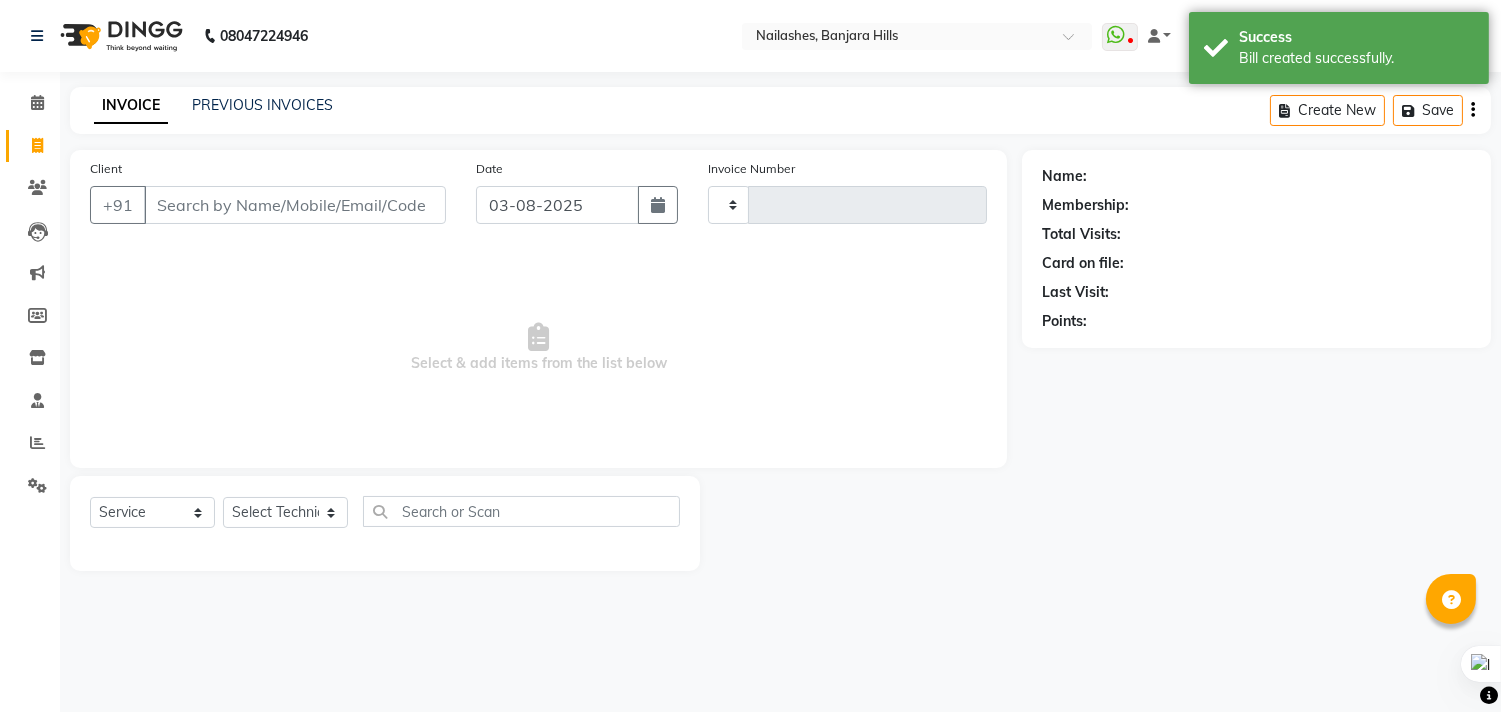 type on "0662" 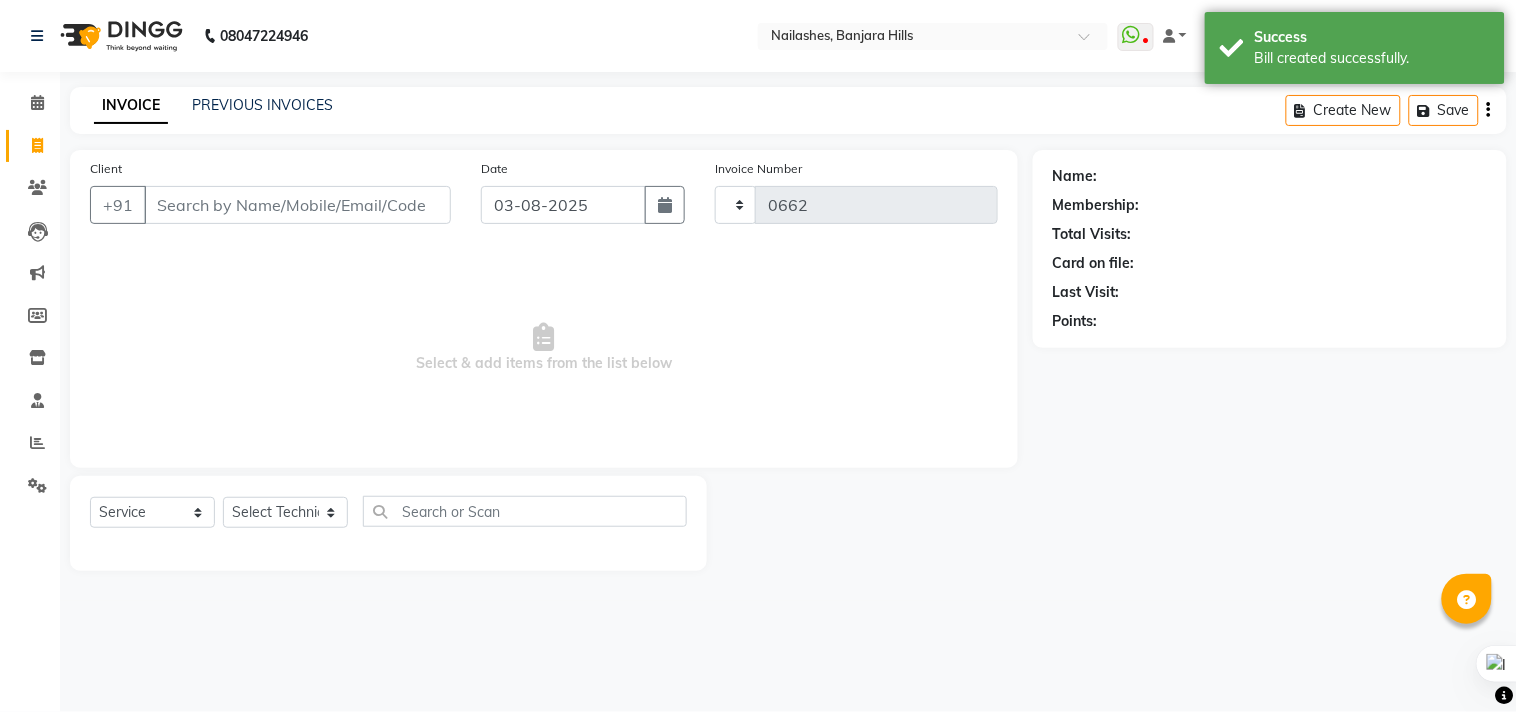 select on "5759" 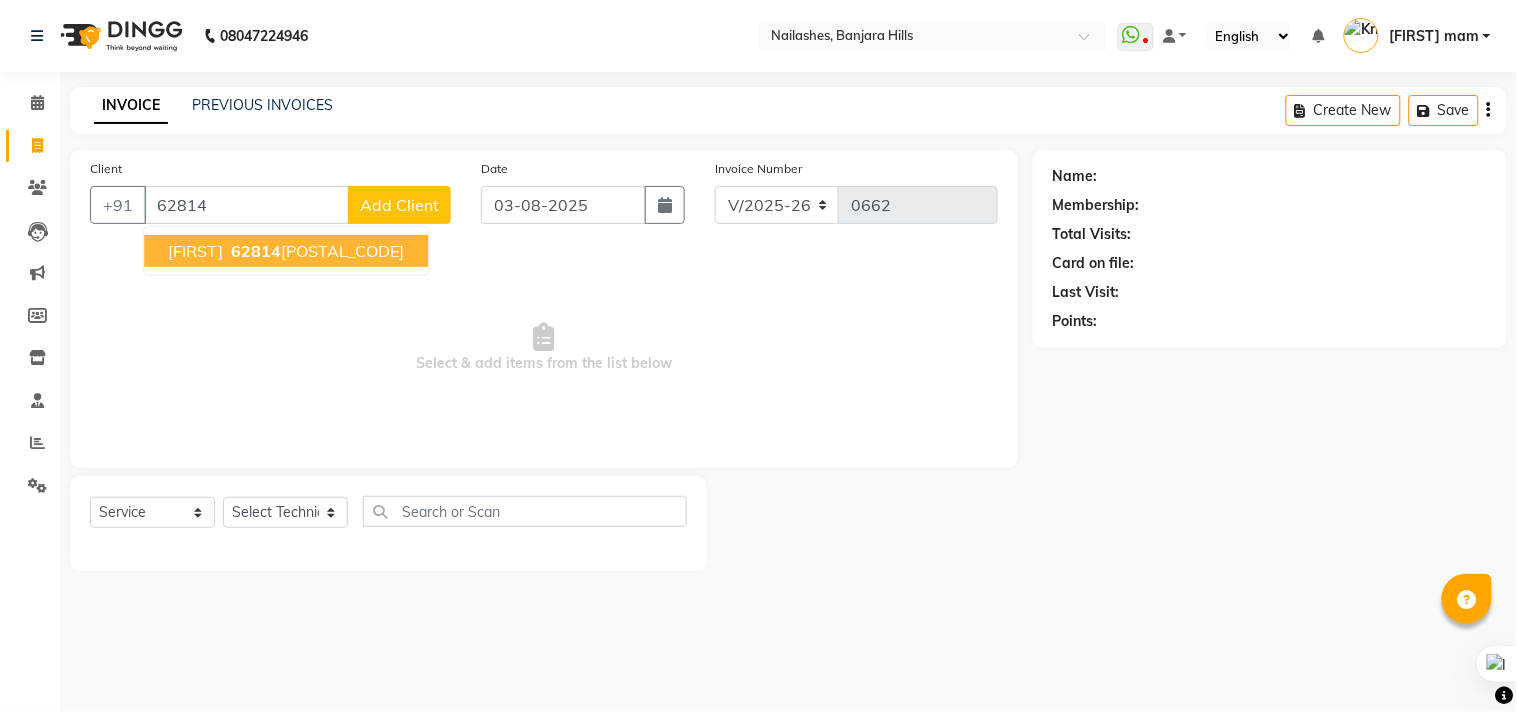 click on "[PHONE]" at bounding box center [315, 251] 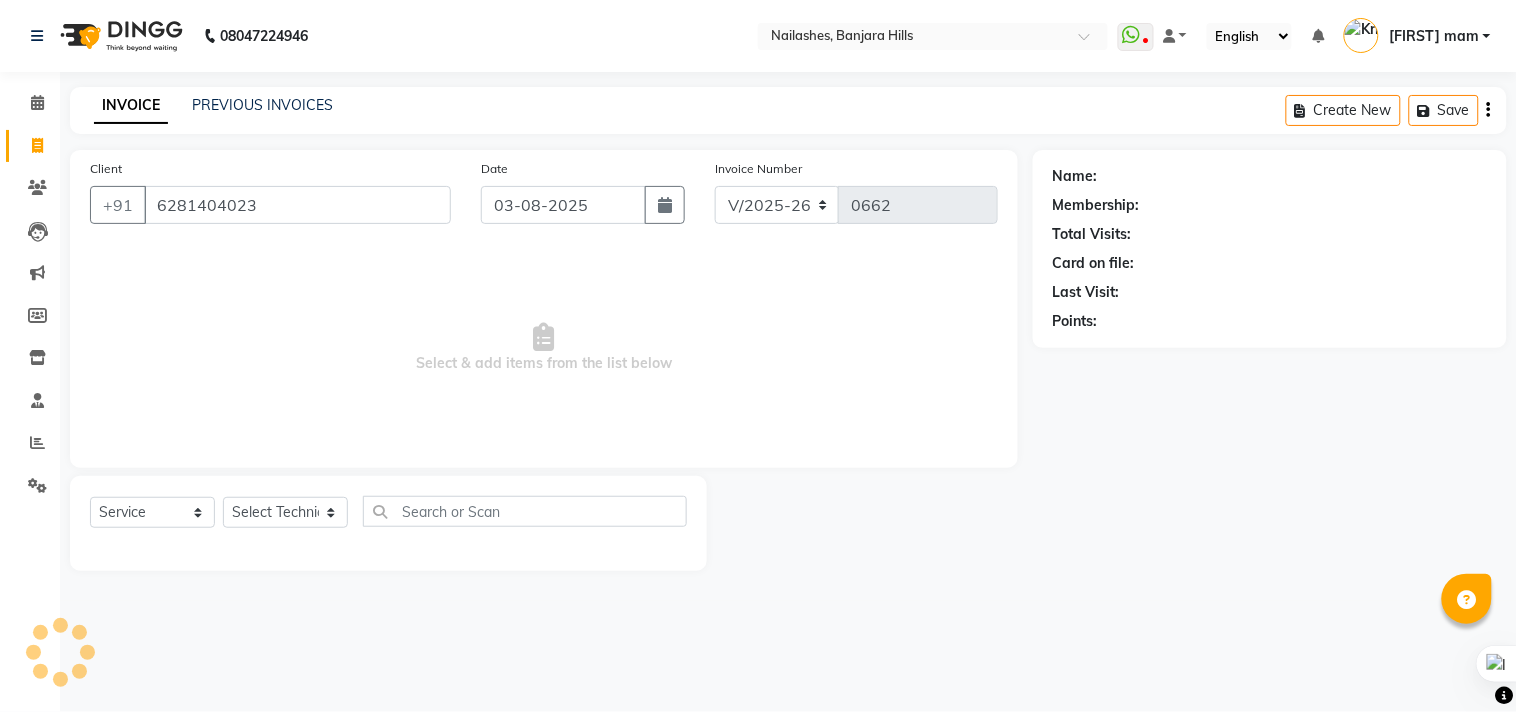 type on "6281404023" 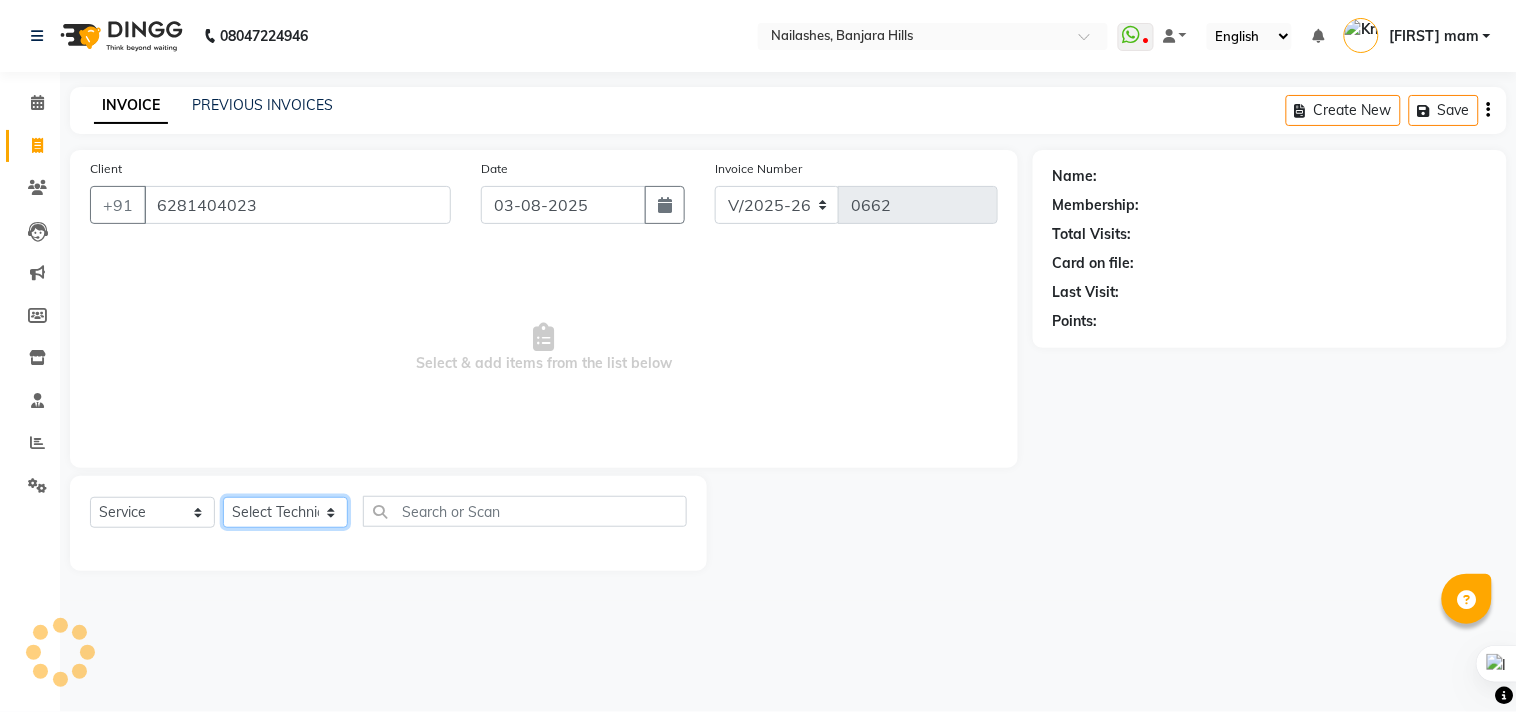 click on "Select Technician Arshad Arshad Asma begum Deepak Kashyap Krishika mam Nakul ringya rishi Ruby singh thei" 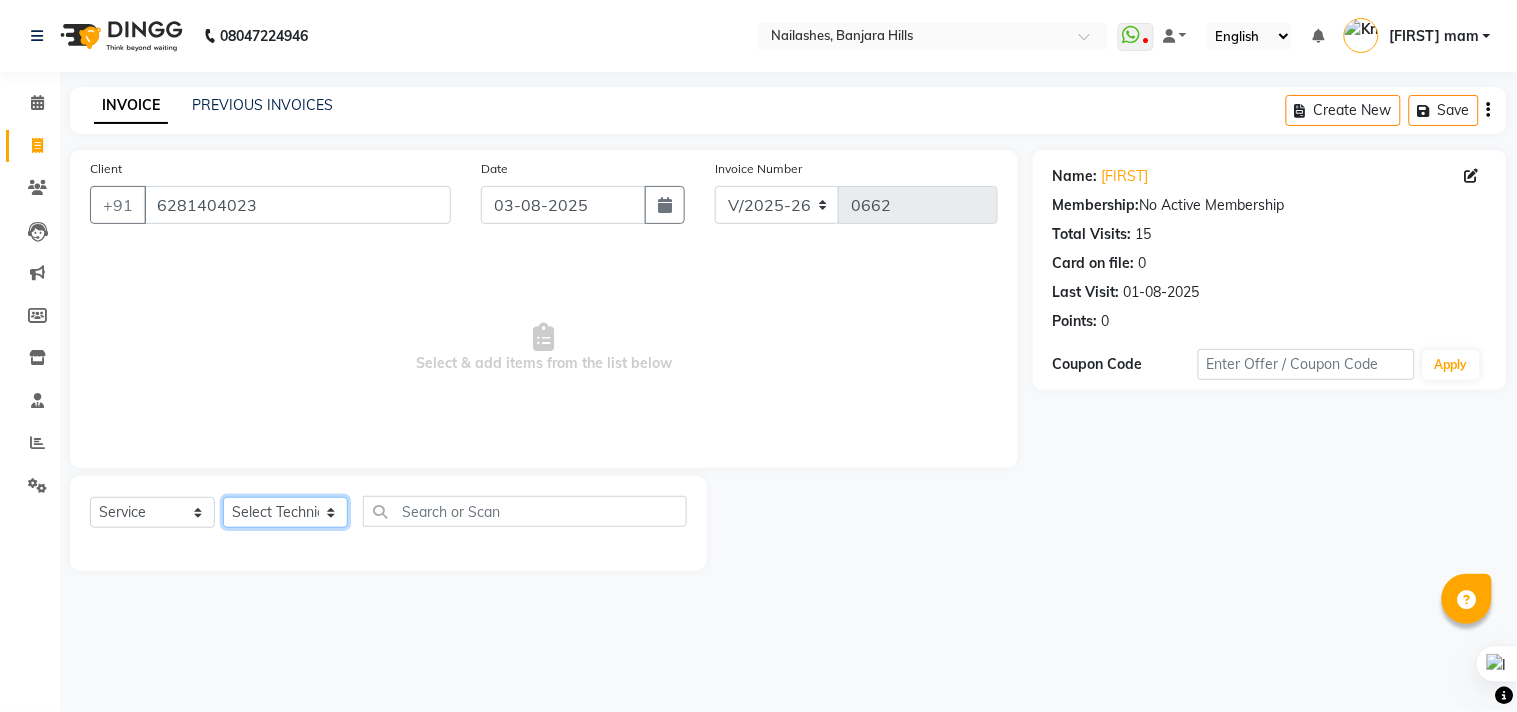 select on "83258" 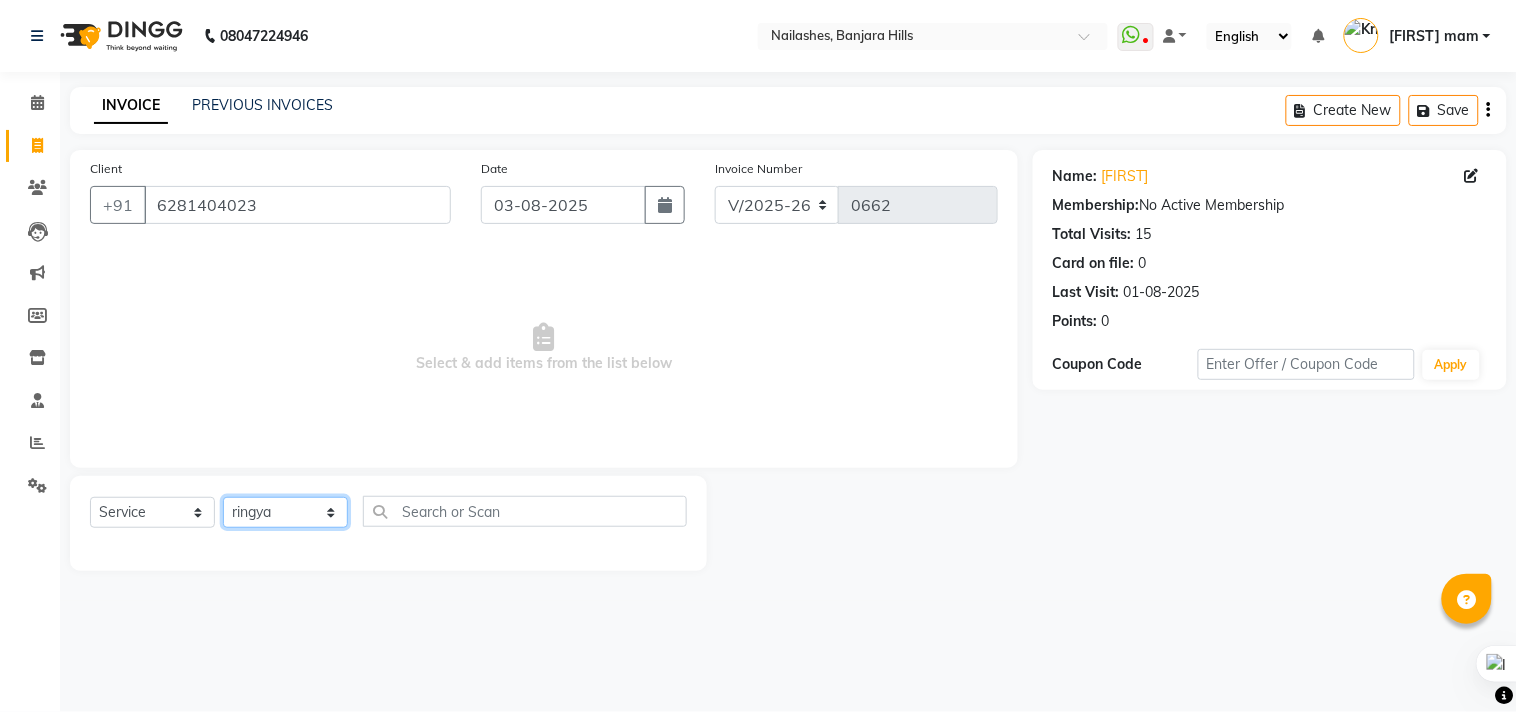 click on "Select Technician Arshad Arshad Asma begum Deepak Kashyap Krishika mam Nakul ringya rishi Ruby singh thei" 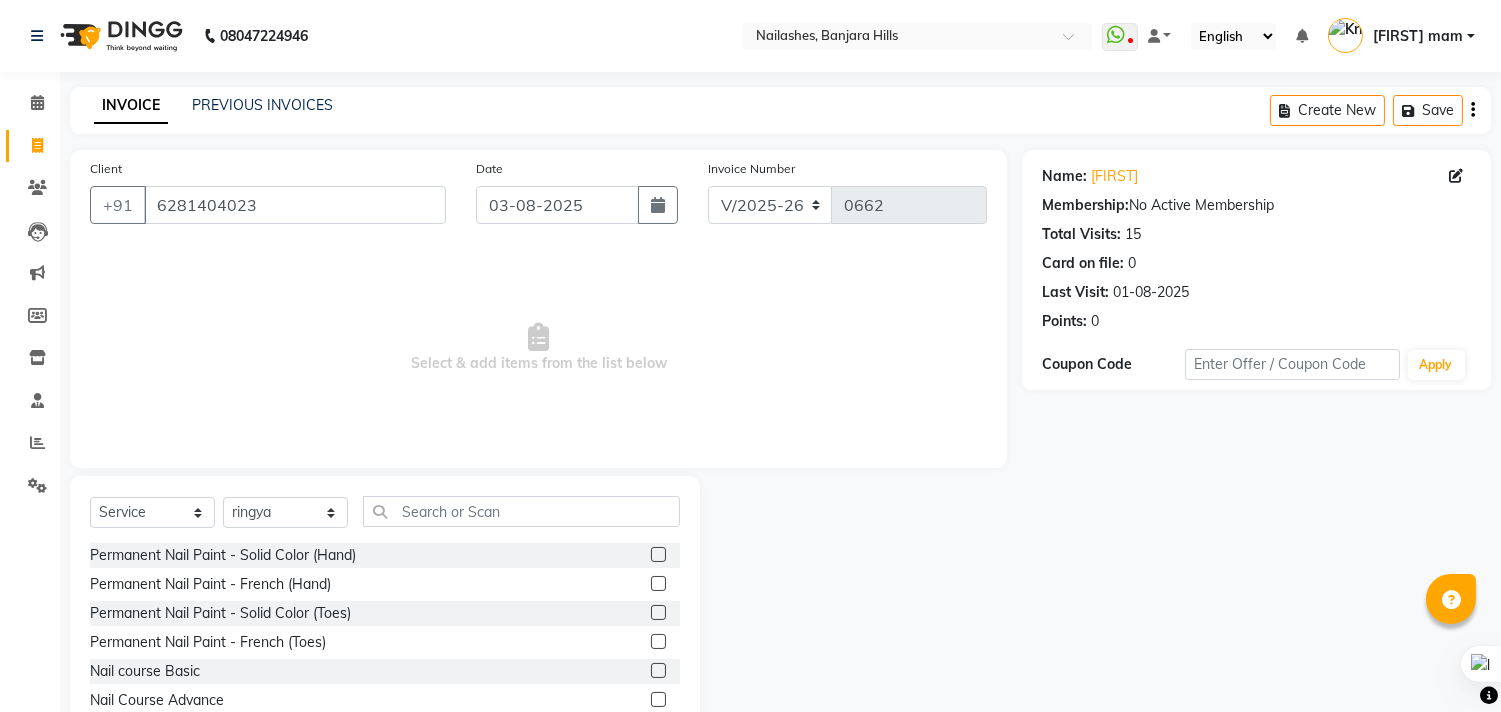 click 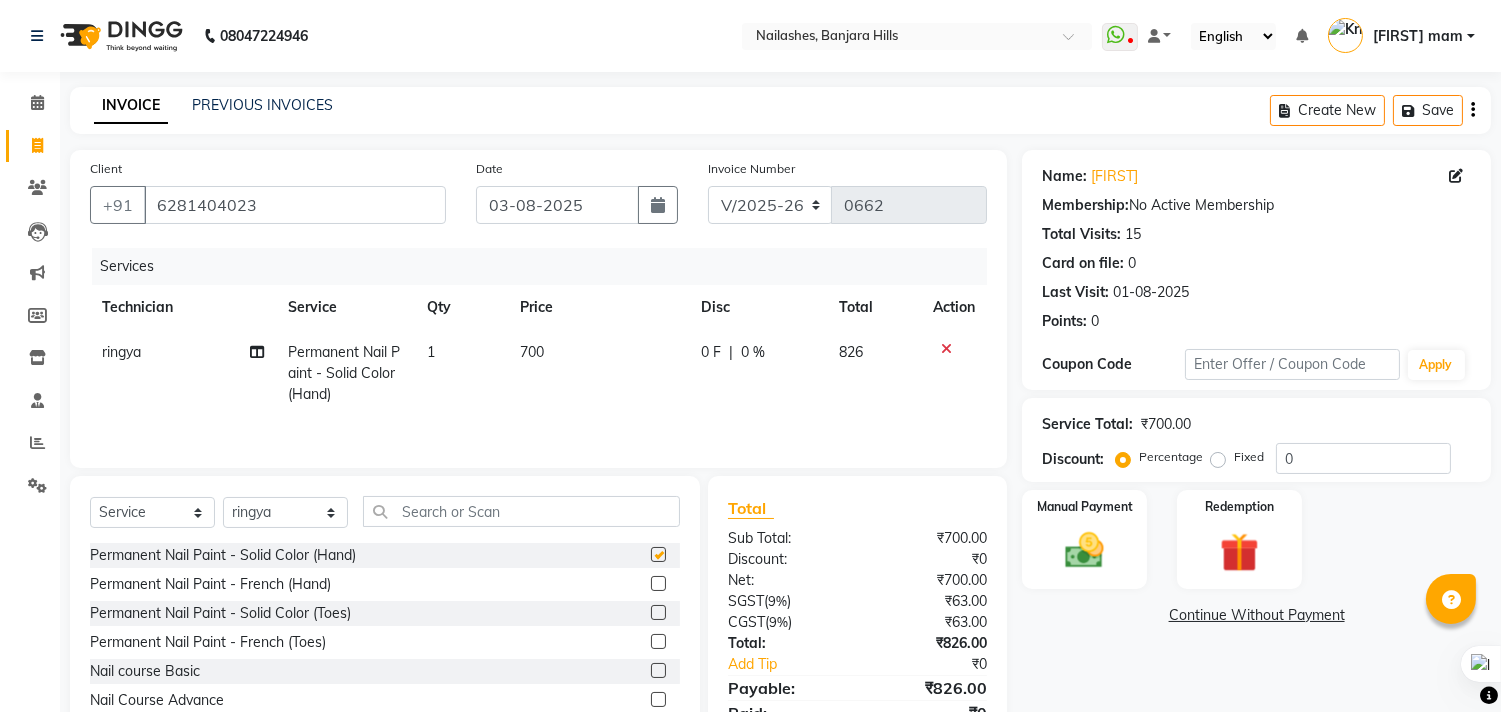 checkbox on "false" 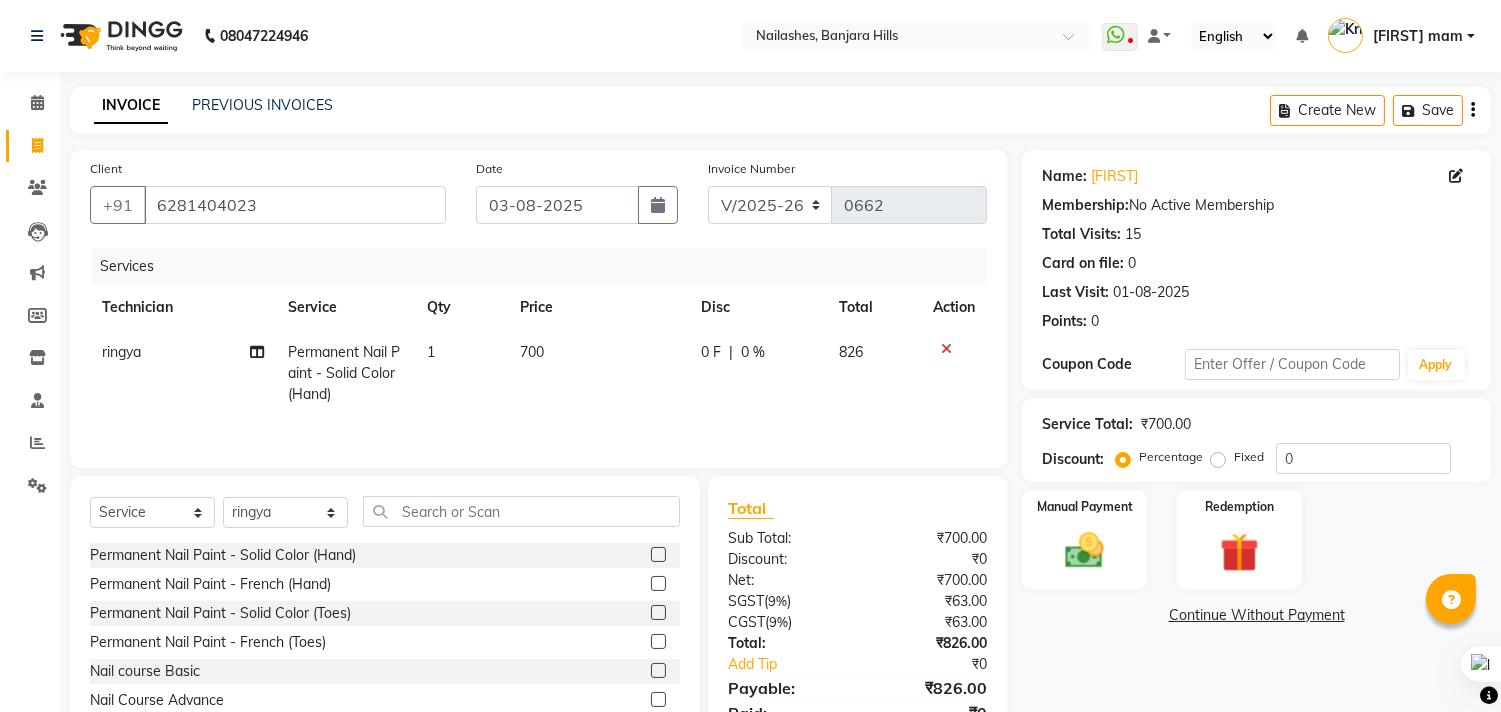 click on "700" 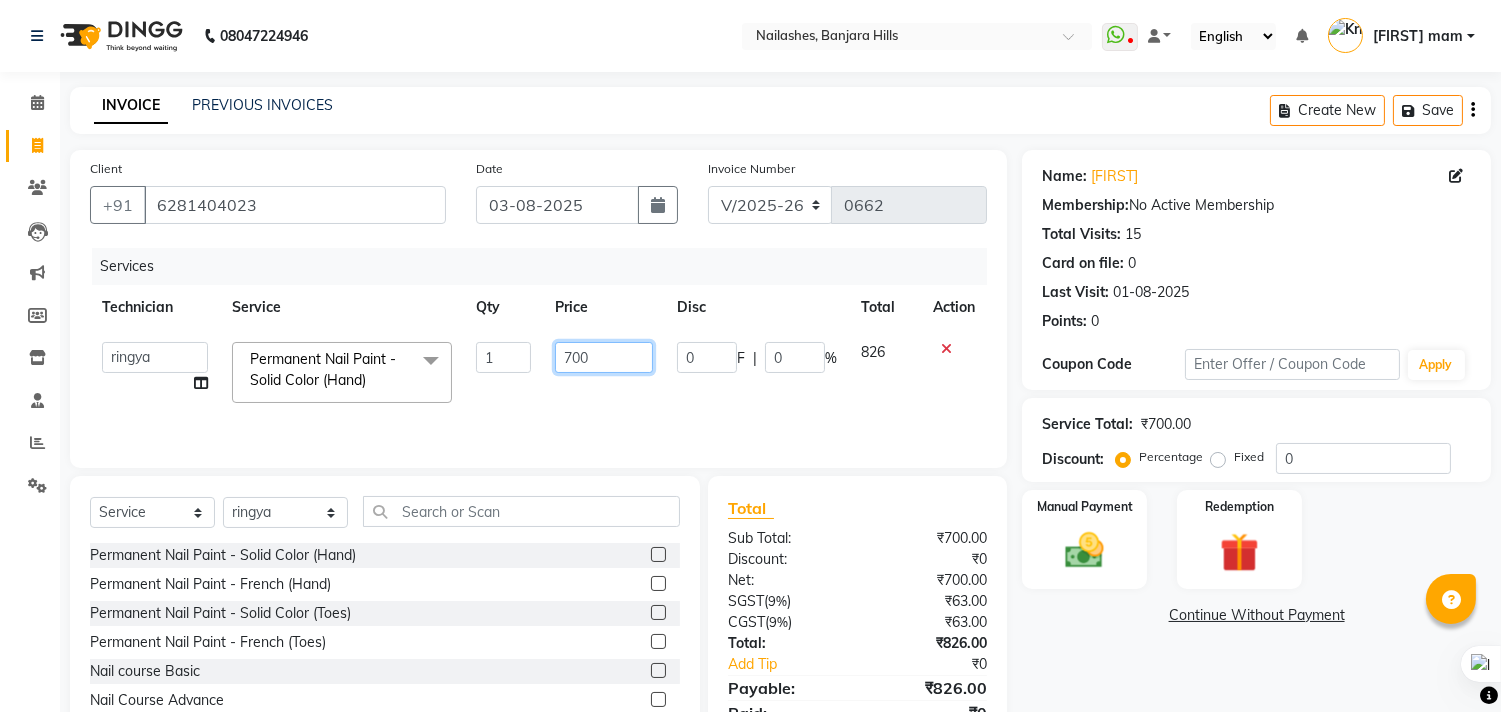click on "700" 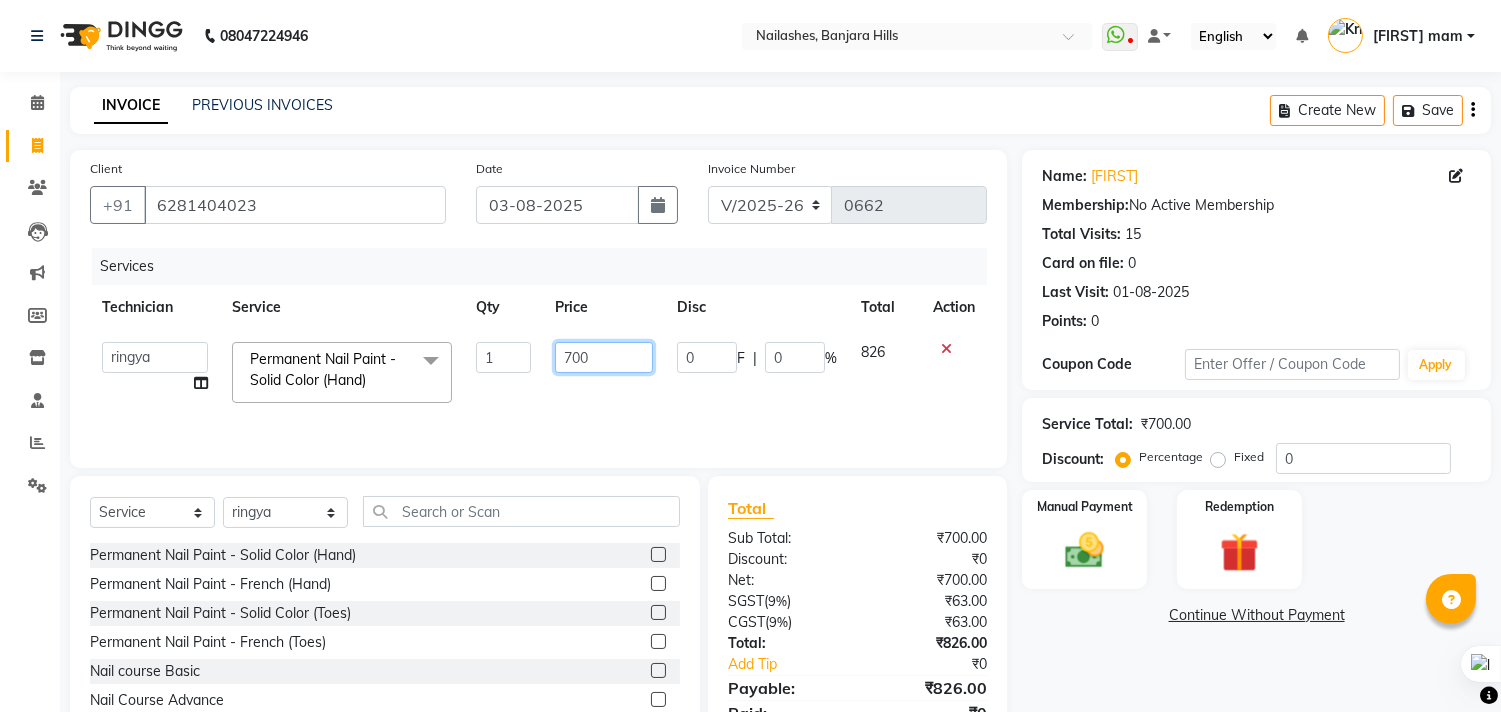 click on "700" 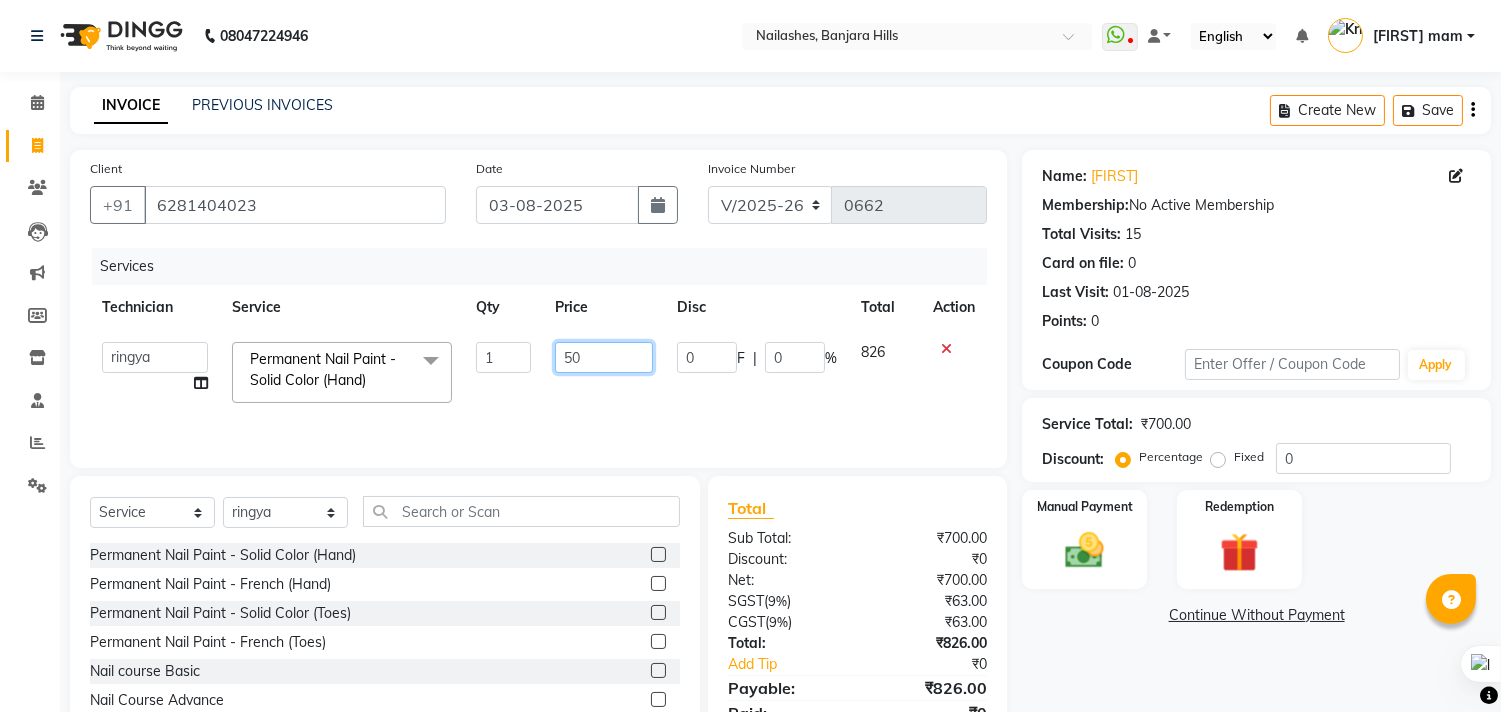 type on "500" 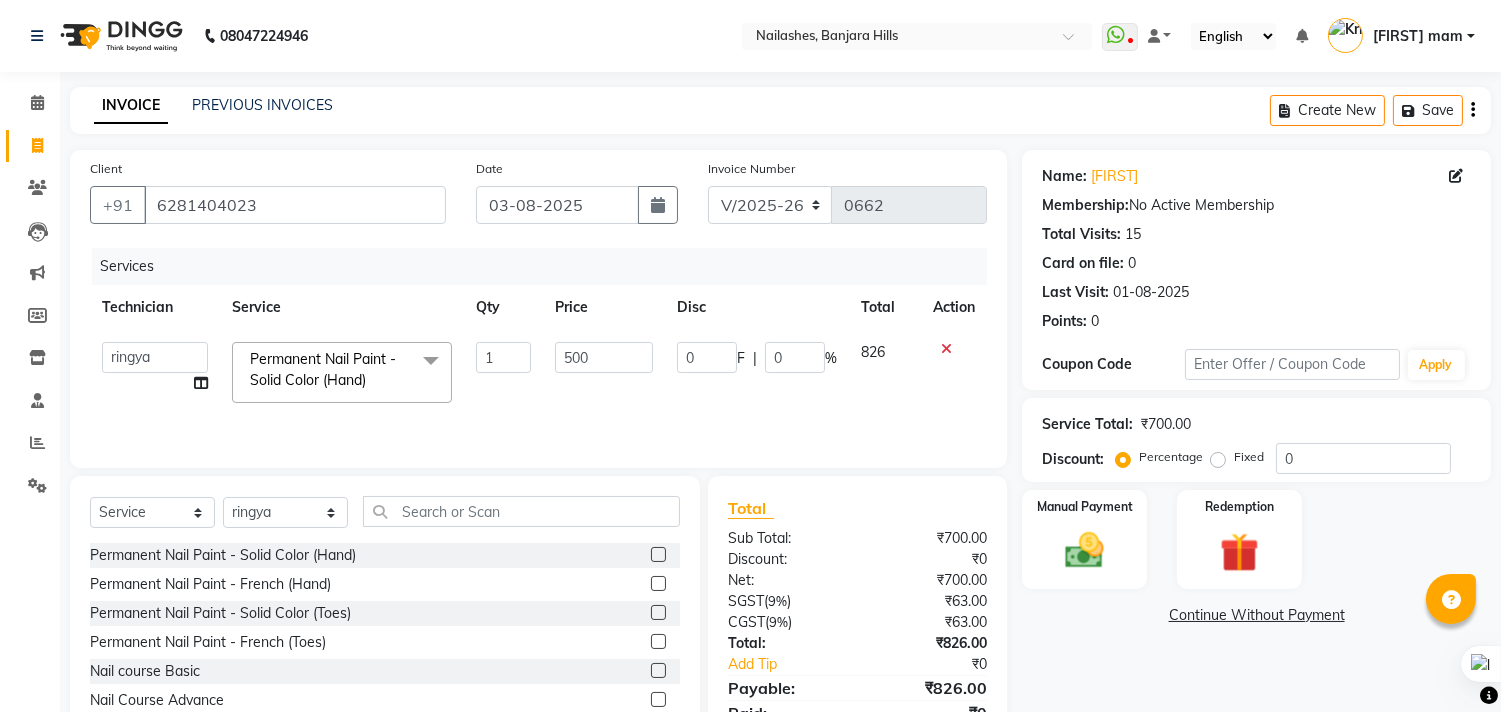 click on "500" 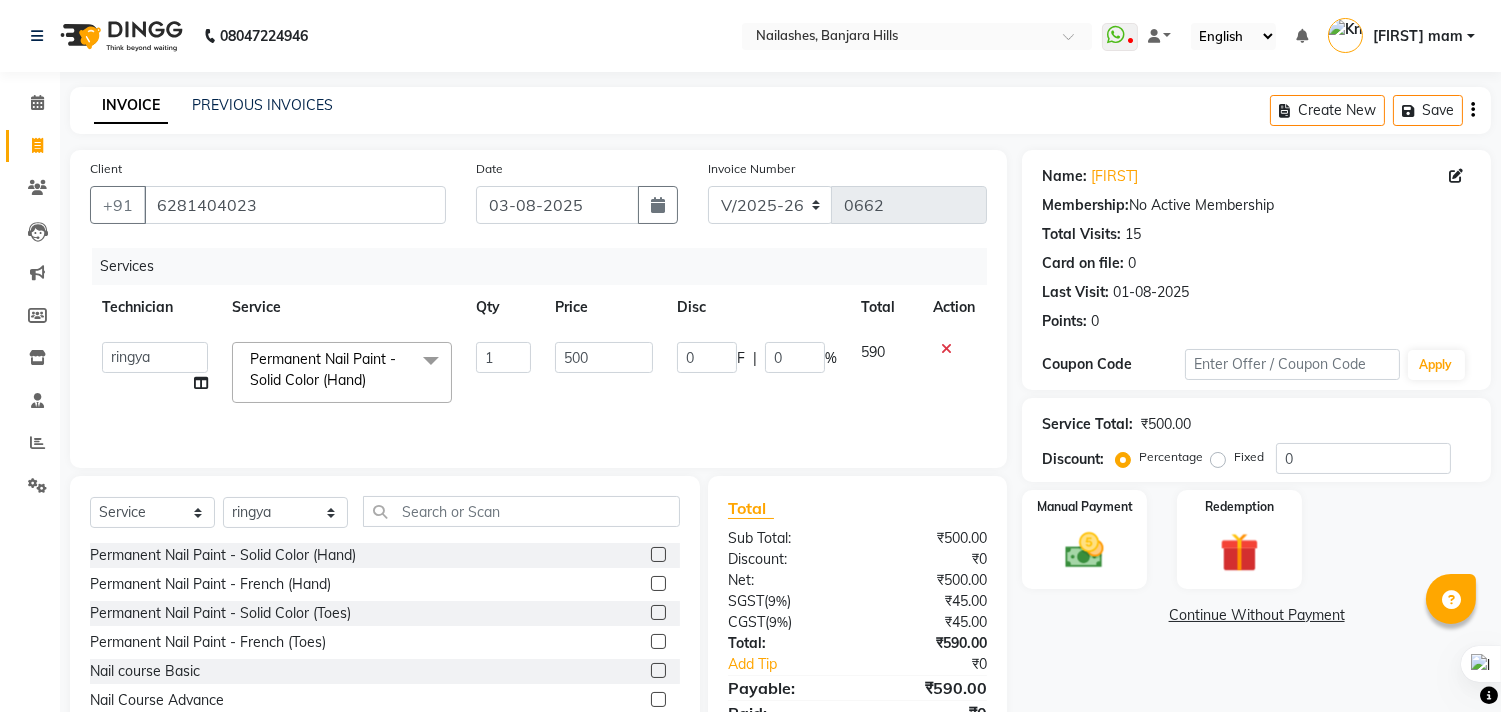 click on "Service Total:  ₹500.00" 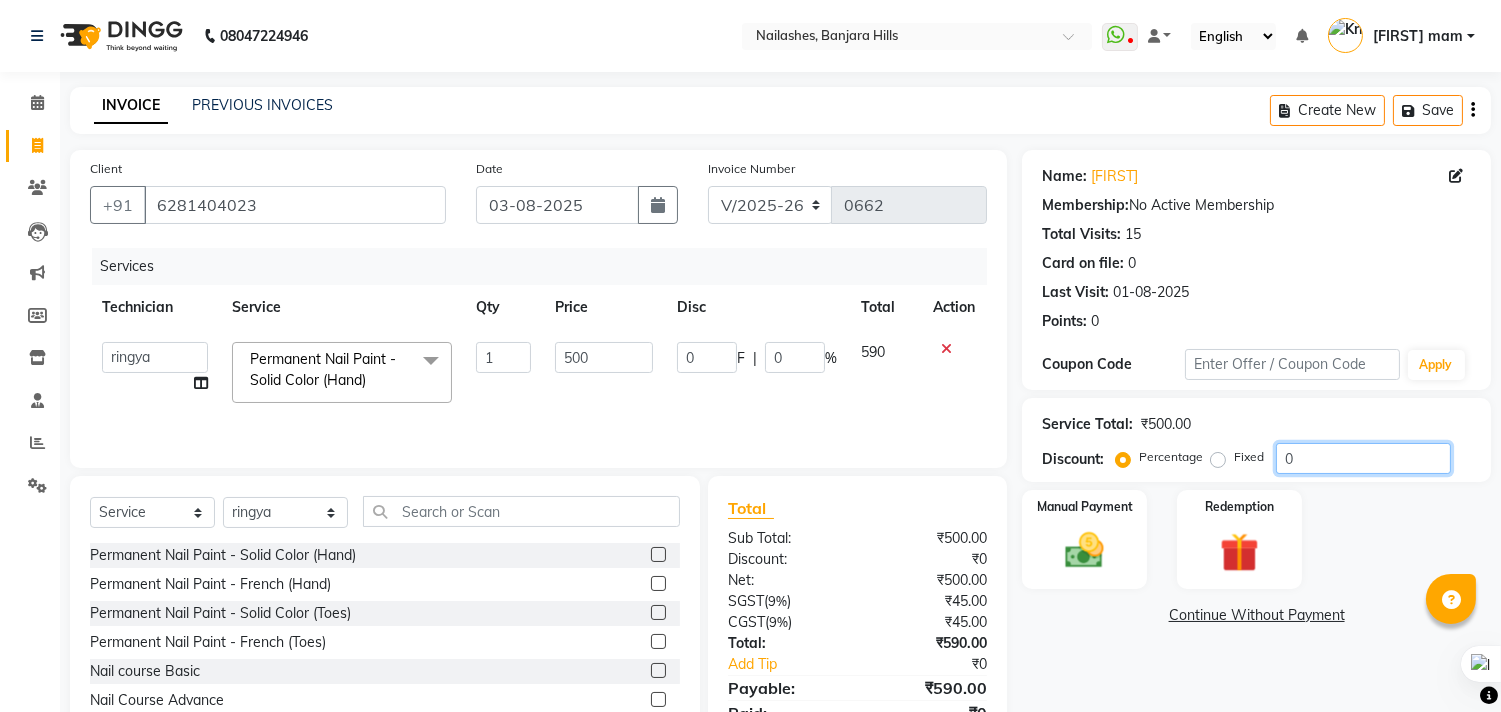 click on "0" 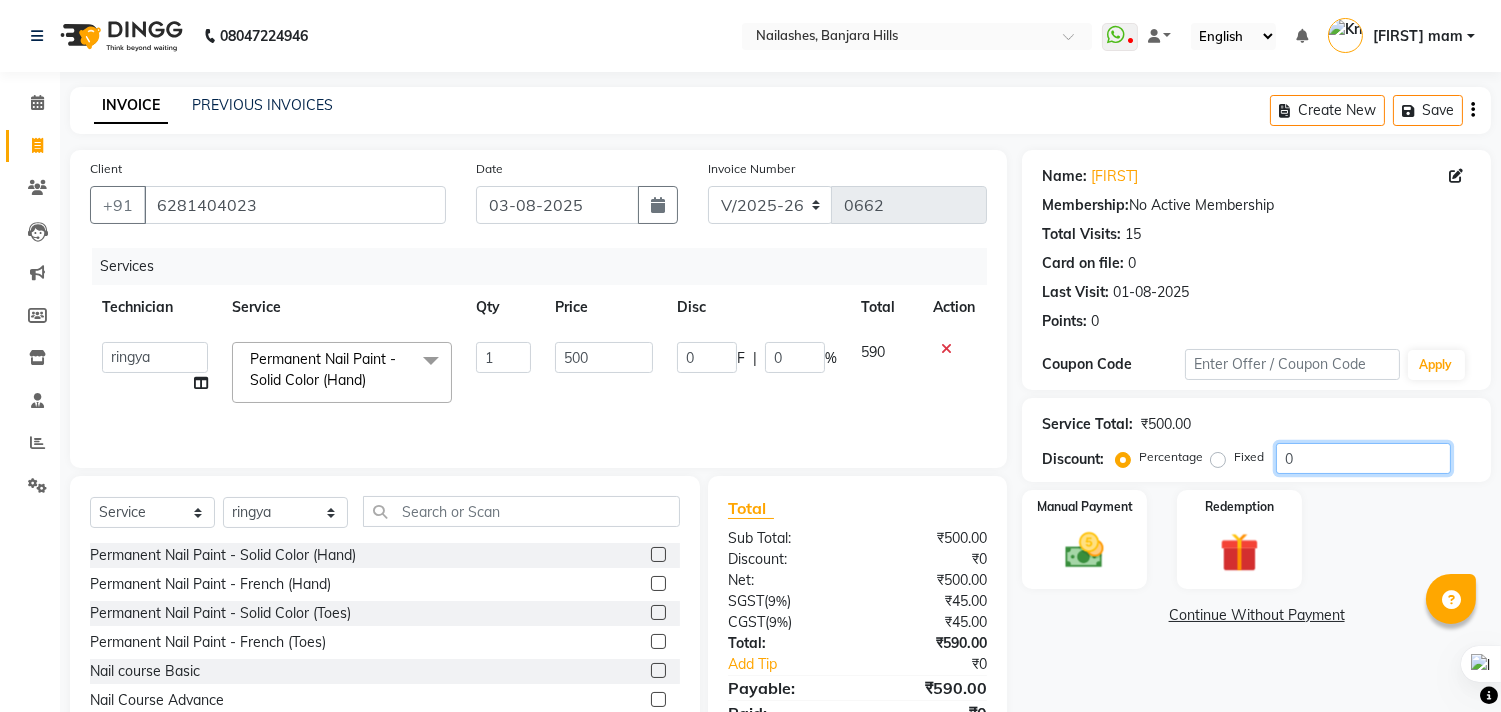 scroll, scrollTop: 88, scrollLeft: 0, axis: vertical 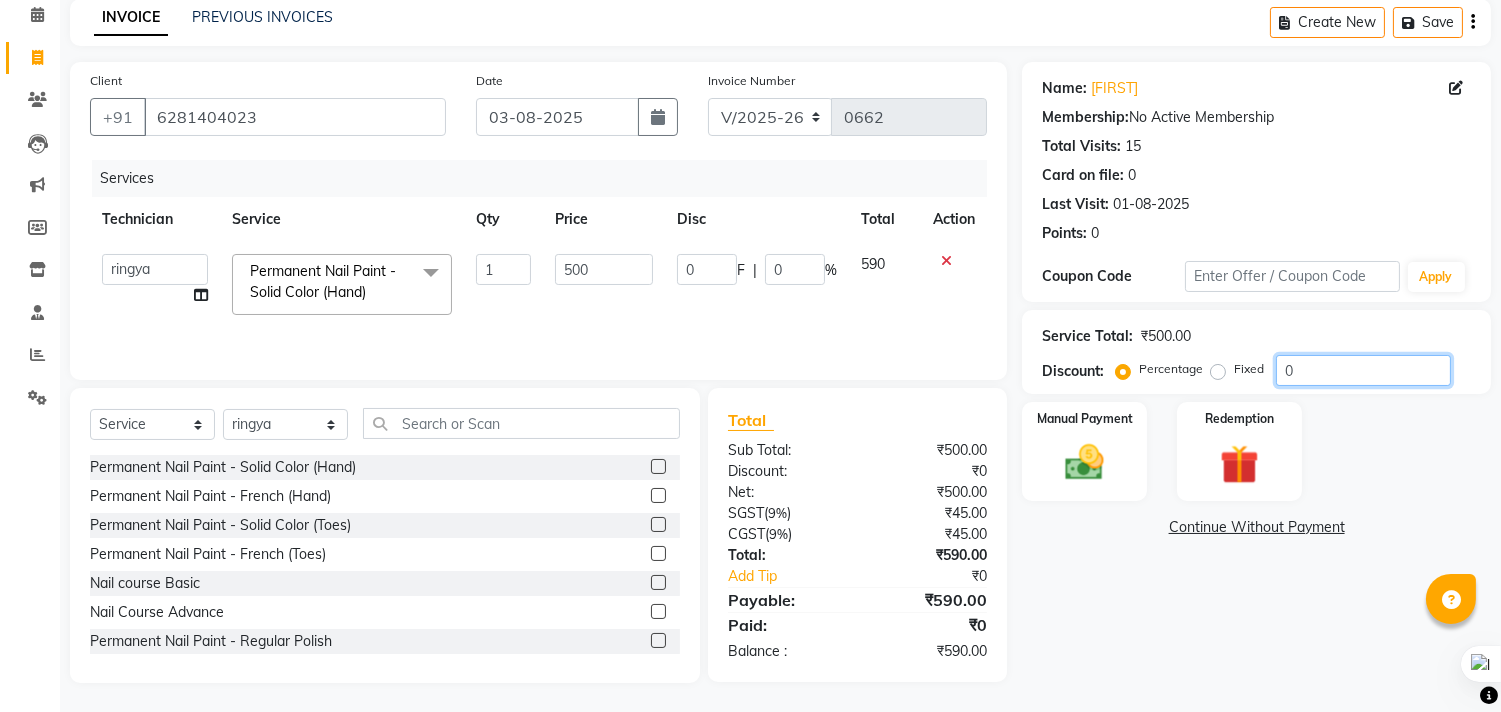 type on "05" 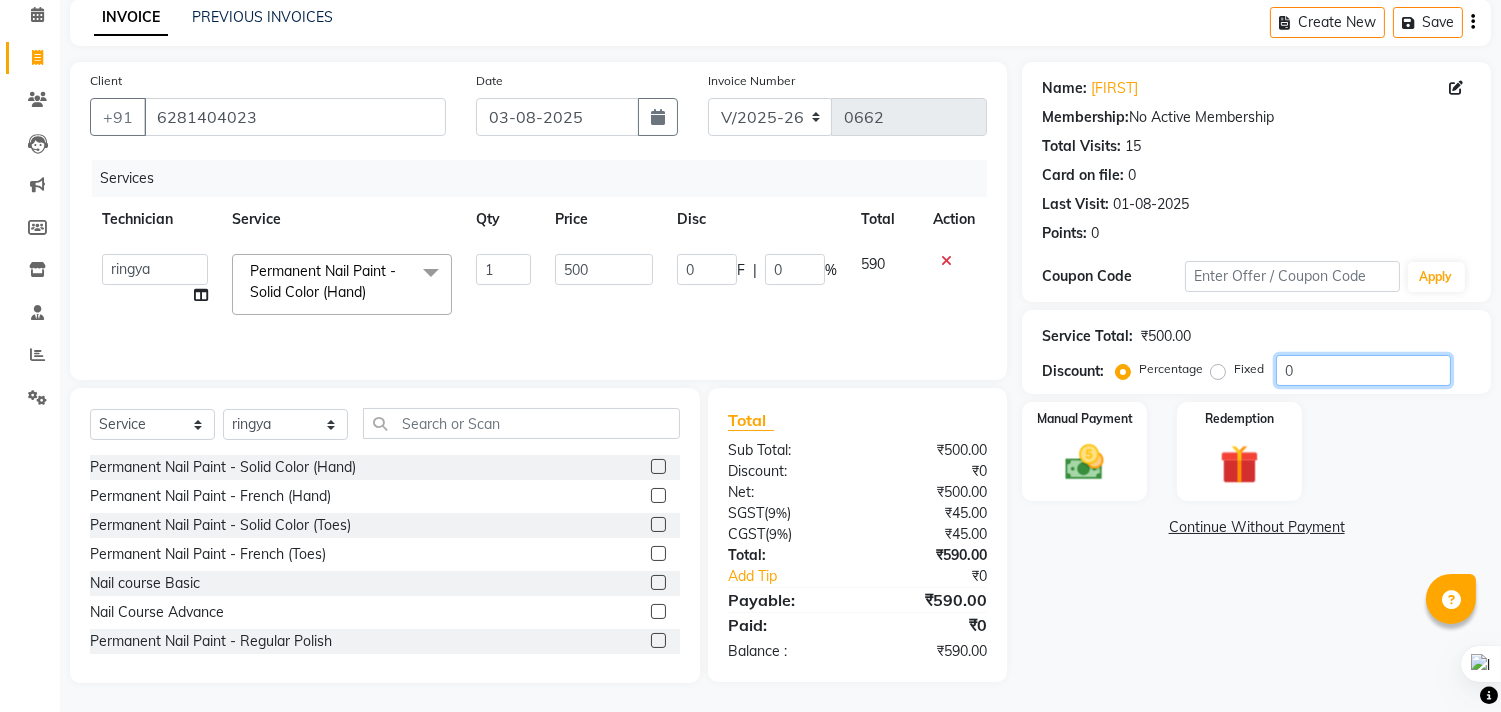 type on "25" 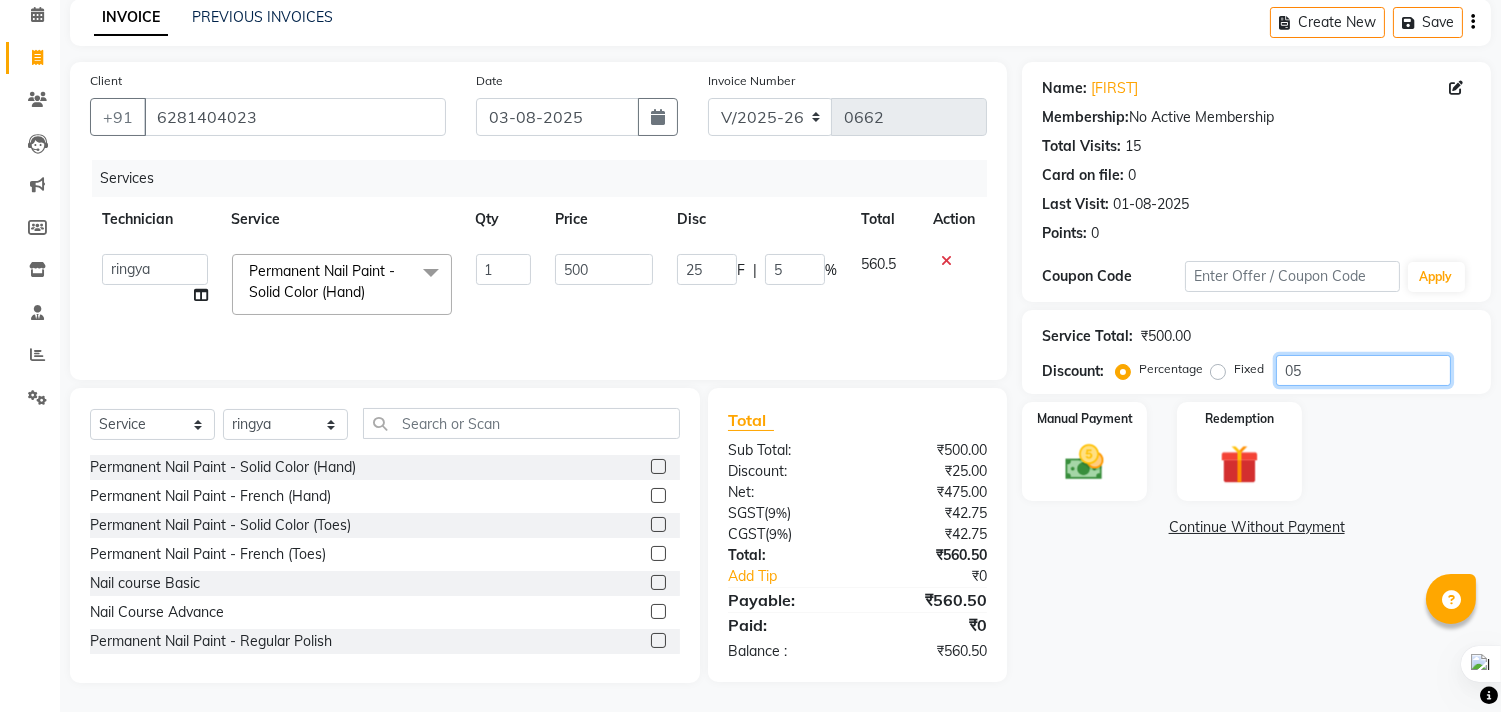 type on "0" 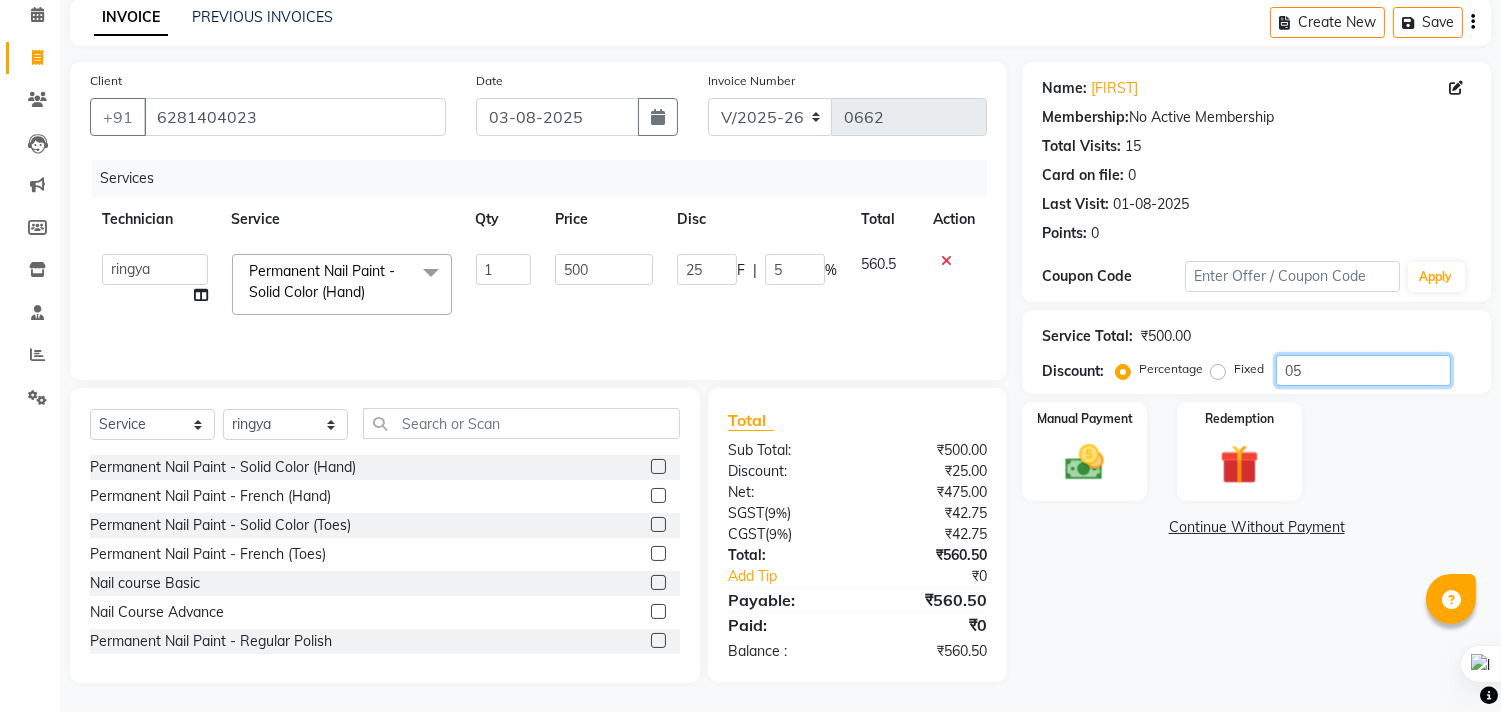 type on "0" 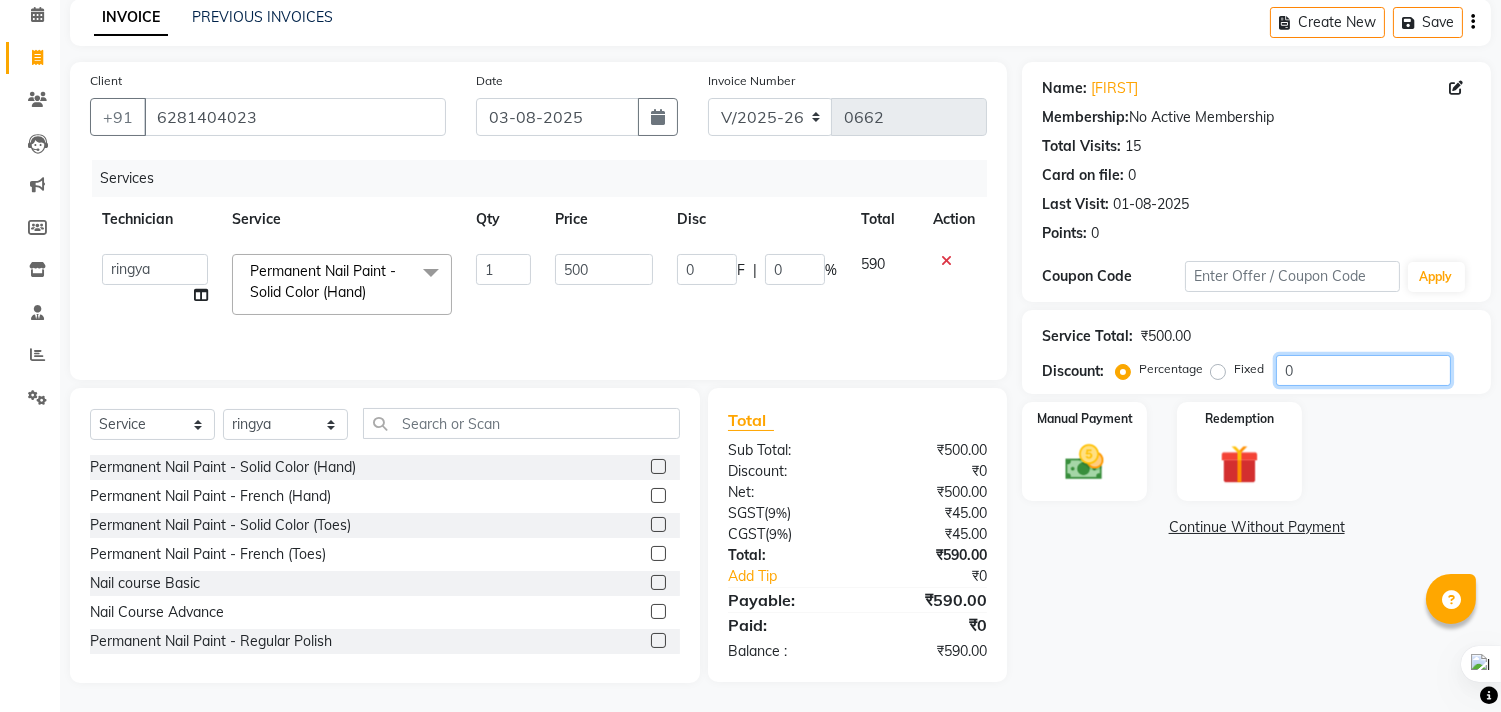 type on "07" 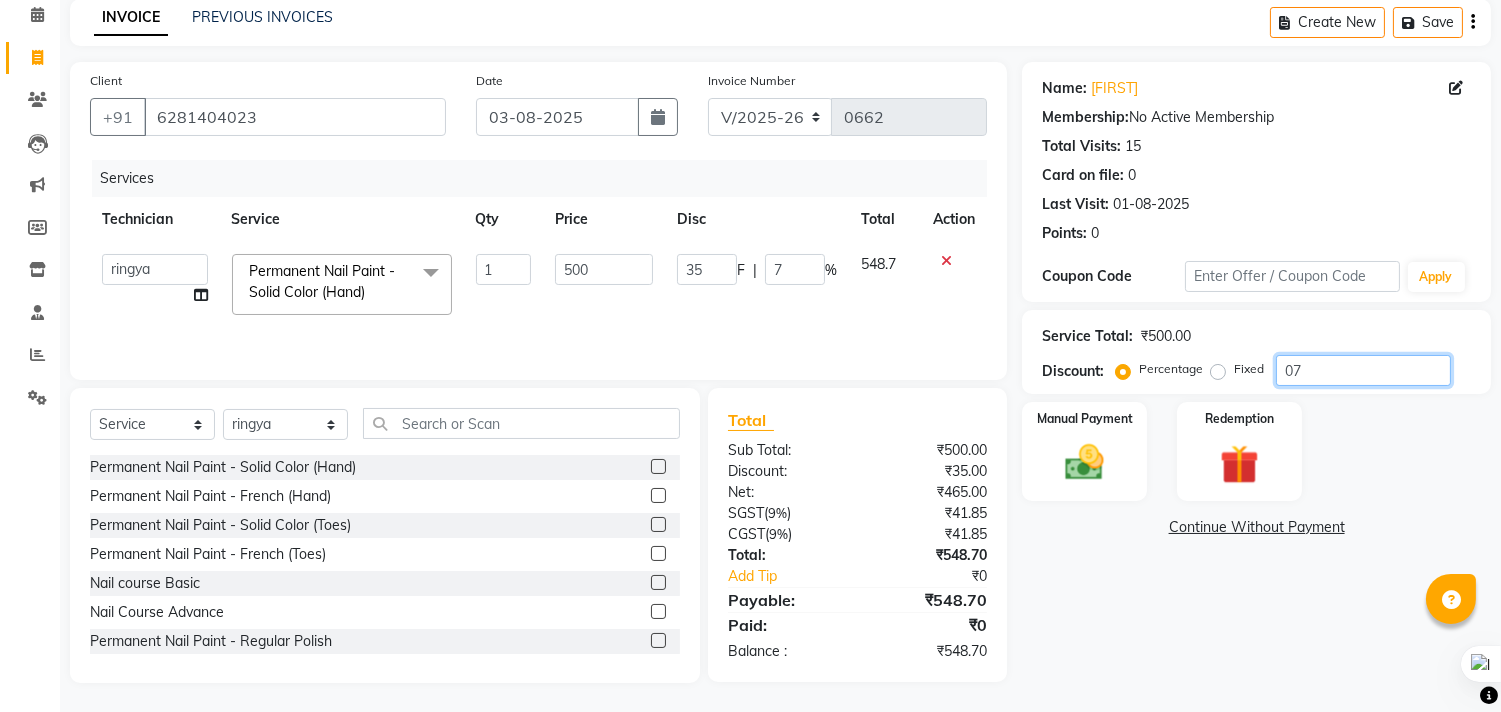 type on "0" 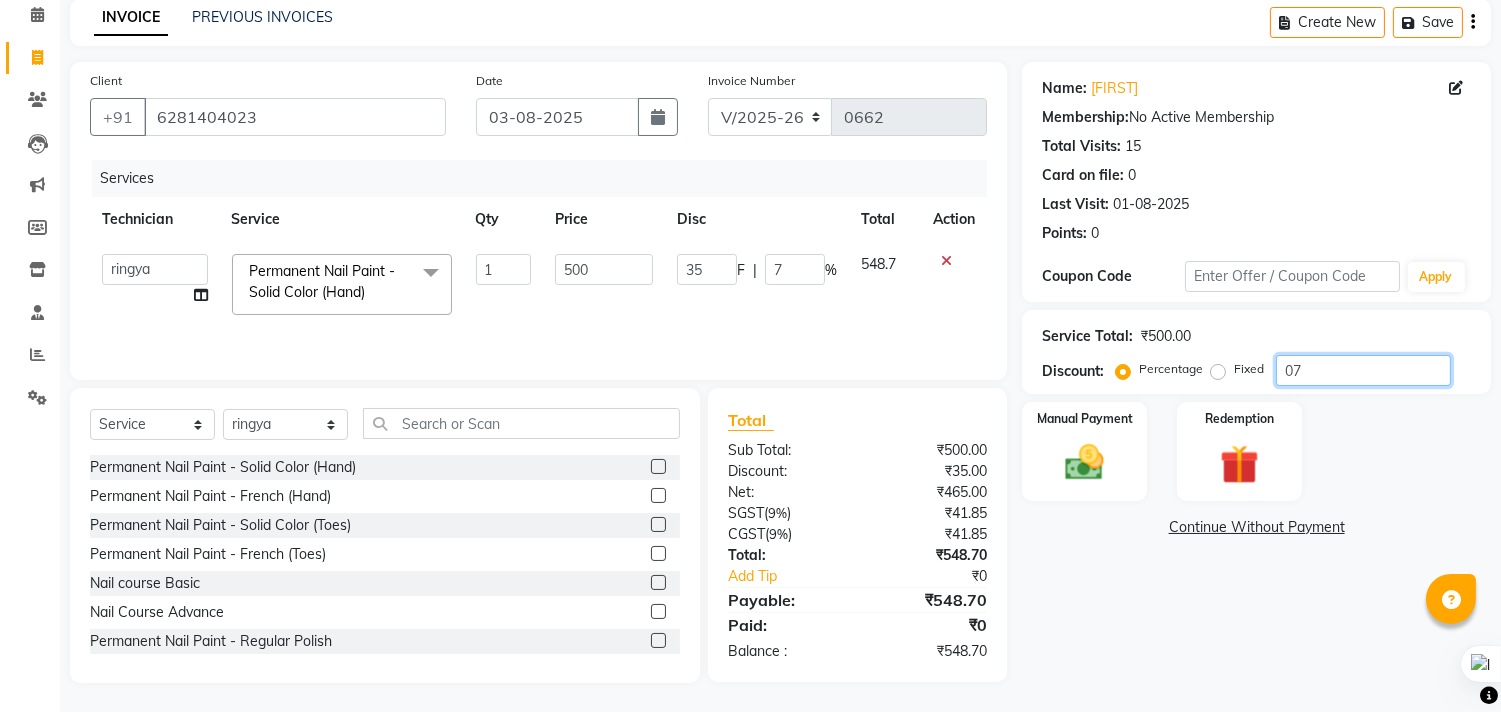 type on "0" 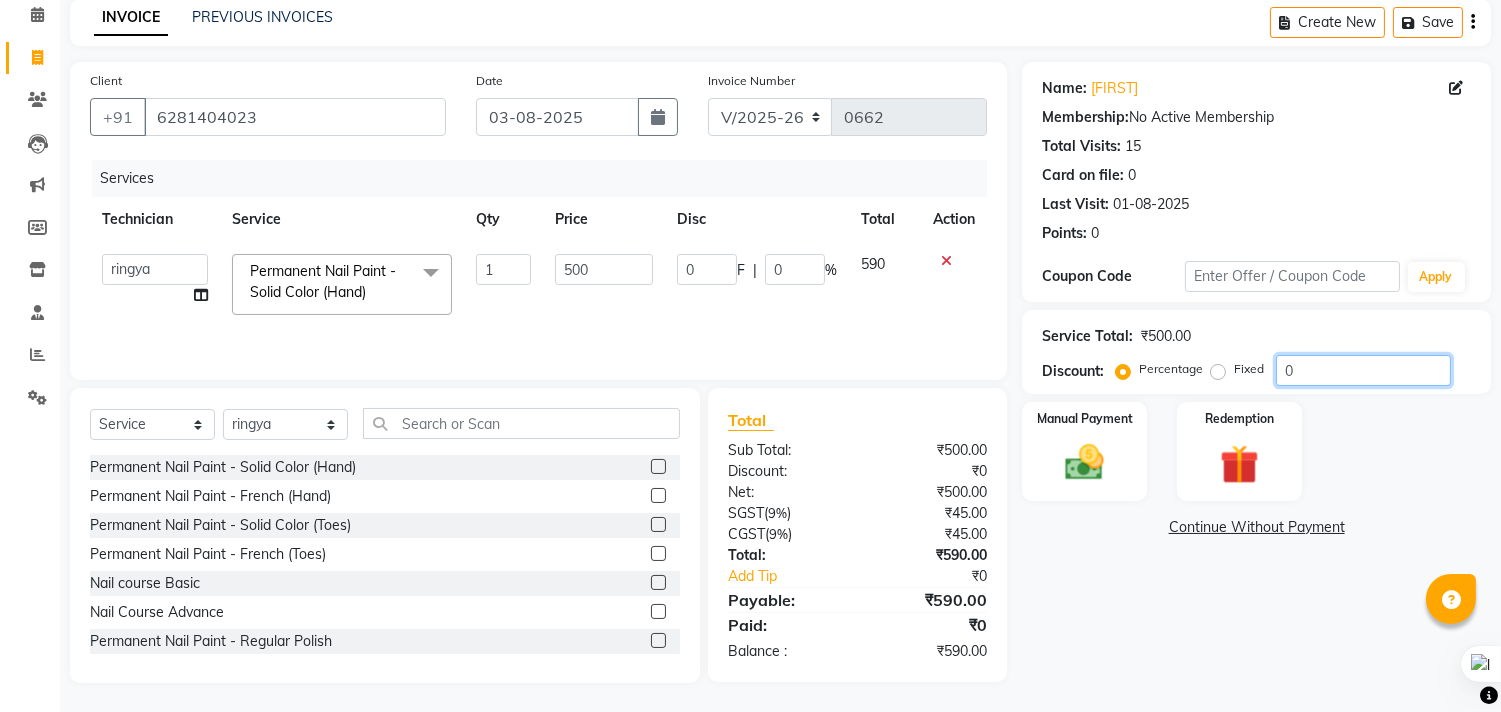 type on "06" 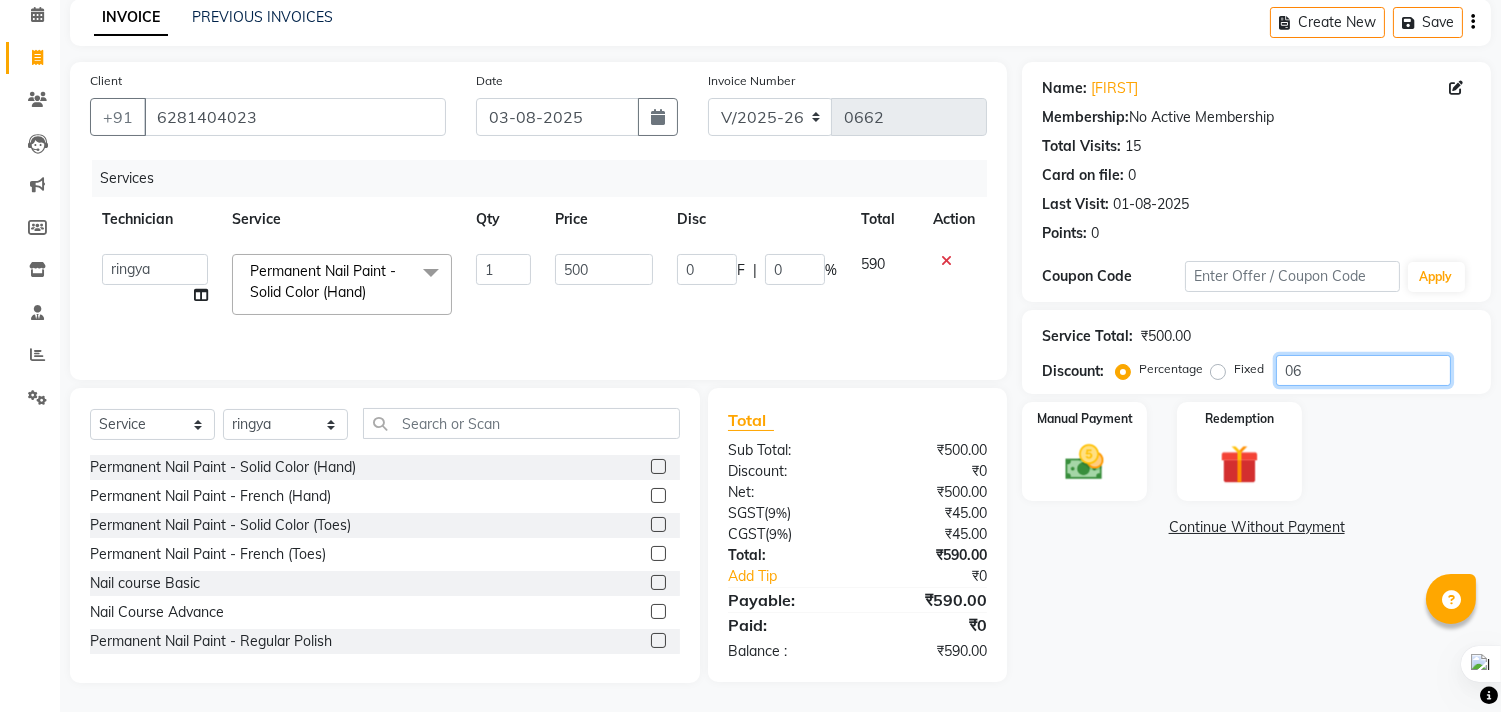 type on "30" 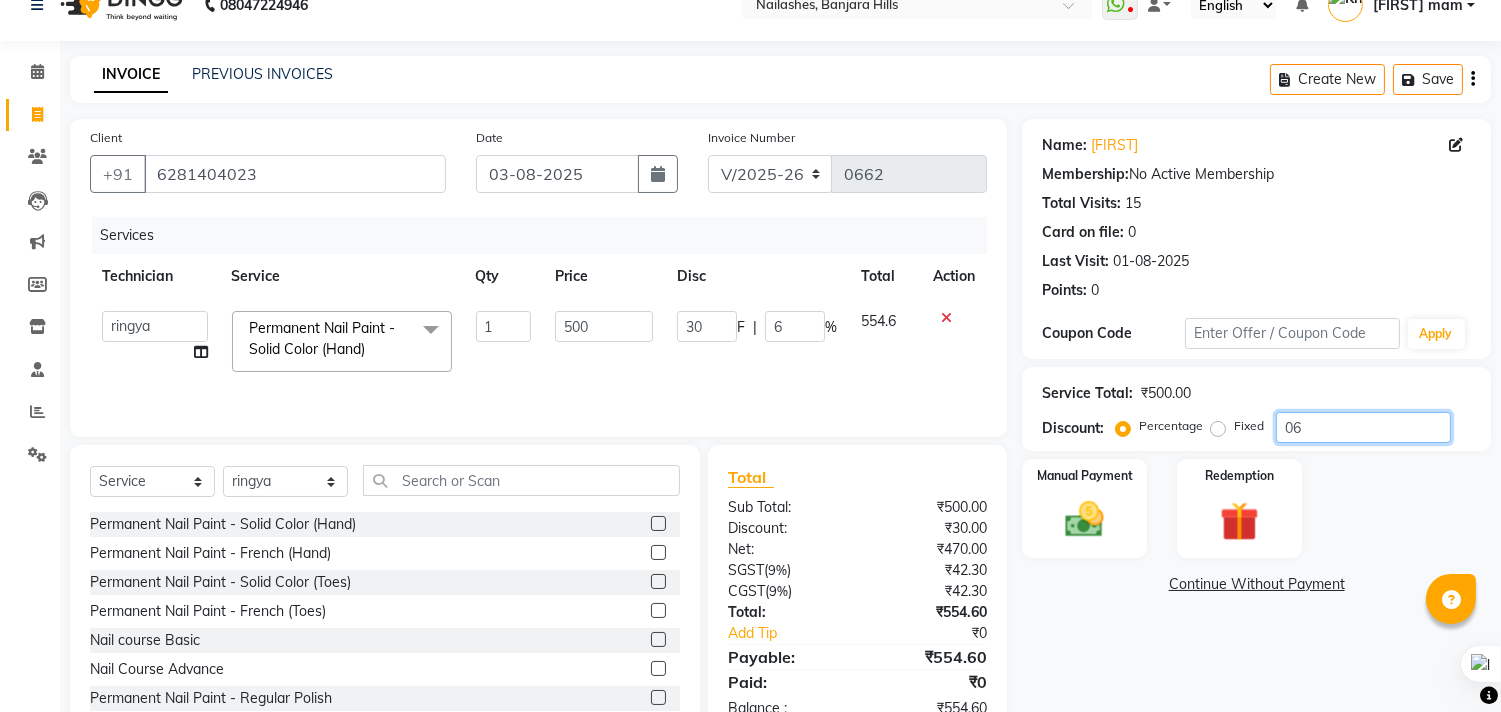 scroll, scrollTop: 0, scrollLeft: 0, axis: both 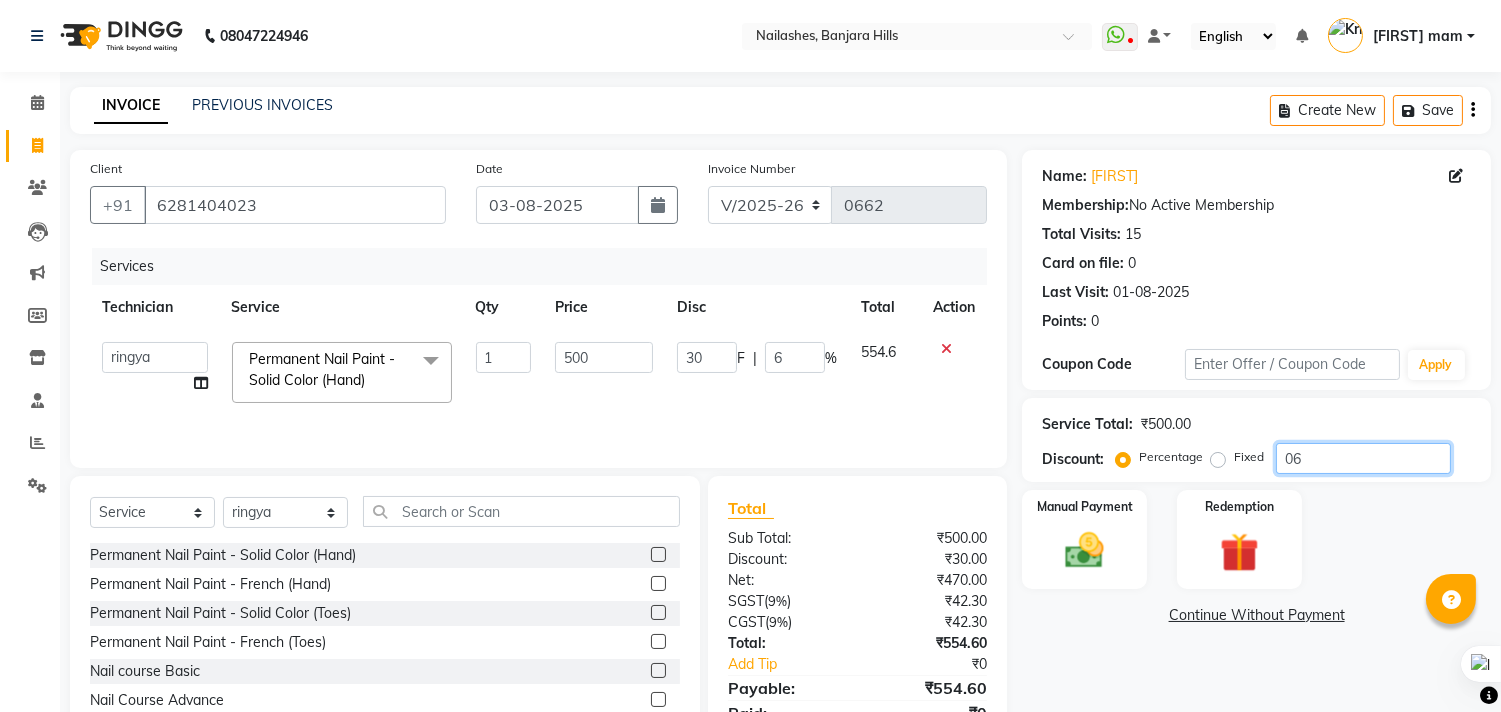type on "06" 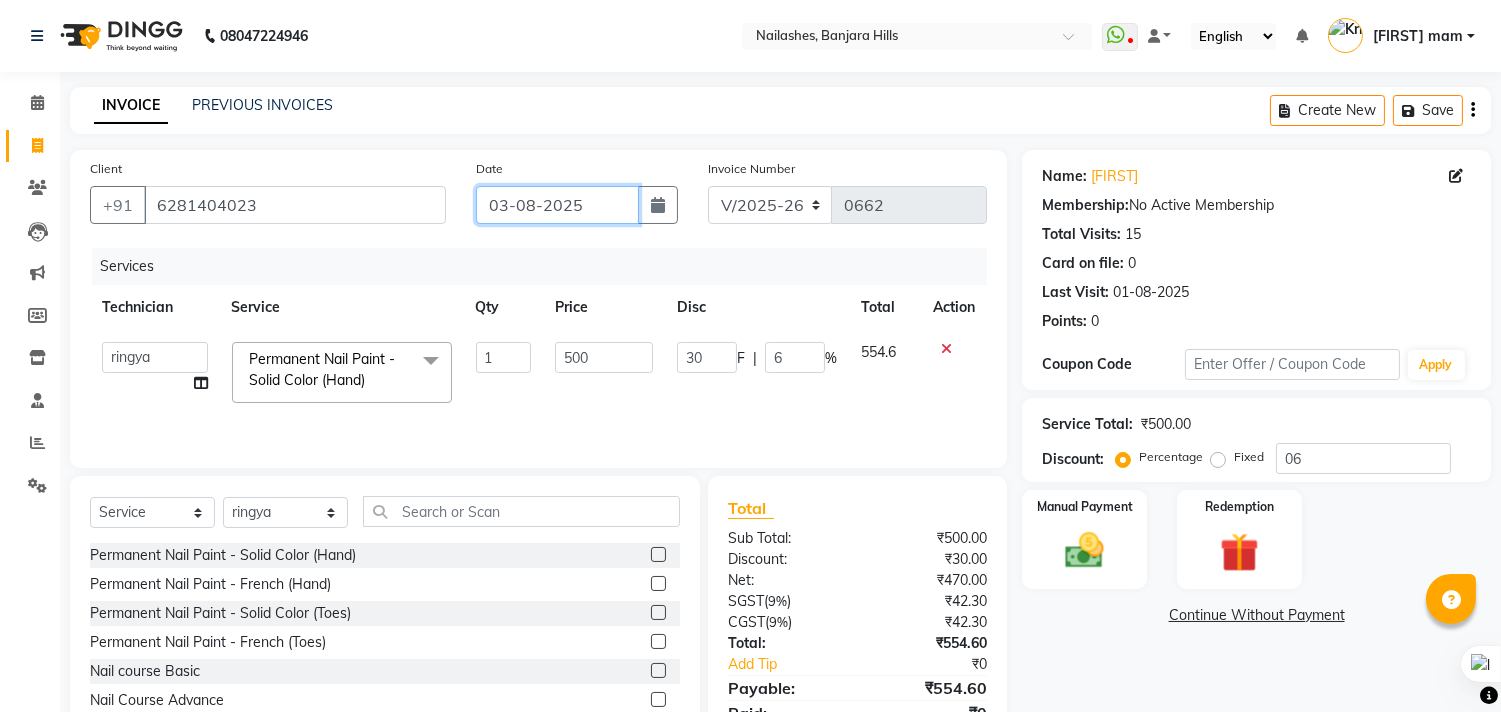 click on "03-08-2025" 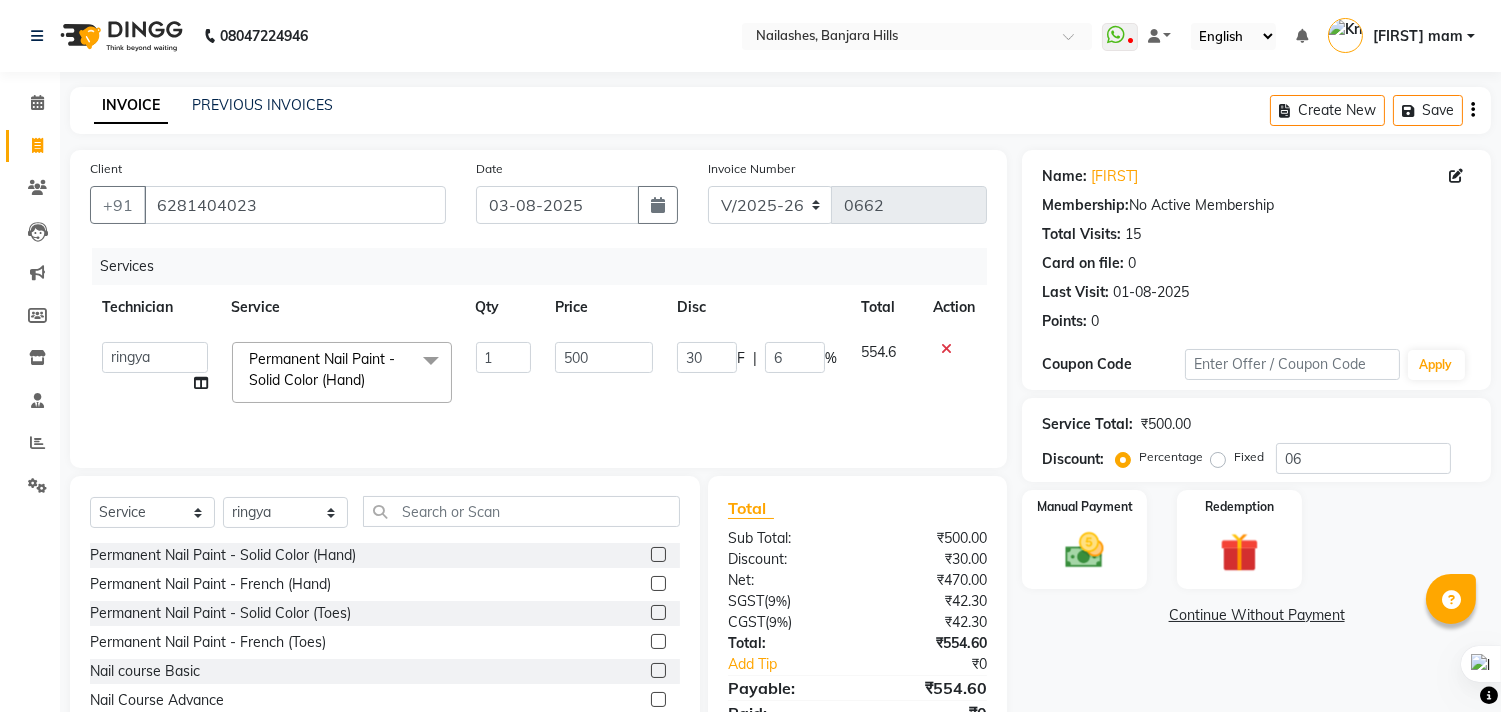 select on "8" 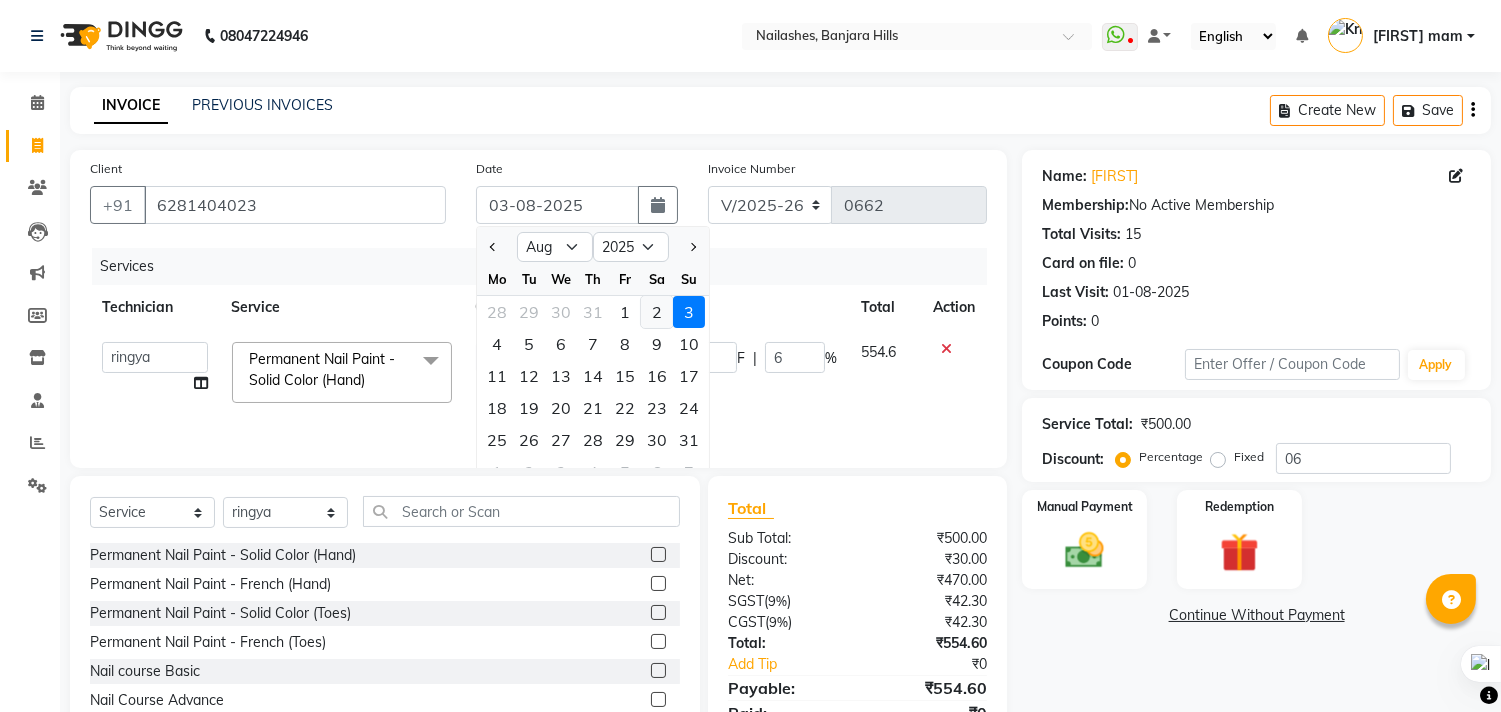 click on "2" 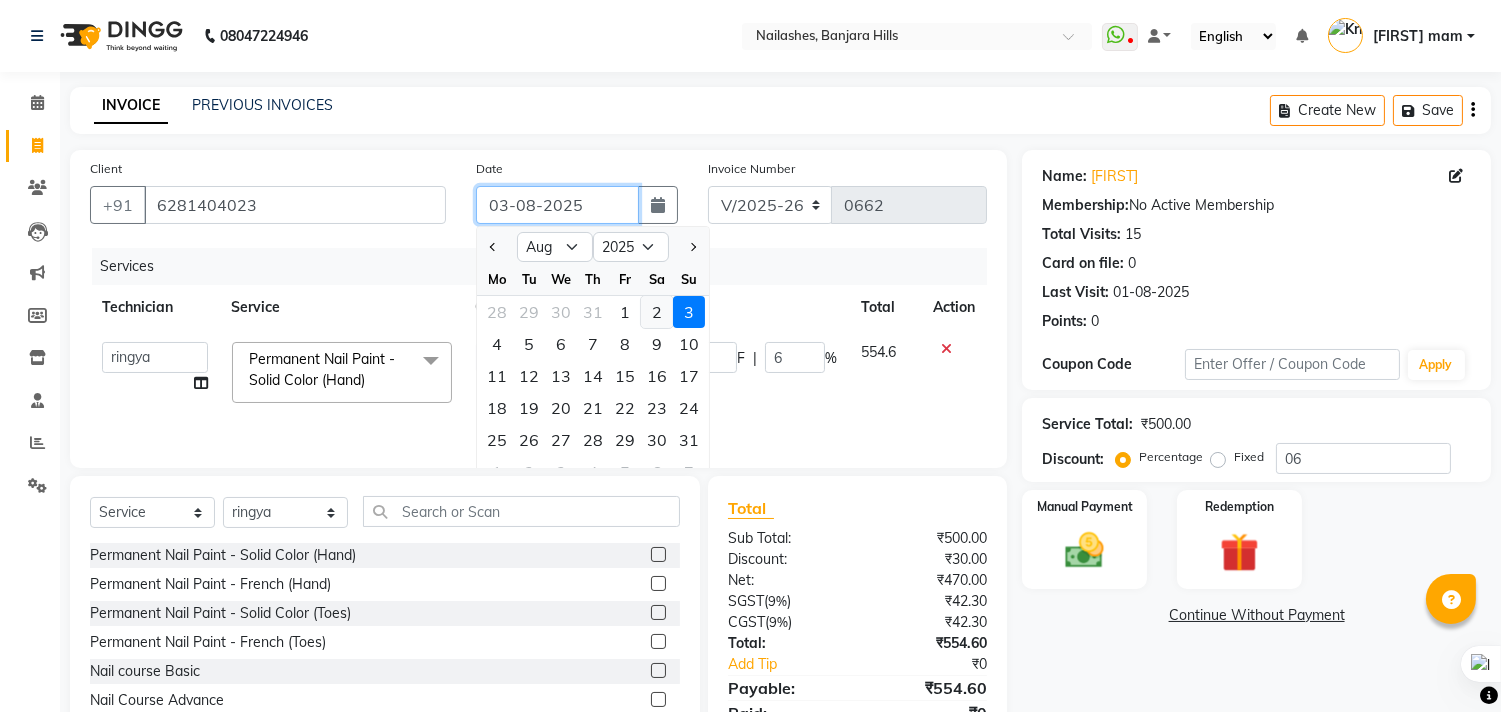 type on "02-08-2025" 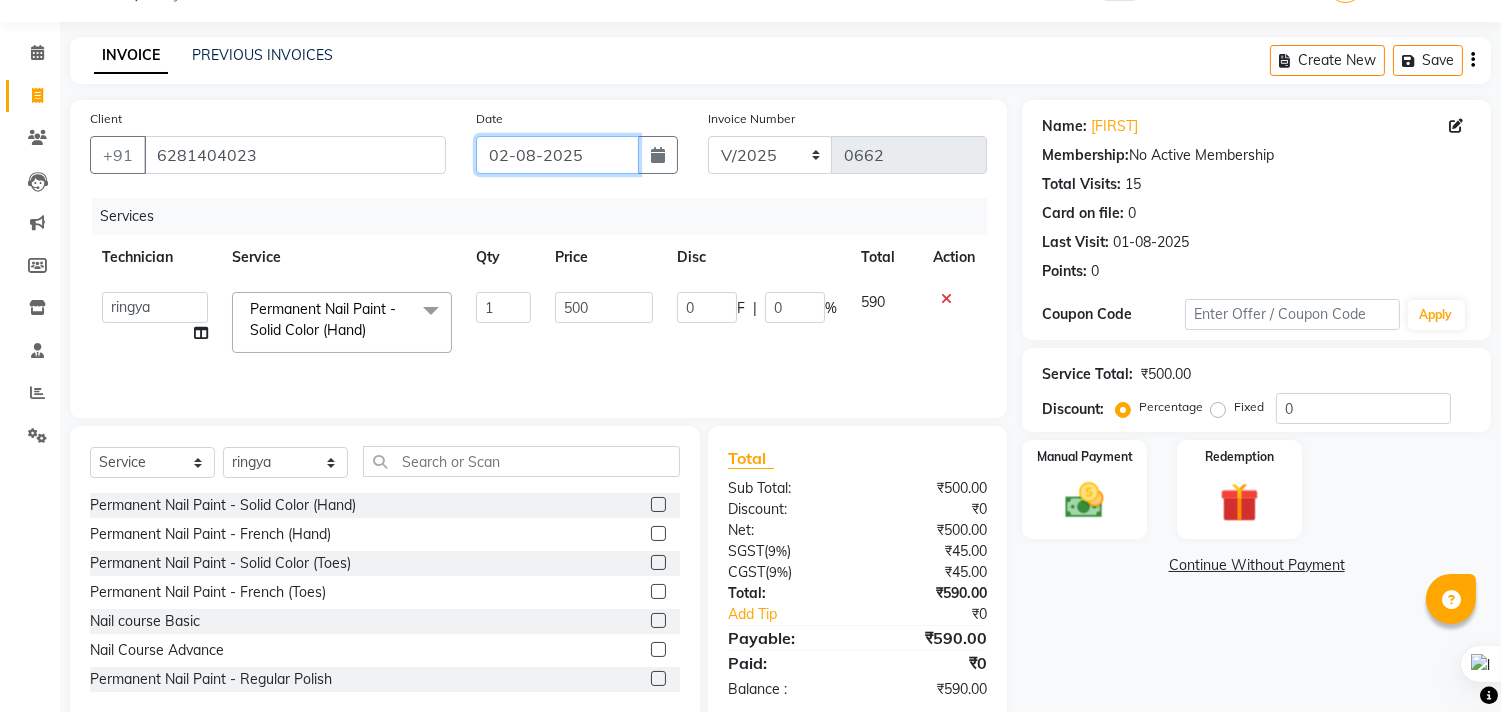 scroll, scrollTop: 88, scrollLeft: 0, axis: vertical 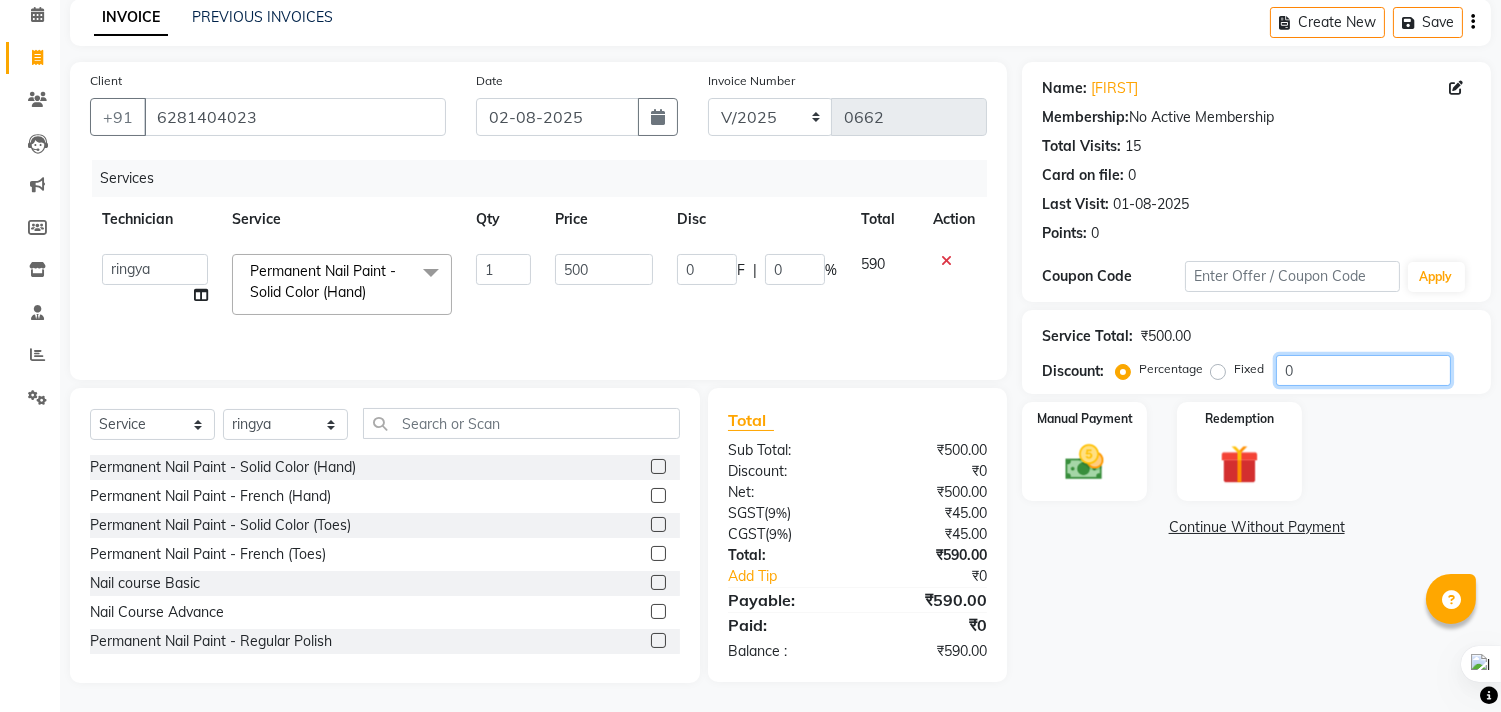 click on "0" 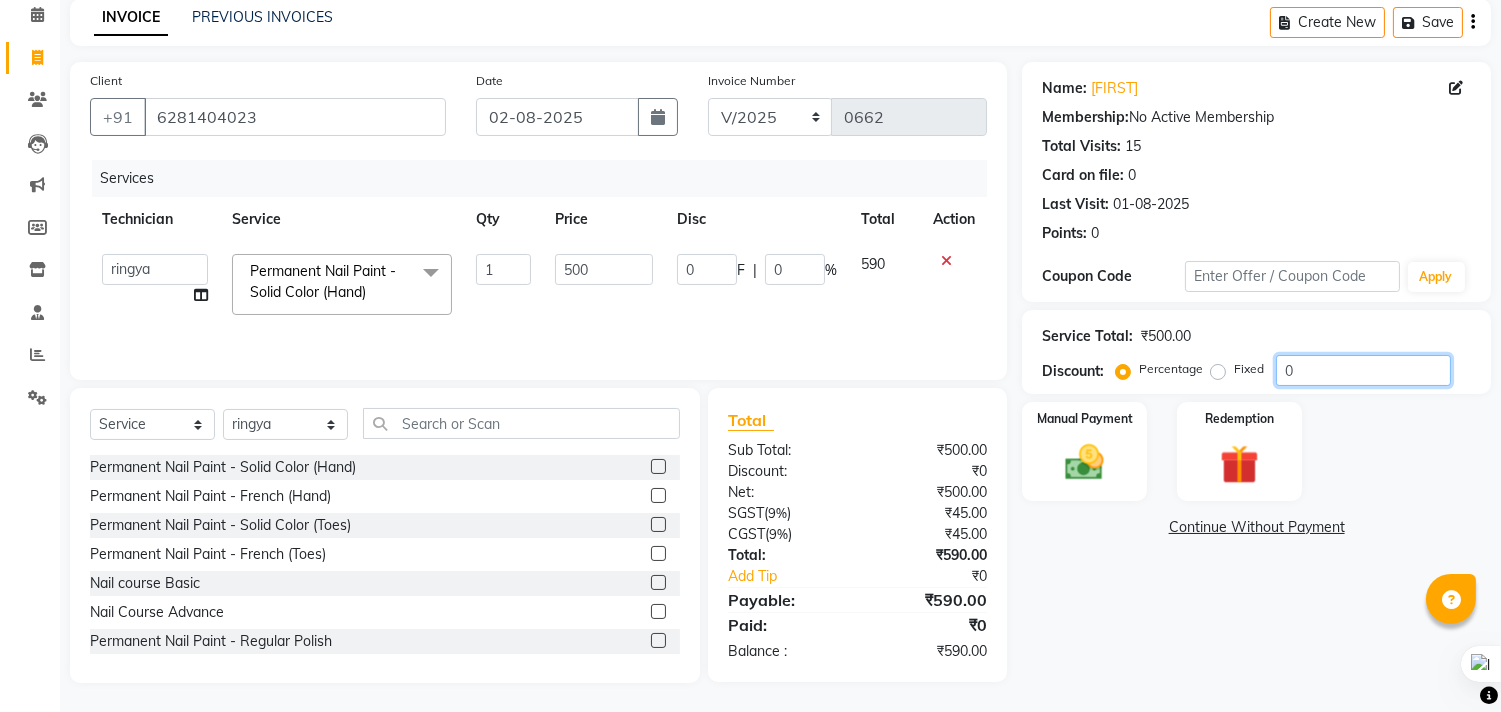 type on "06" 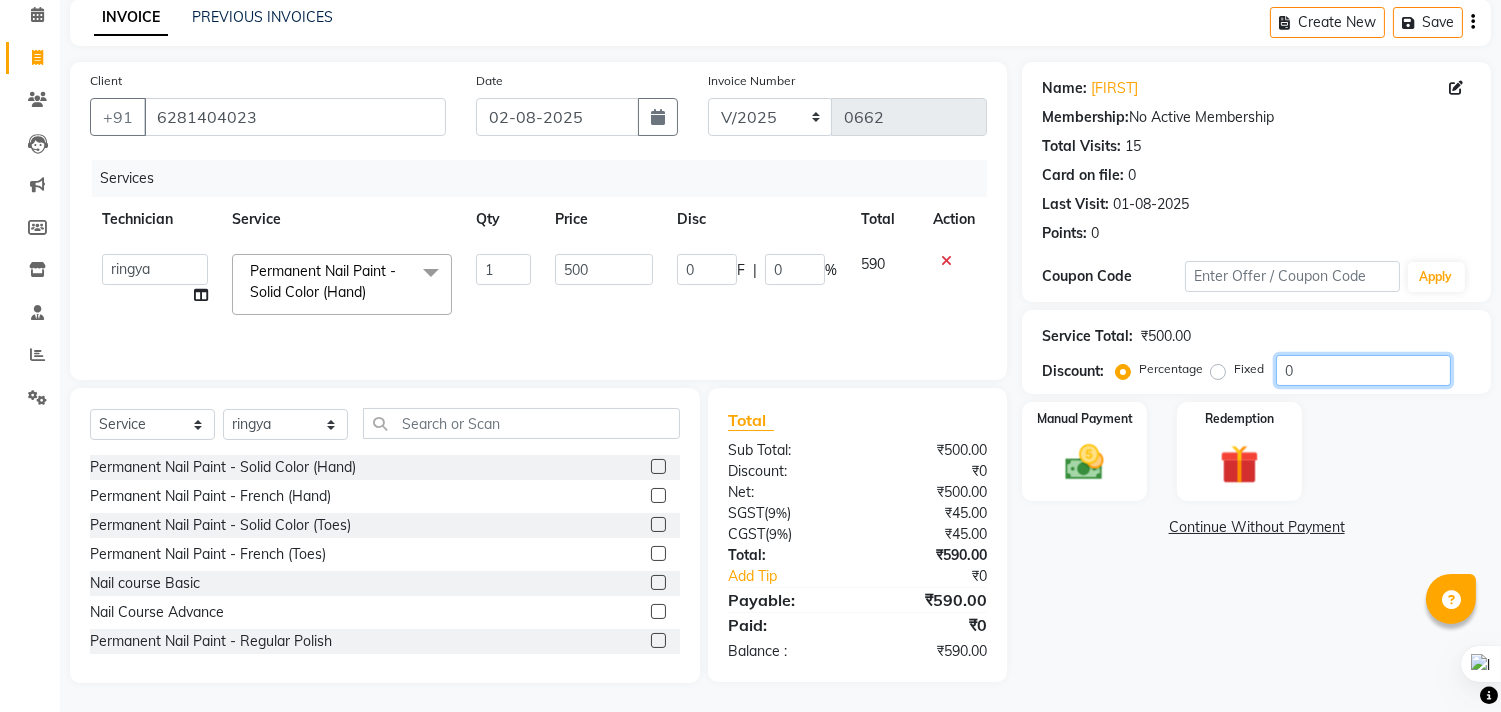 type on "30" 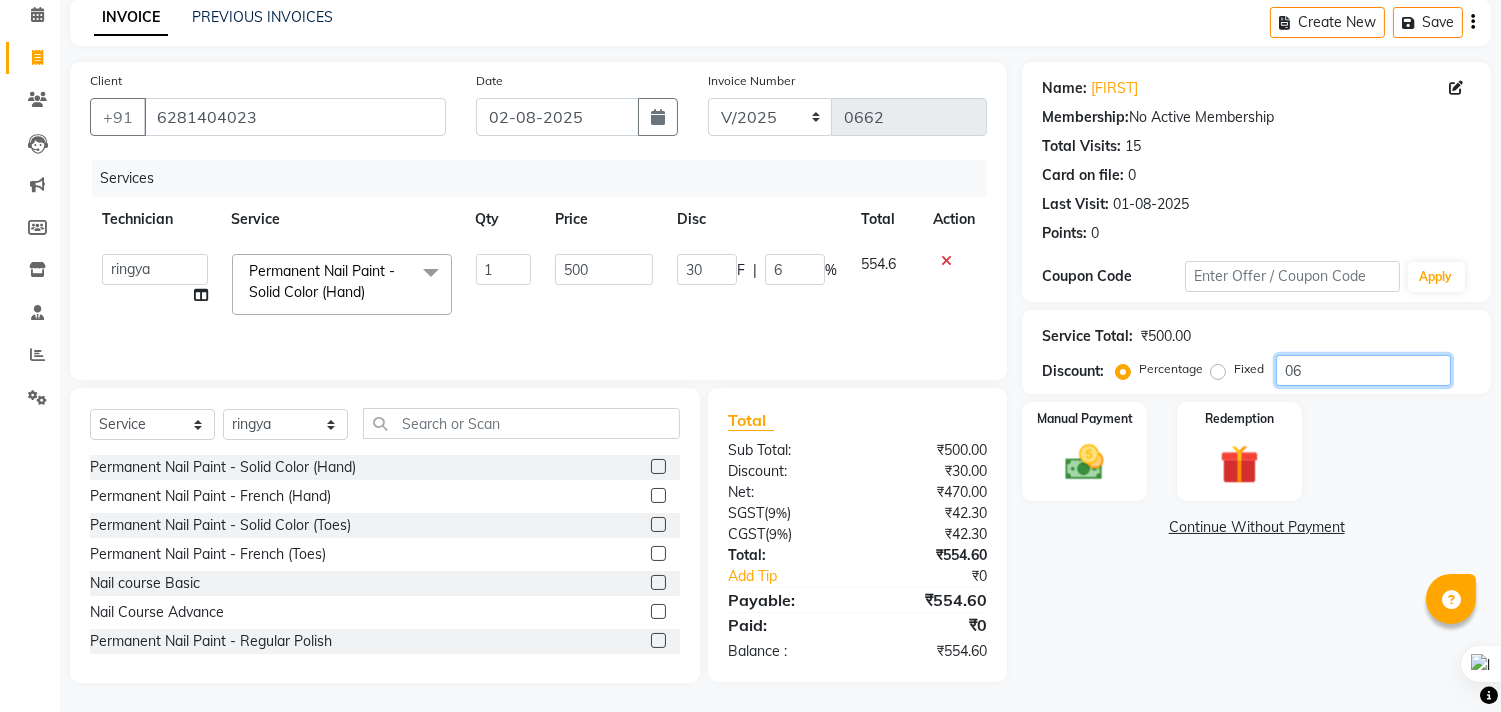 type on "06.2" 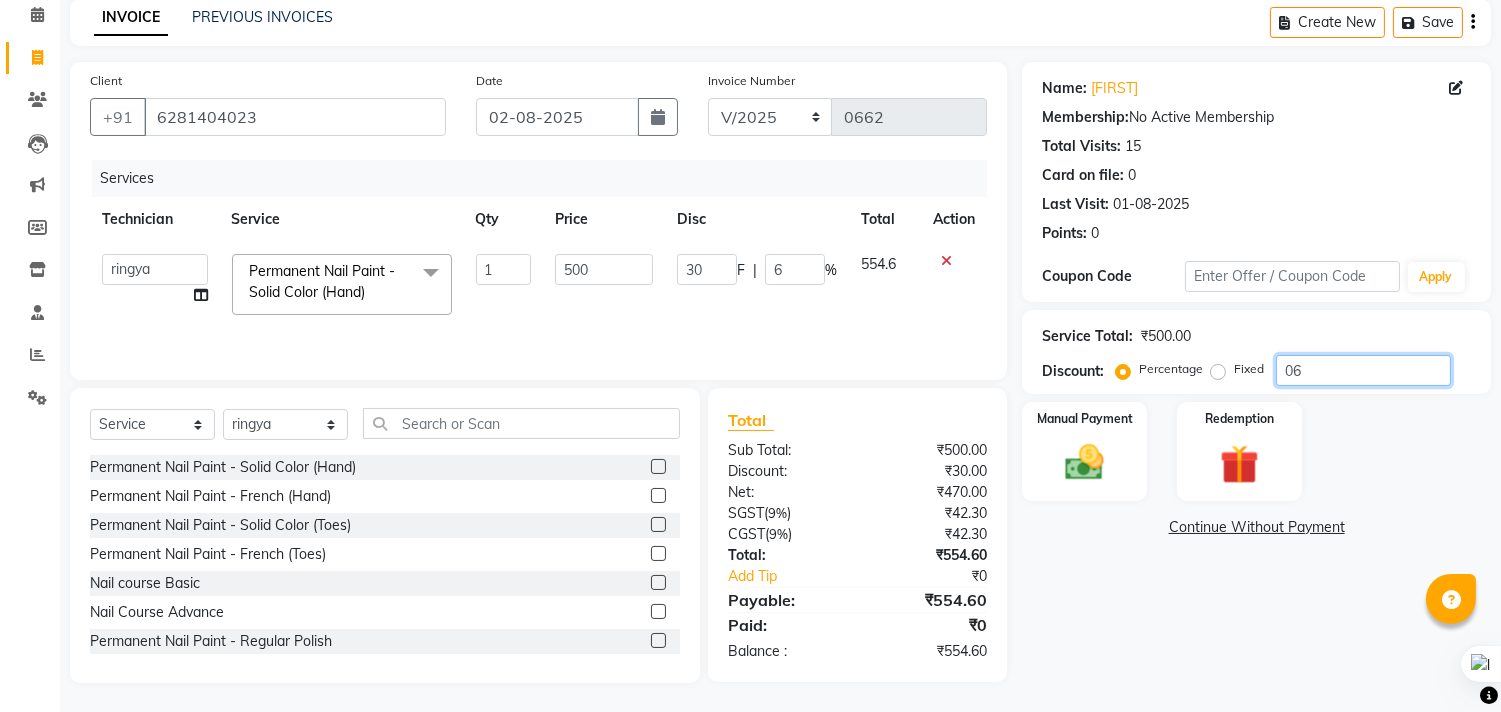 type on "31" 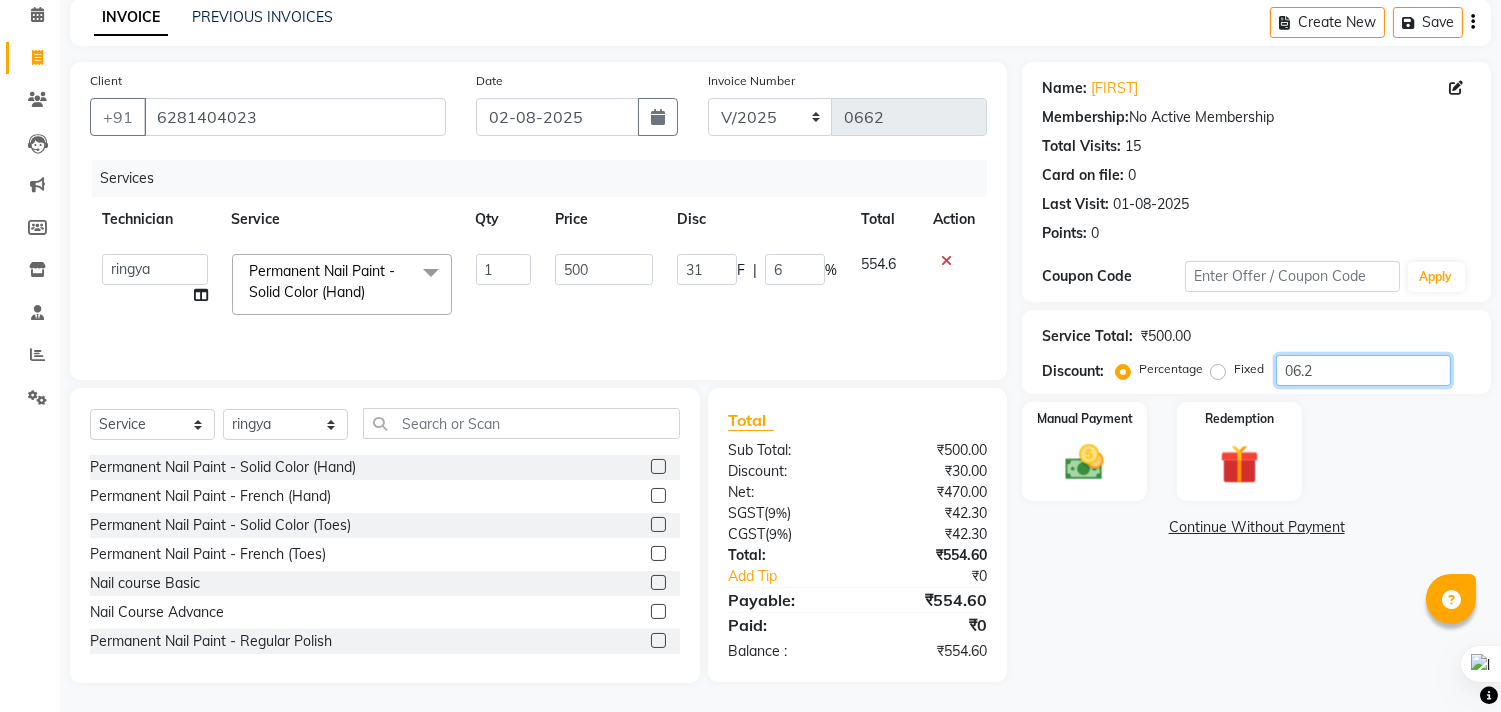 type on "6.2" 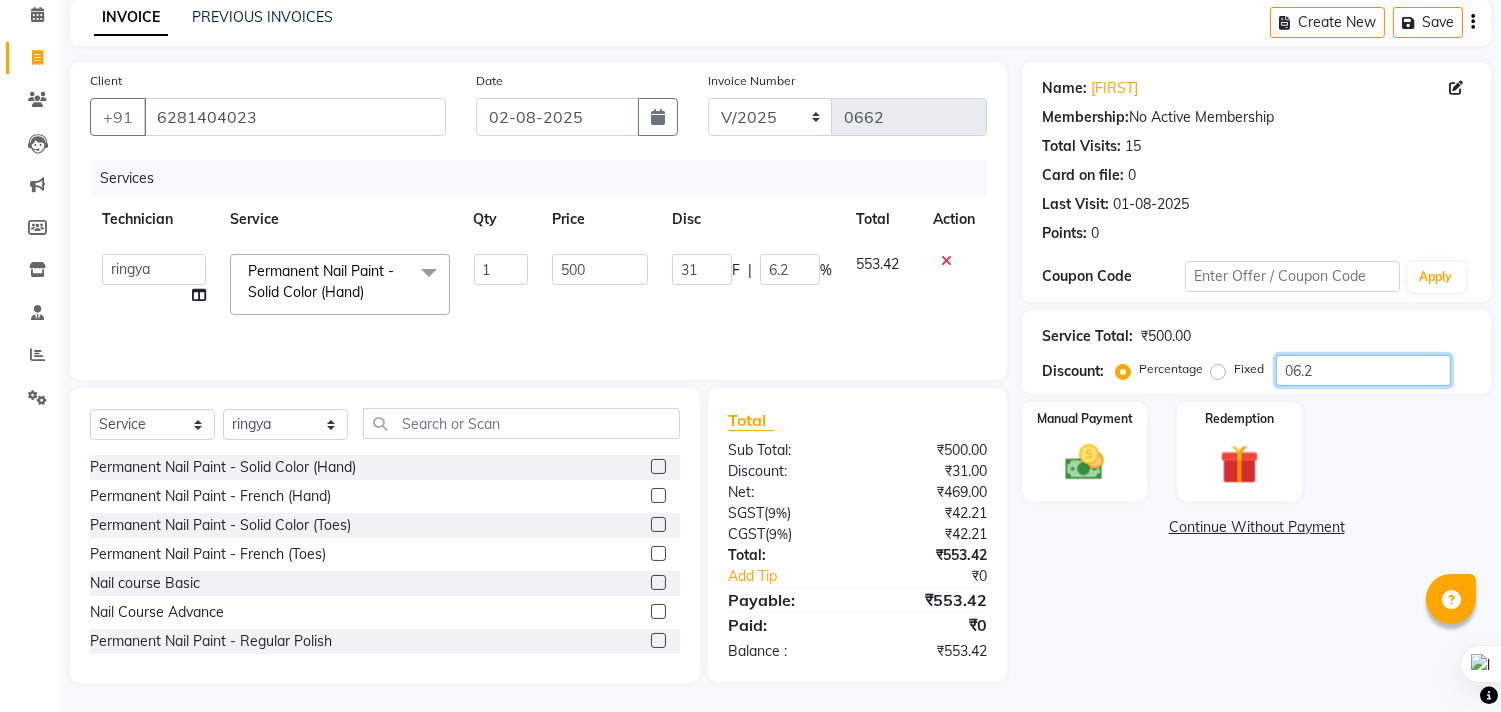 type on "06" 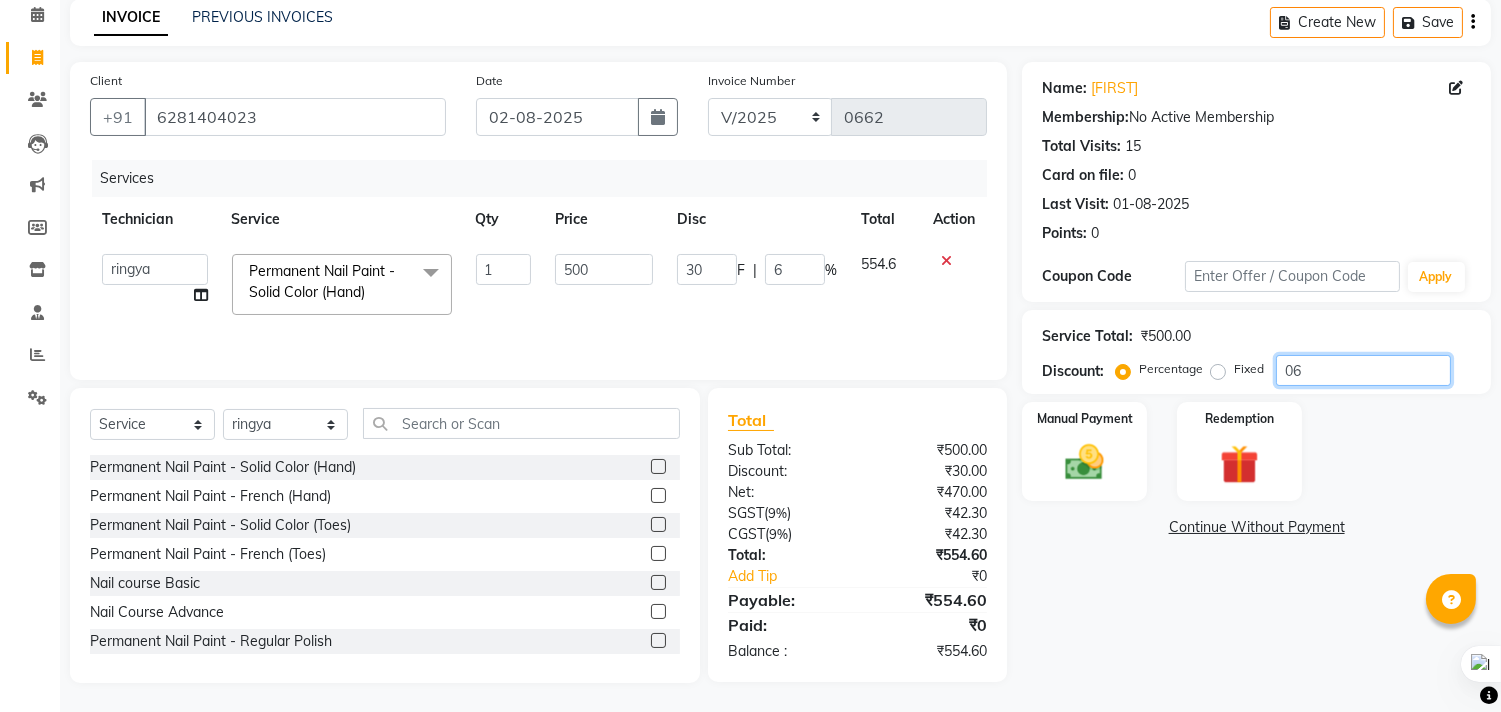 type on "06.7" 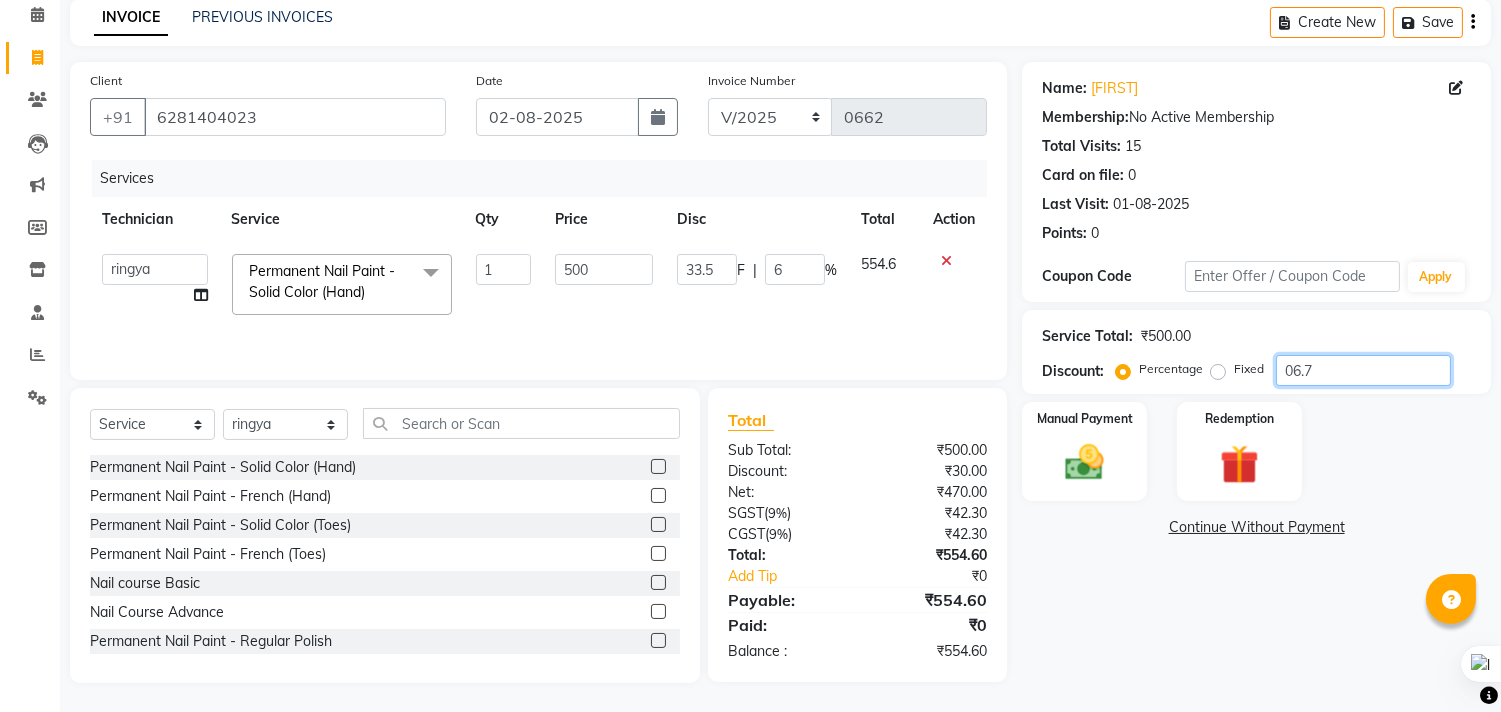 type on "6.7" 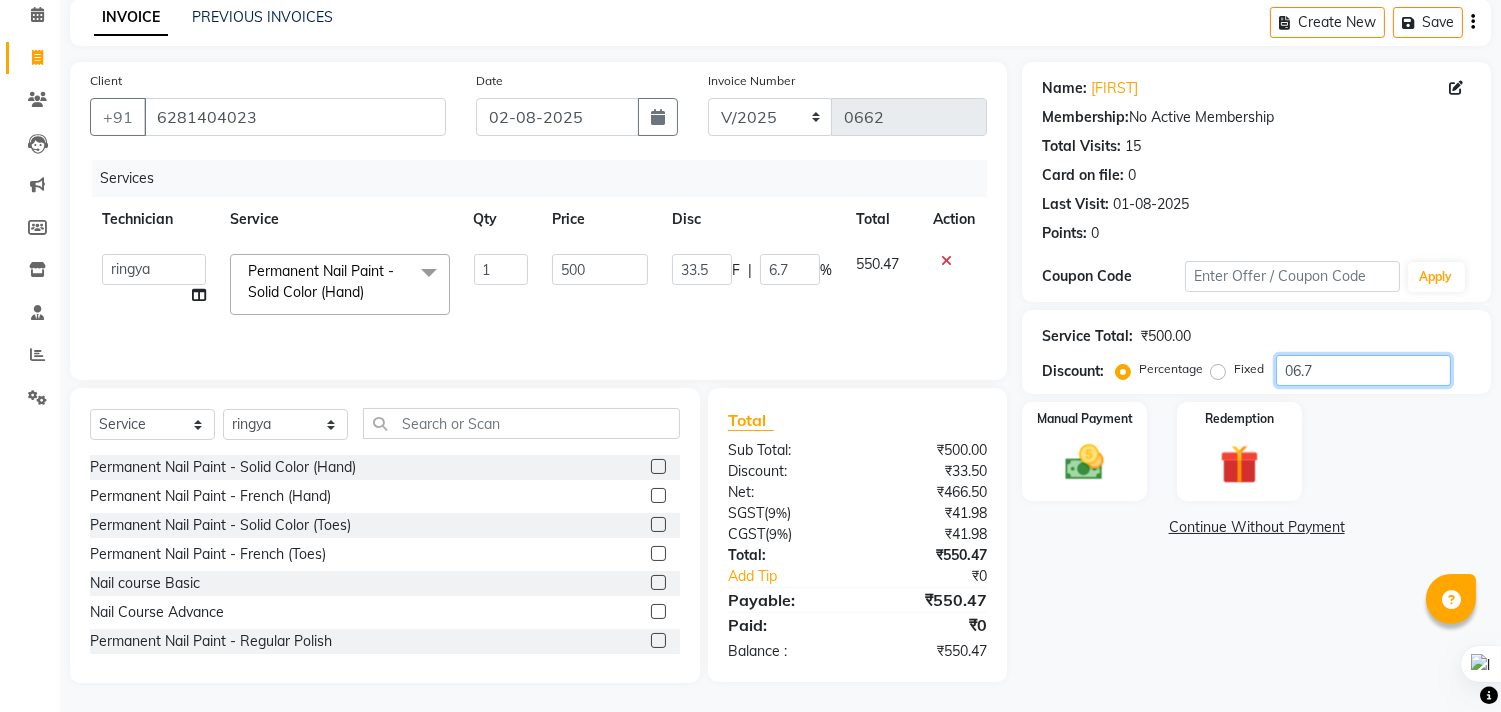 type on "06" 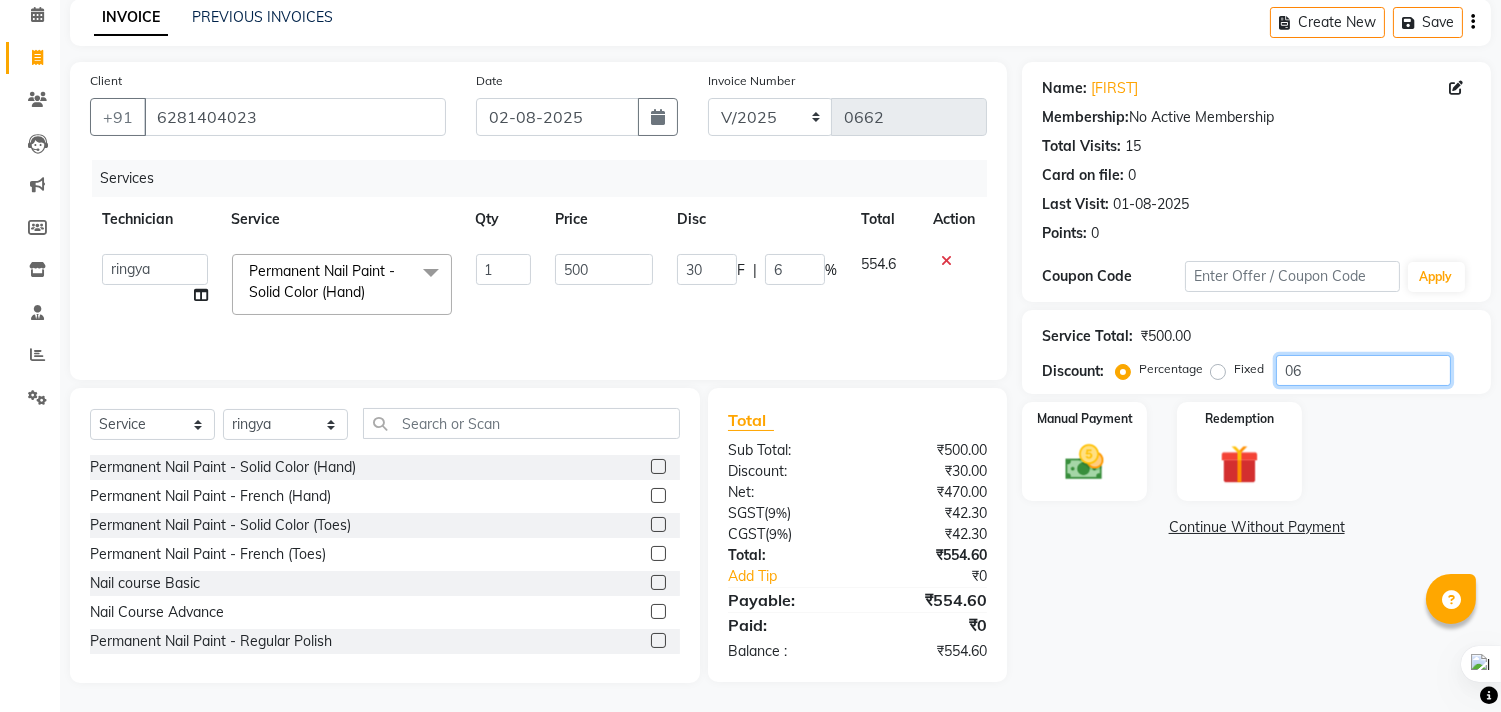 type on "06.8" 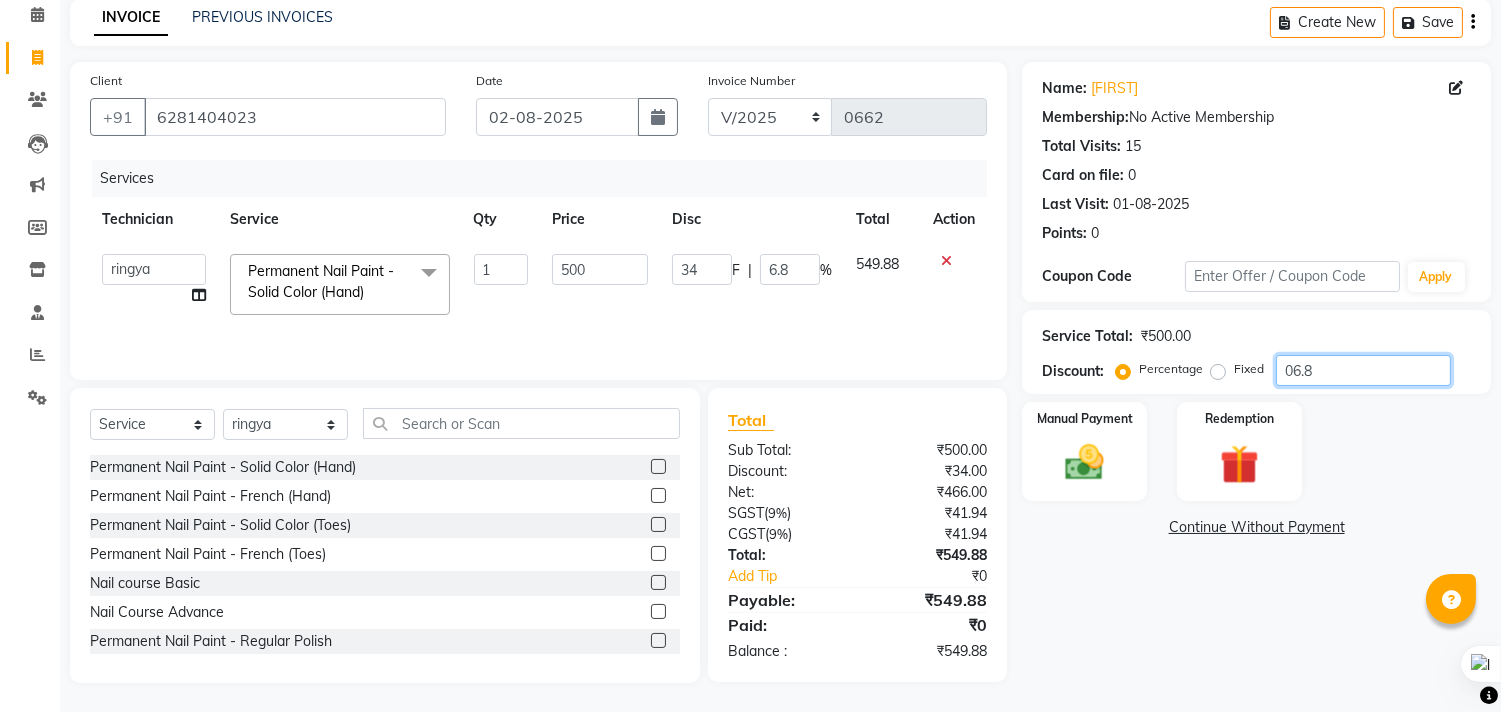 type on "06" 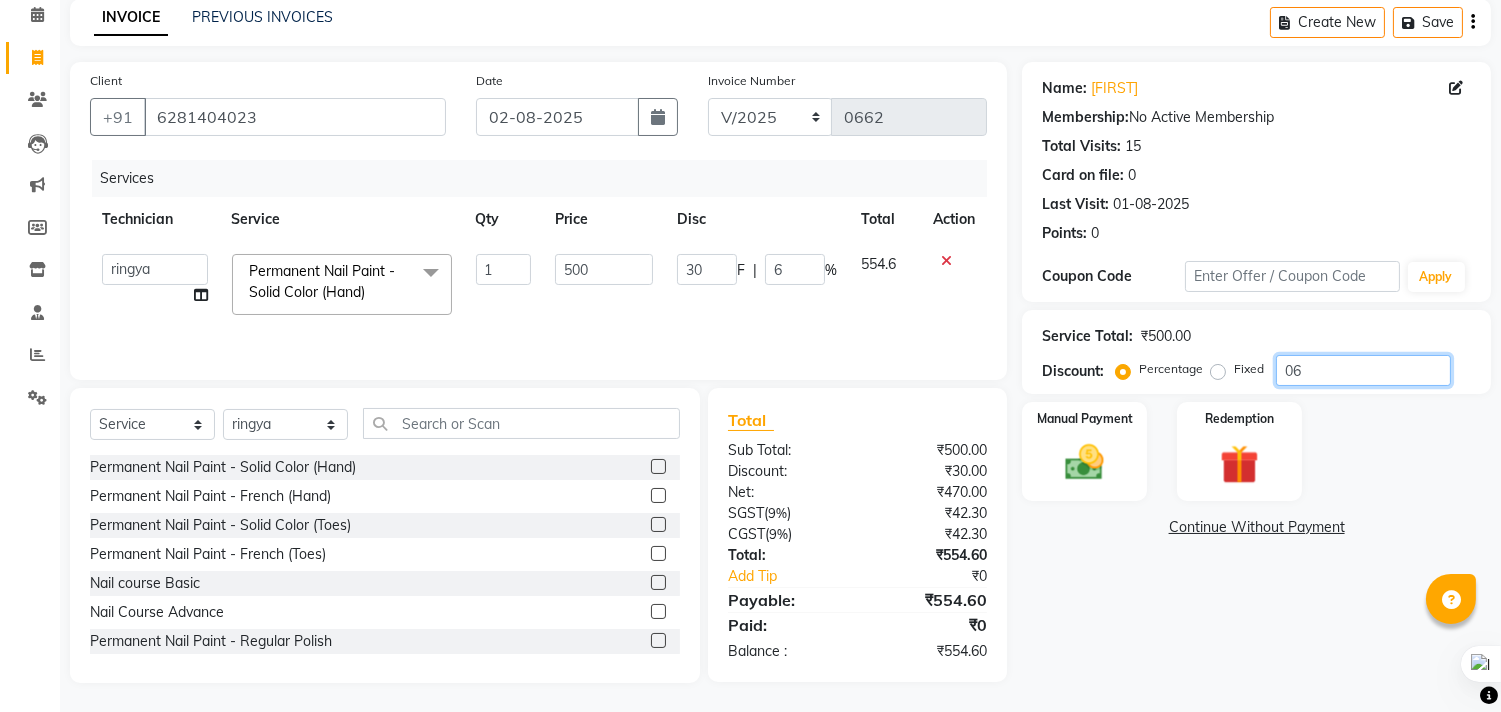 type on "06.7" 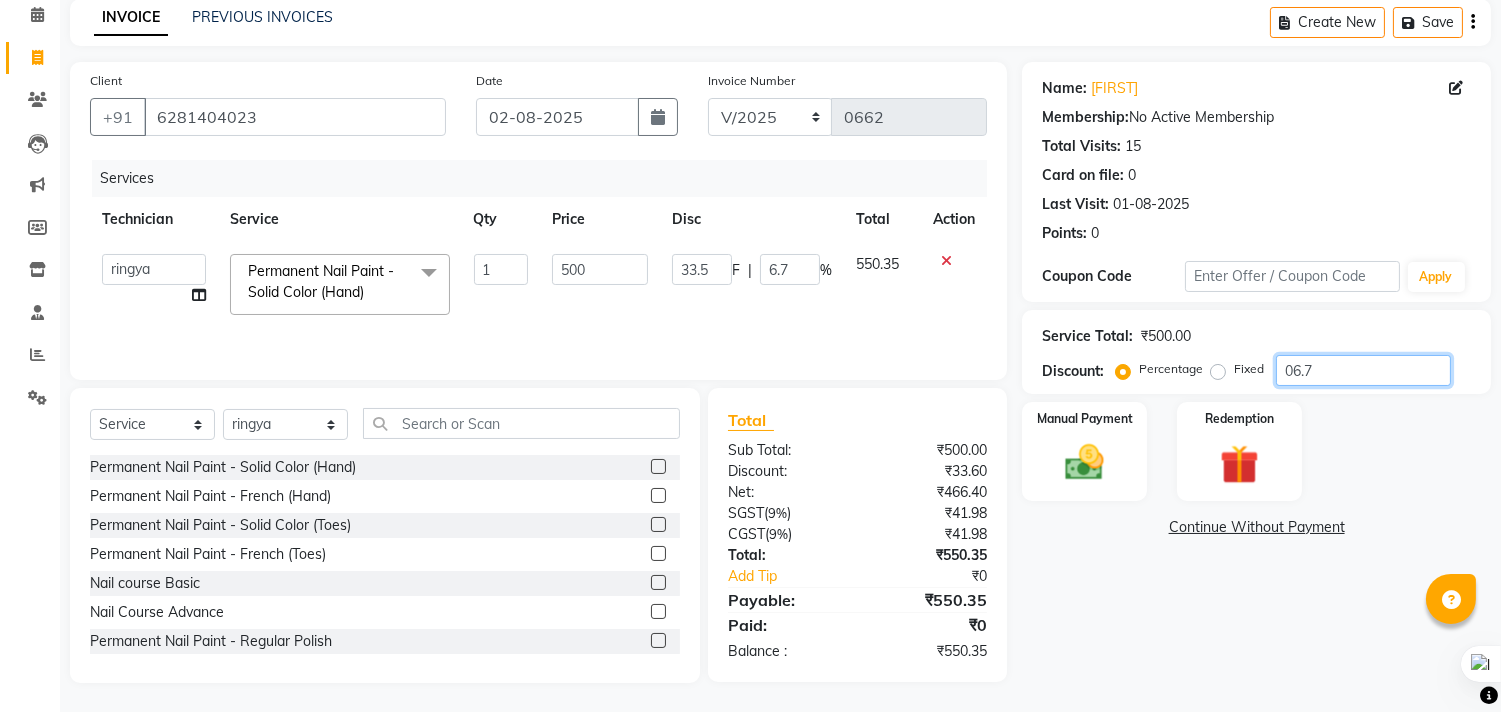 type on "06.72" 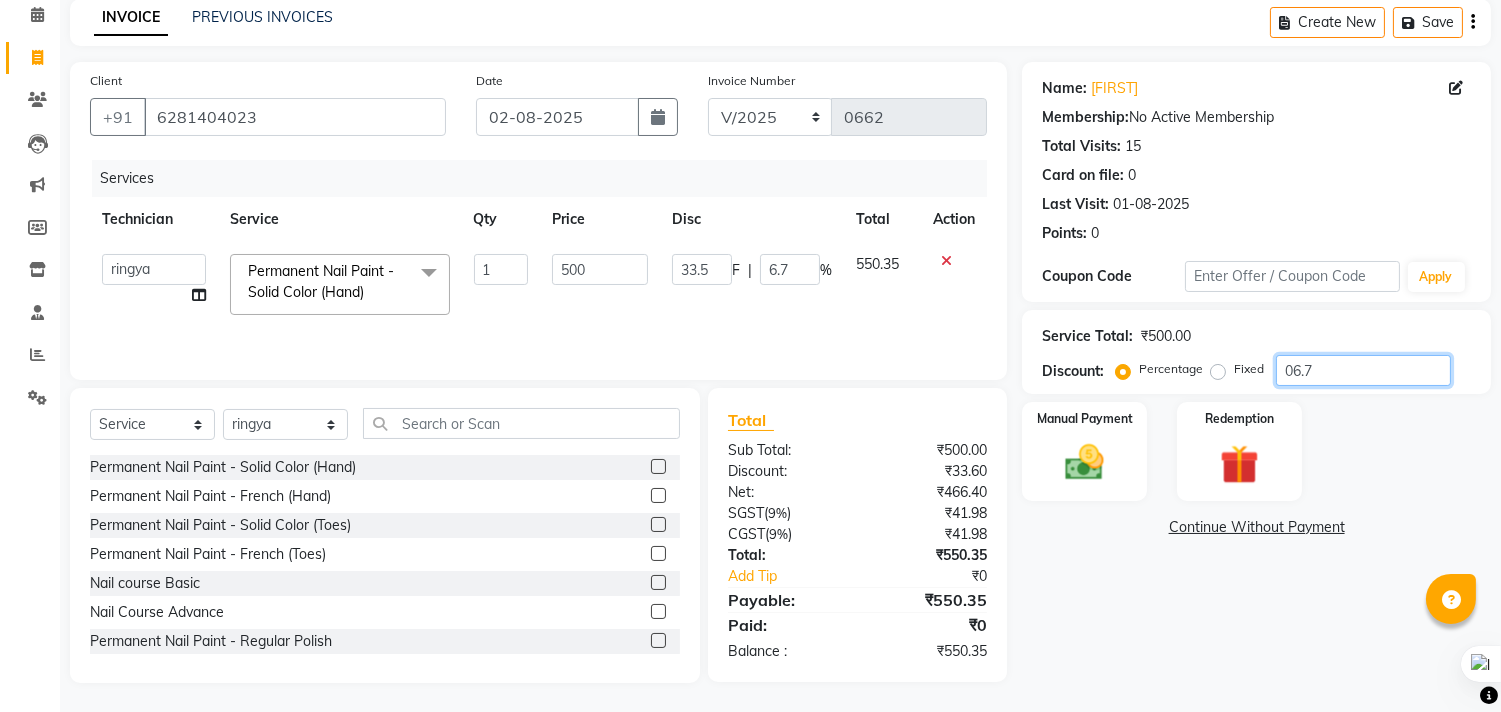 type on "33.6" 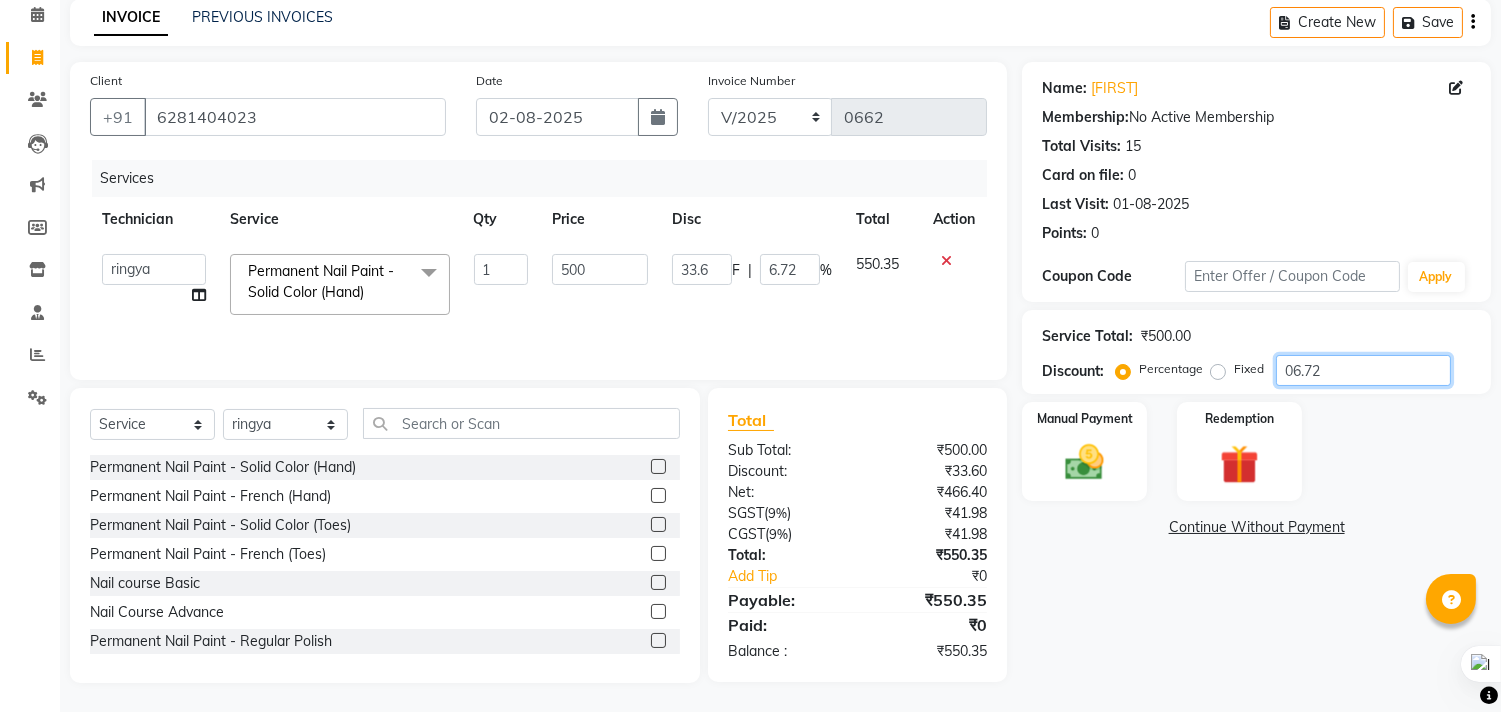 type on "06.7" 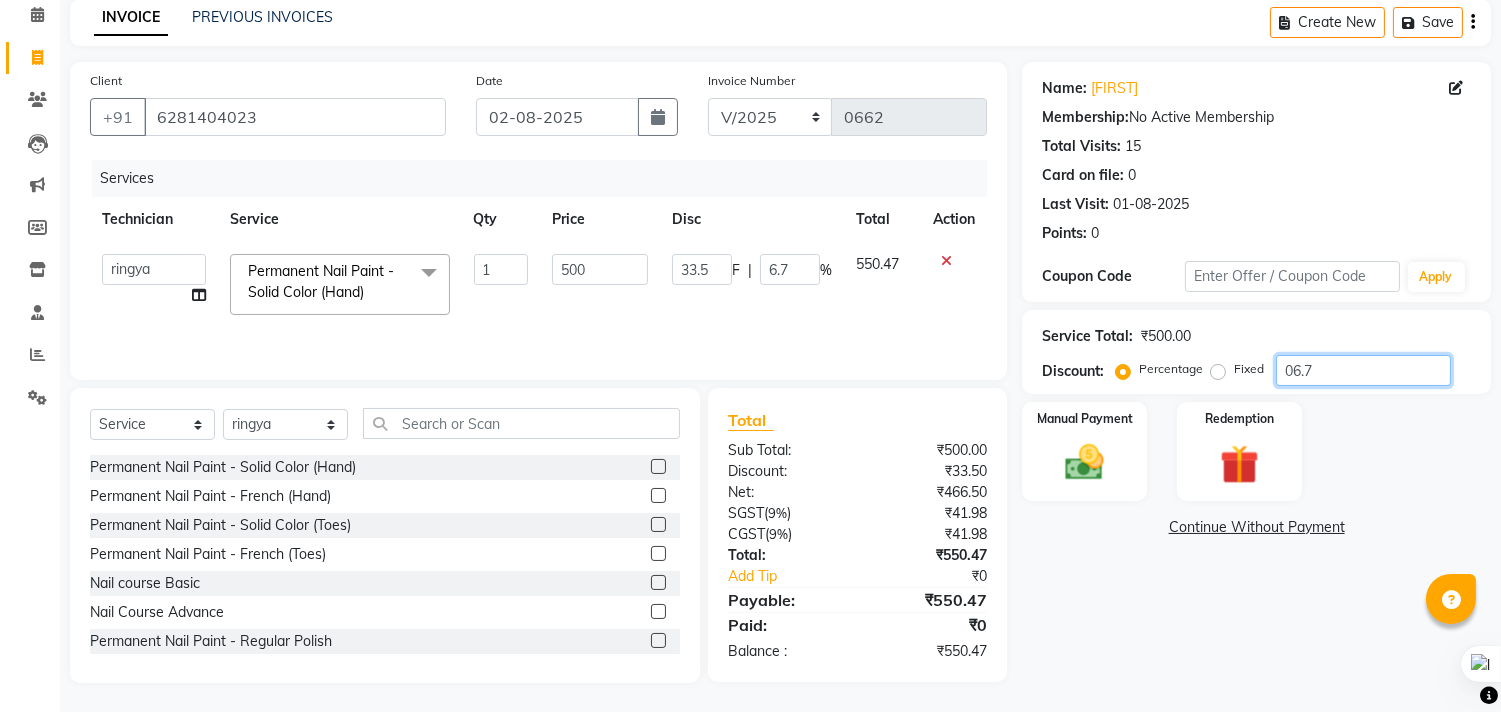 type on "06.74" 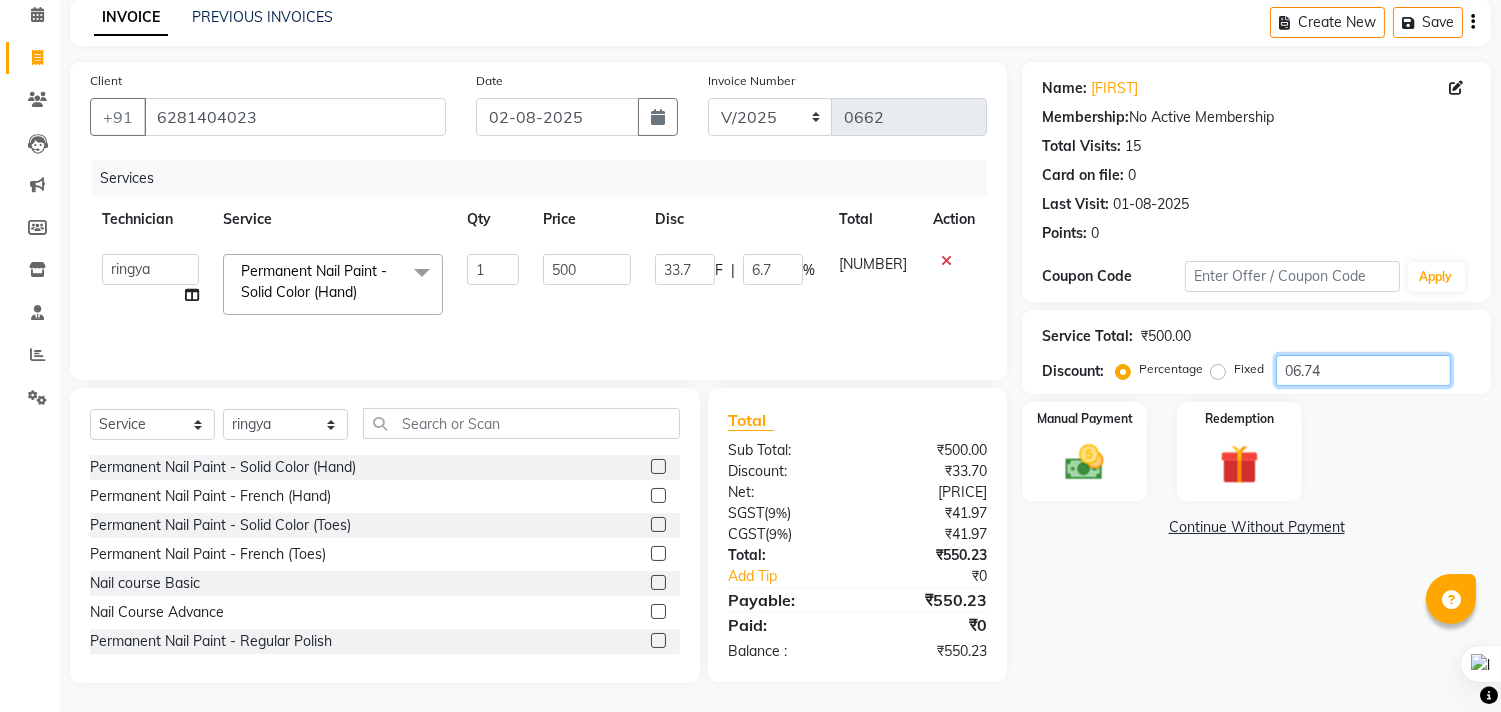type on "06.7" 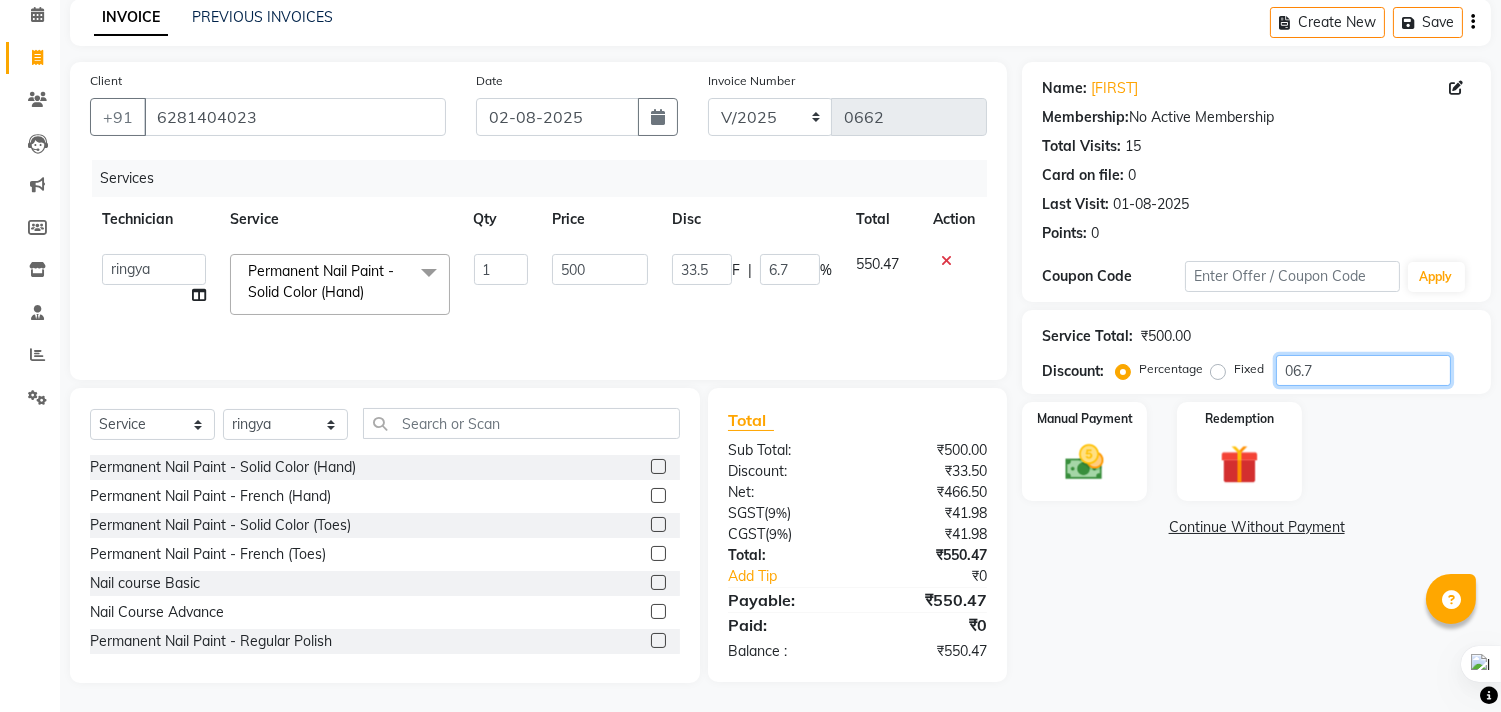 type on "06.77" 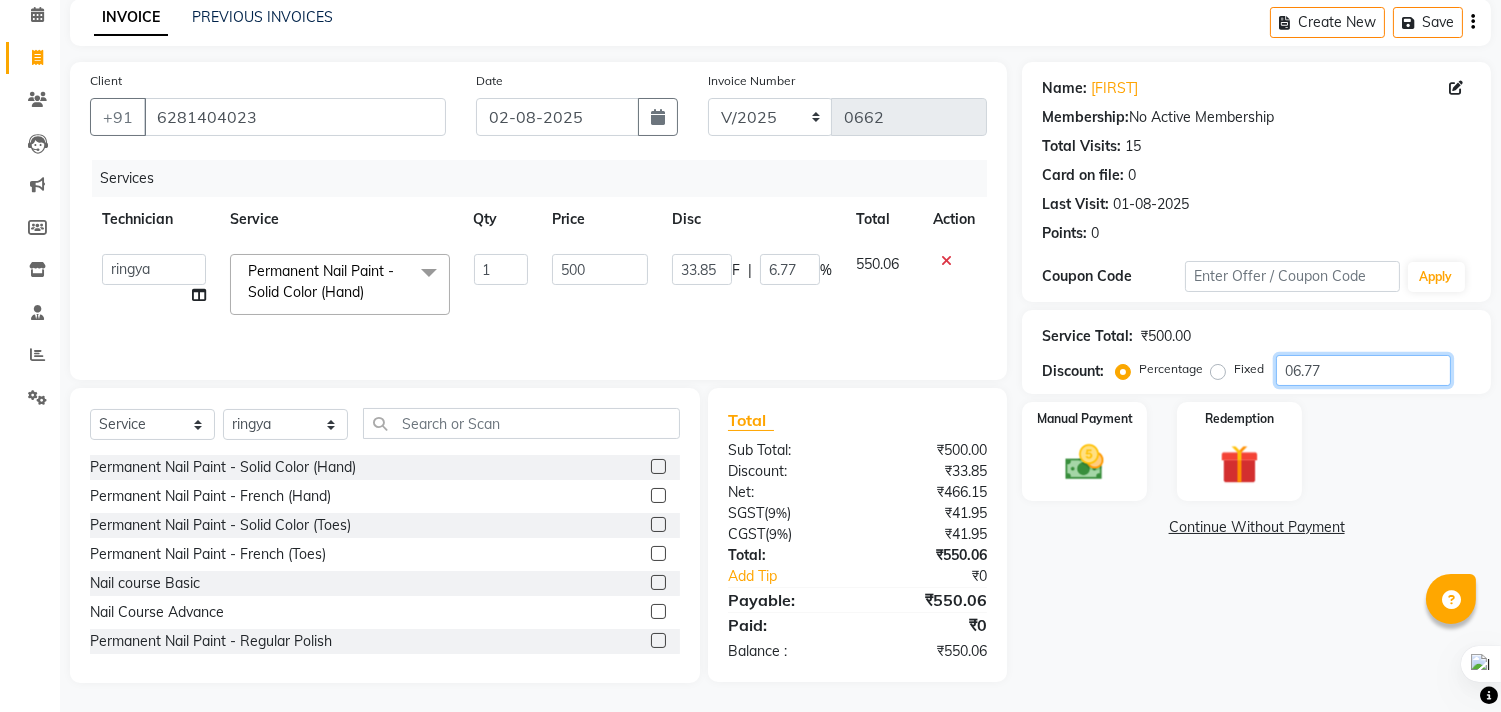 type on "06.7" 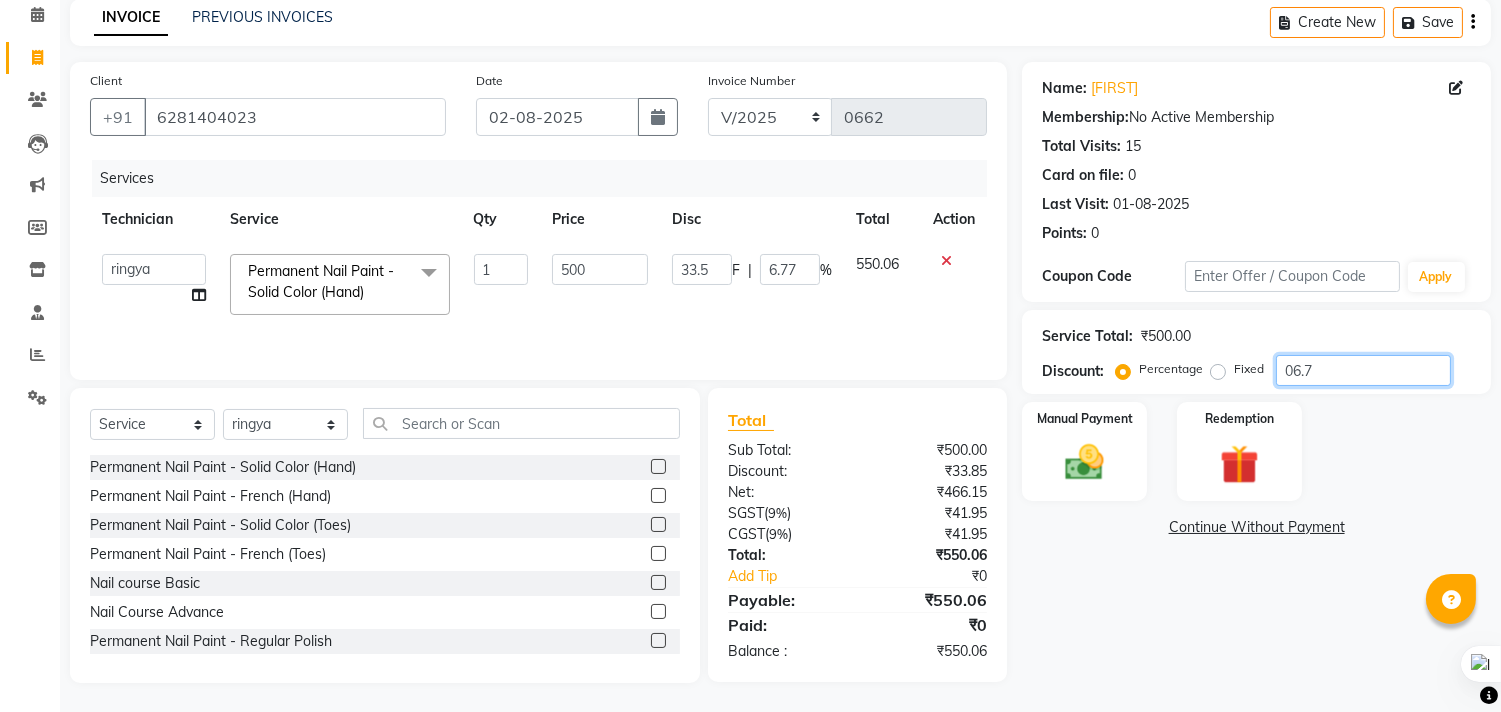 type on "6.7" 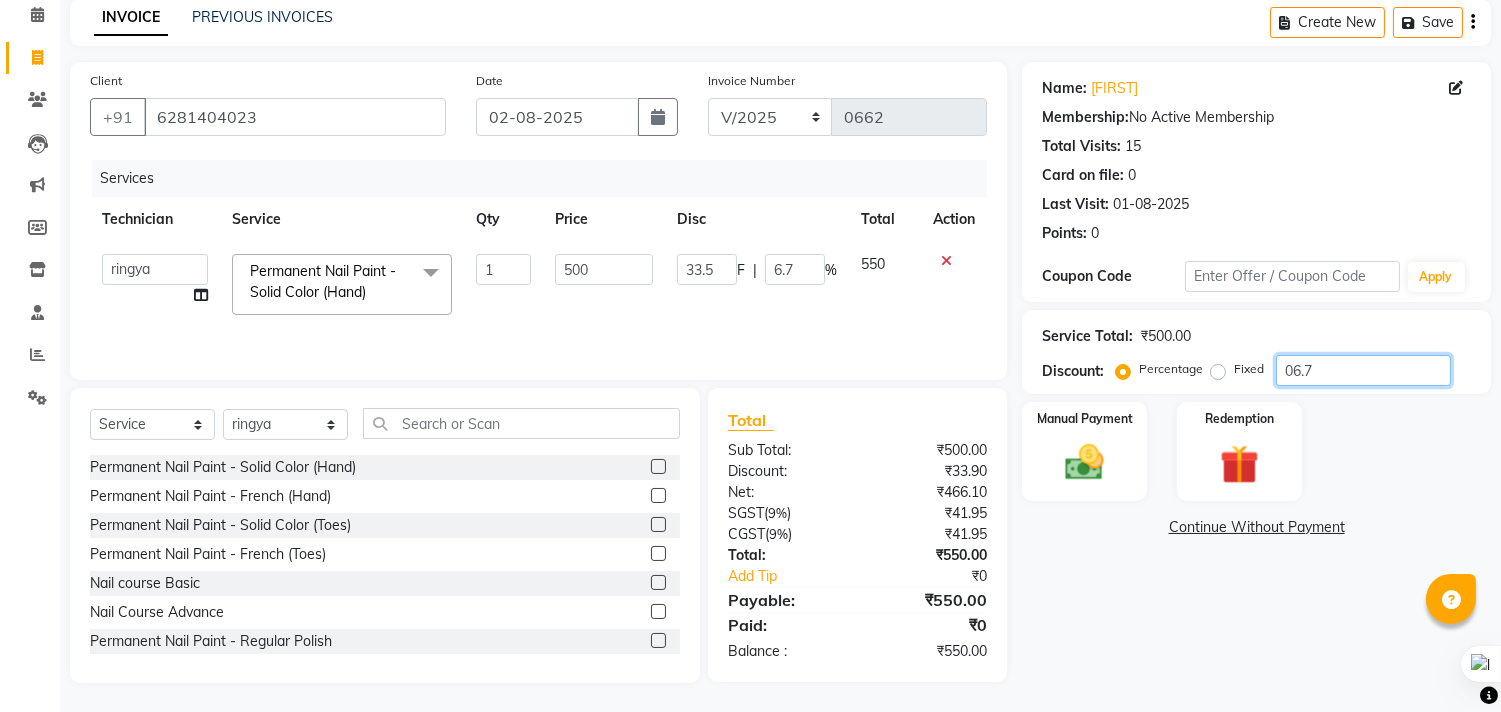 type on "06.78" 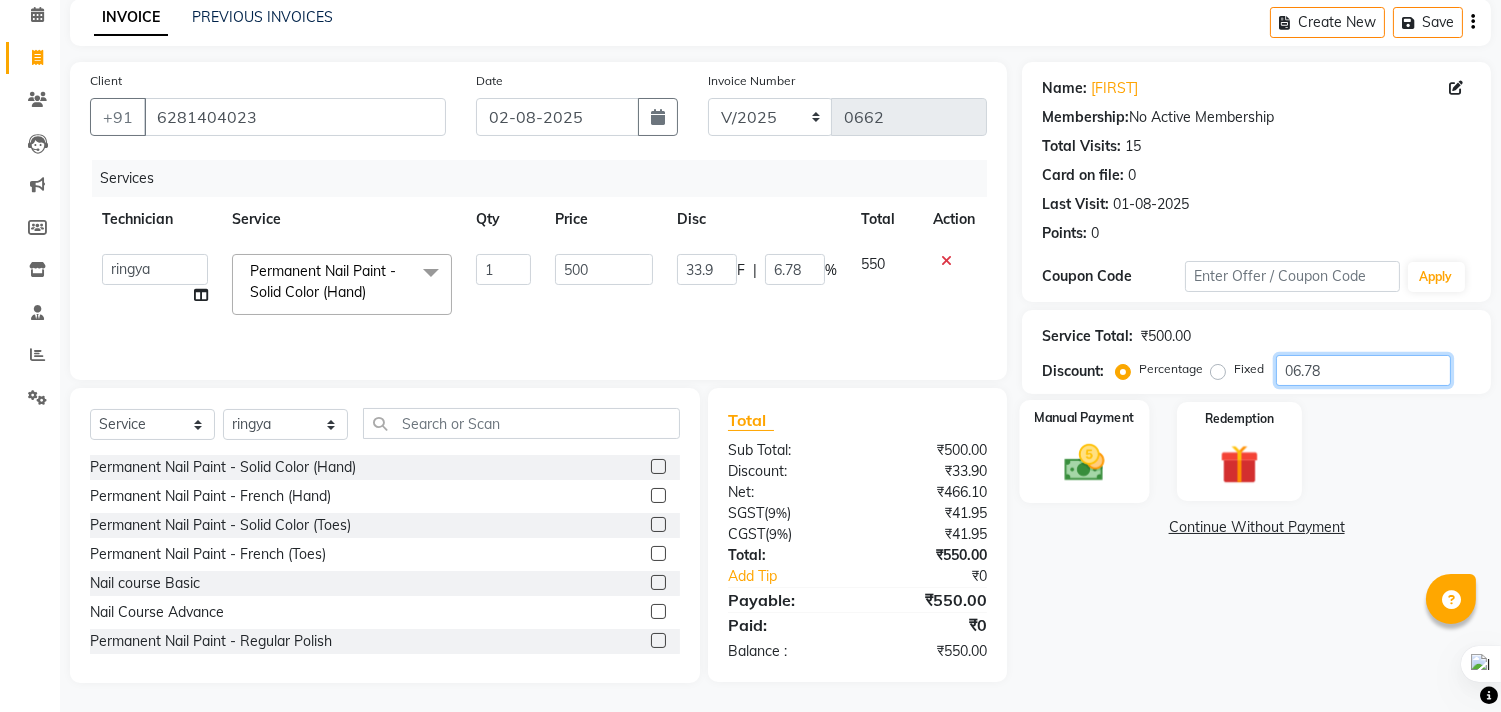 type on "06.78" 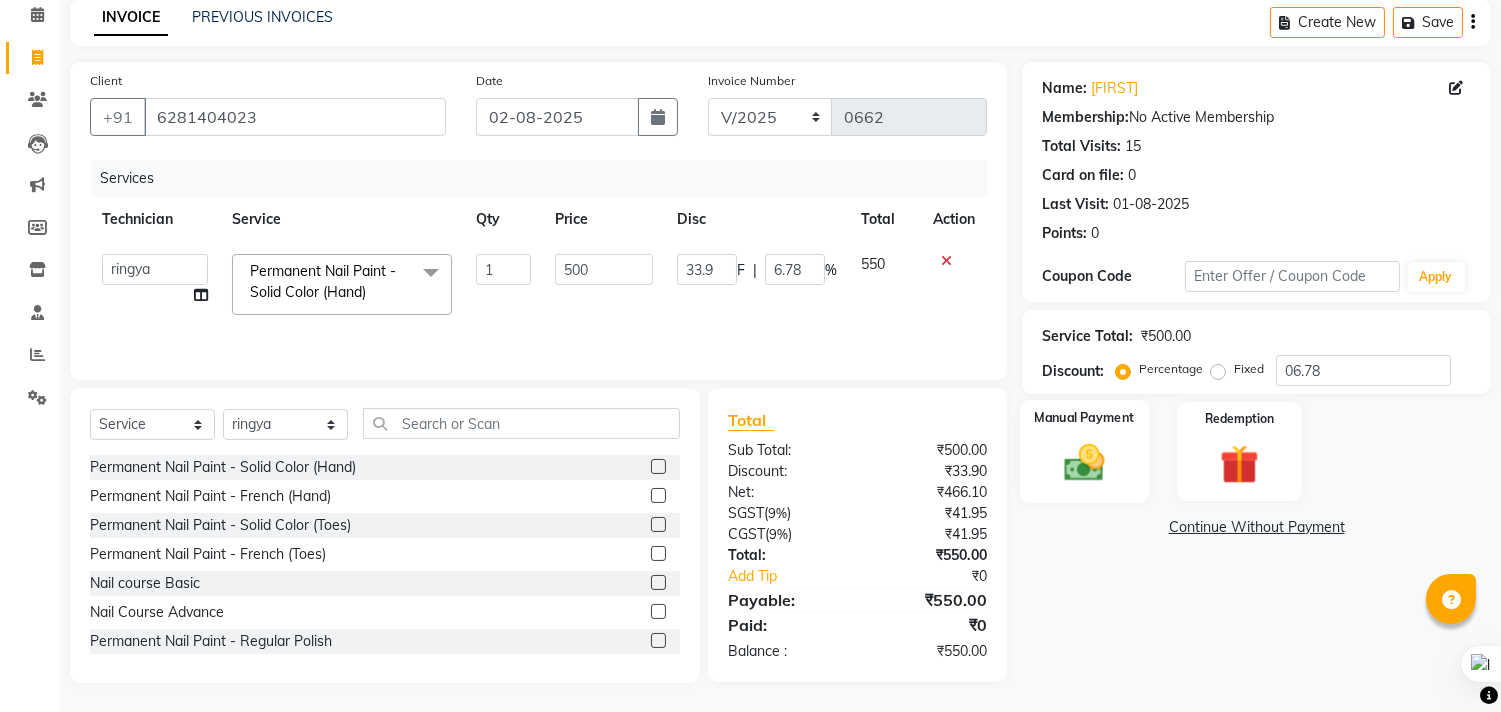 click 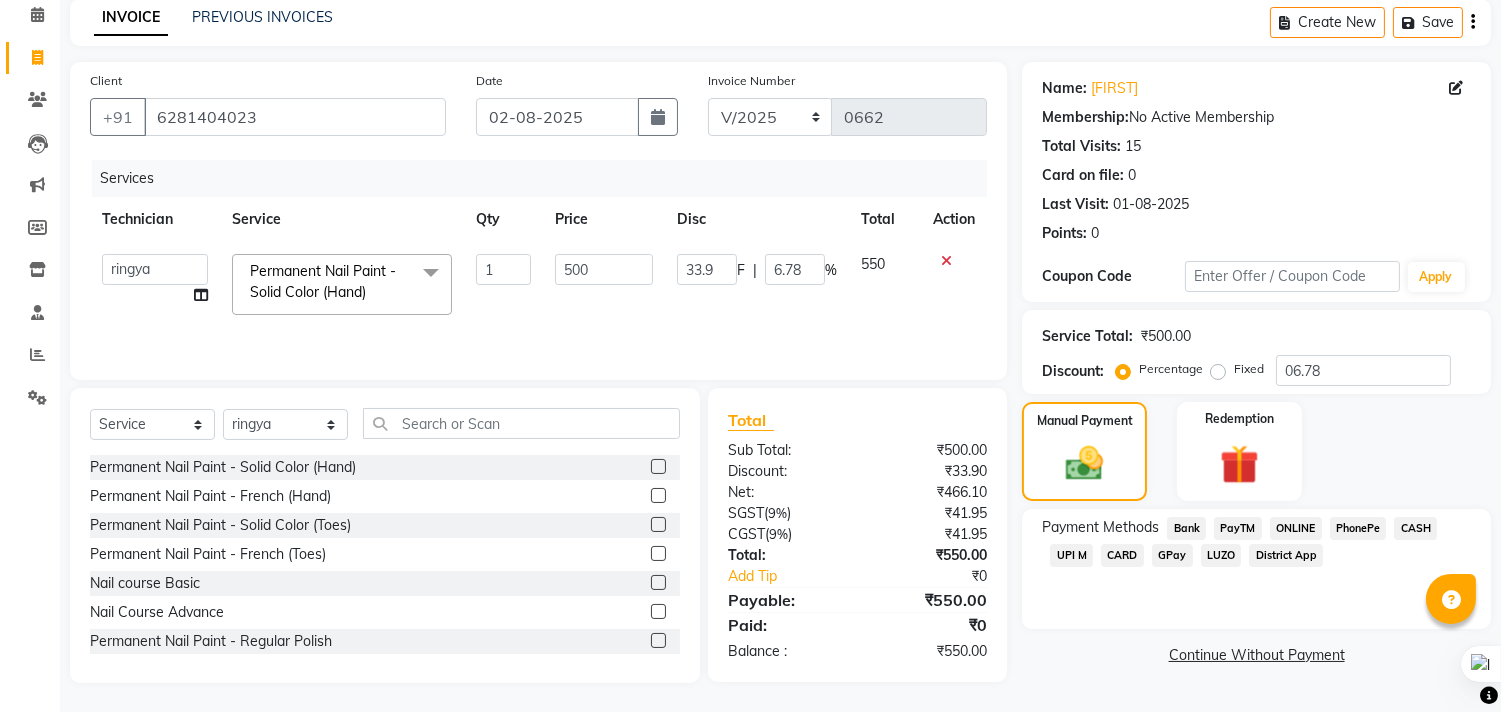 click on "CARD" 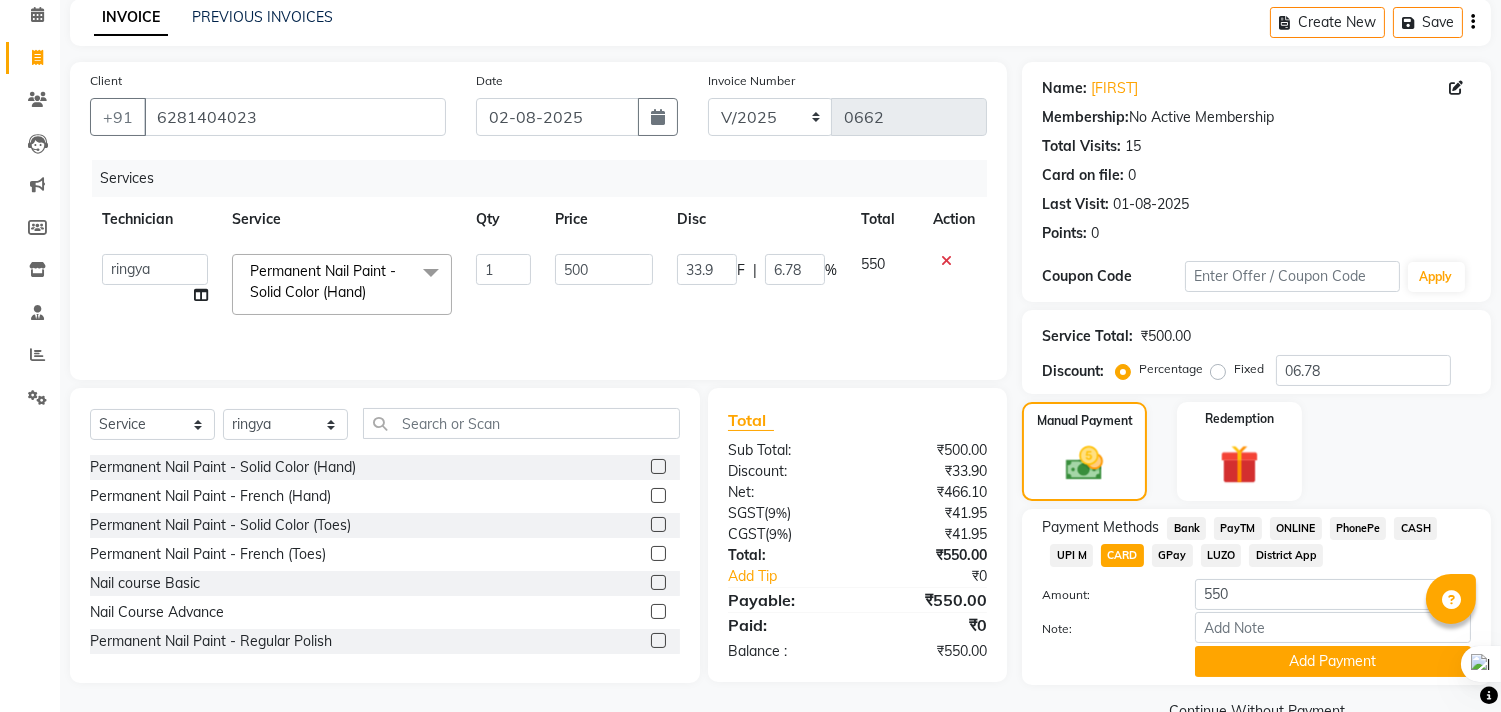 scroll, scrollTop: 132, scrollLeft: 0, axis: vertical 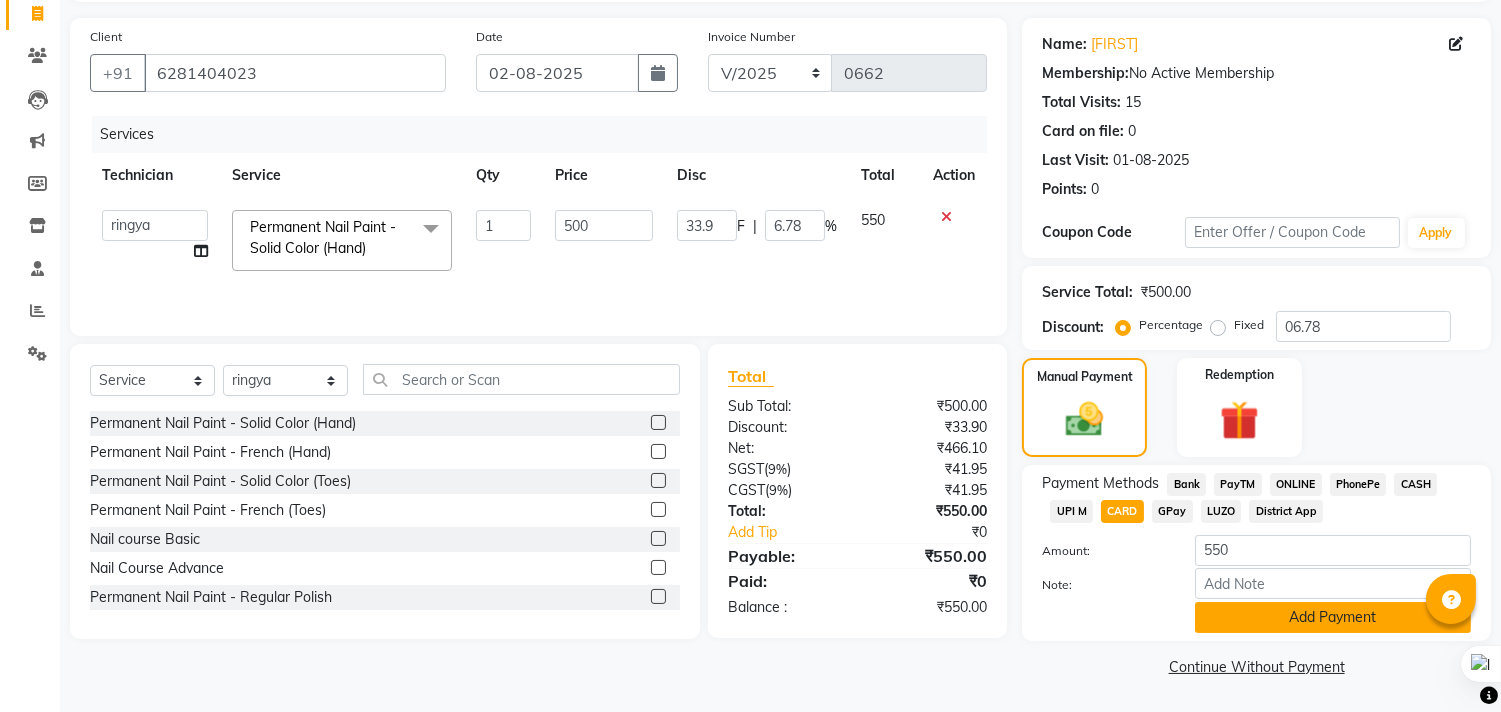 click on "Add Payment" 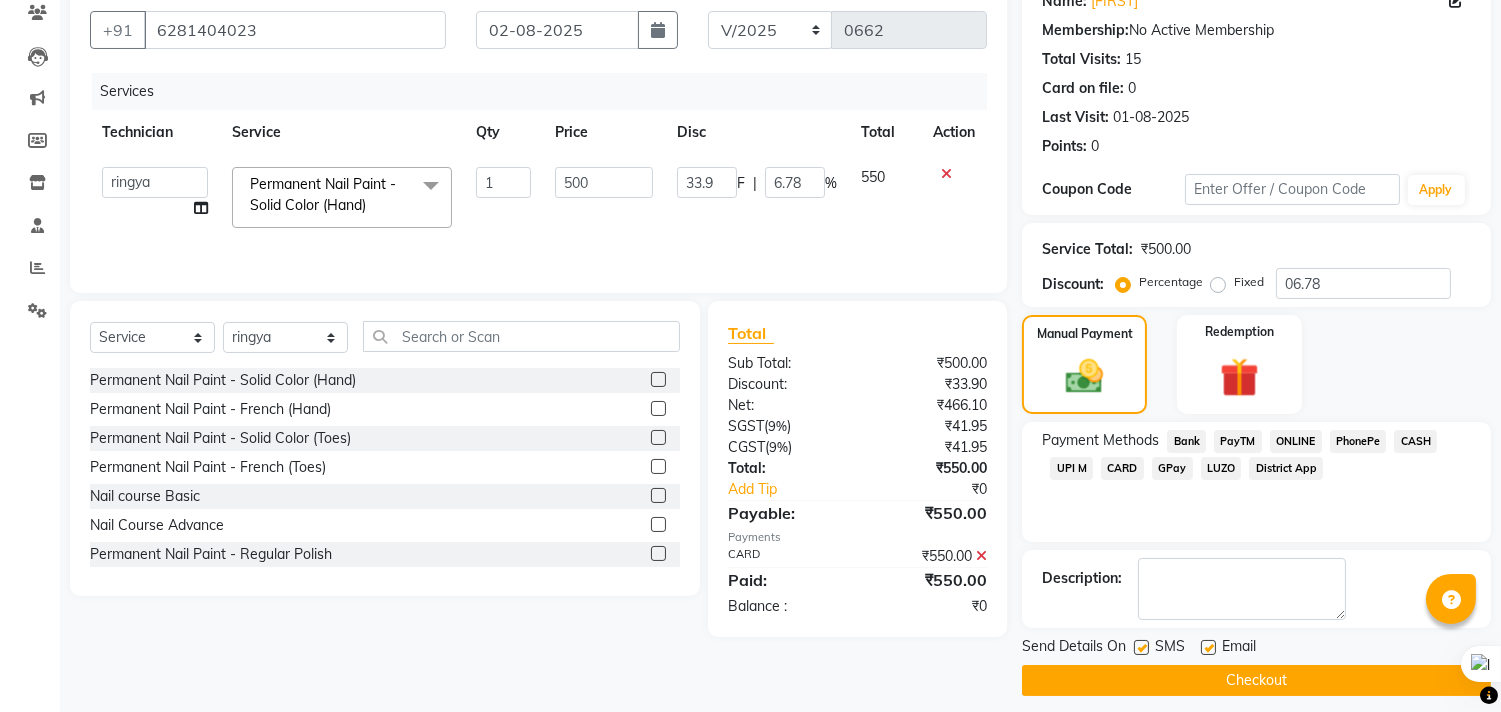 scroll, scrollTop: 187, scrollLeft: 0, axis: vertical 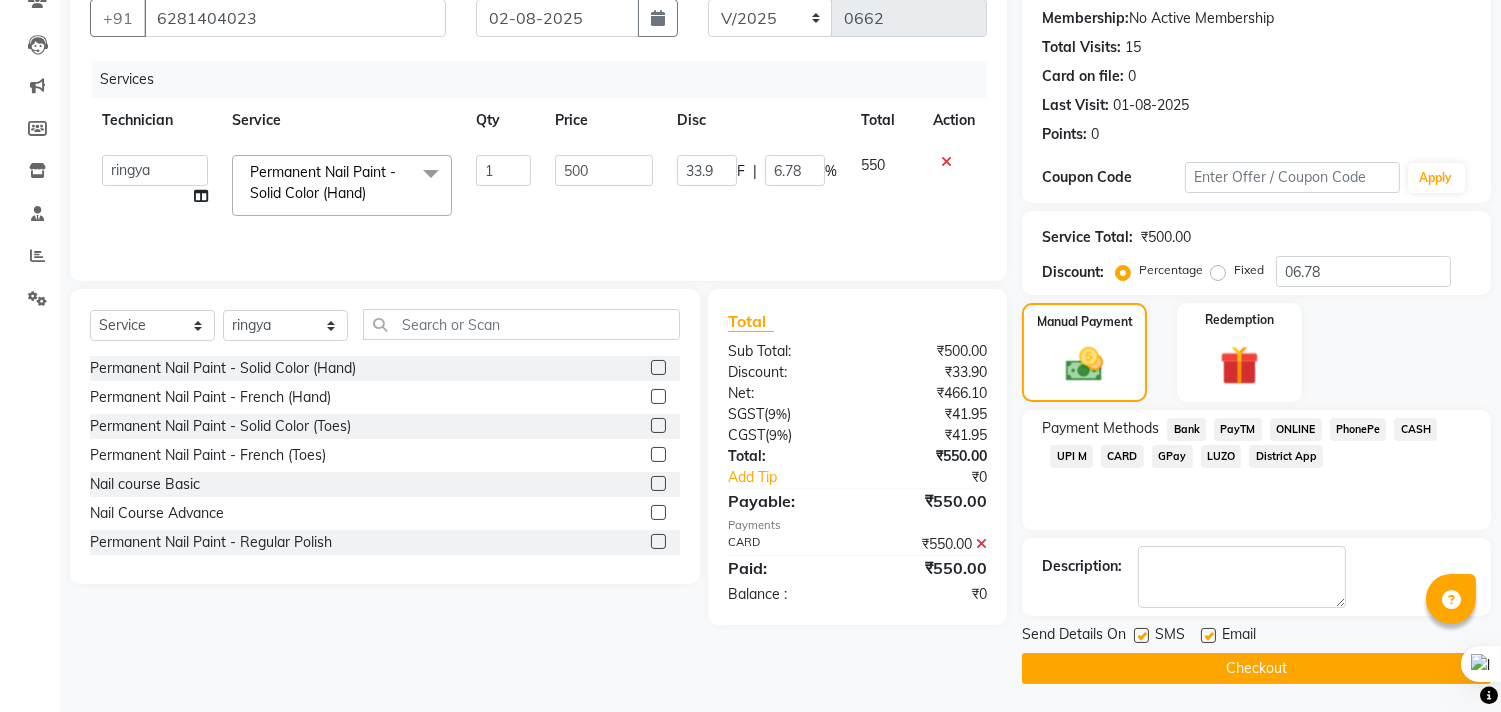 click on "Checkout" 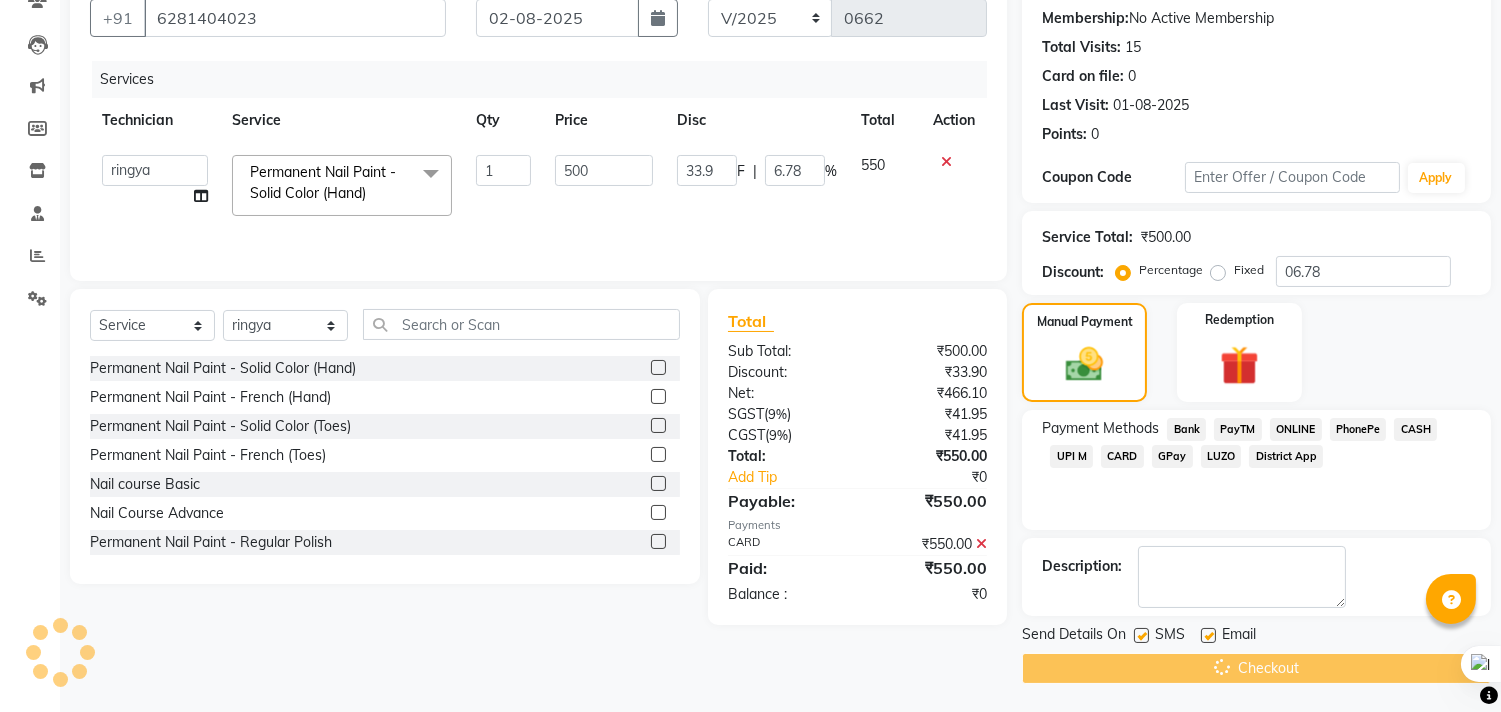 scroll, scrollTop: 0, scrollLeft: 0, axis: both 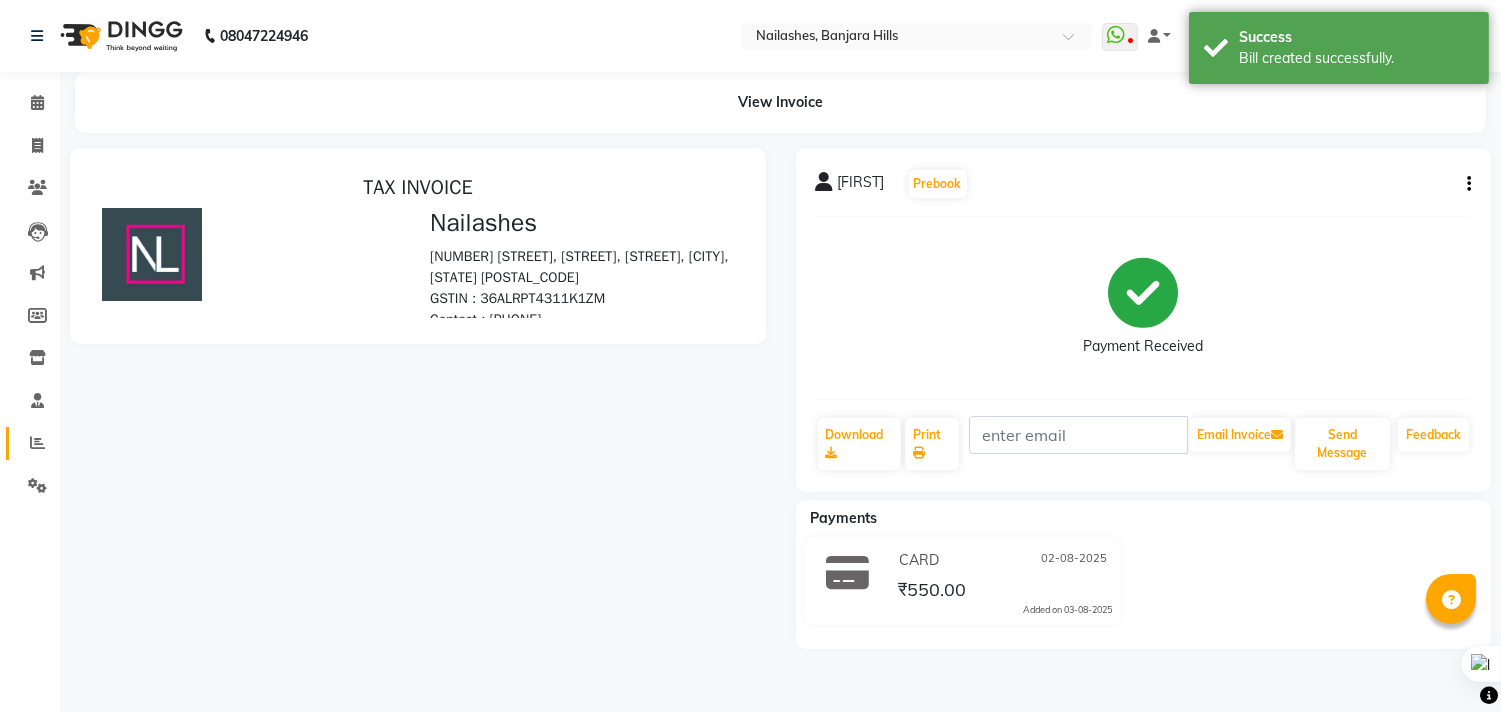 click 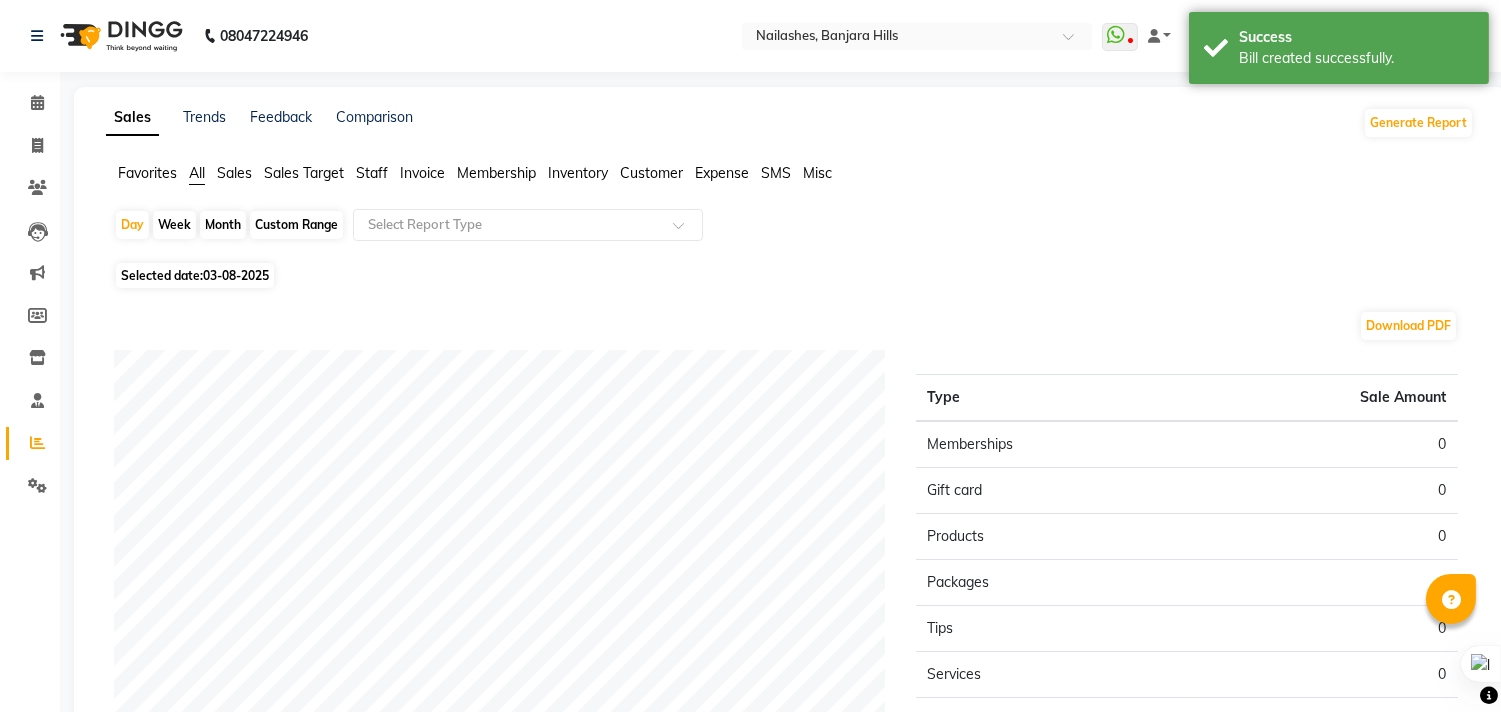 click on "03-08-2025" 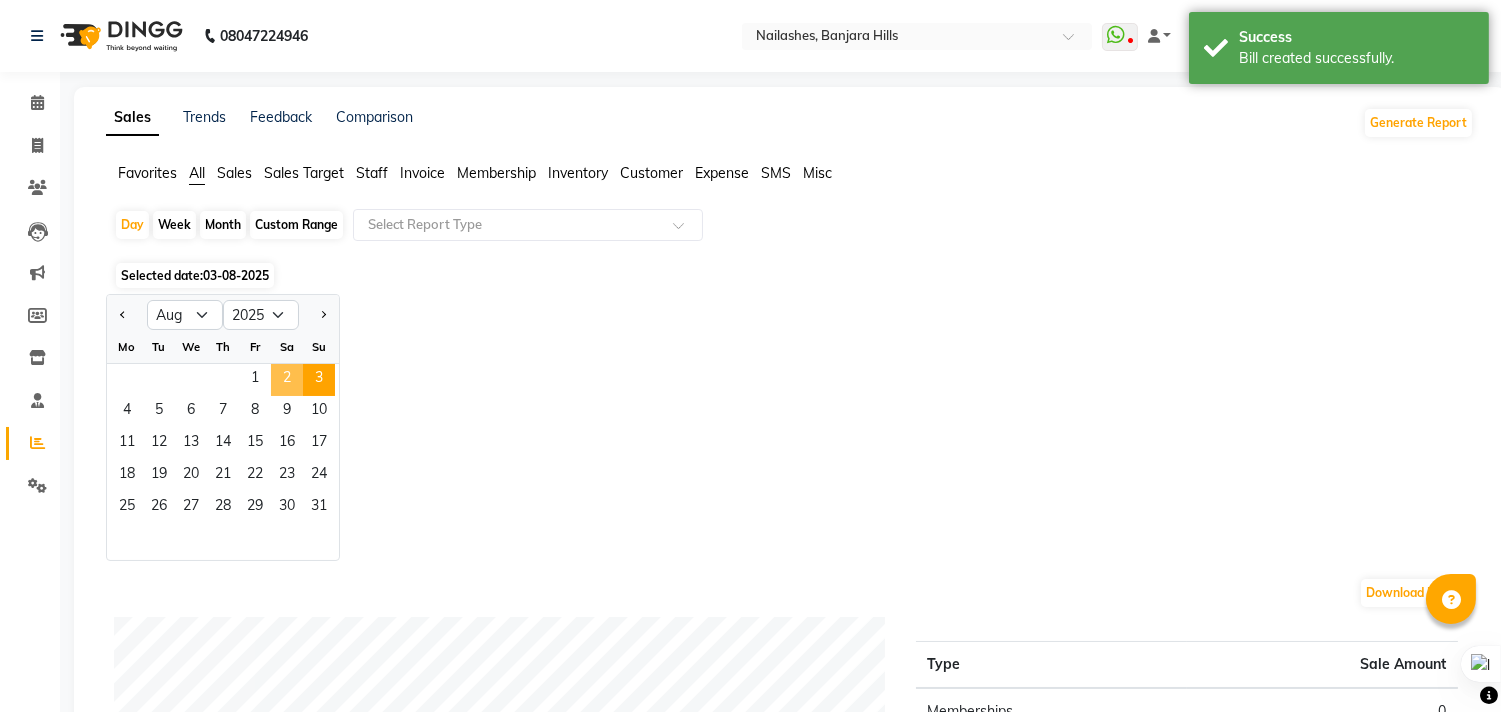 click on "2" 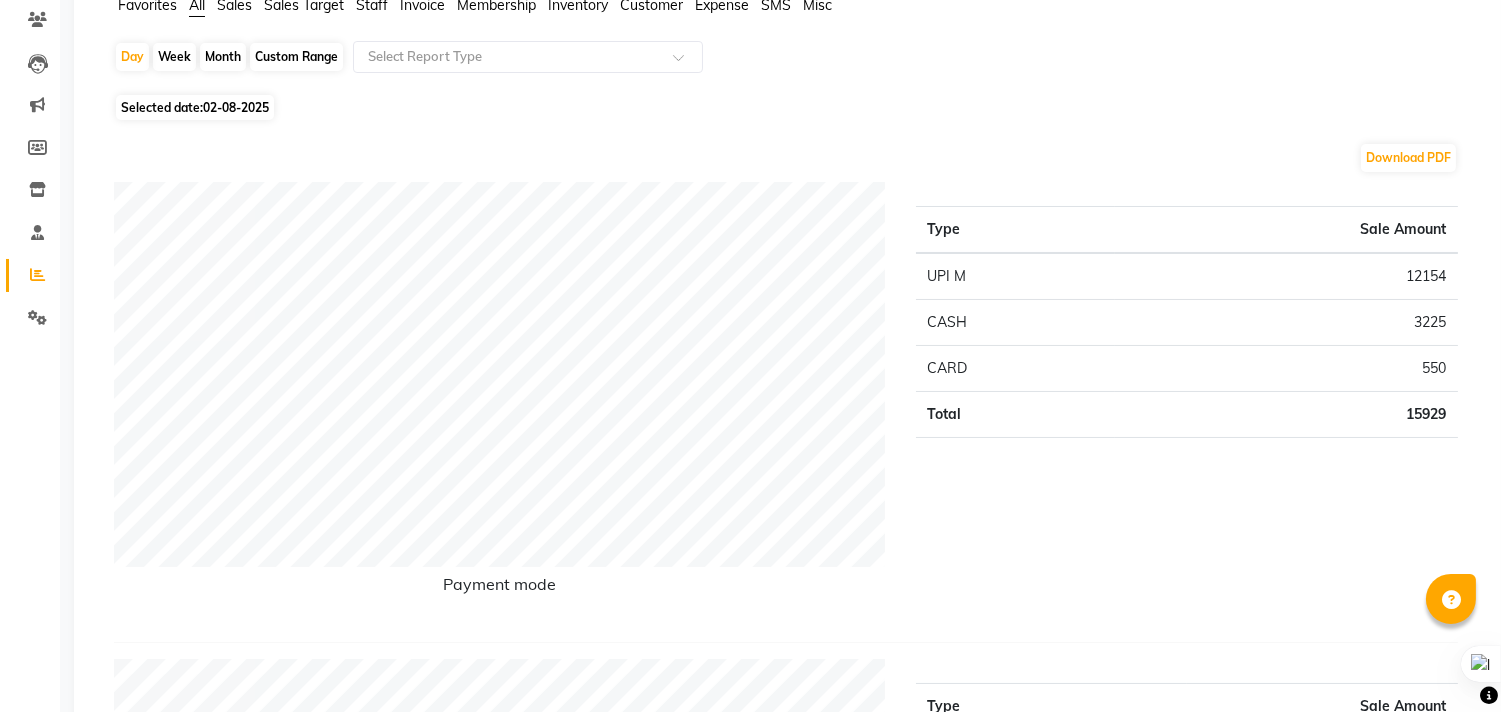 scroll, scrollTop: 0, scrollLeft: 0, axis: both 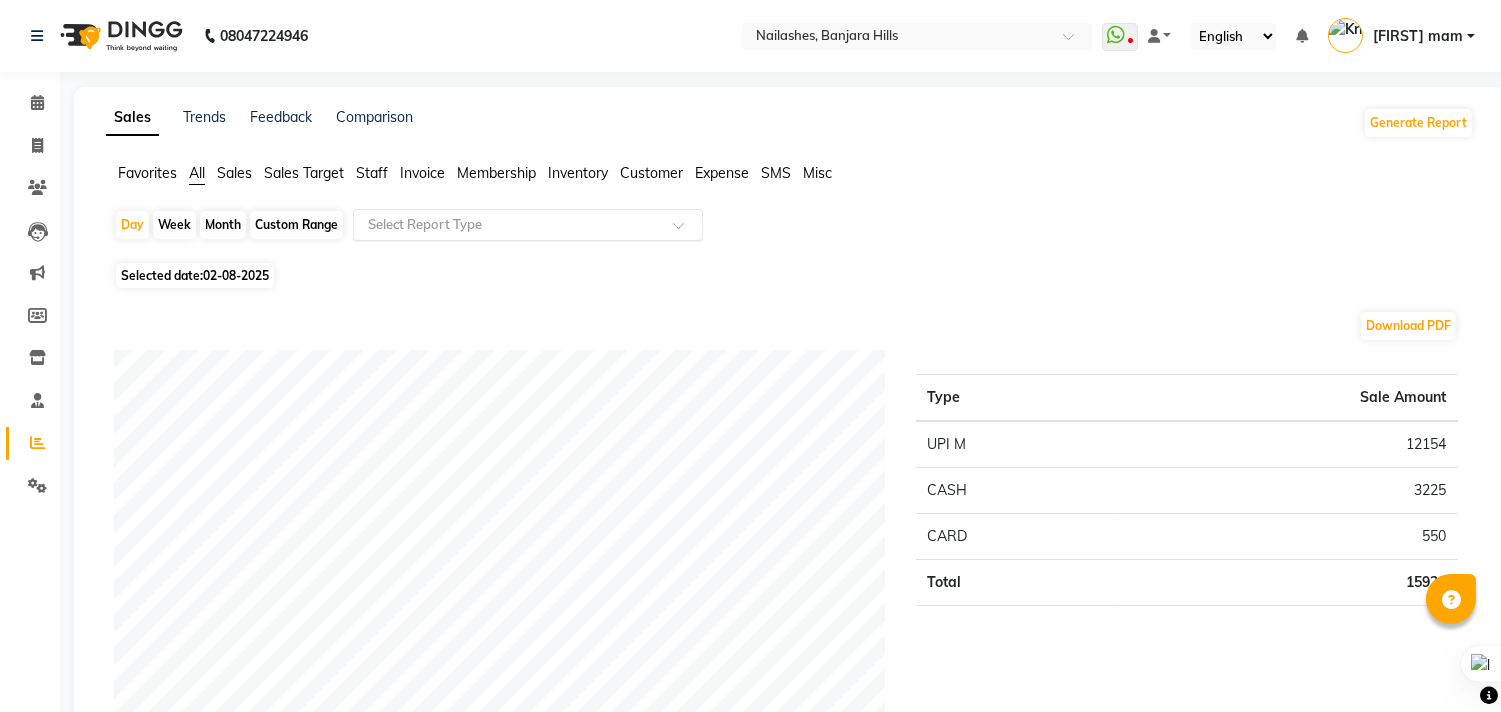 click 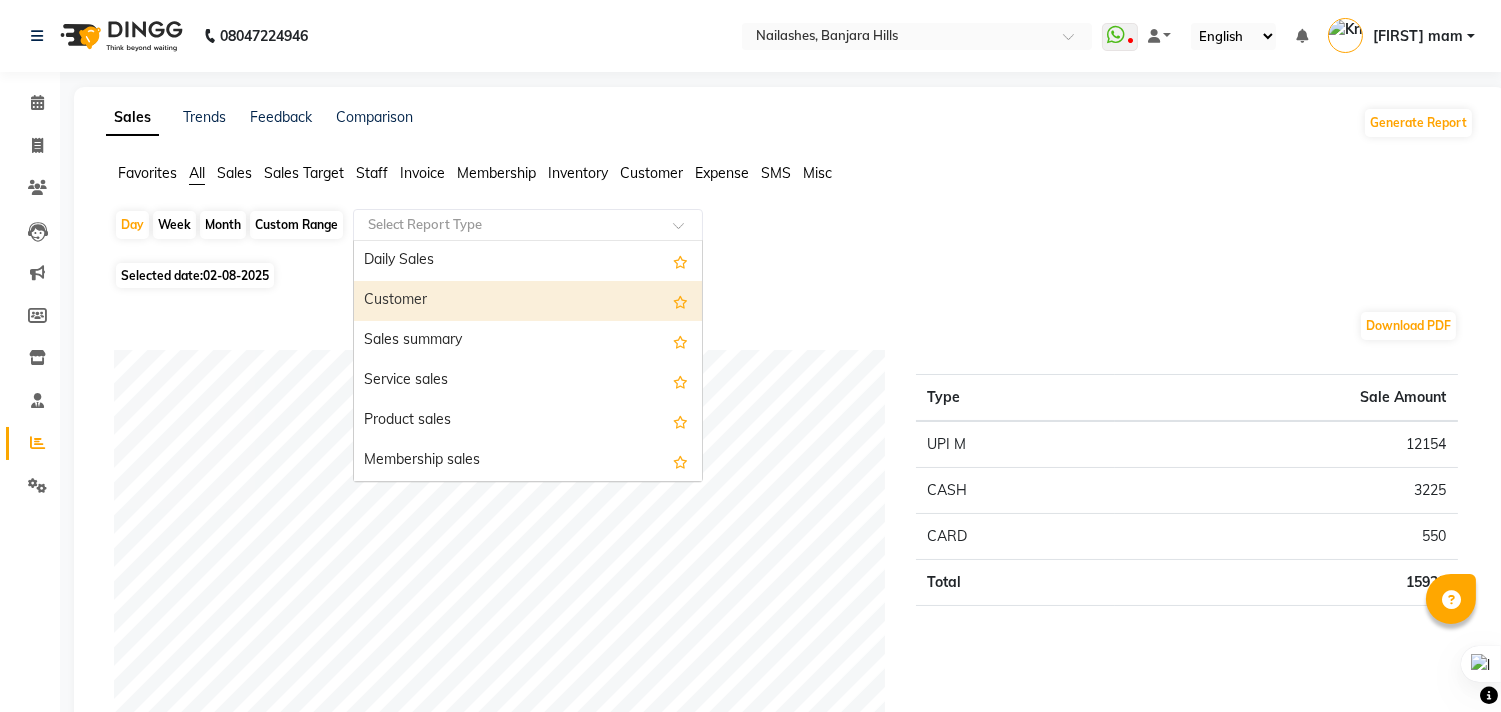 click on "Customer" at bounding box center [528, 301] 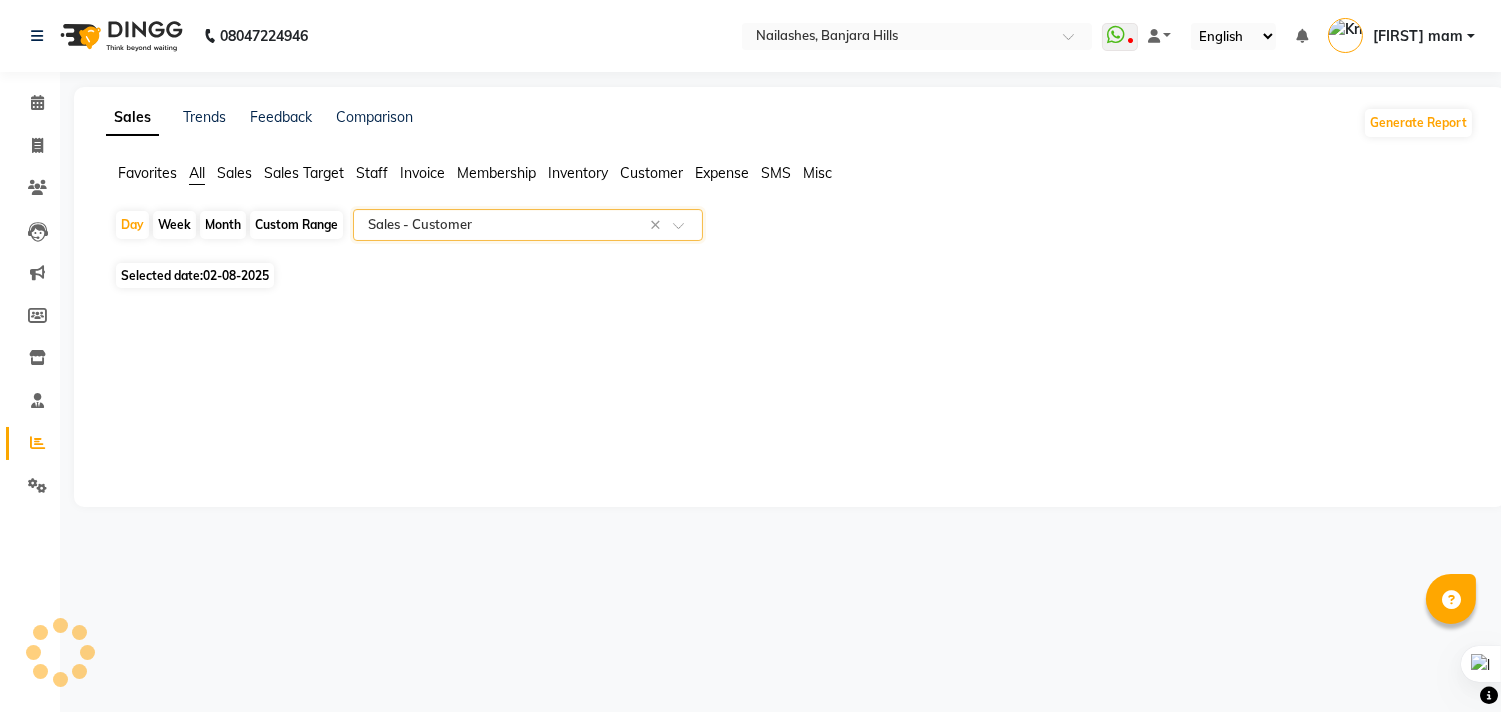select on "full_report" 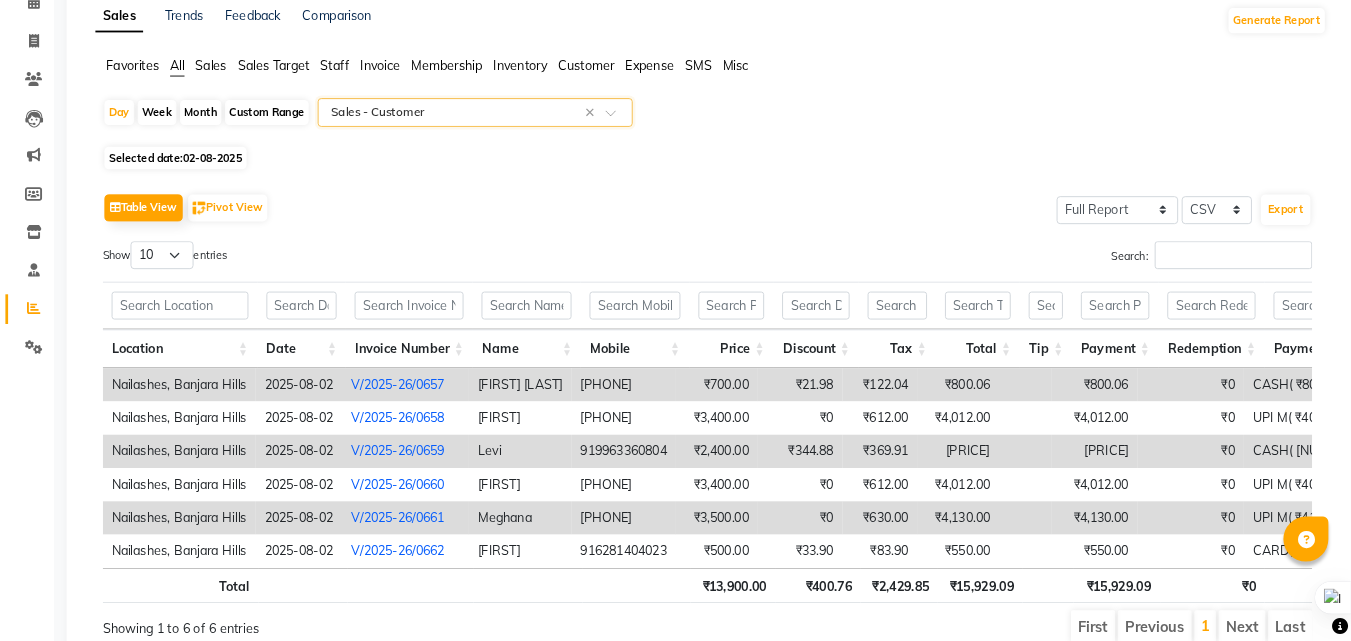scroll, scrollTop: 0, scrollLeft: 0, axis: both 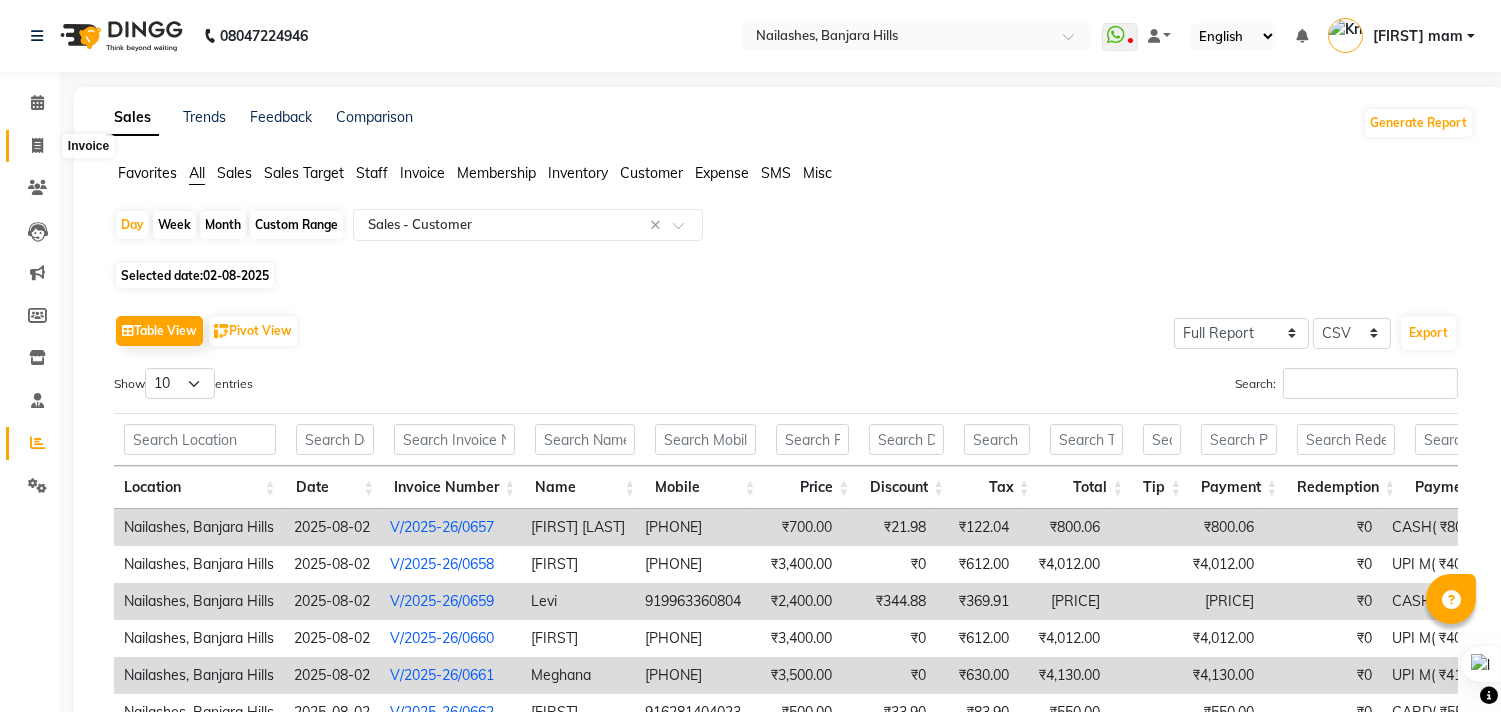 click 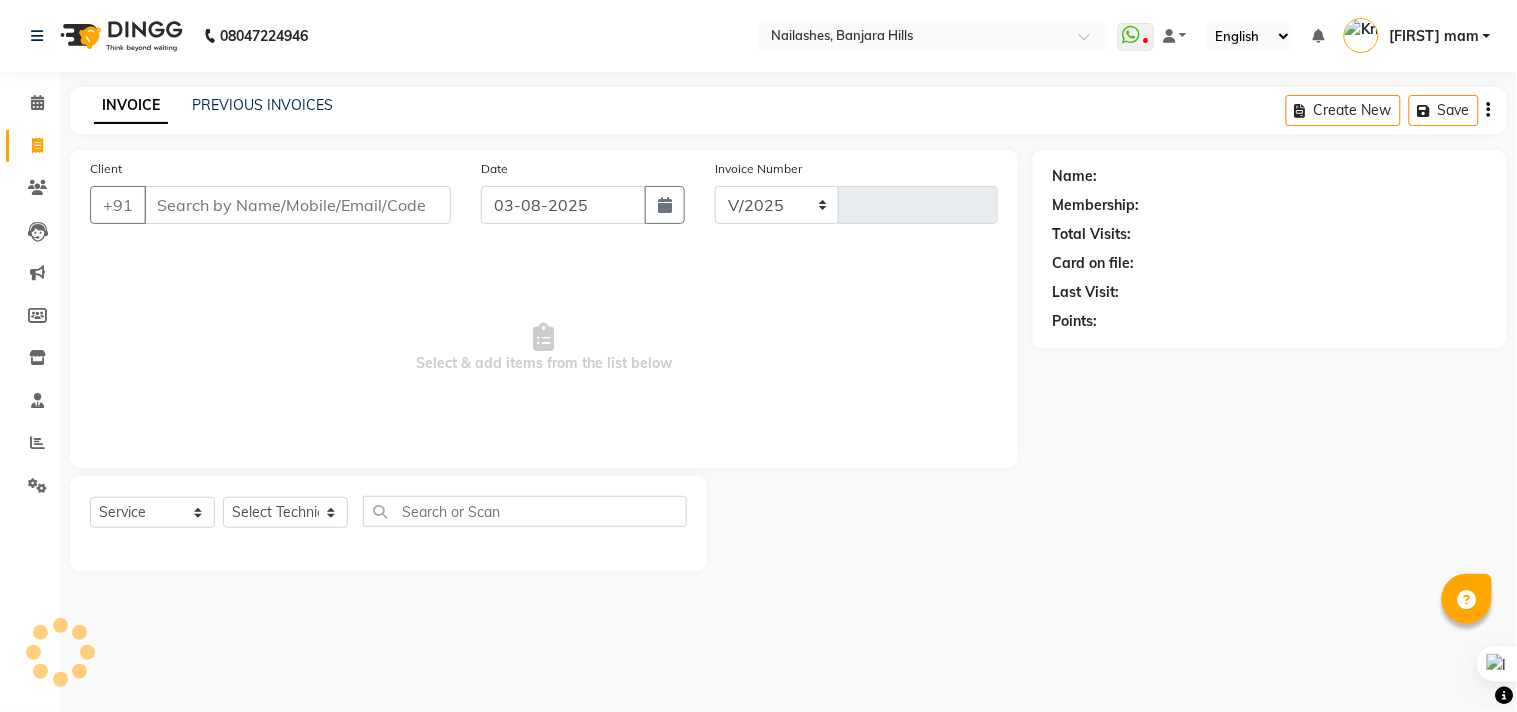 select on "5759" 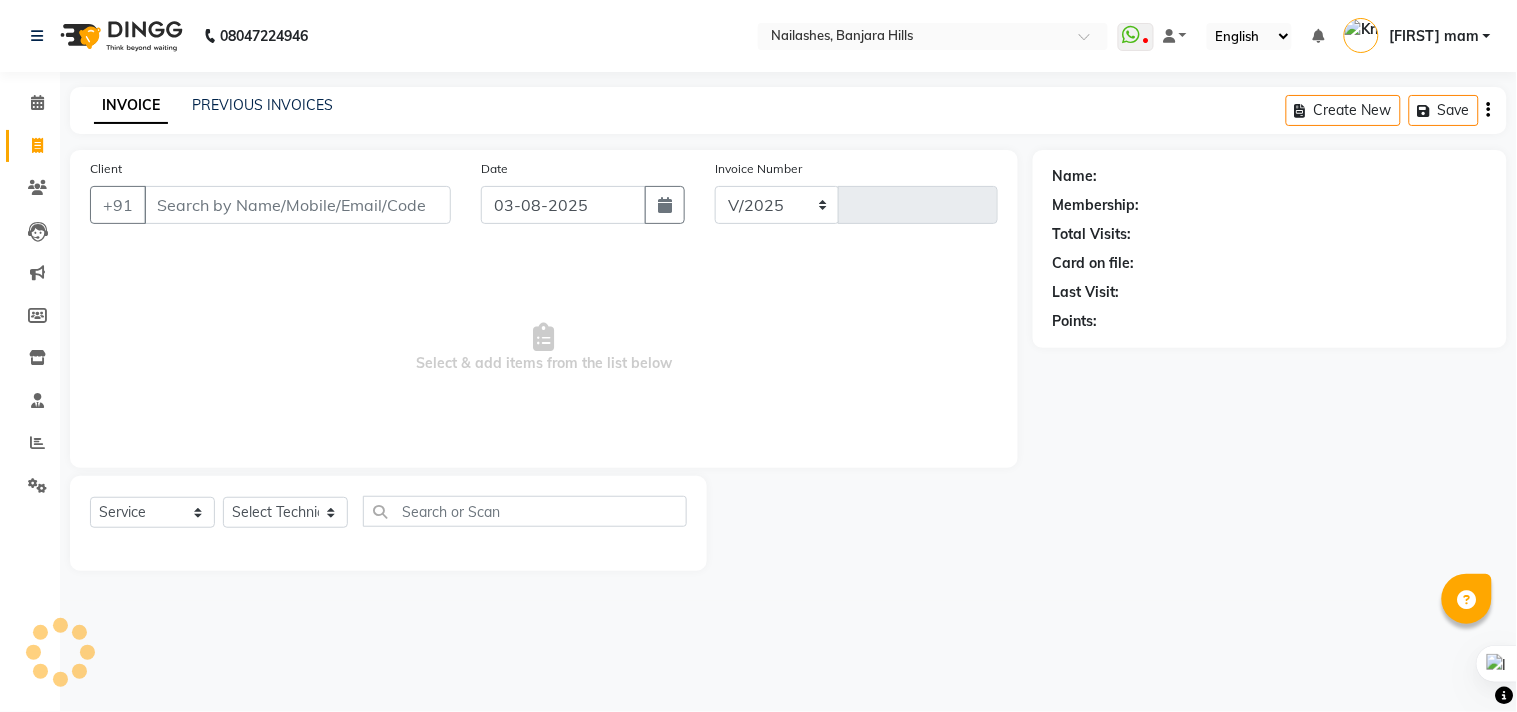 type on "0663" 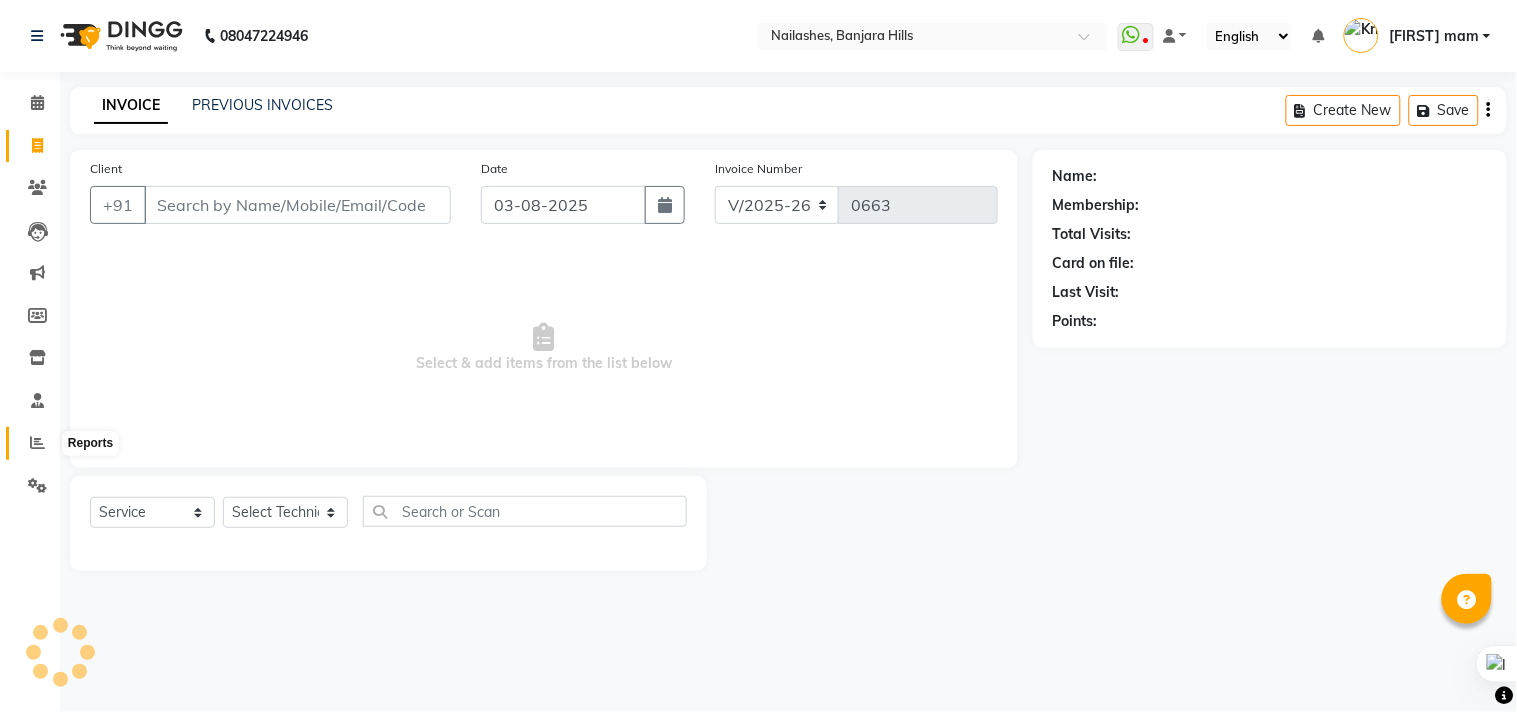 click 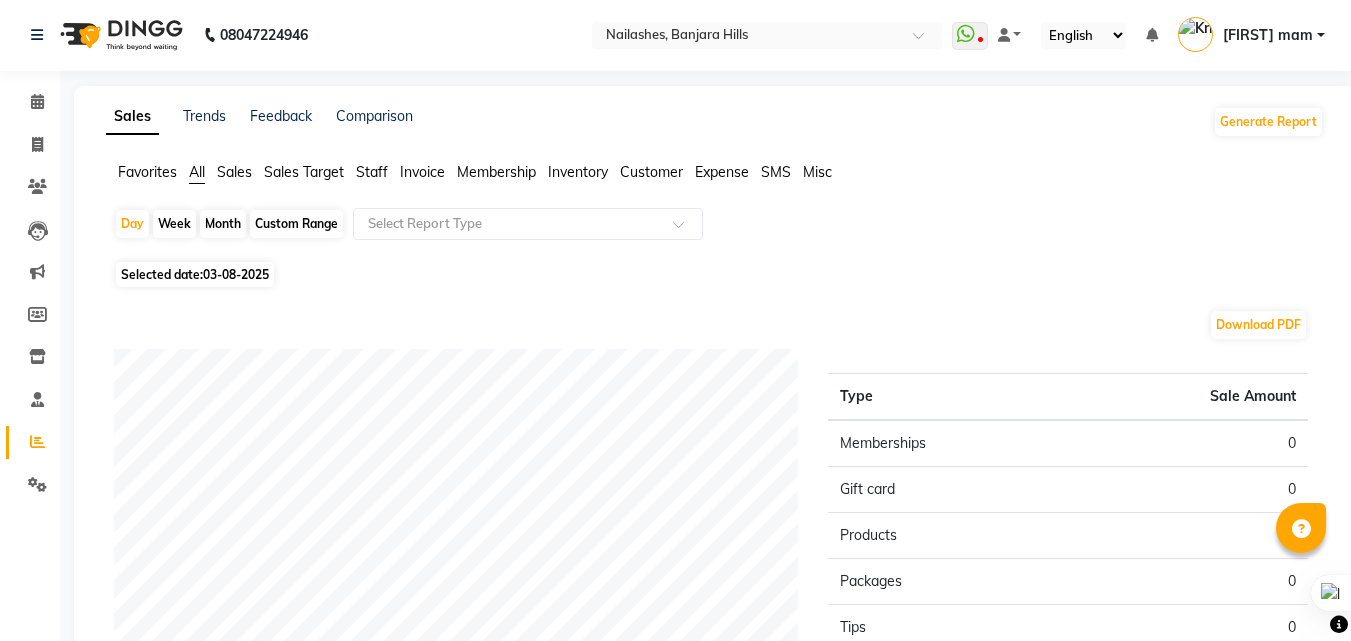 scroll, scrollTop: 0, scrollLeft: 0, axis: both 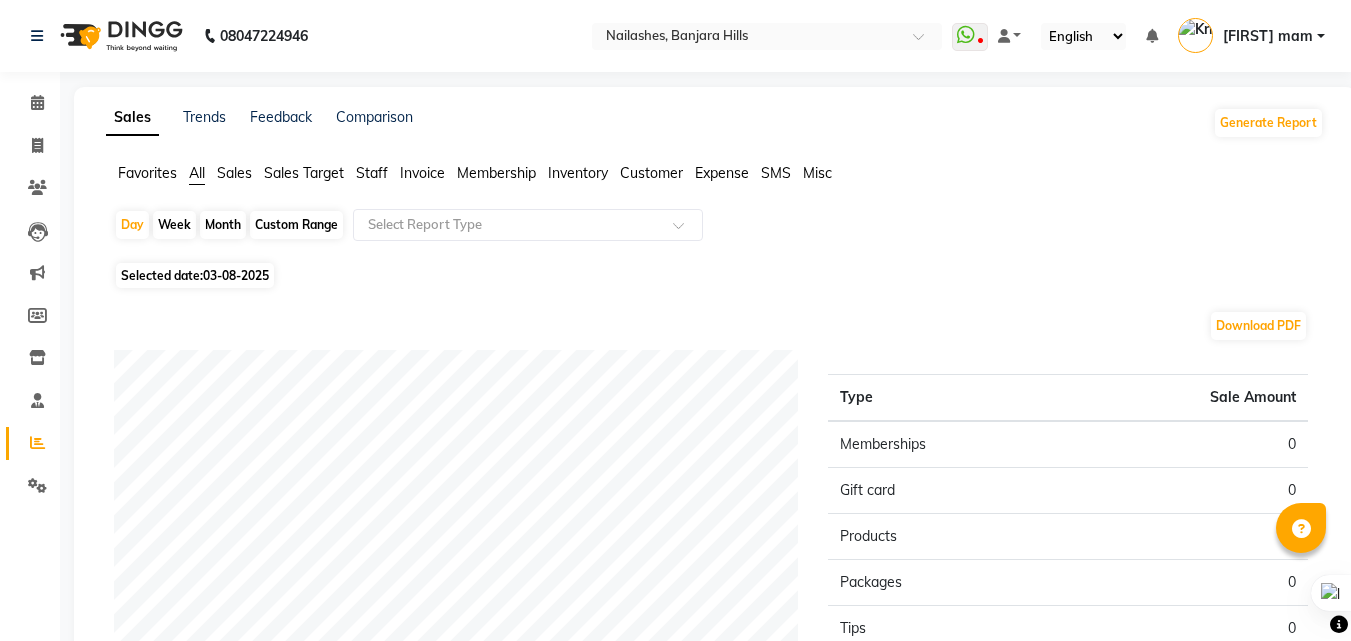 click on "03-08-2025" 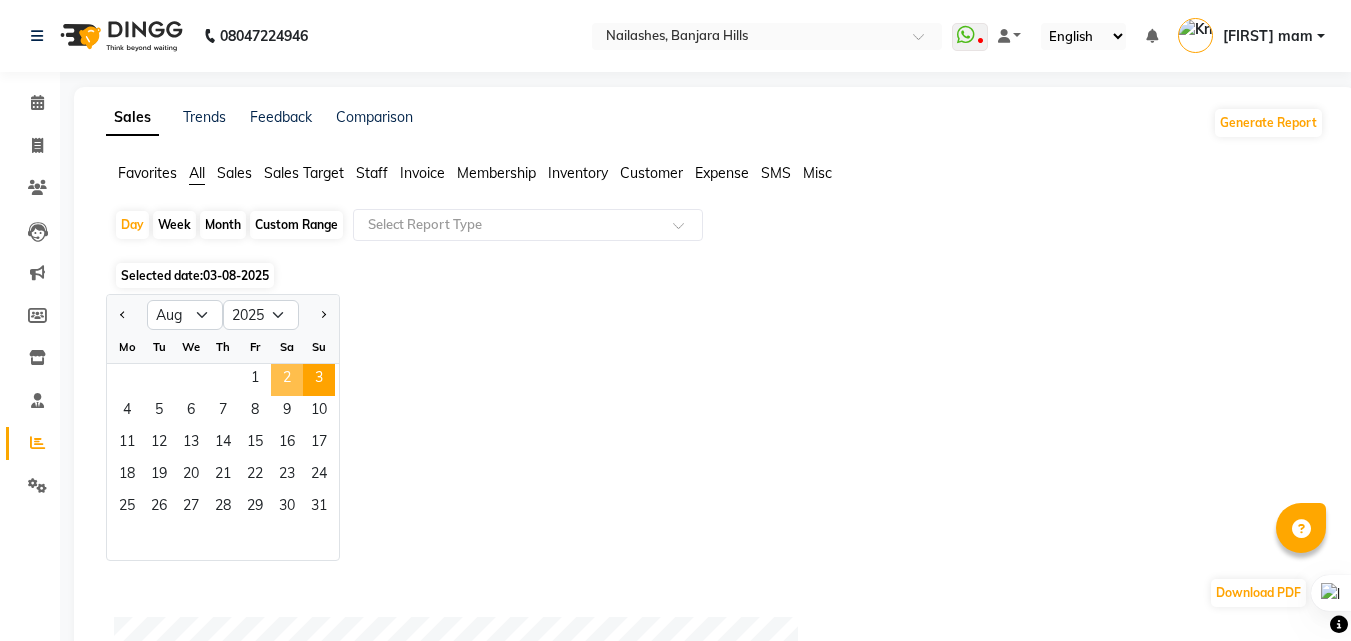 click on "2" 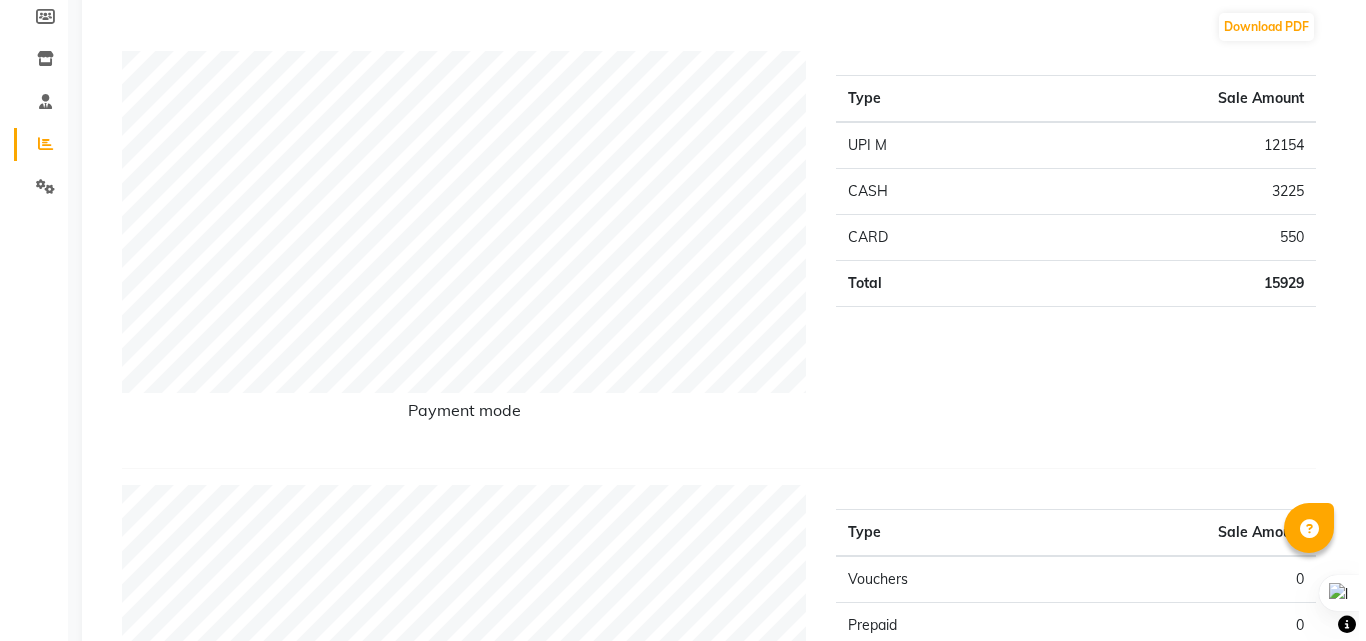 scroll, scrollTop: 0, scrollLeft: 0, axis: both 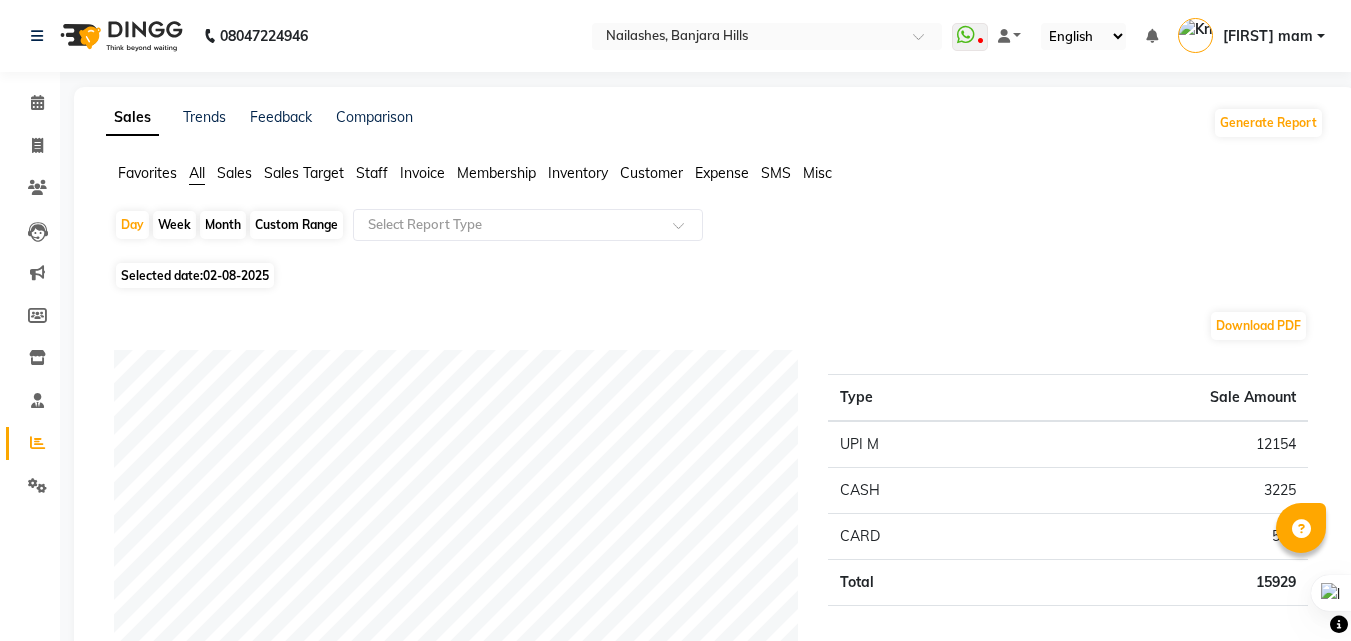 click on "02-08-2025" 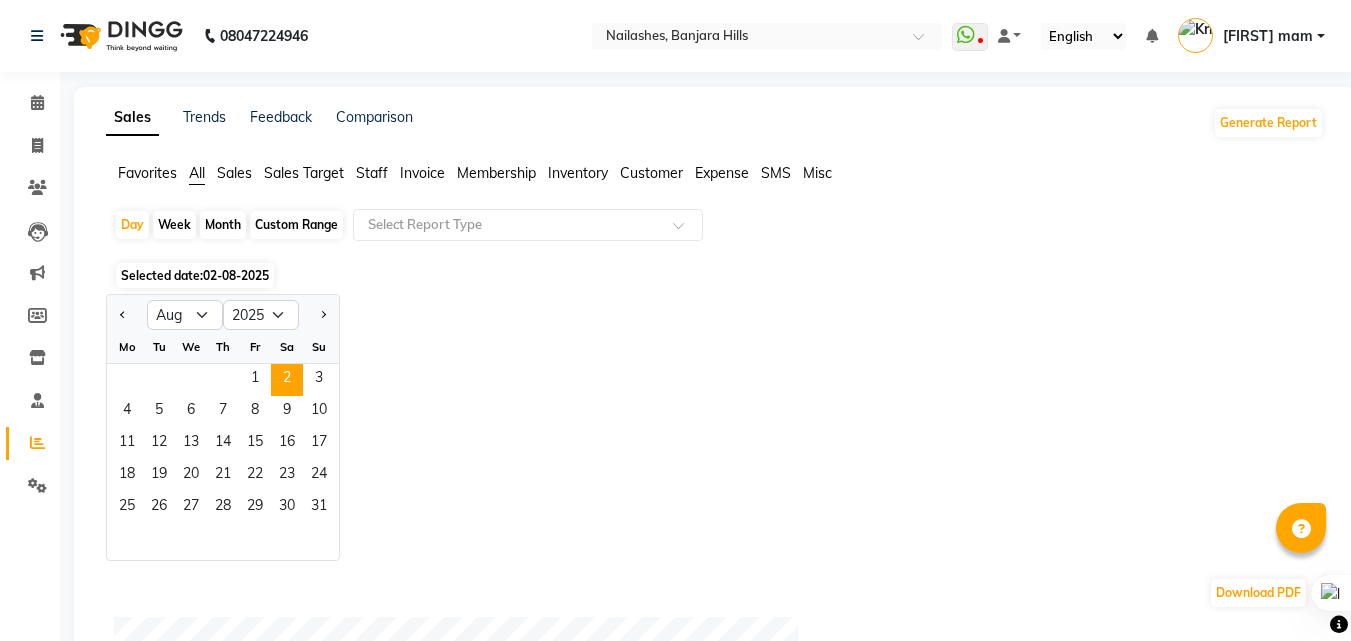 click on "02-08-2025" 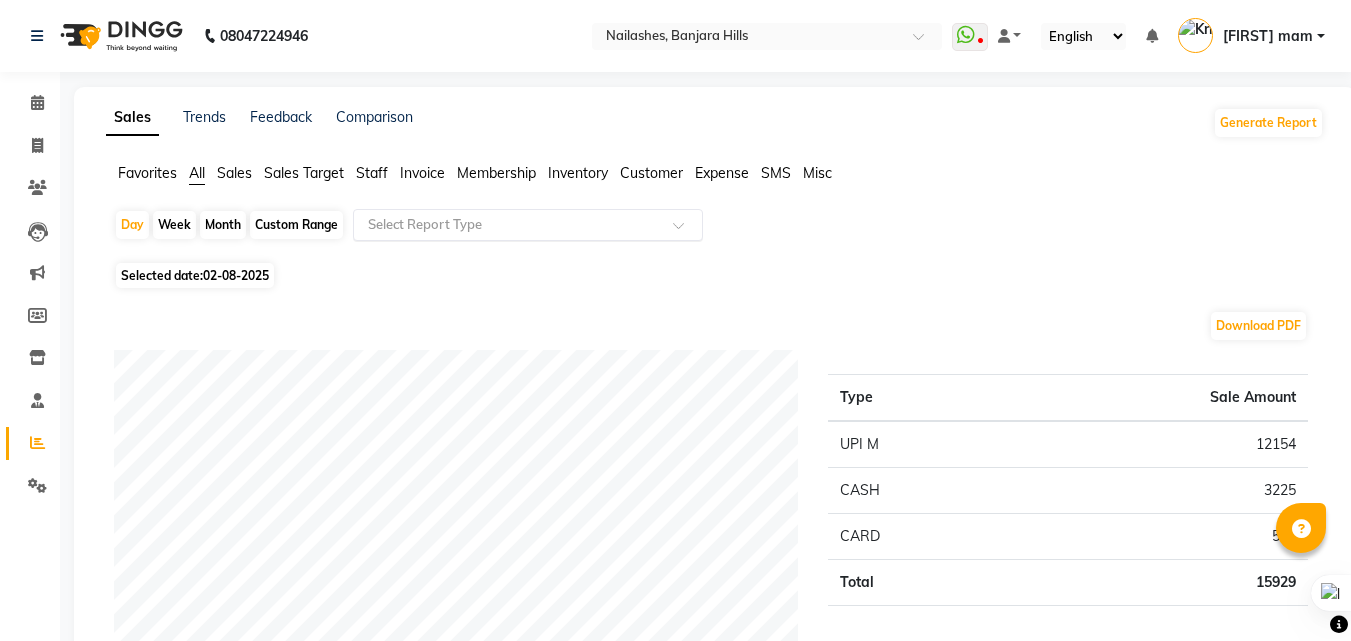 click 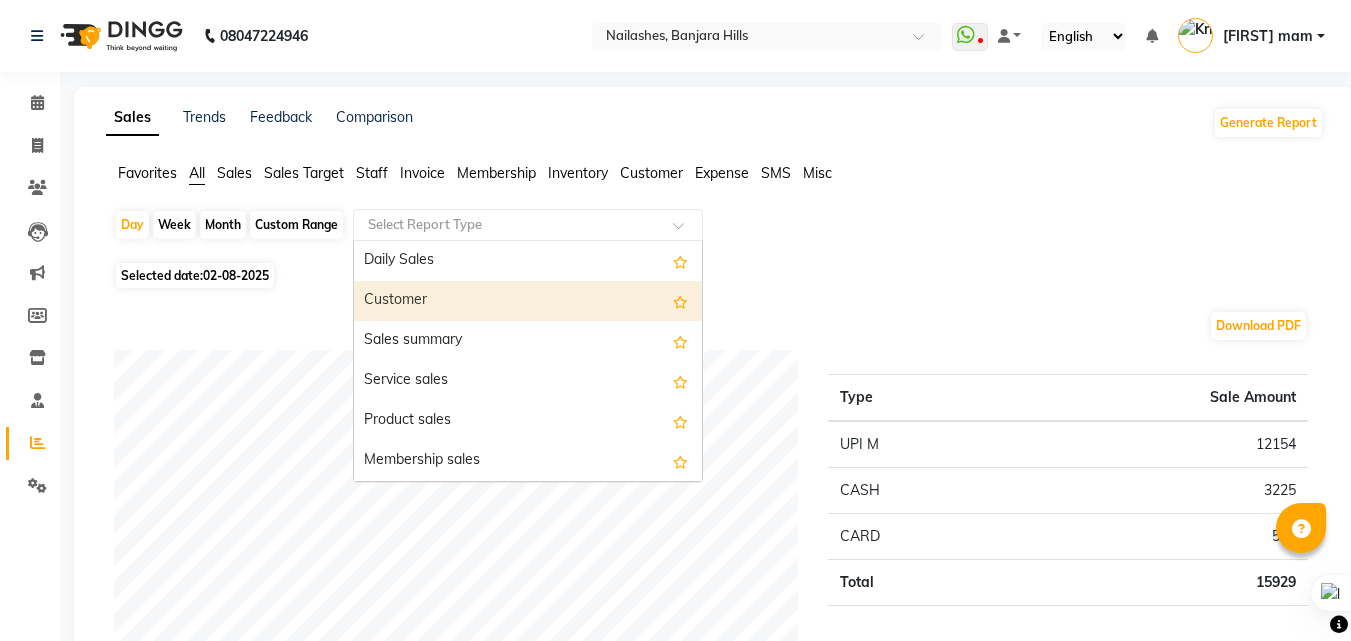 click on "Customer" at bounding box center (528, 301) 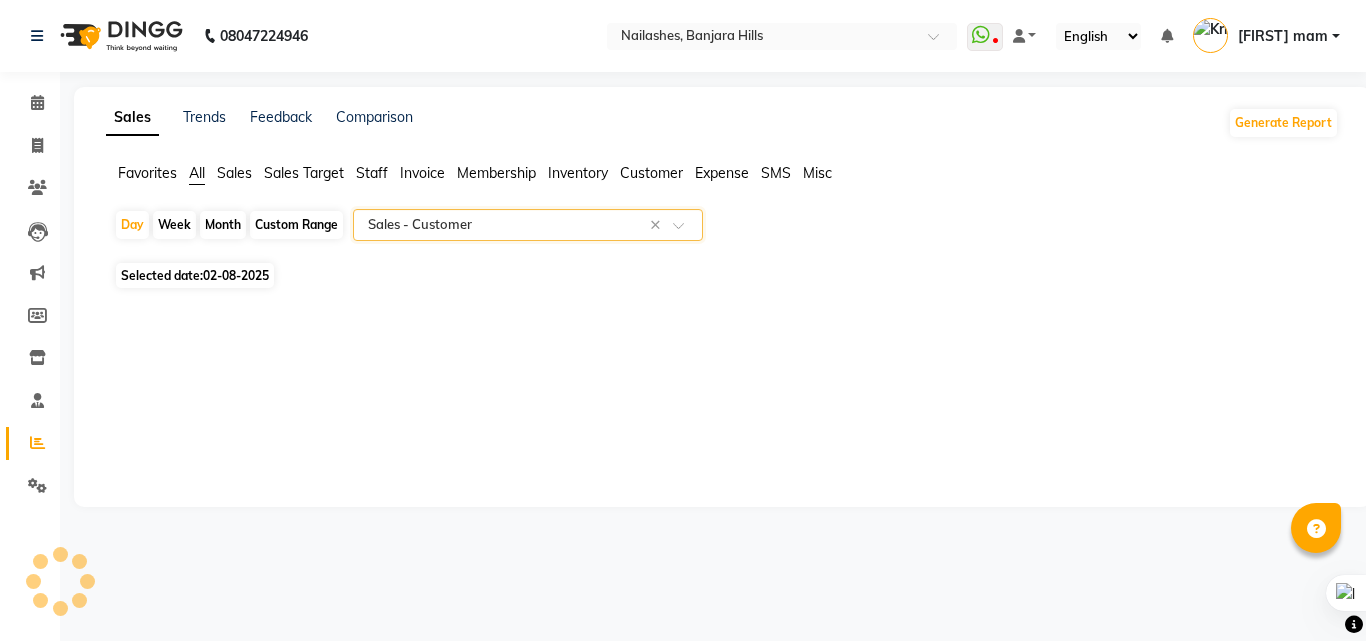 select on "full_report" 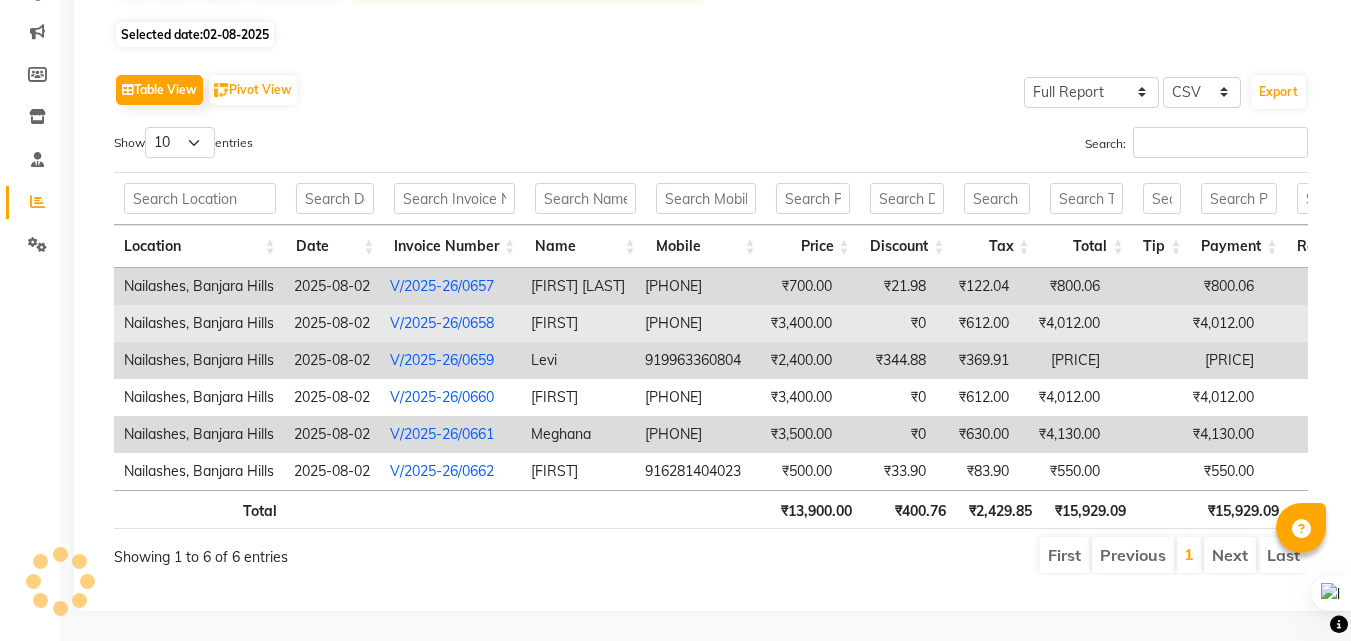 scroll, scrollTop: 271, scrollLeft: 0, axis: vertical 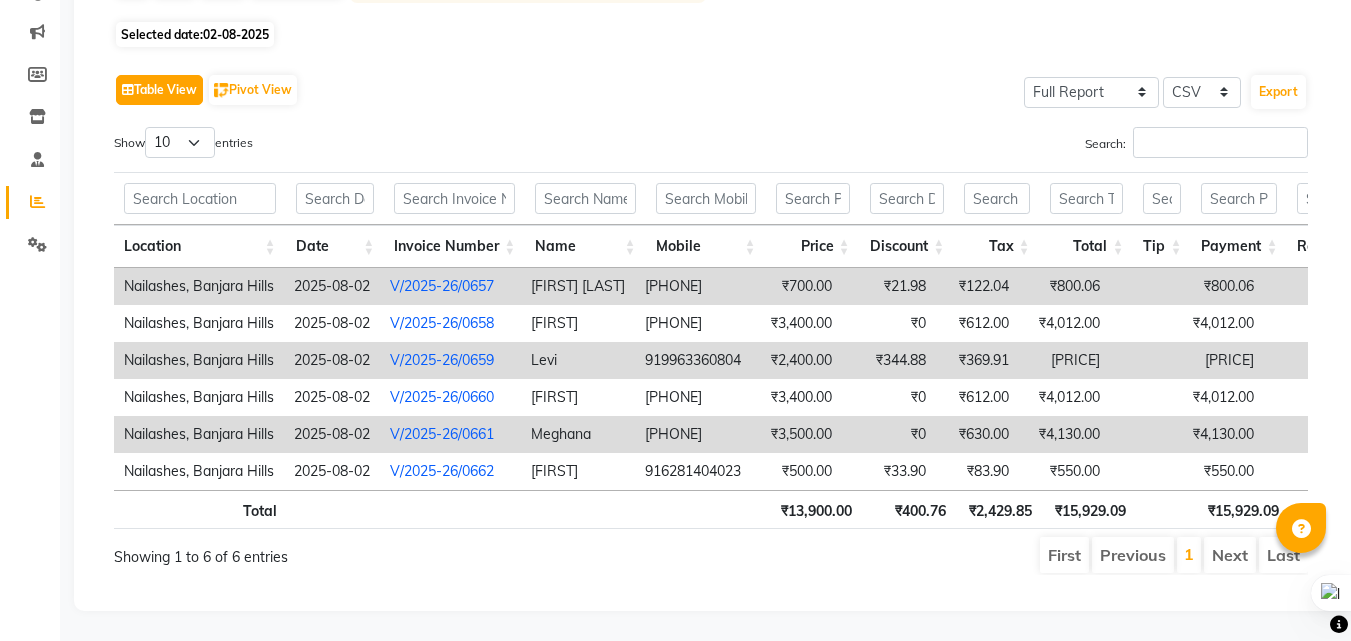 type 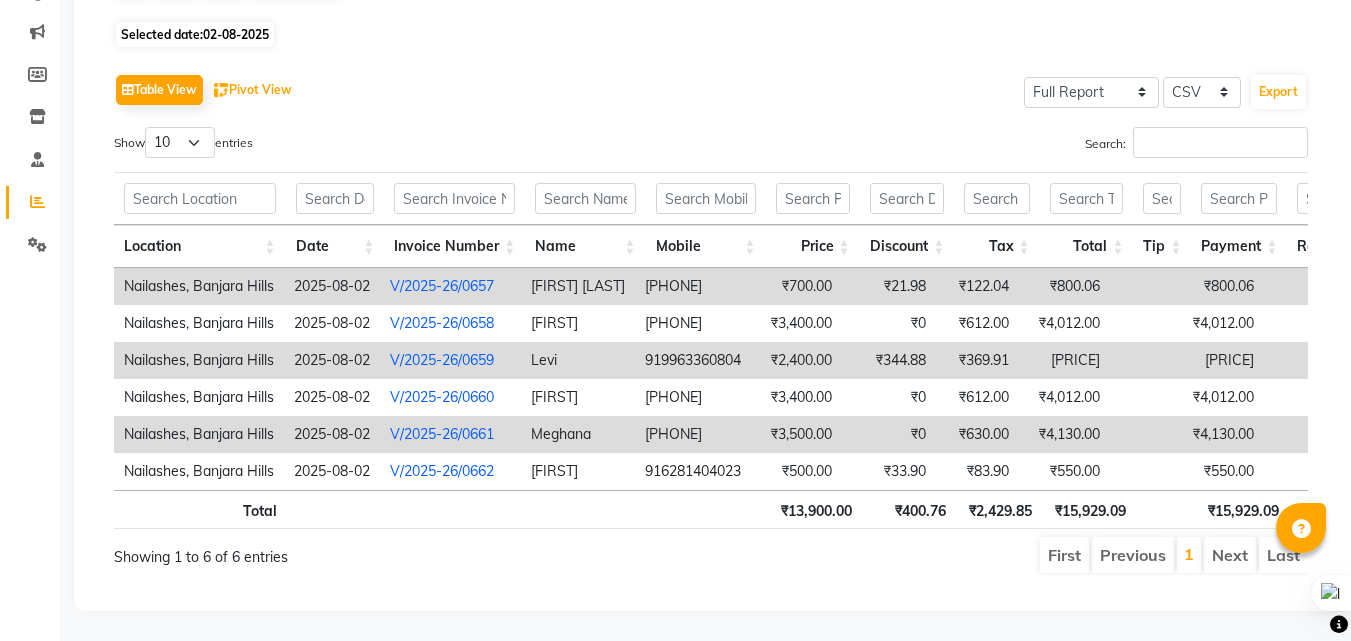 type 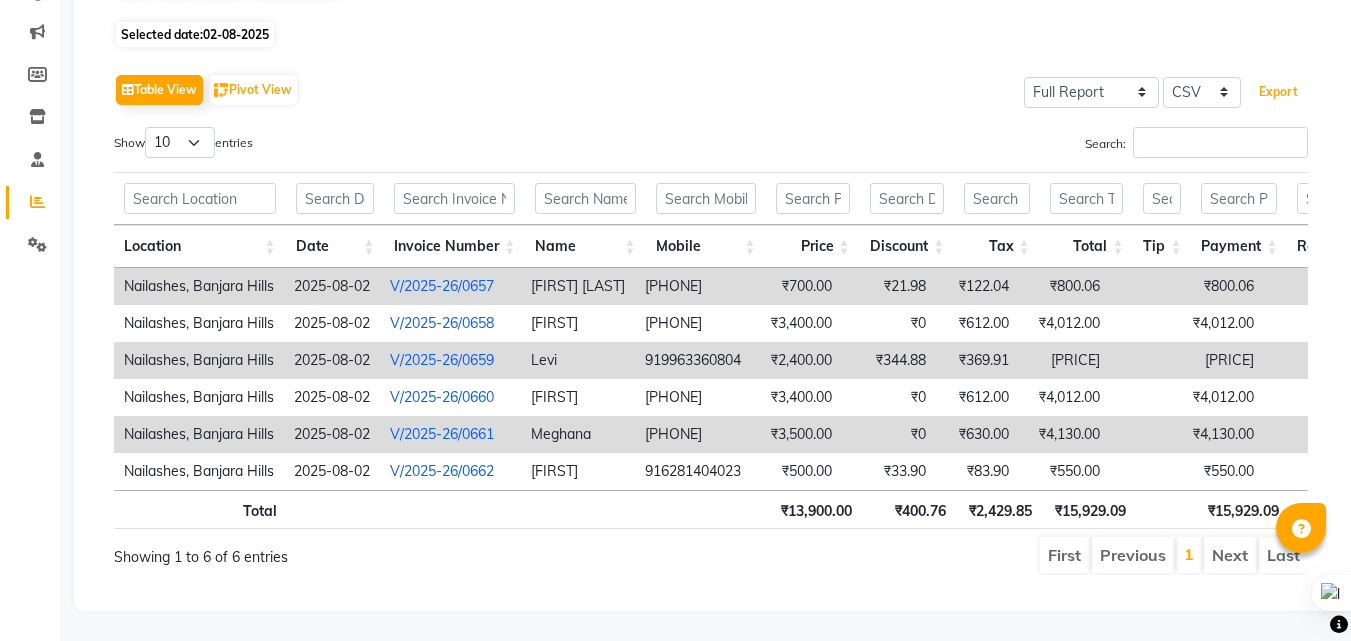 type 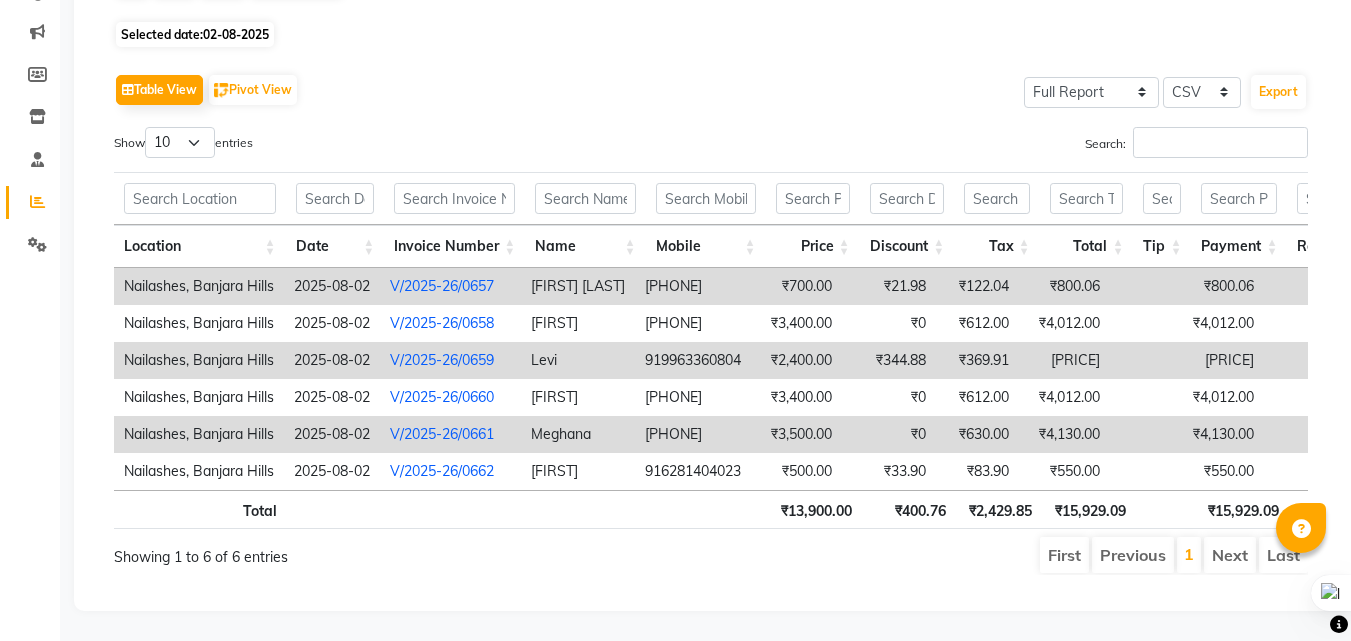 scroll, scrollTop: 0, scrollLeft: 235, axis: horizontal 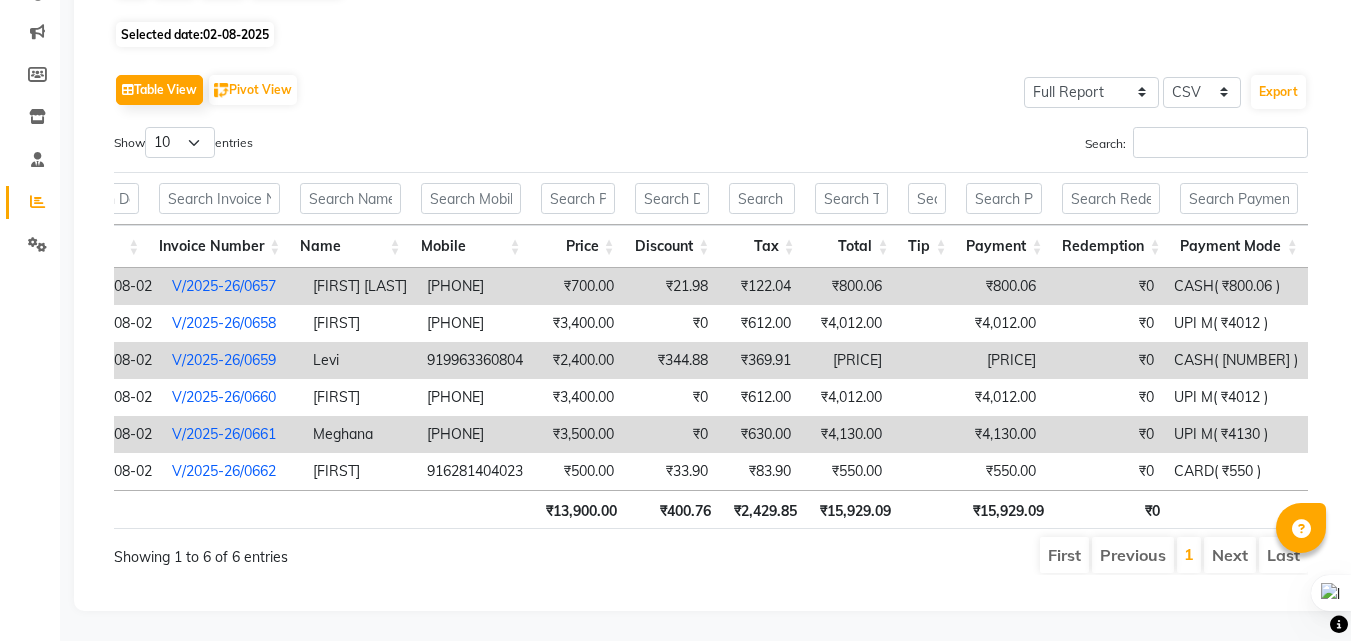 type 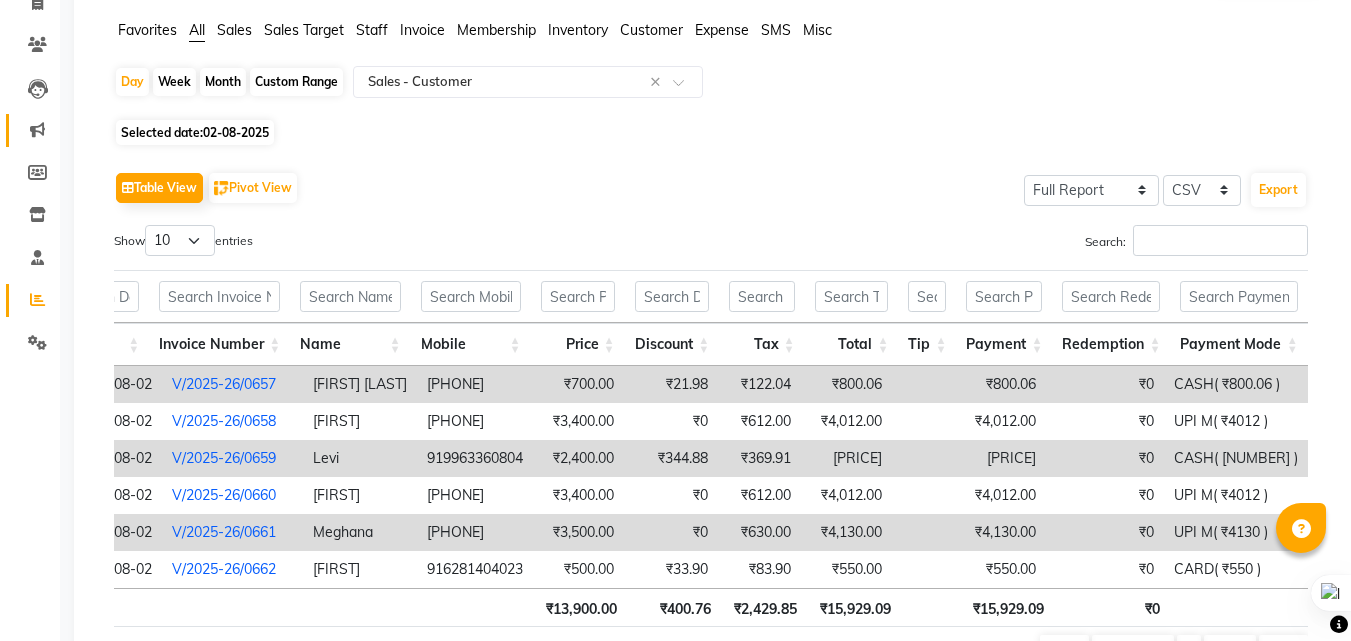 scroll, scrollTop: 0, scrollLeft: 0, axis: both 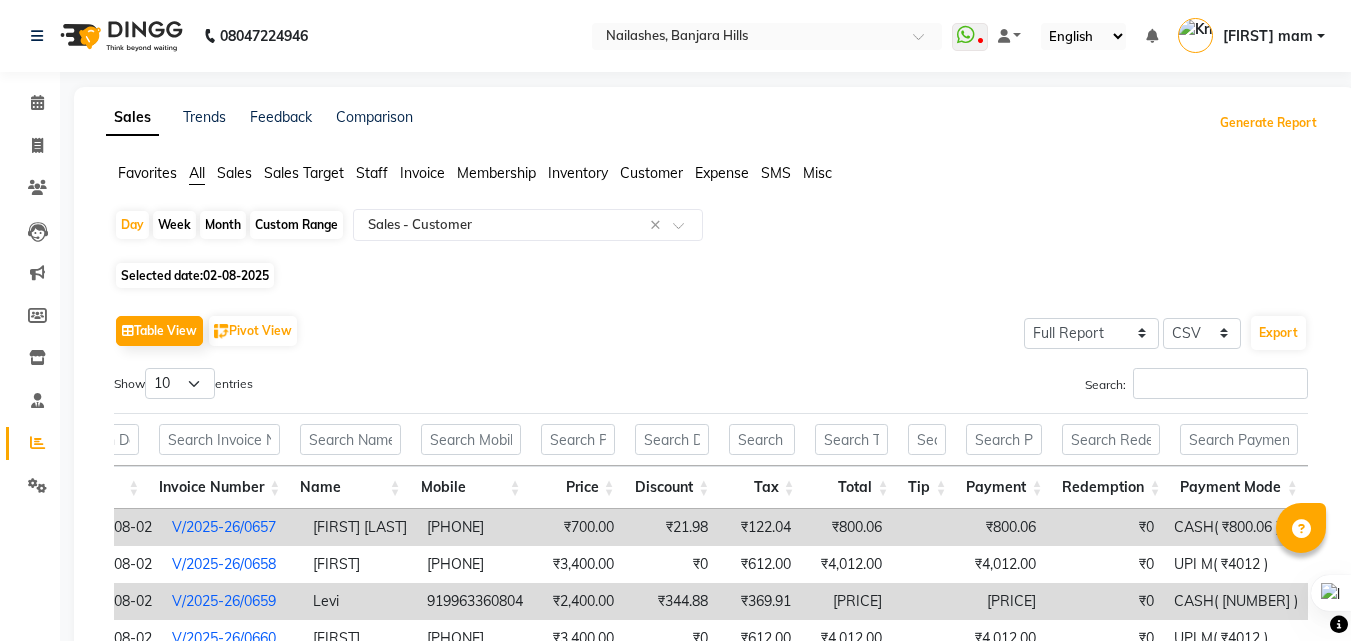 type 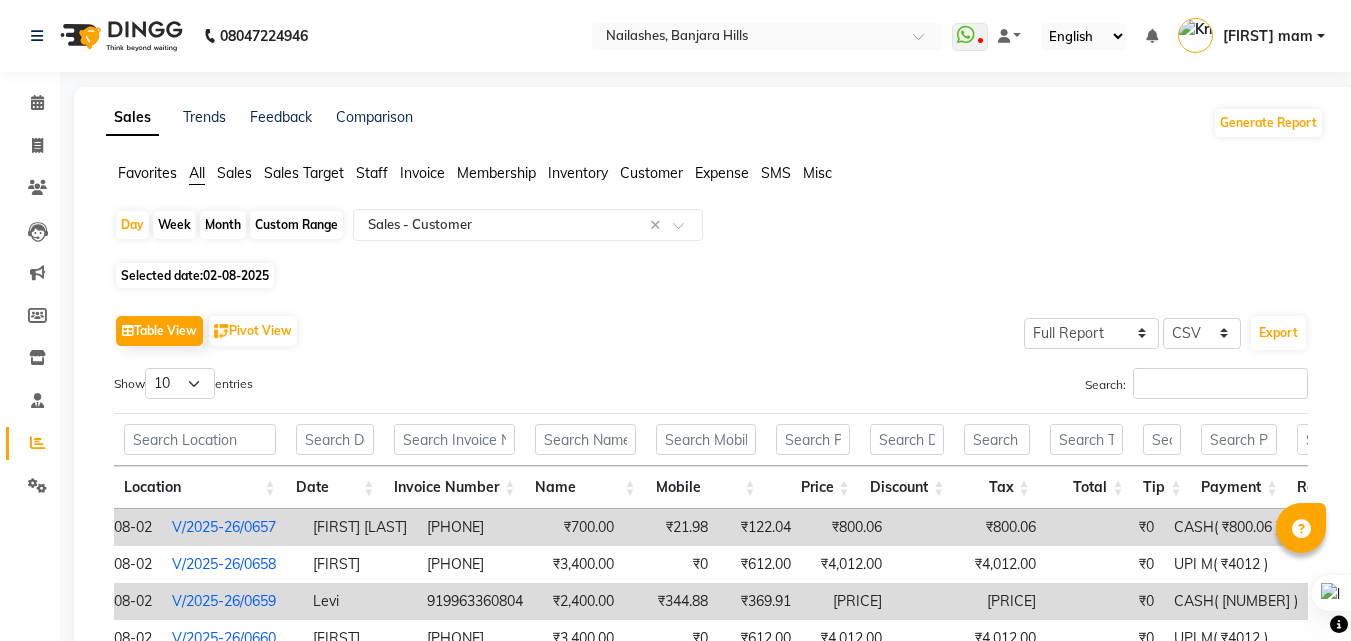 scroll, scrollTop: 0, scrollLeft: 0, axis: both 